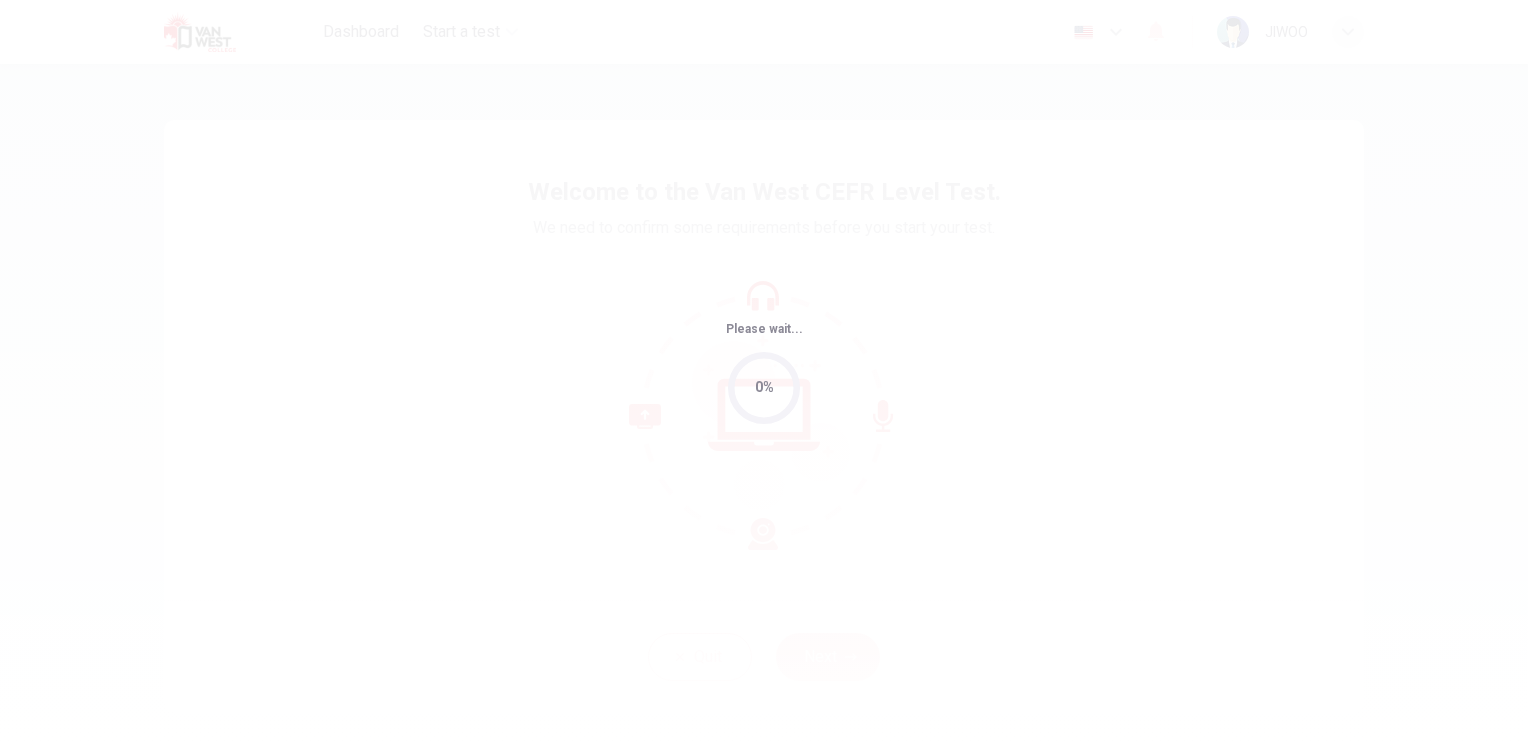 scroll, scrollTop: 0, scrollLeft: 0, axis: both 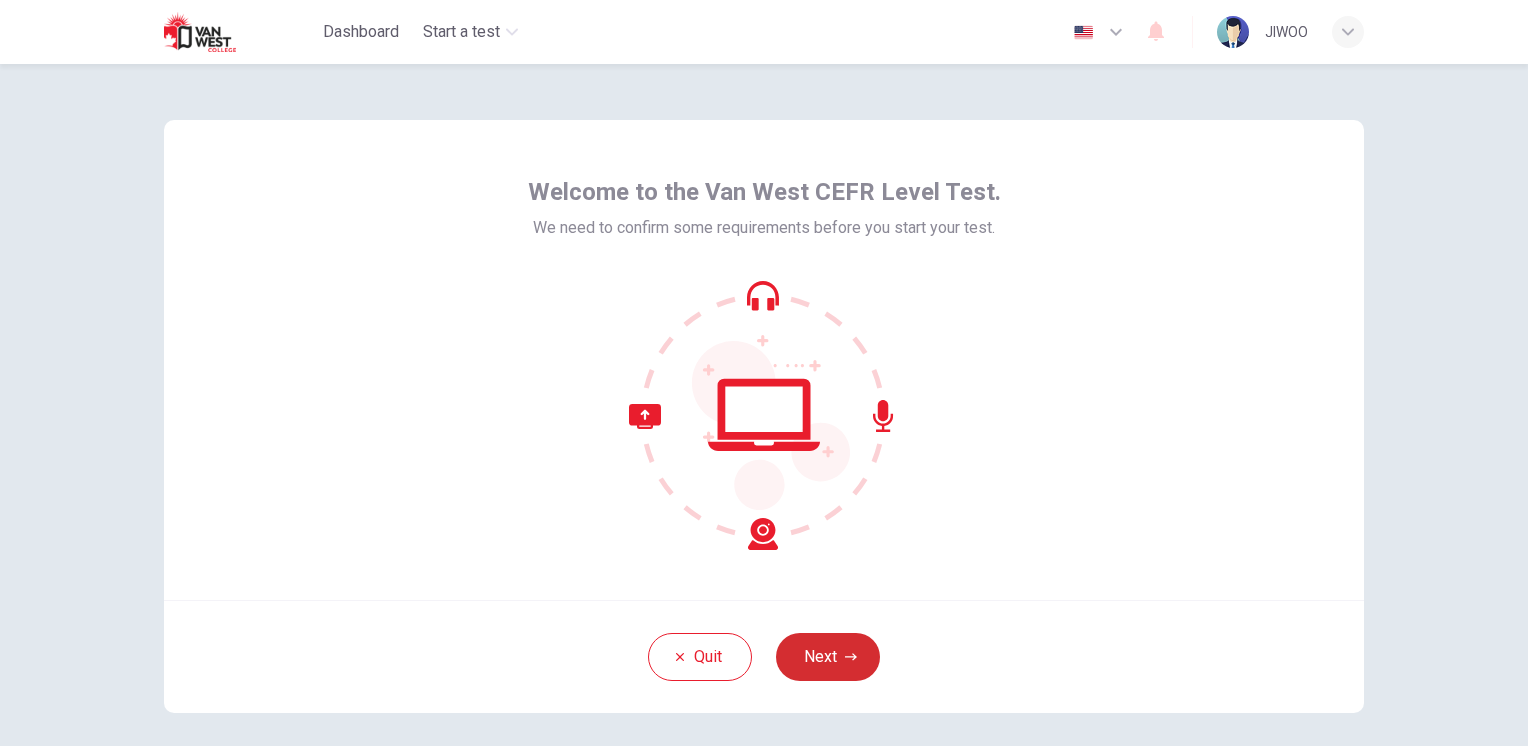click on "Next" at bounding box center [828, 657] 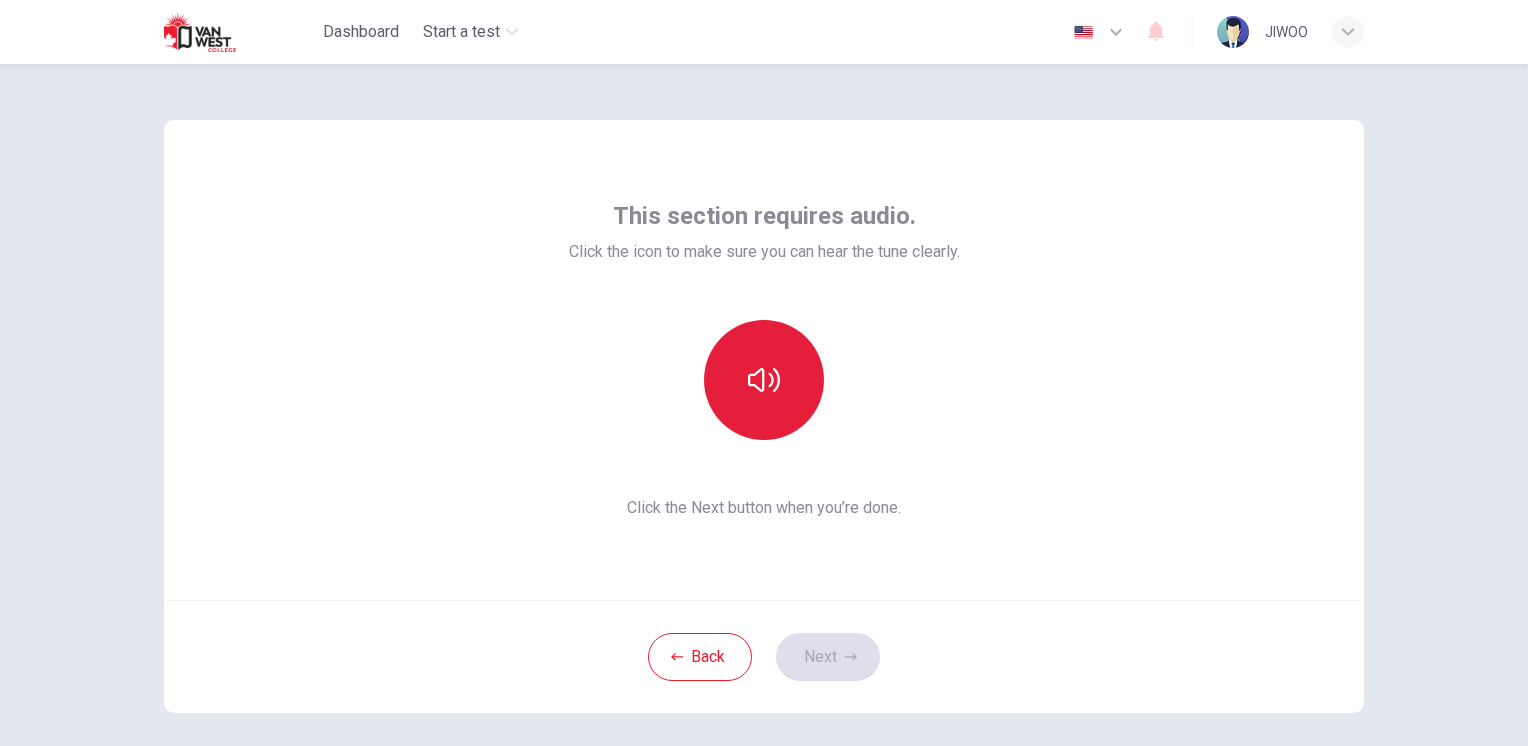 click at bounding box center (764, 380) 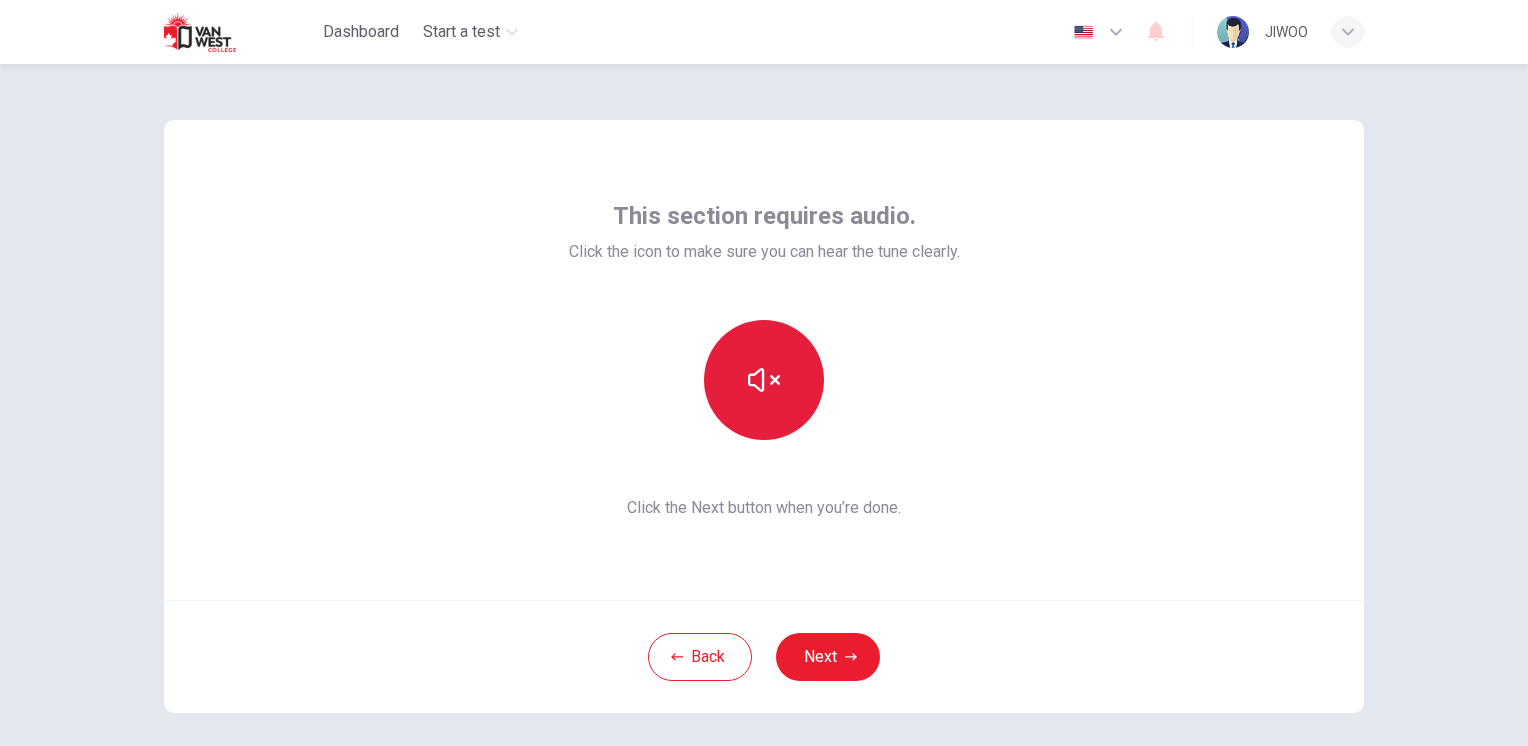 click at bounding box center [764, 380] 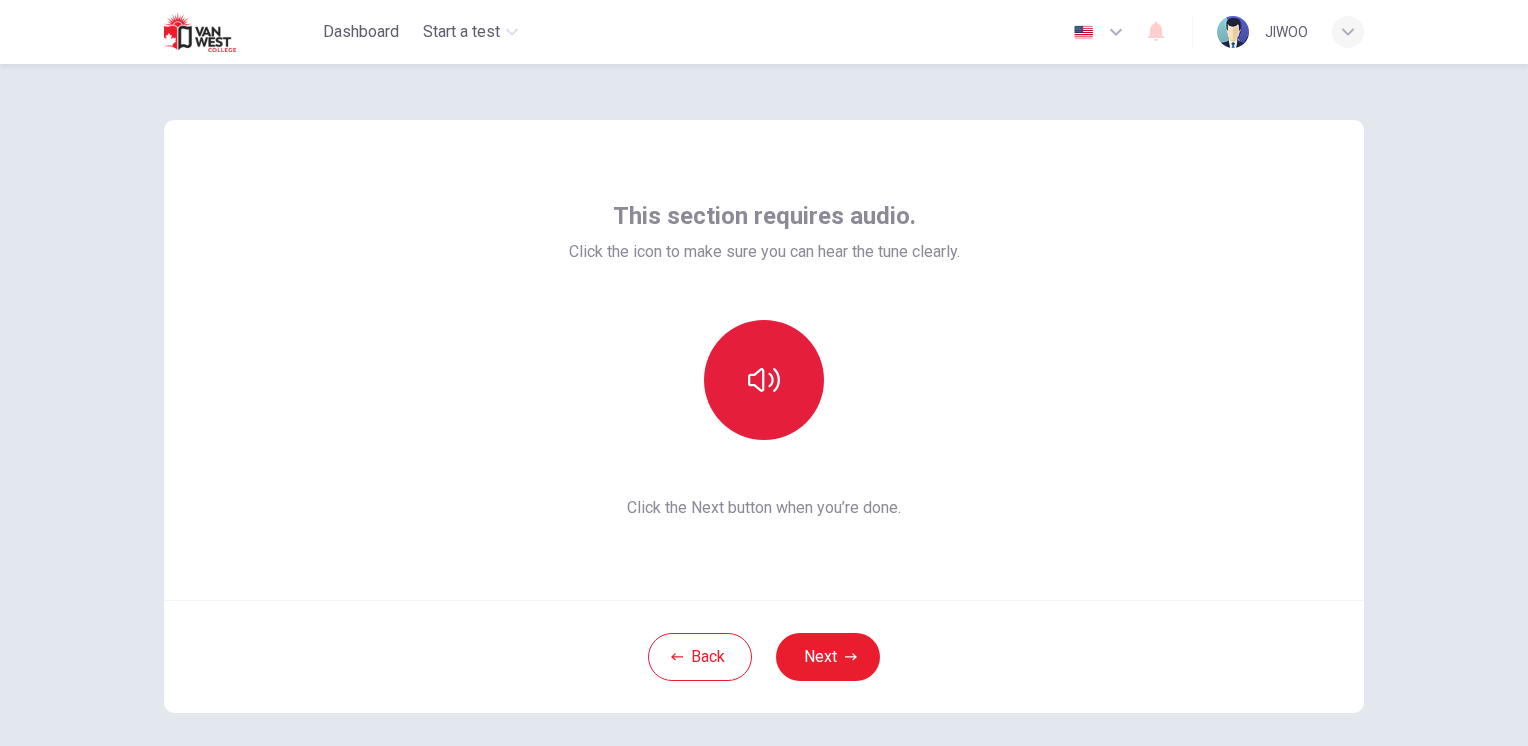 click 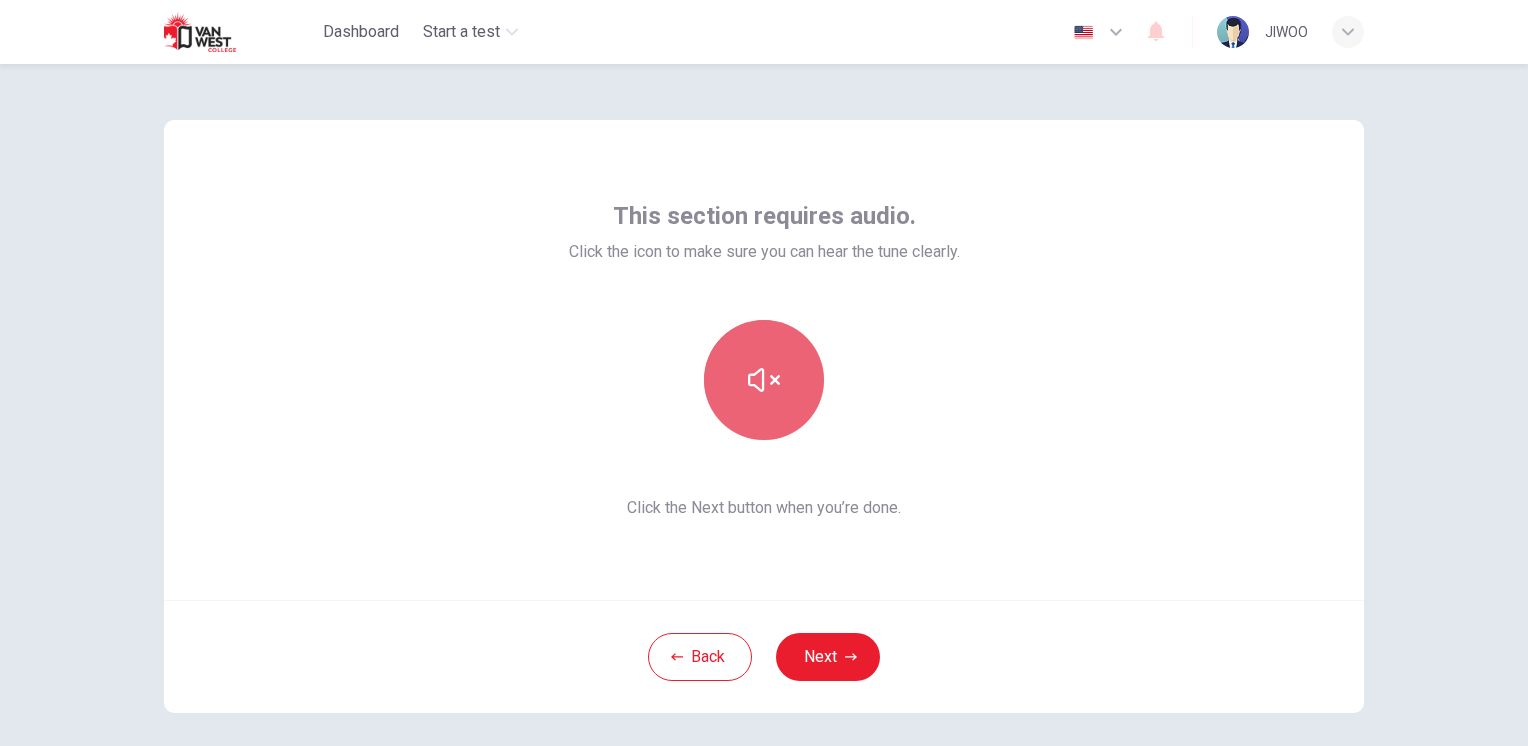 click 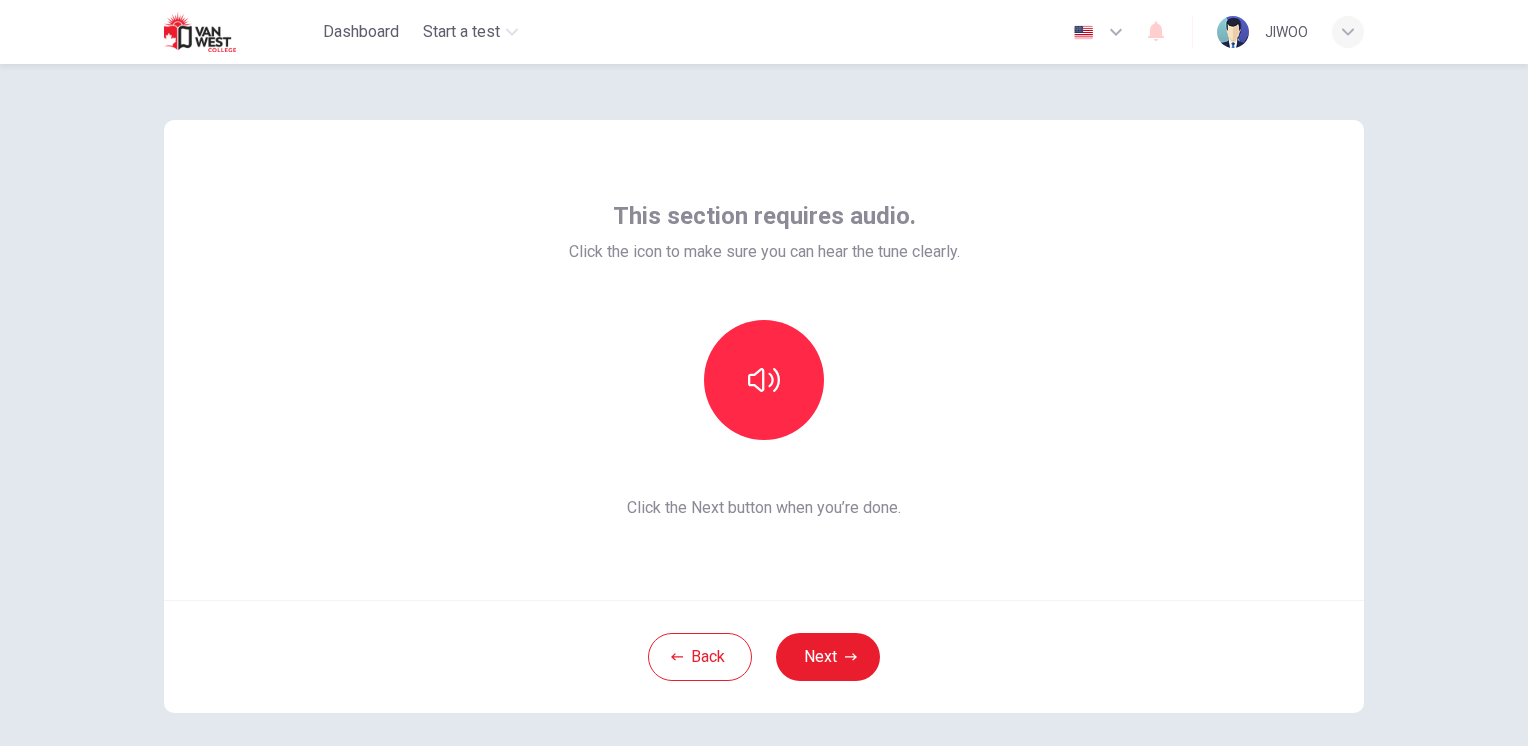 drag, startPoint x: 1360, startPoint y: 432, endPoint x: 949, endPoint y: 348, distance: 419.49612 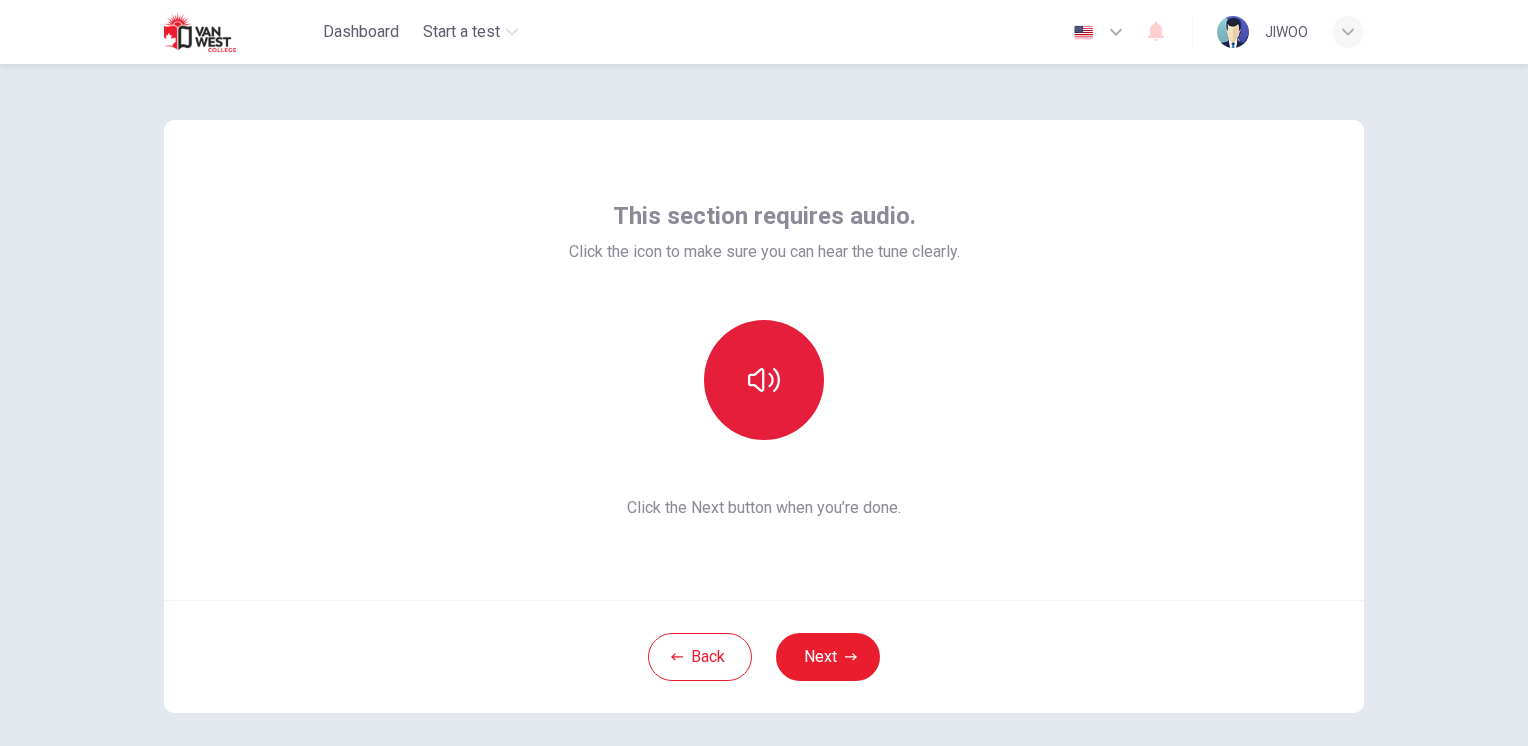 click 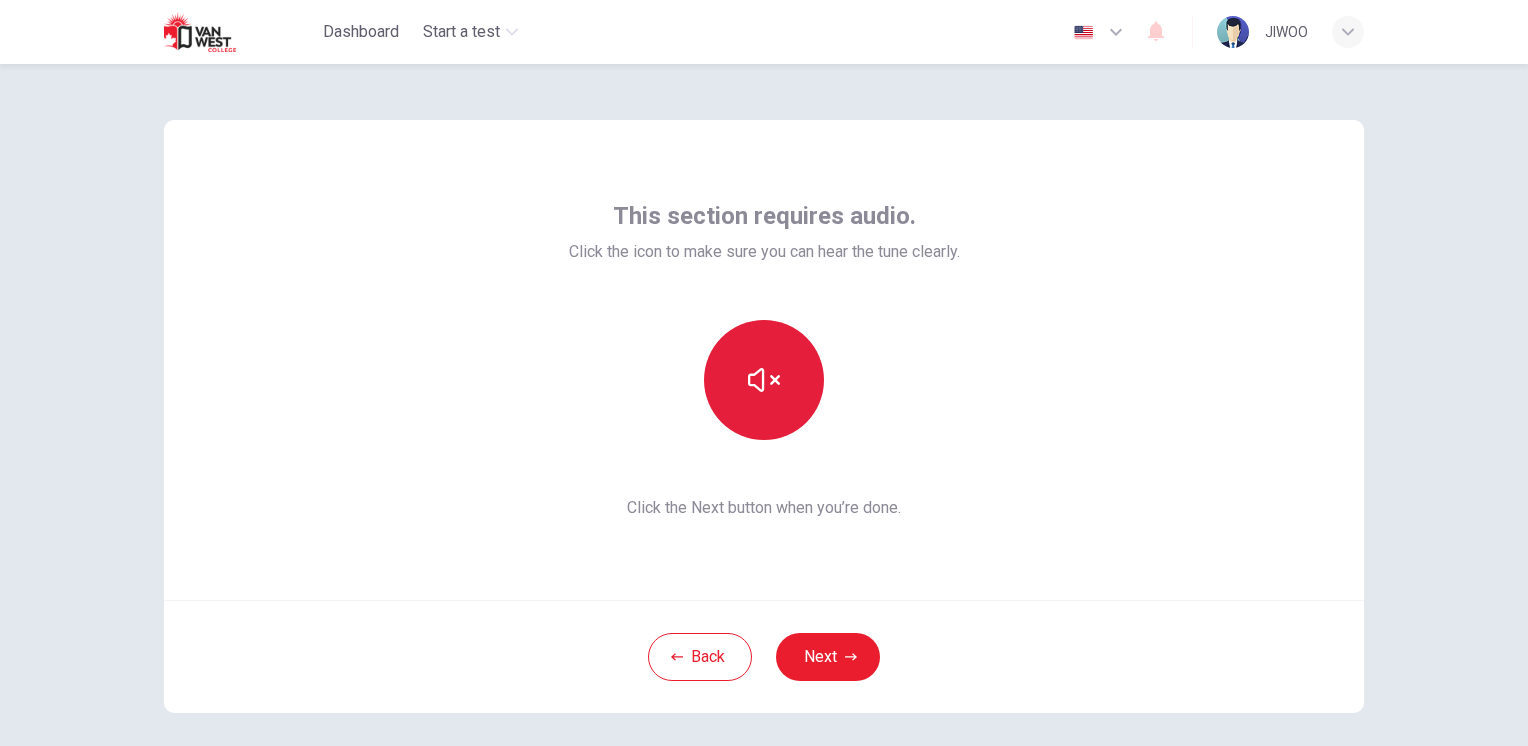 click 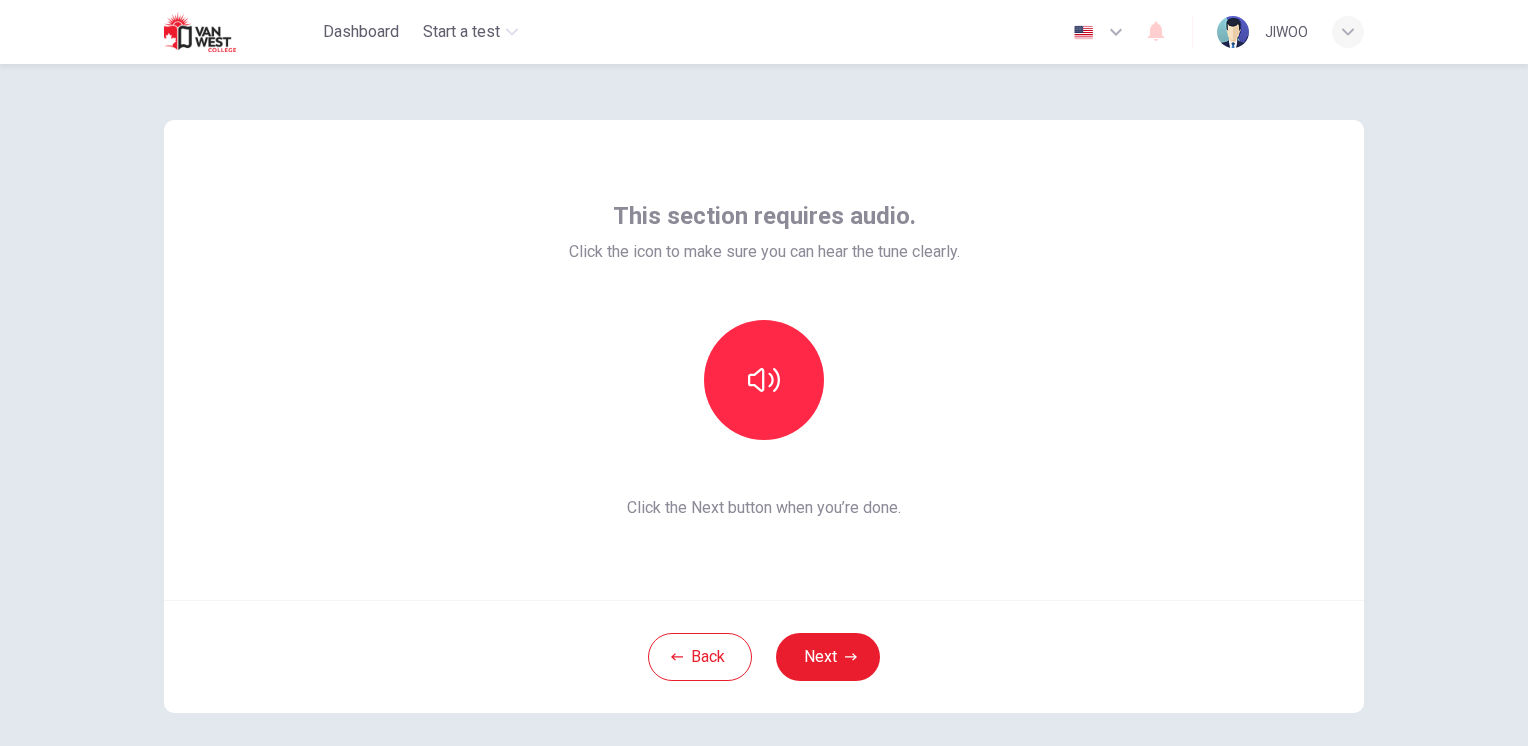 click on "This section requires audio. Click the icon to make sure you can hear the tune clearly. Click the Next button when you’re done." at bounding box center (764, 360) 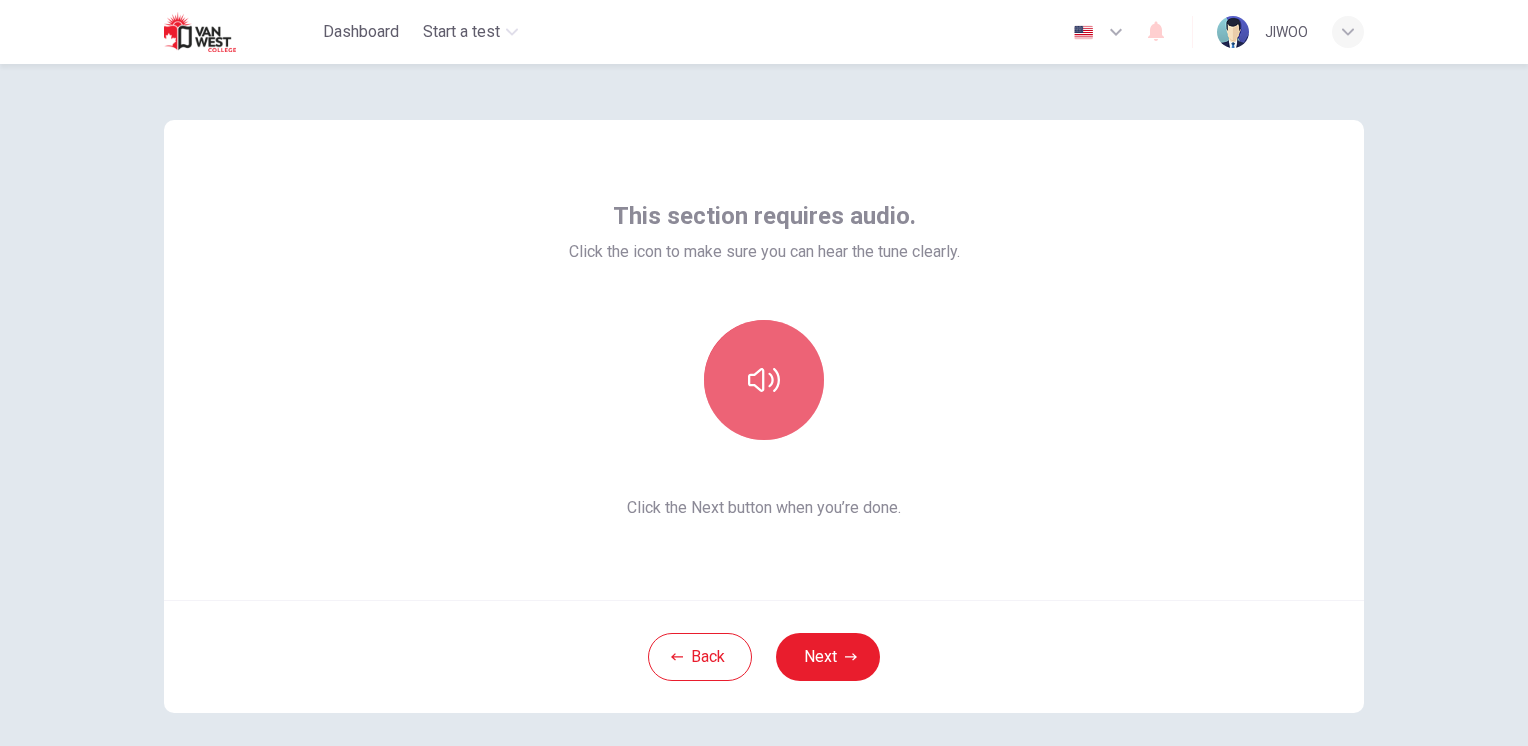 click 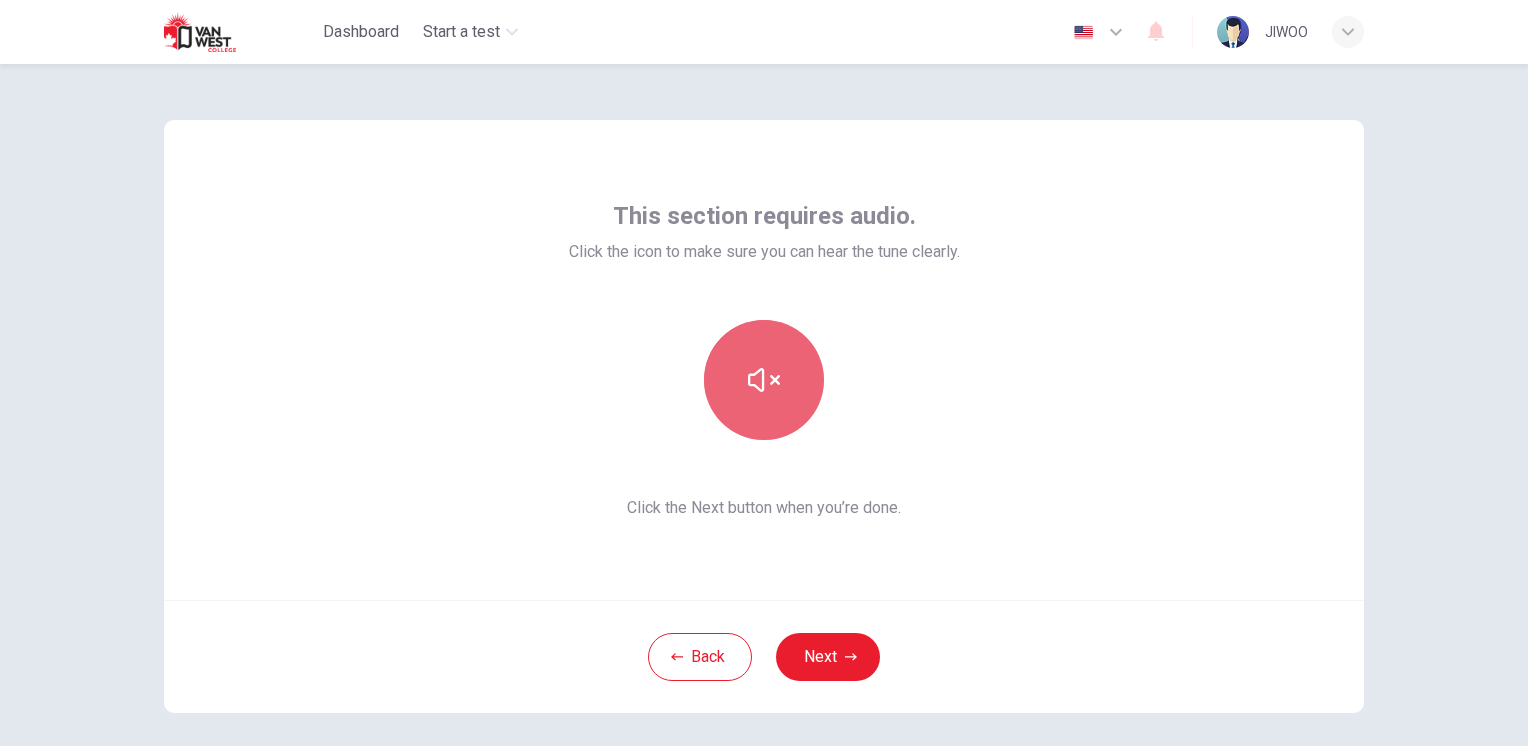 click 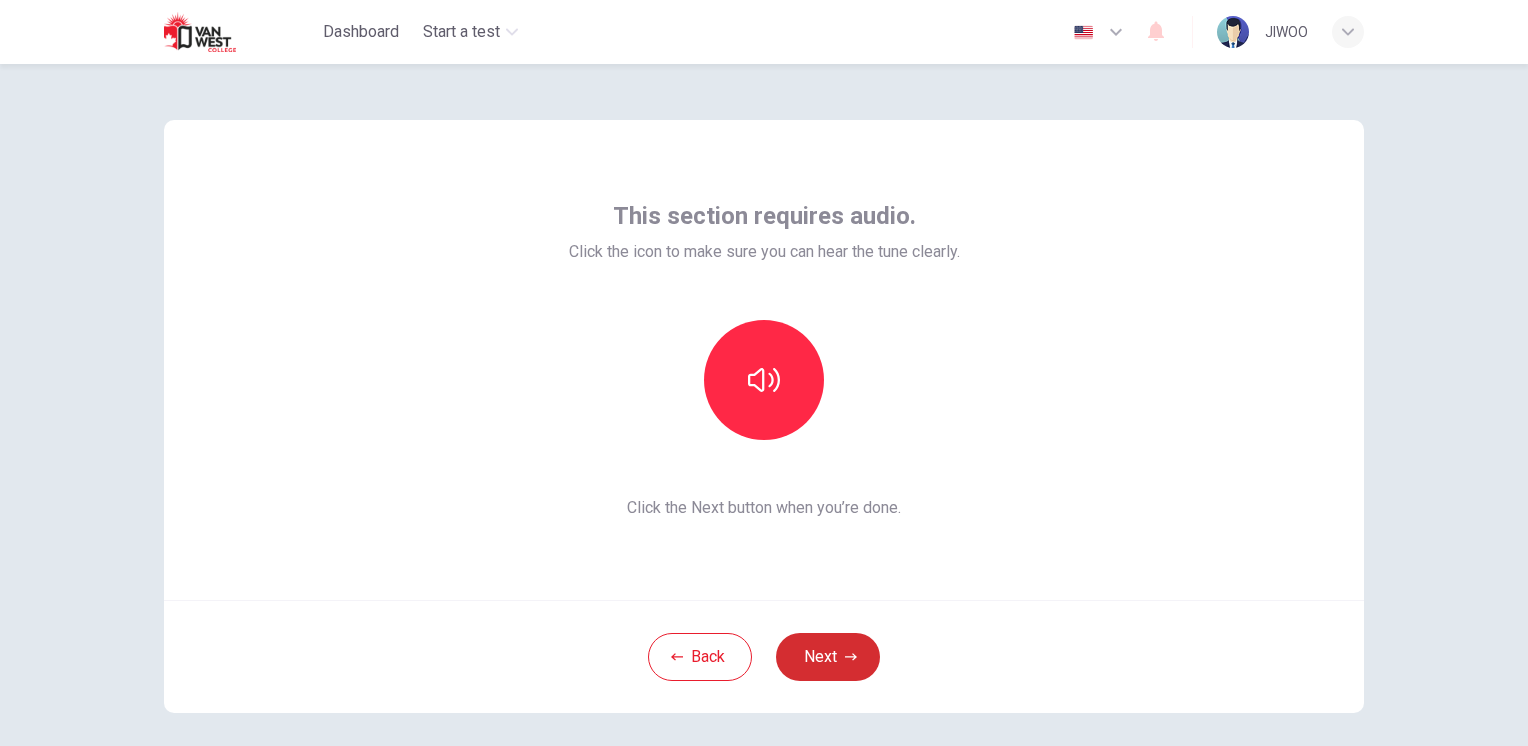 click 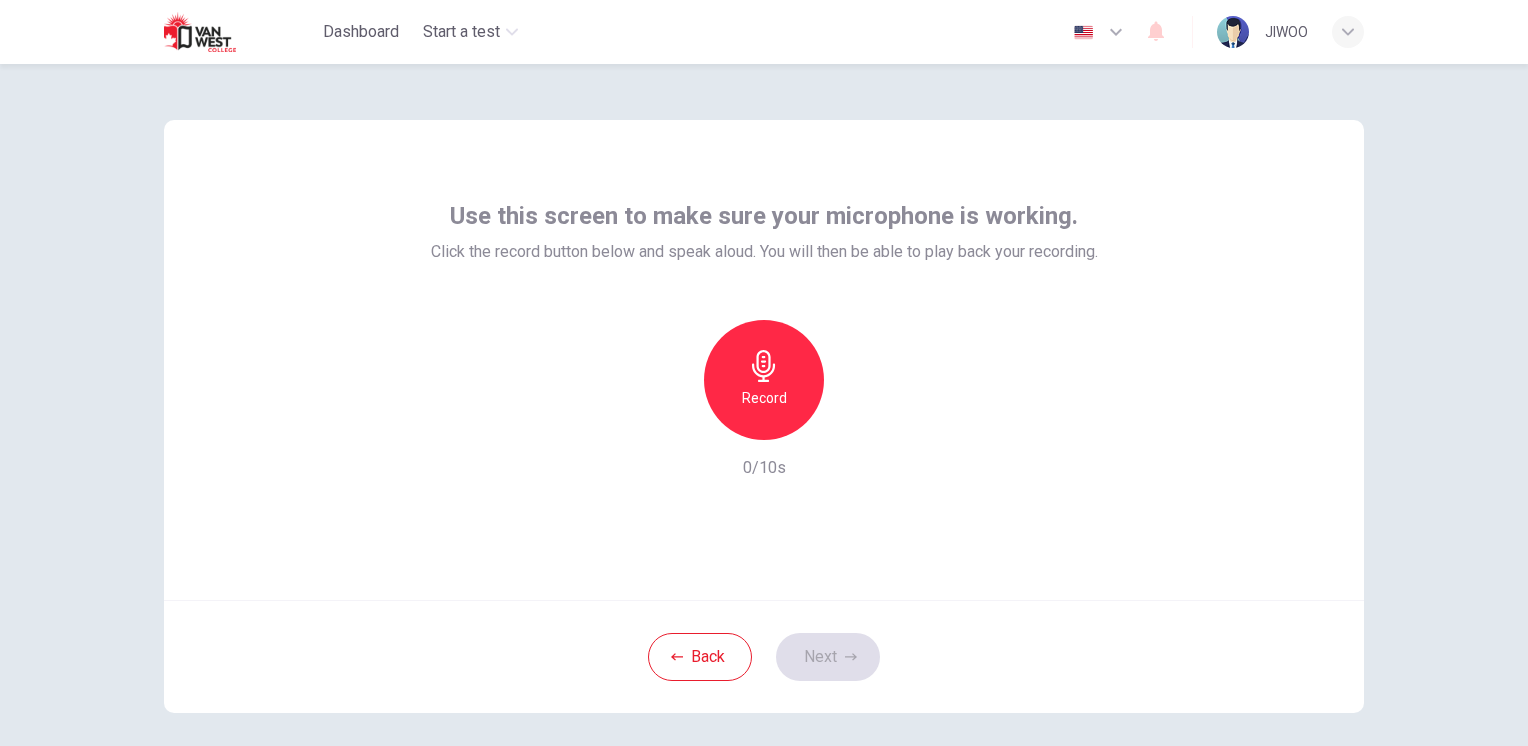click on "Use this screen to make sure your microphone is working. Click the record button below and speak aloud. You will then be able to play back your recording. Record 0/10s" at bounding box center [764, 360] 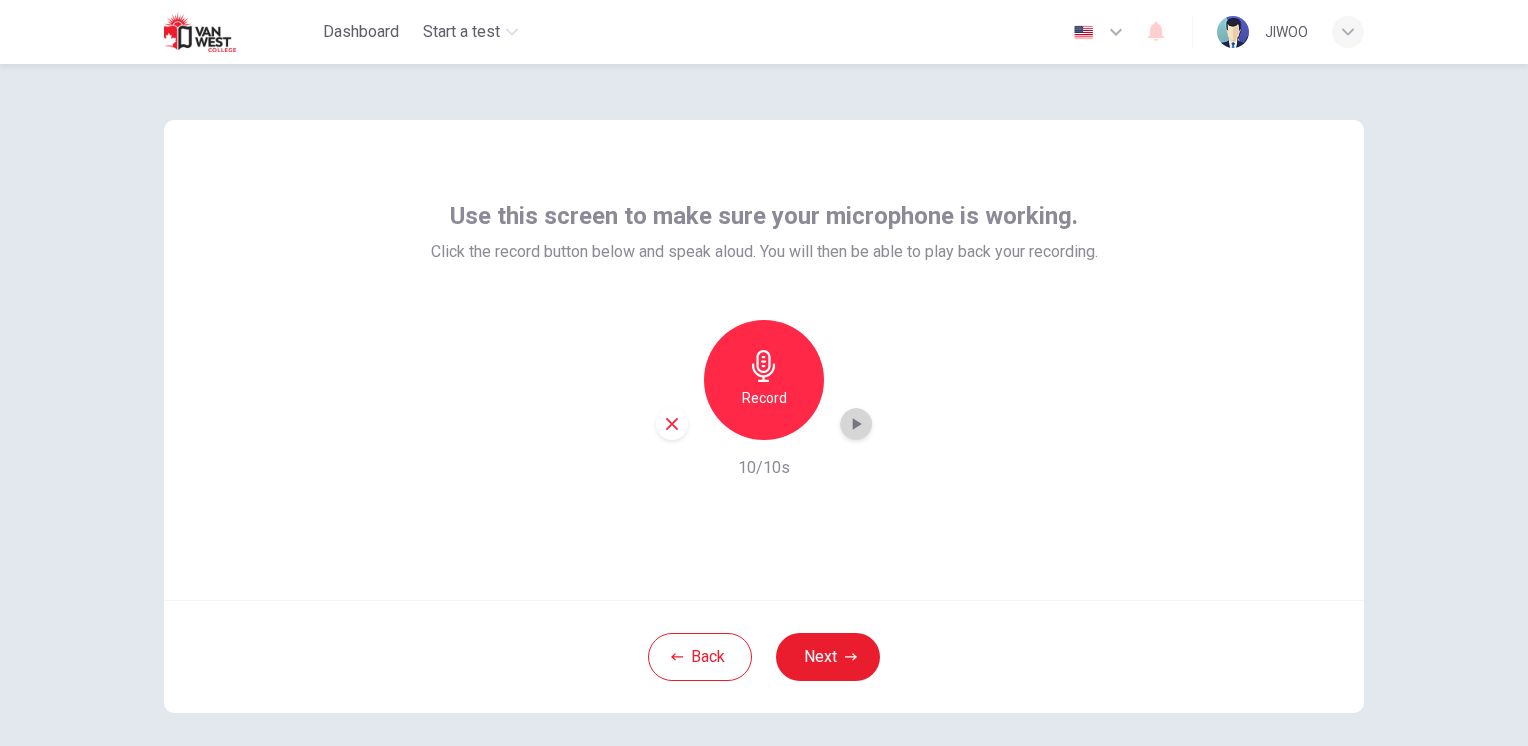 click 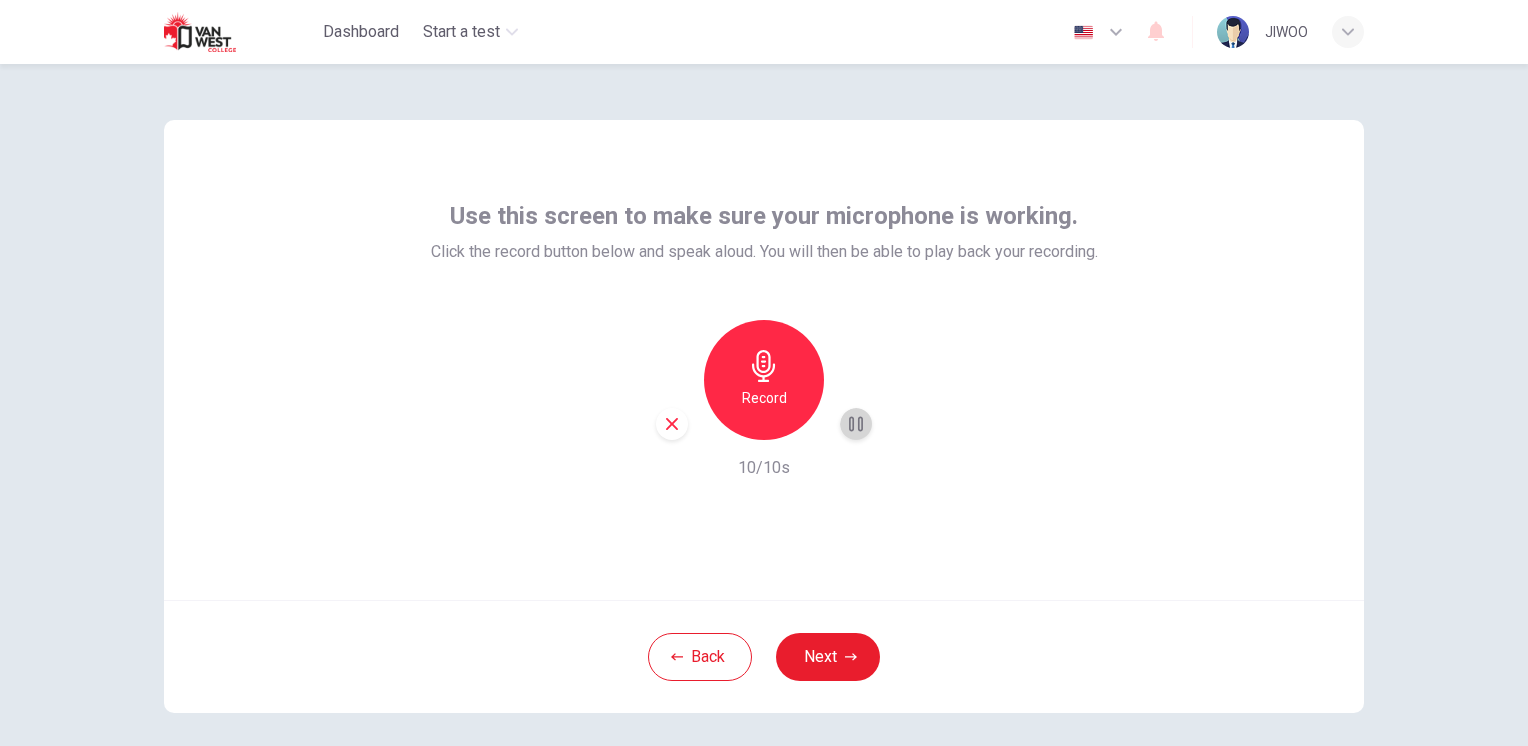 click 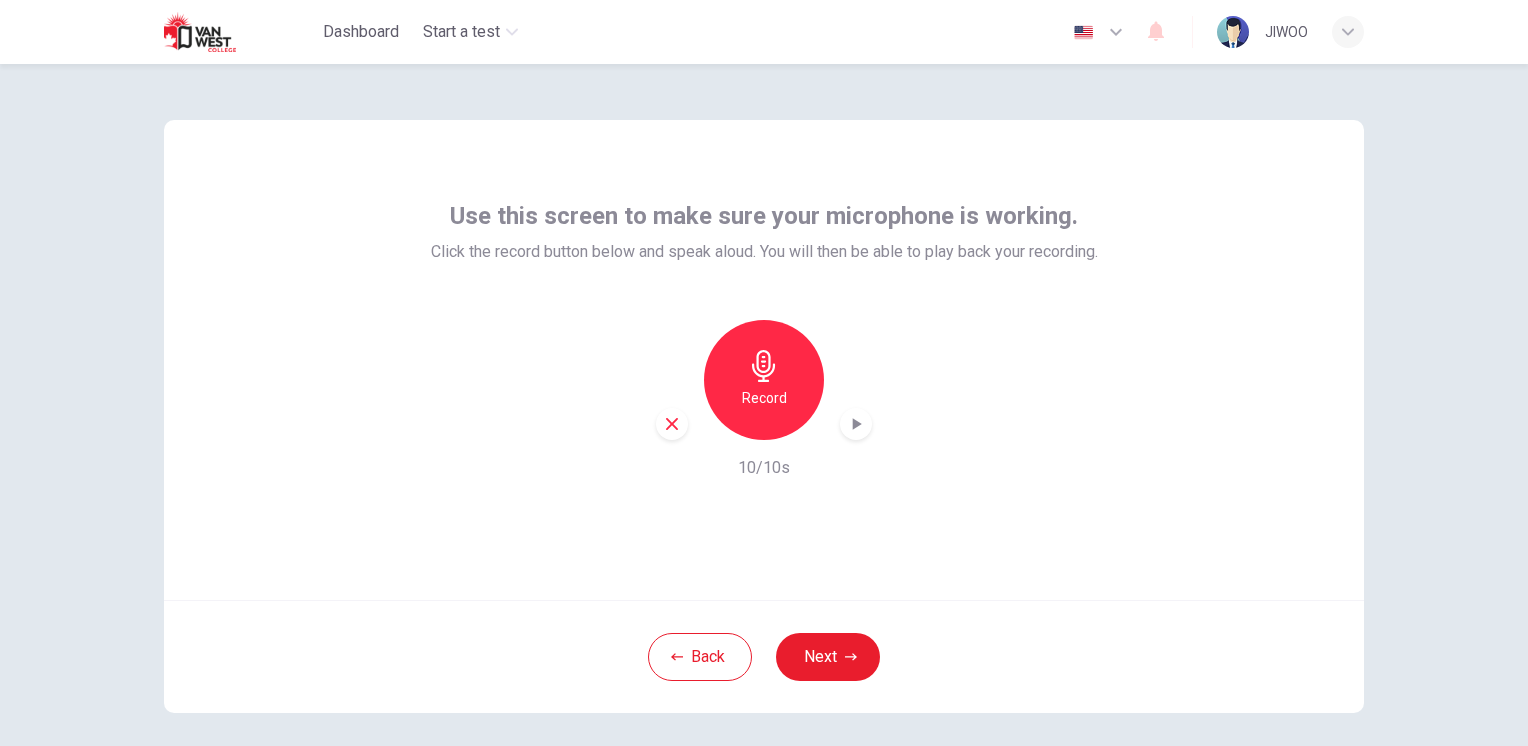 click on "Use this screen to make sure your microphone is working. Click the record button below and speak aloud. You will then be able to play back your recording. Record 10/10s" at bounding box center [764, 360] 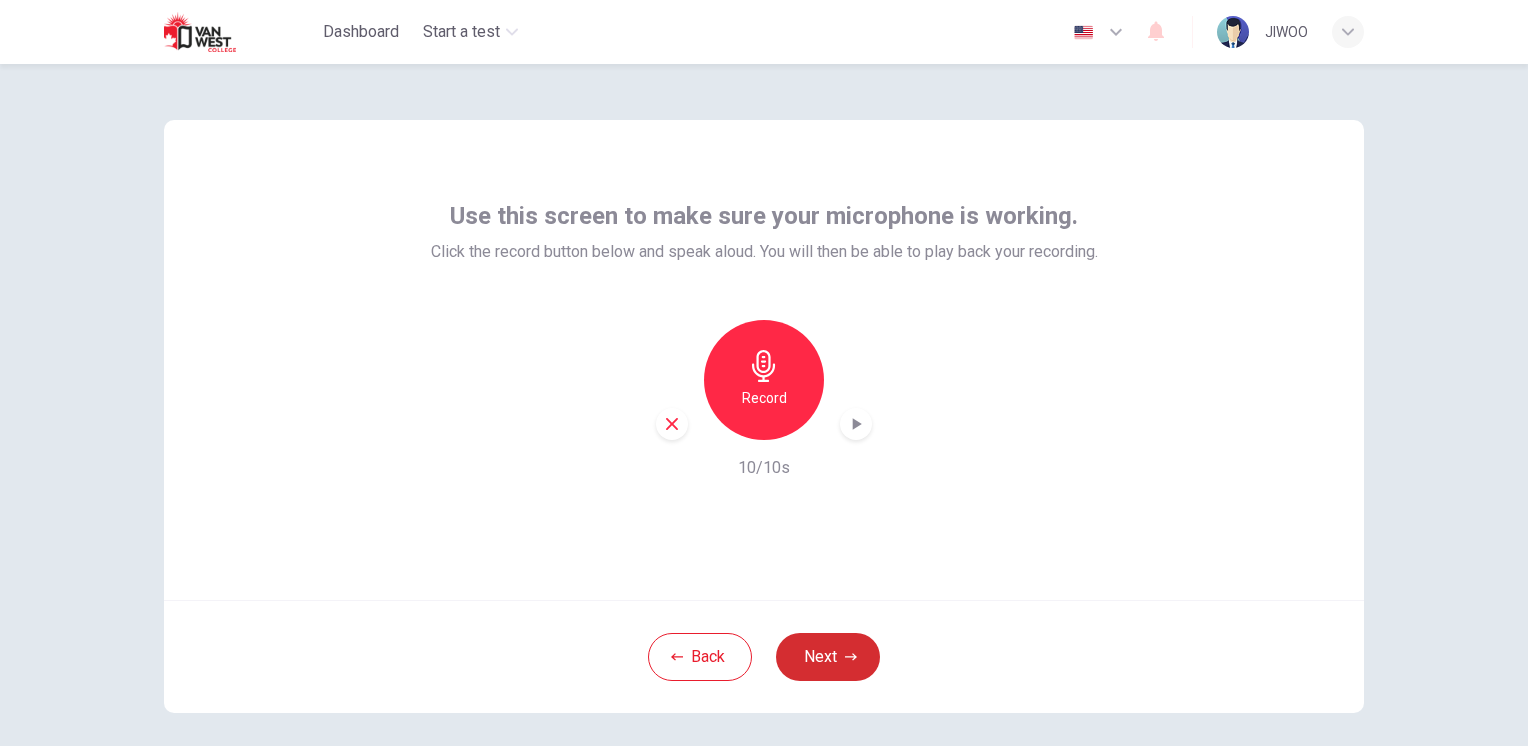 click 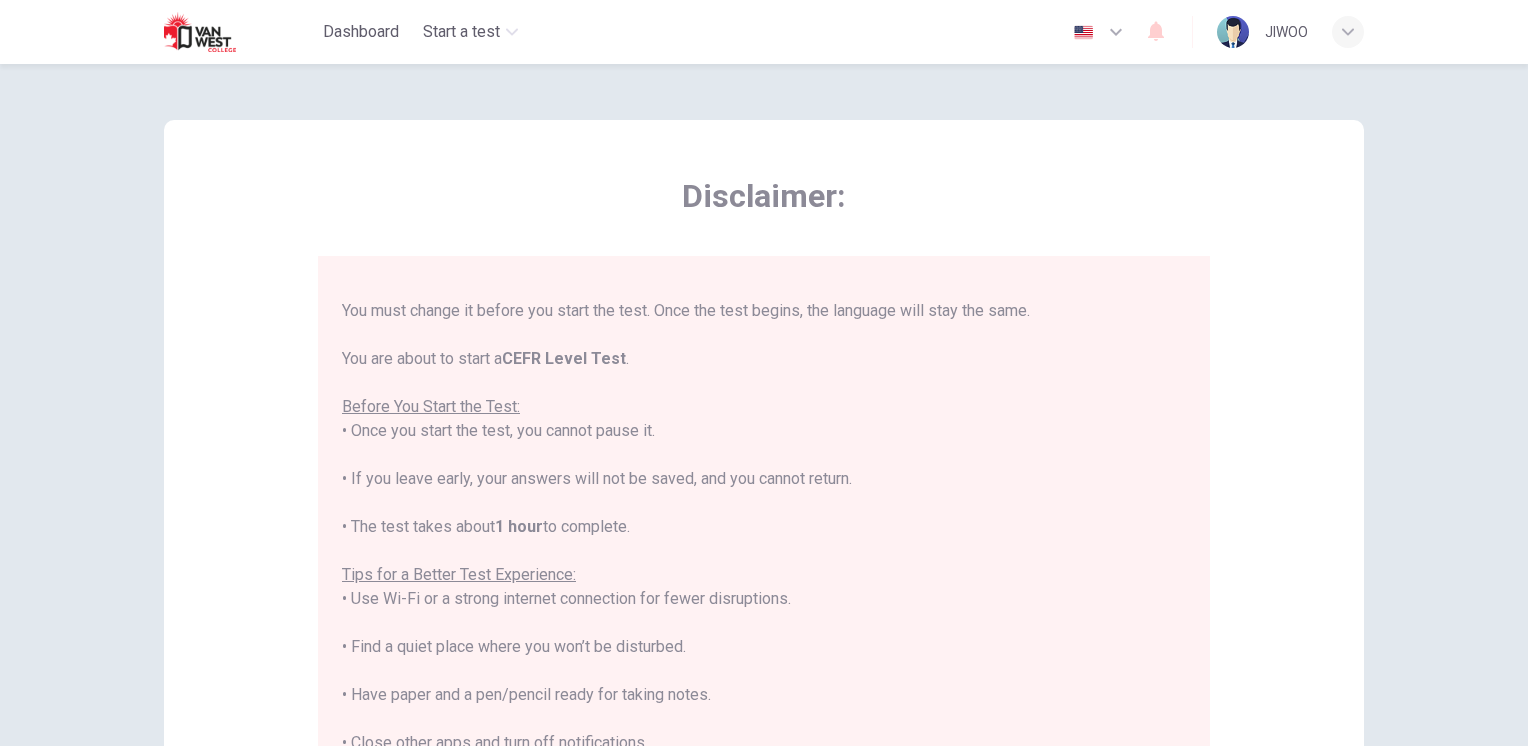 scroll, scrollTop: 191, scrollLeft: 0, axis: vertical 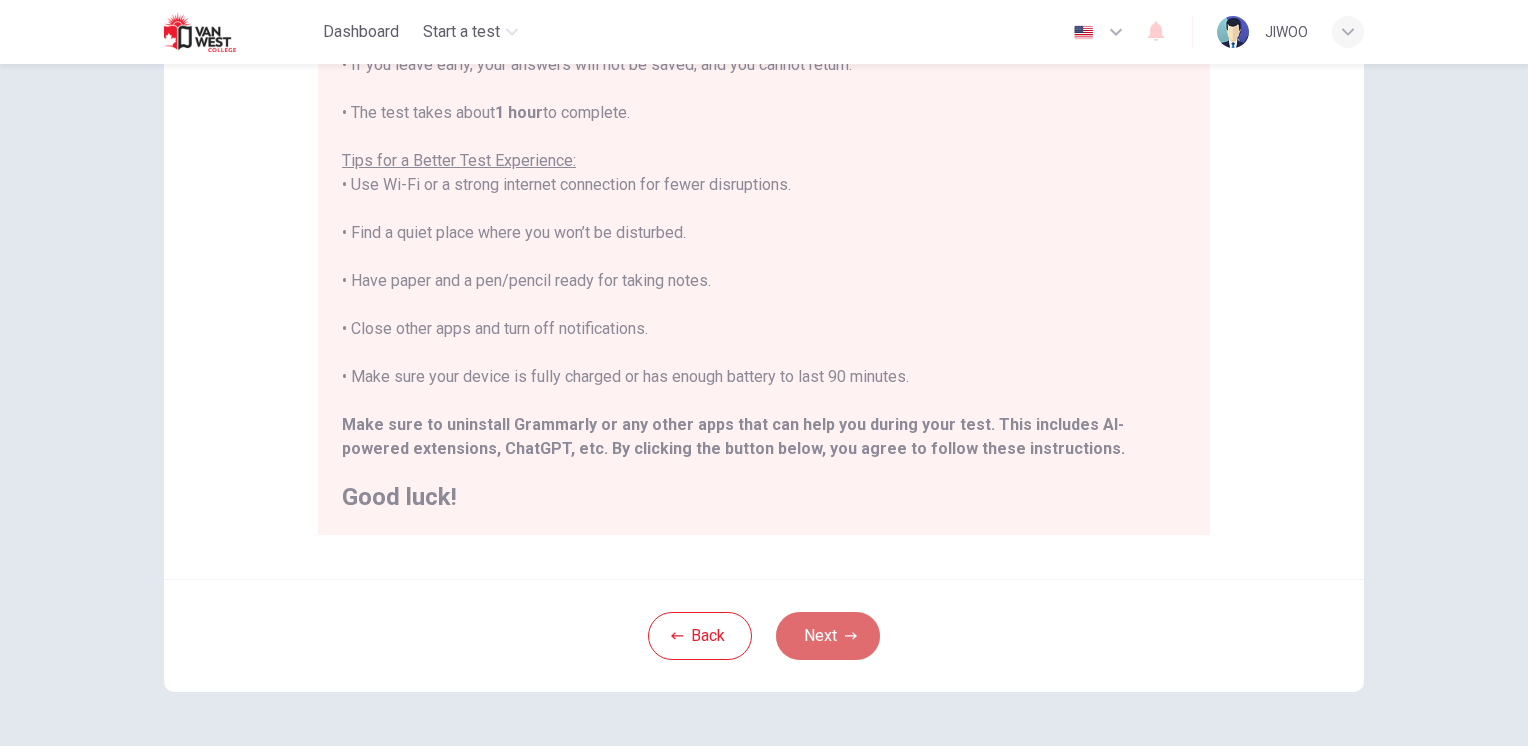 click 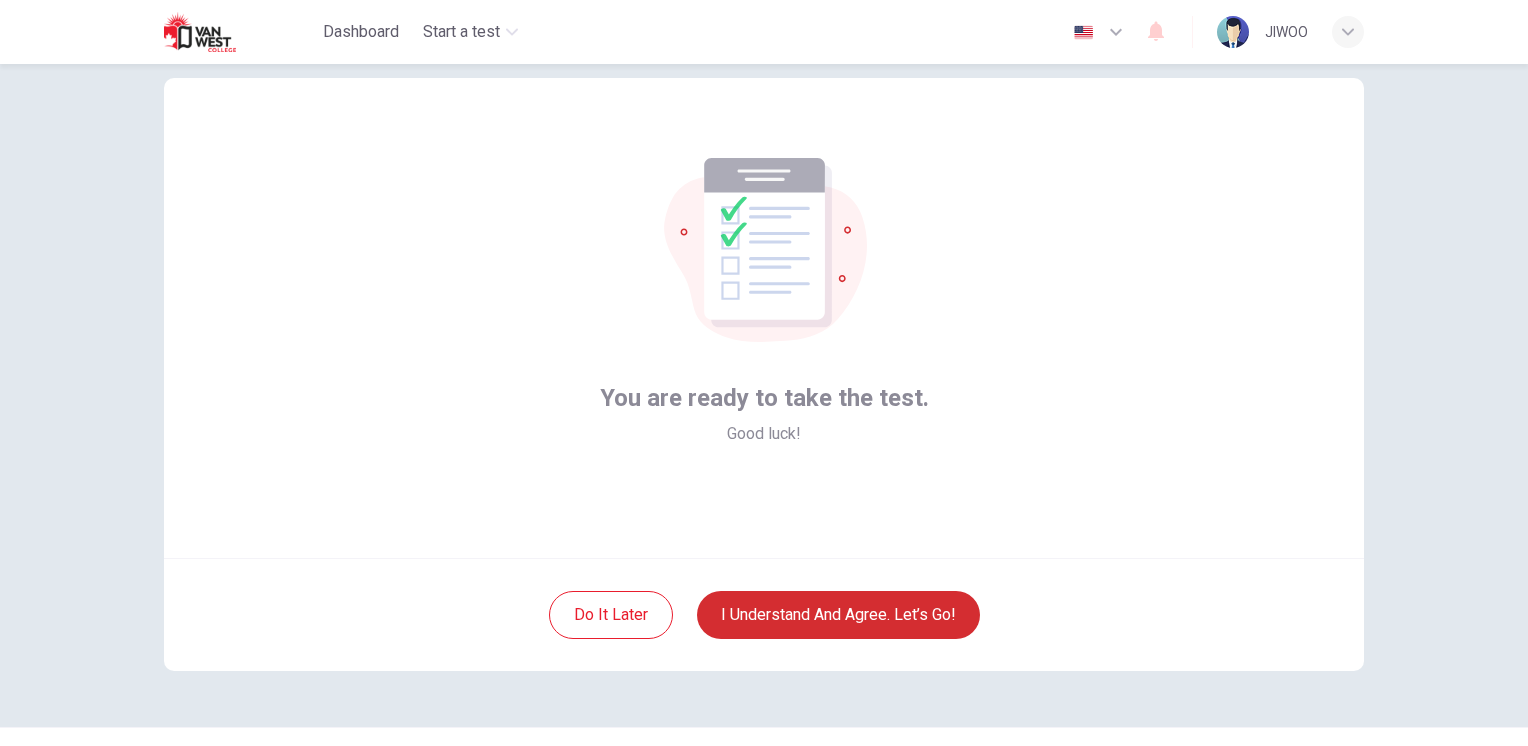 scroll, scrollTop: 0, scrollLeft: 0, axis: both 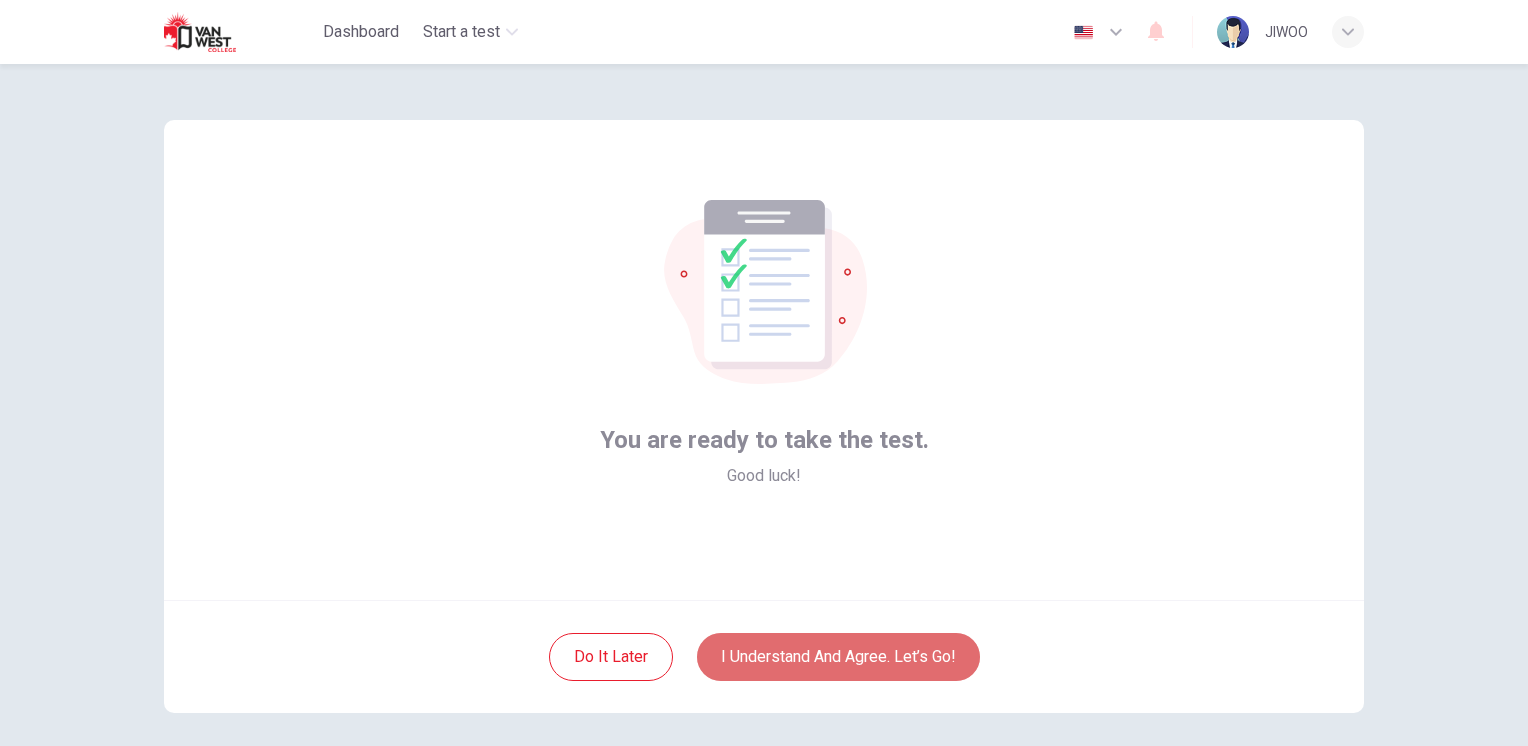 click on "I understand and agree. Let’s go!" at bounding box center (838, 657) 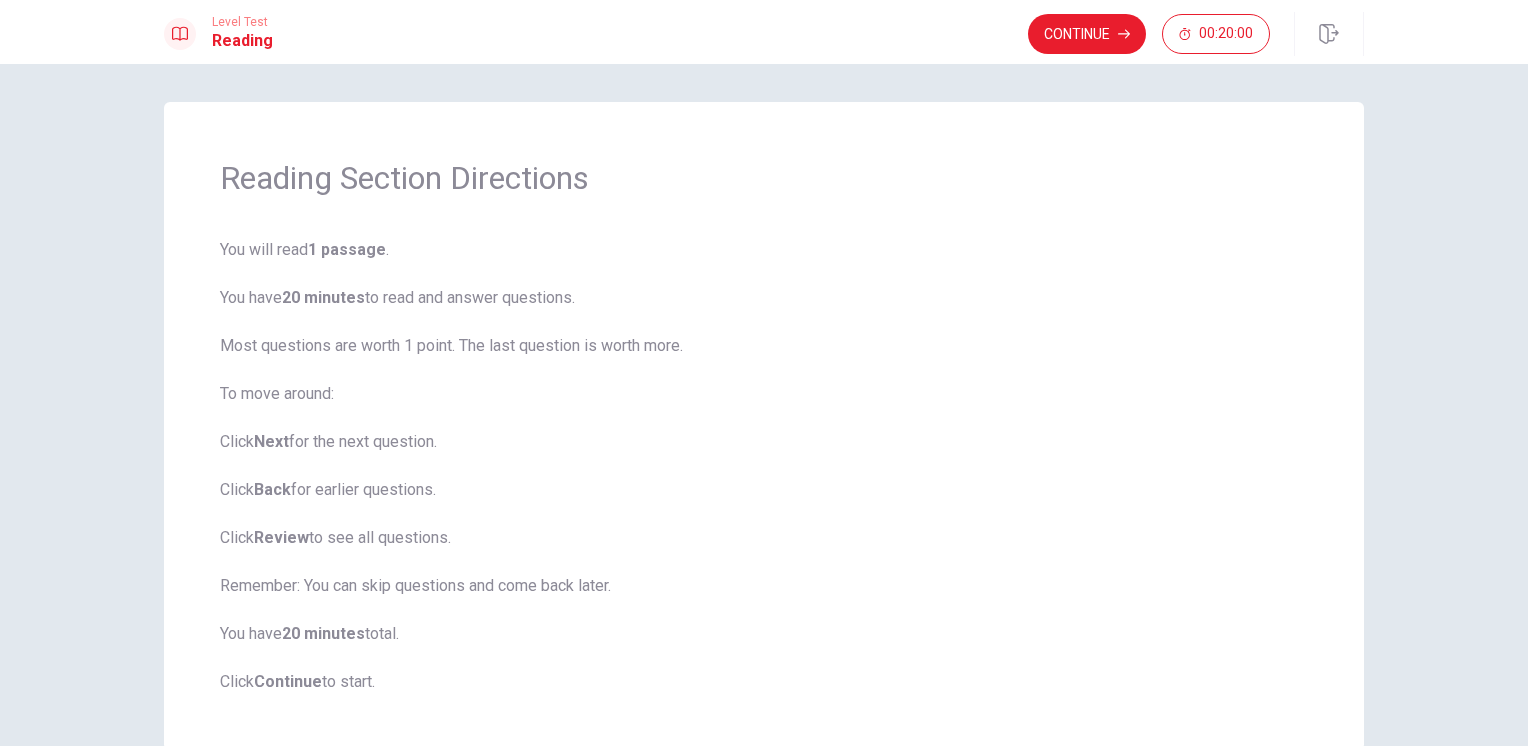 scroll, scrollTop: 0, scrollLeft: 0, axis: both 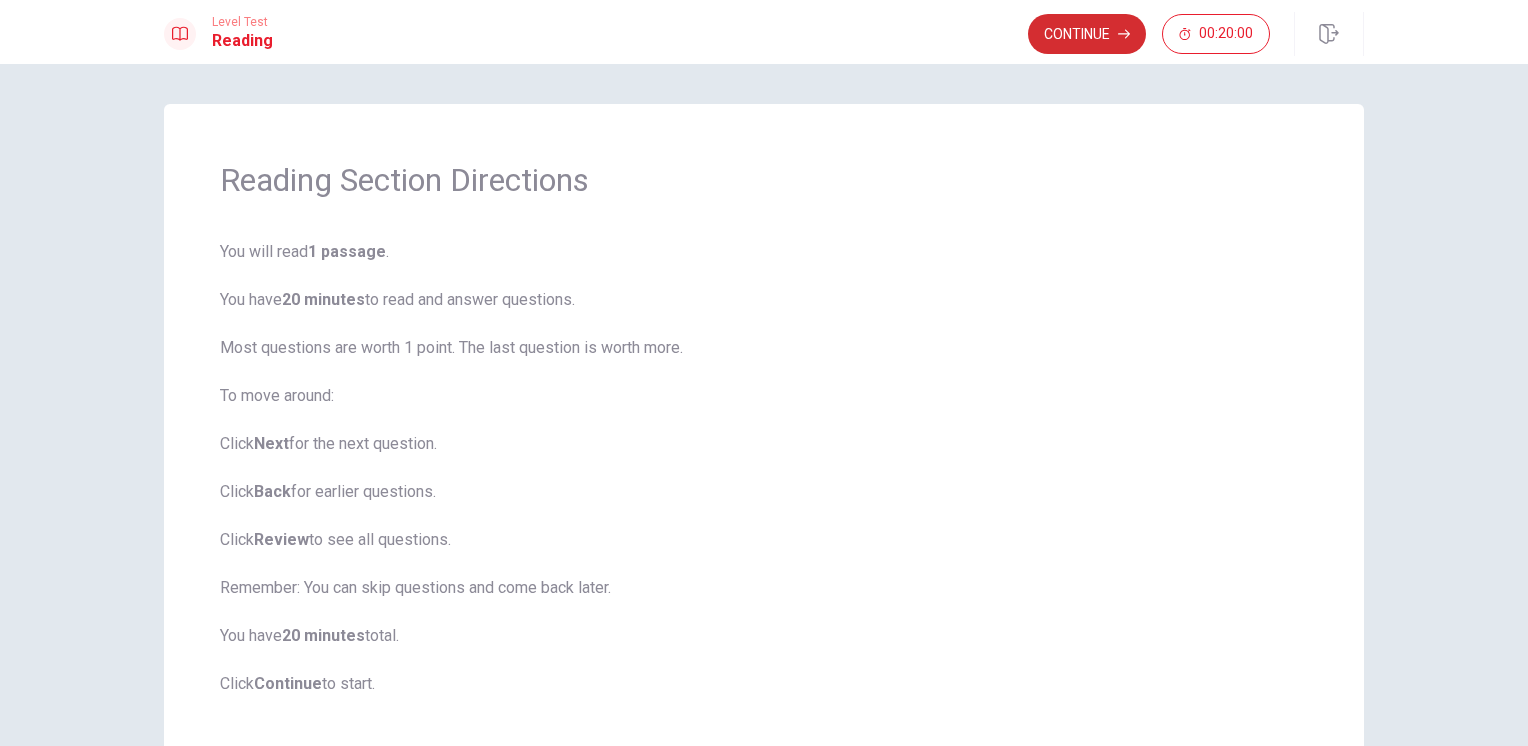 click on "Continue" at bounding box center (1087, 34) 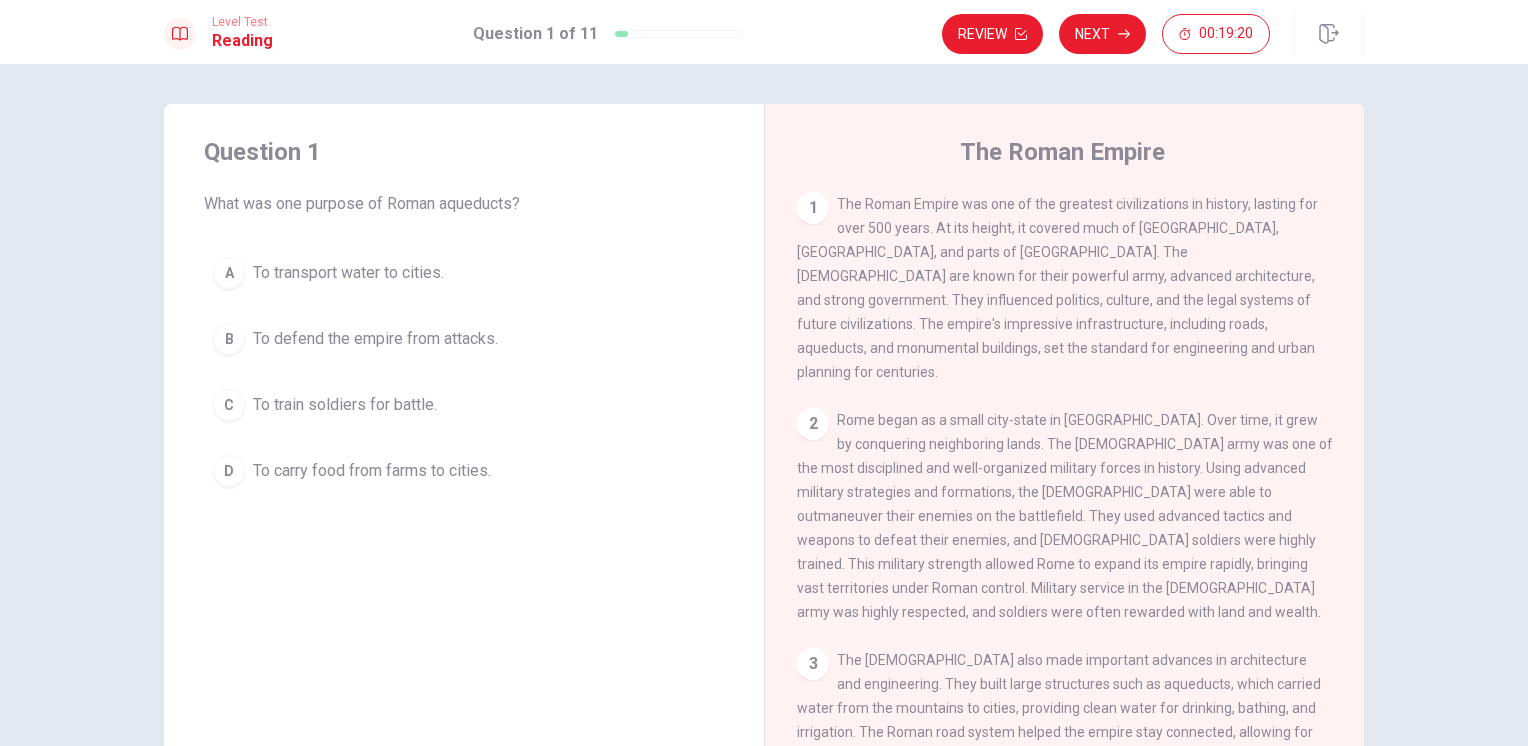drag, startPoint x: 439, startPoint y: 203, endPoint x: 519, endPoint y: 203, distance: 80 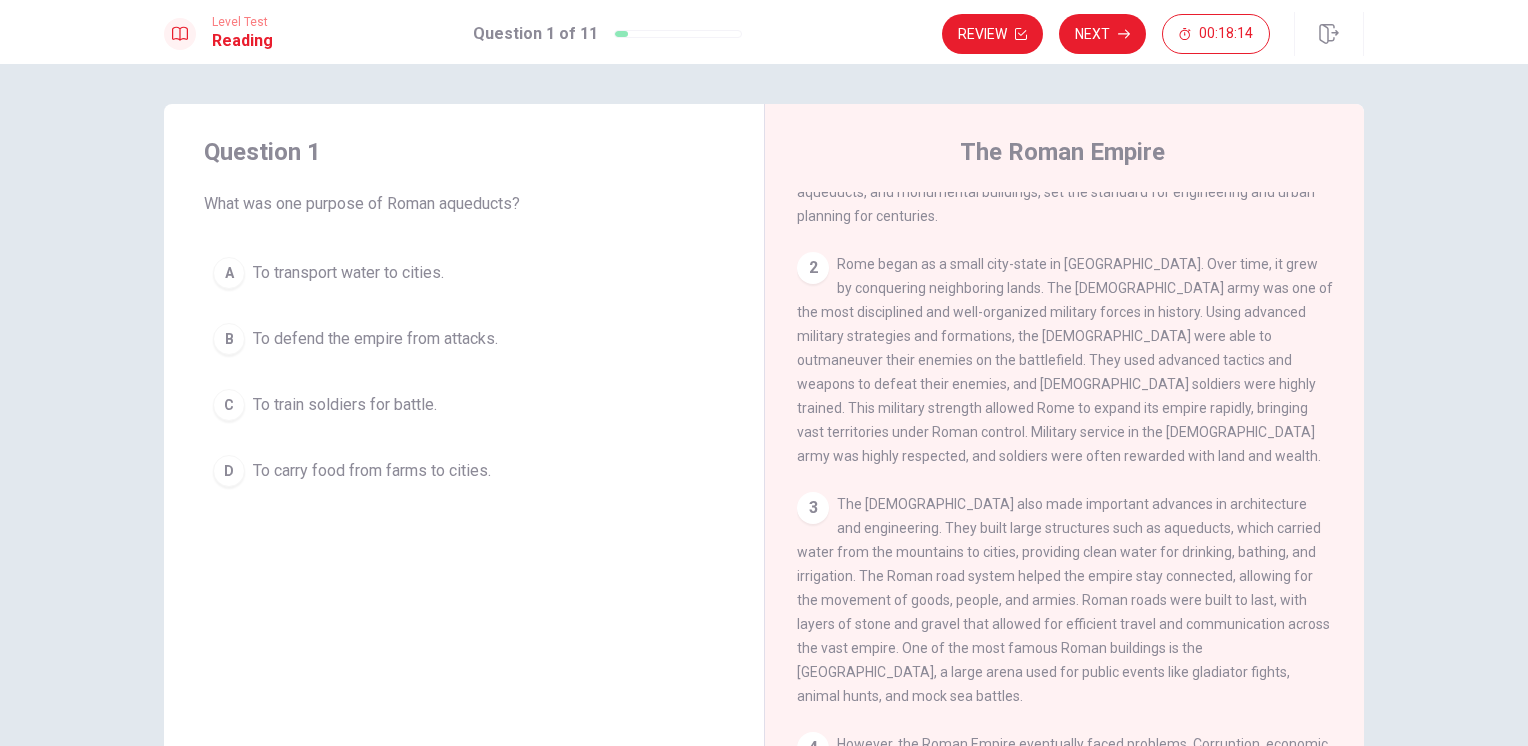 scroll, scrollTop: 0, scrollLeft: 0, axis: both 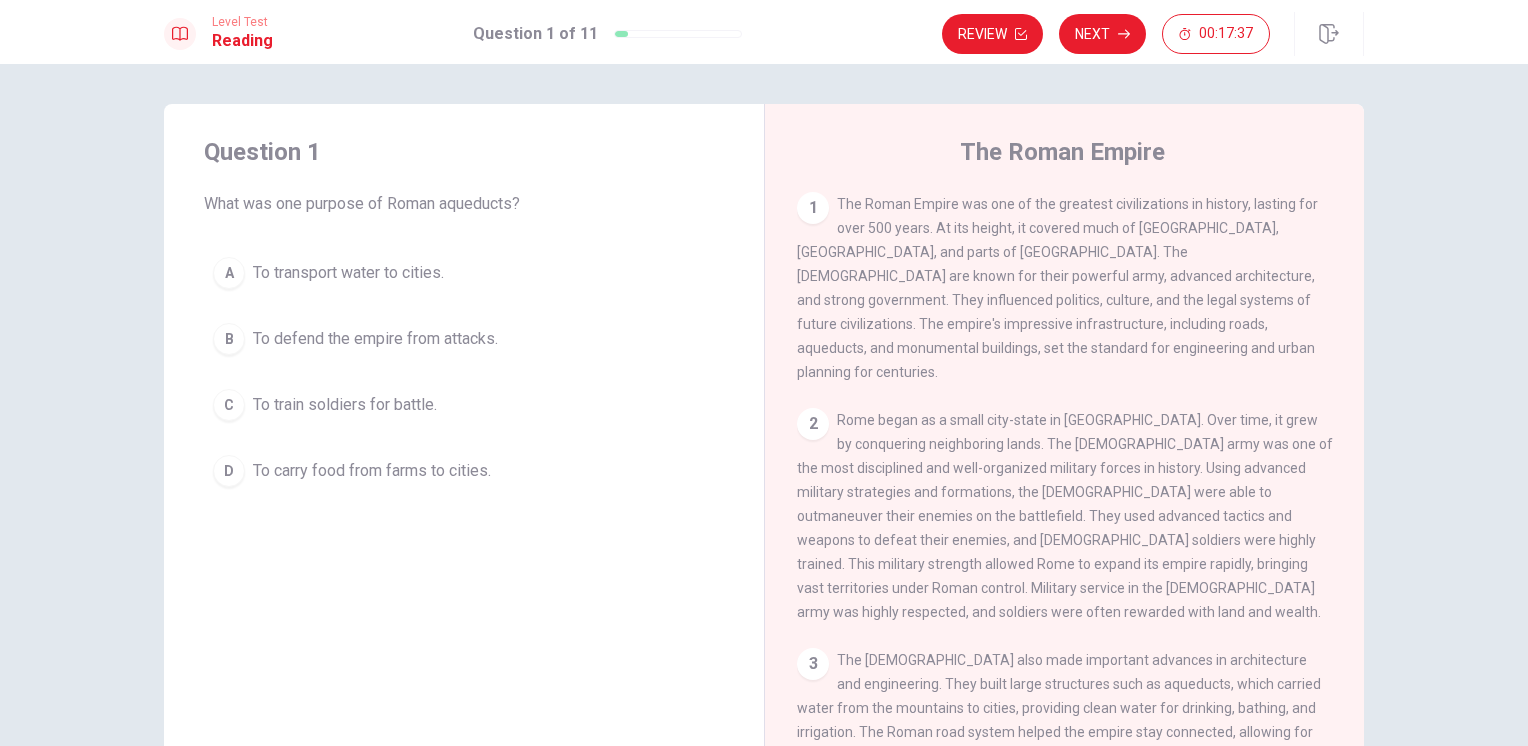 click on "A" at bounding box center (229, 273) 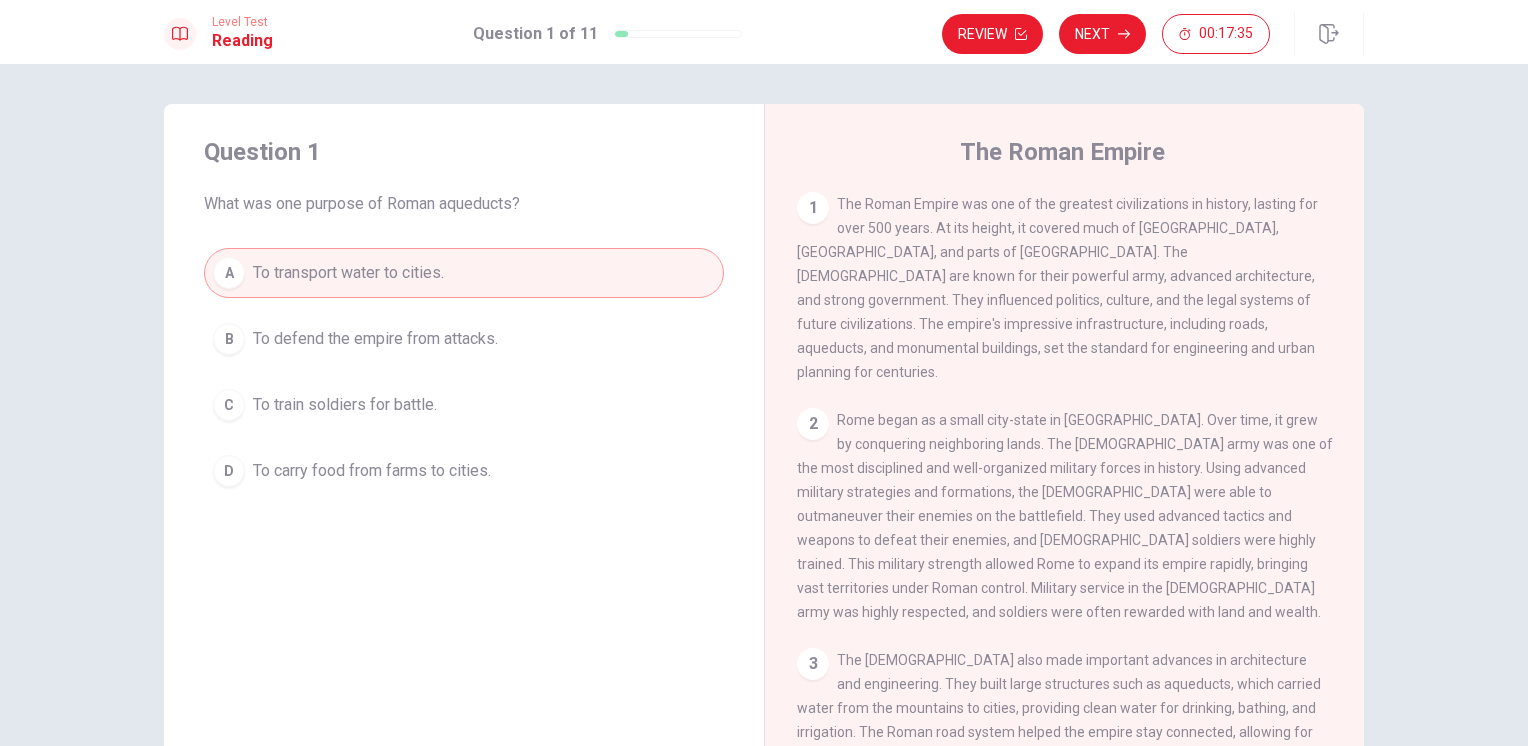 click on "Next" at bounding box center [1102, 34] 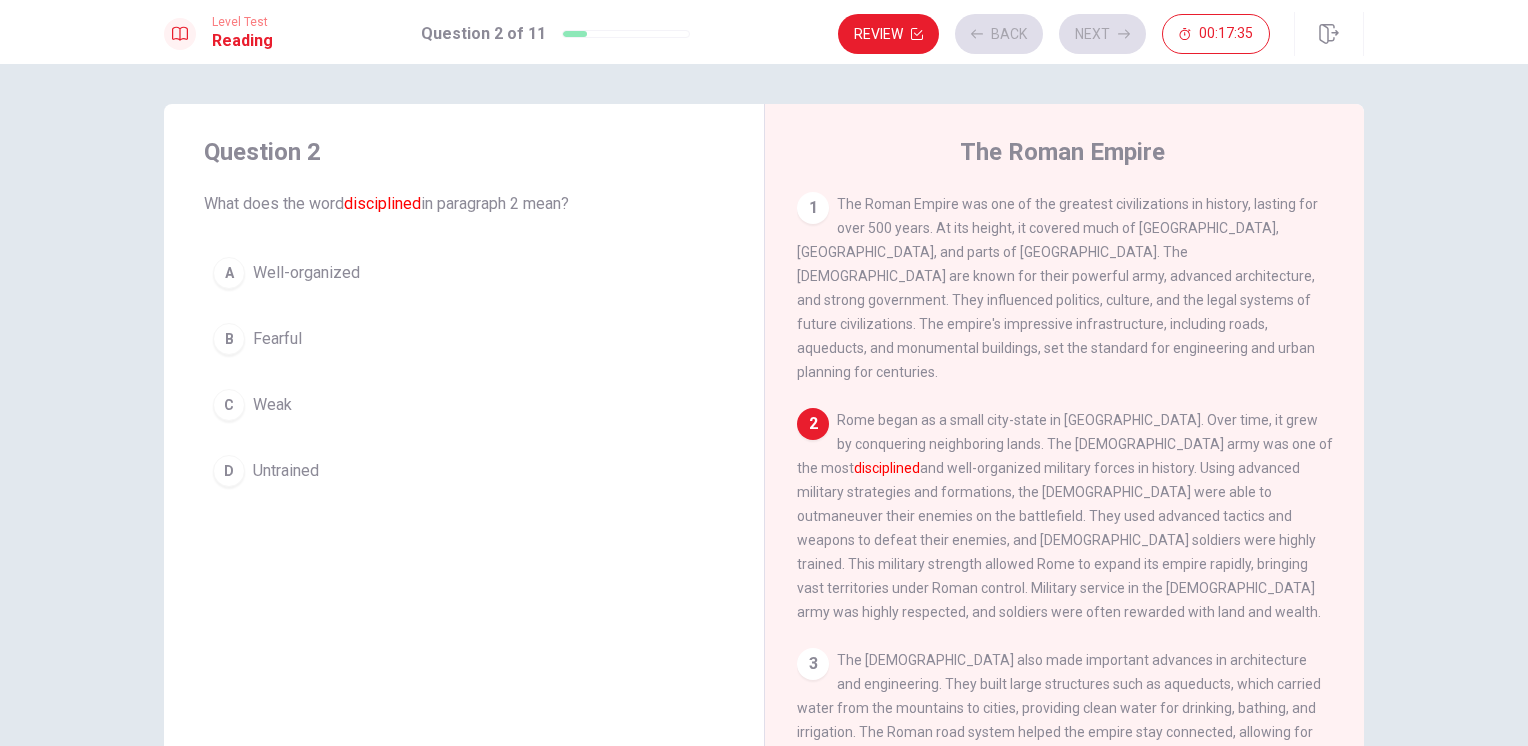 scroll, scrollTop: 45, scrollLeft: 0, axis: vertical 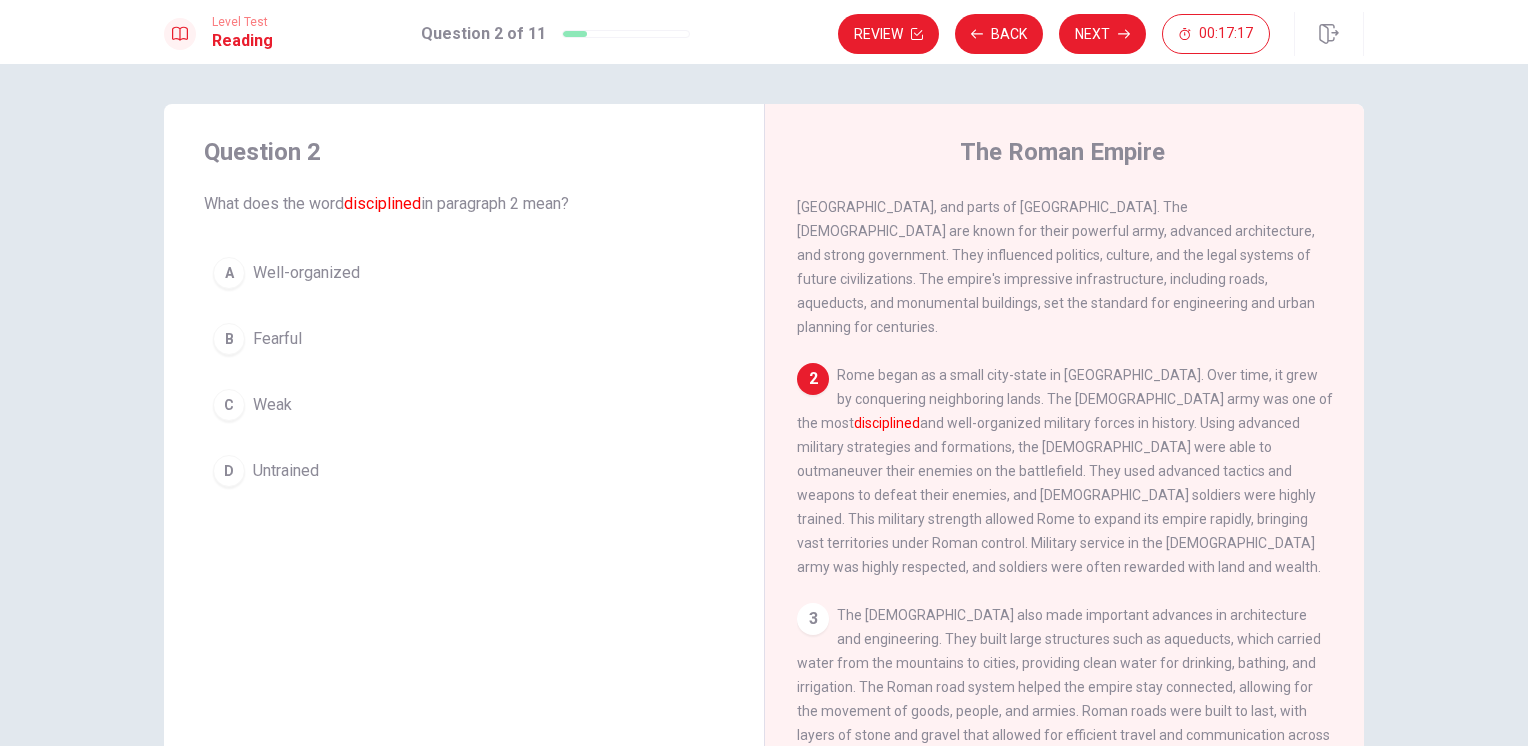 drag, startPoint x: 1190, startPoint y: 381, endPoint x: 1251, endPoint y: 378, distance: 61.073727 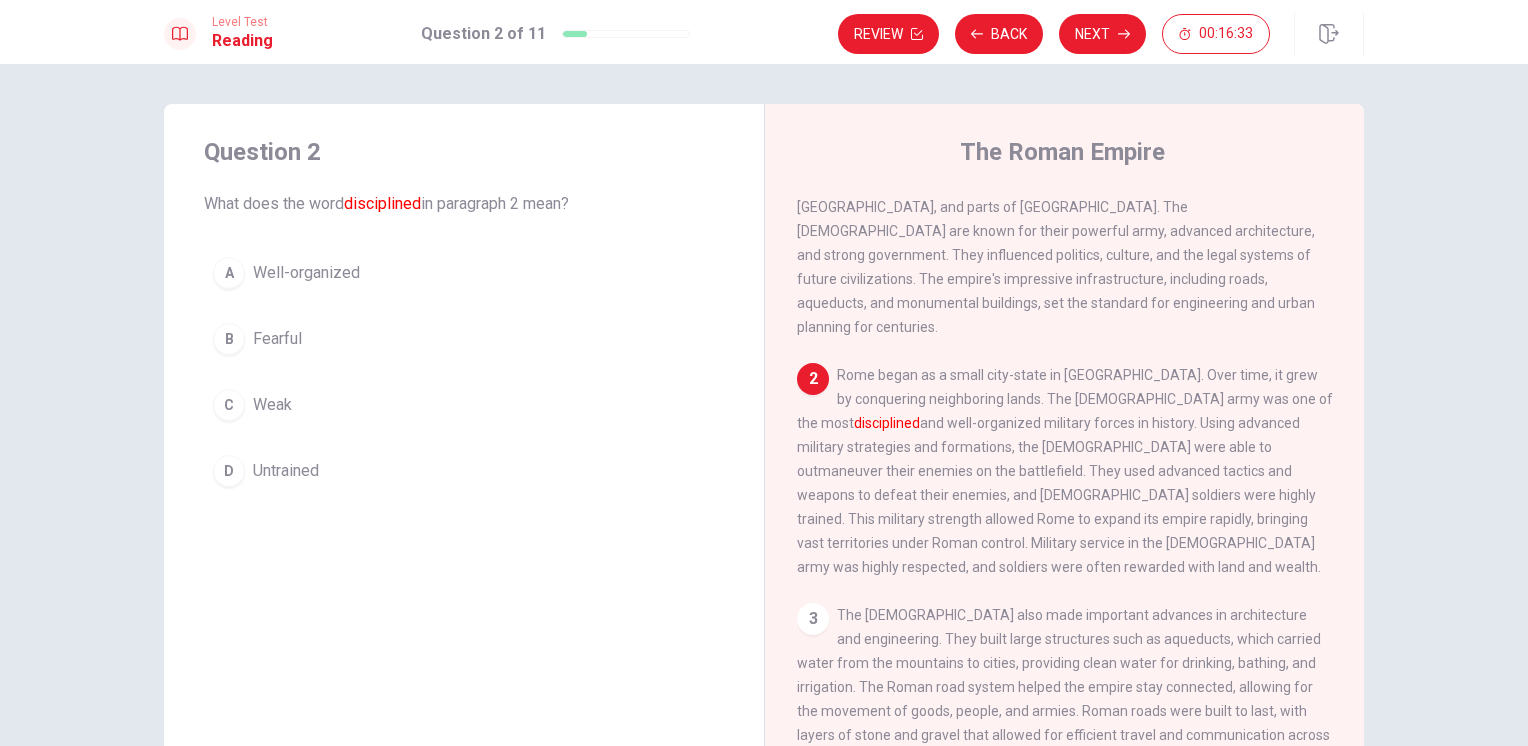 click on "A" at bounding box center [229, 273] 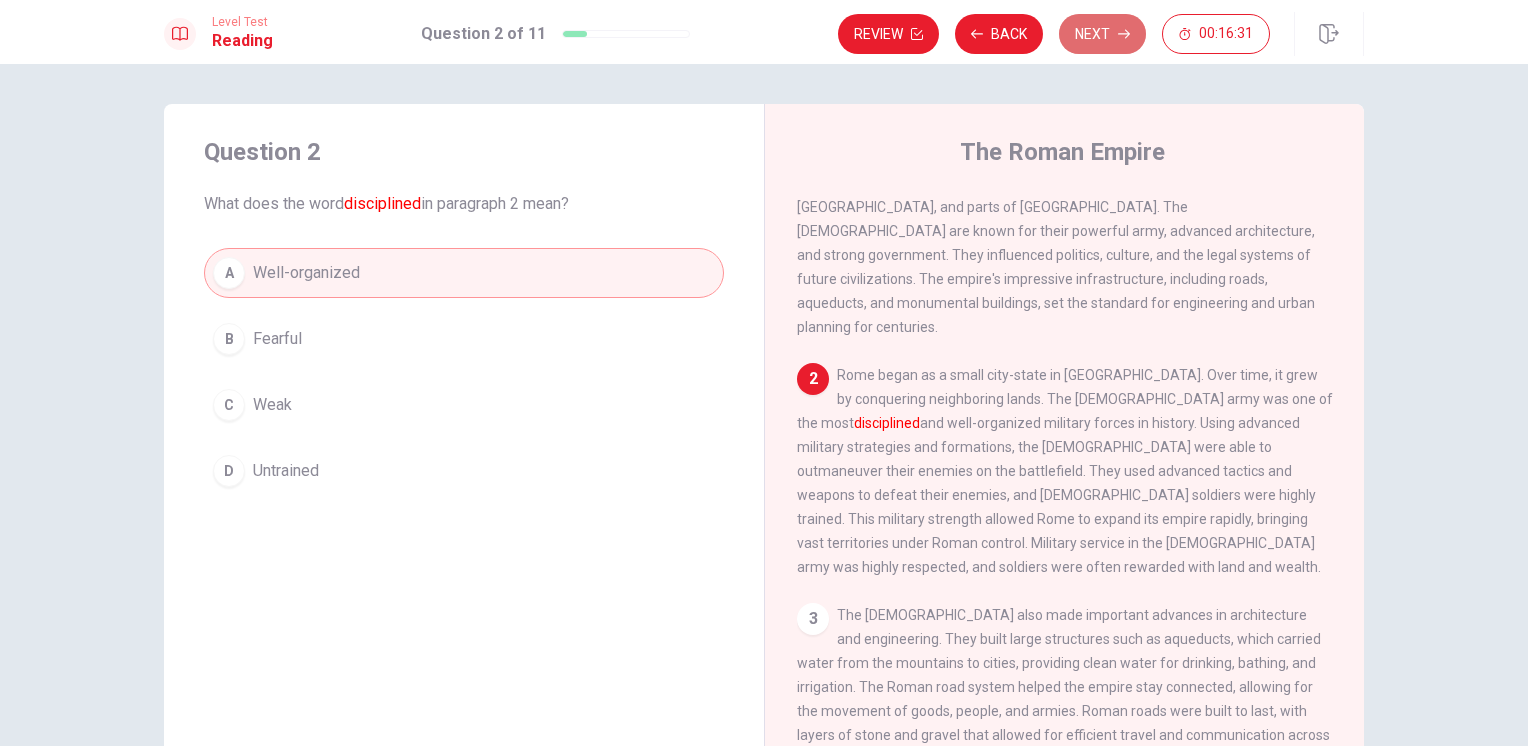 click on "Next" at bounding box center (1102, 34) 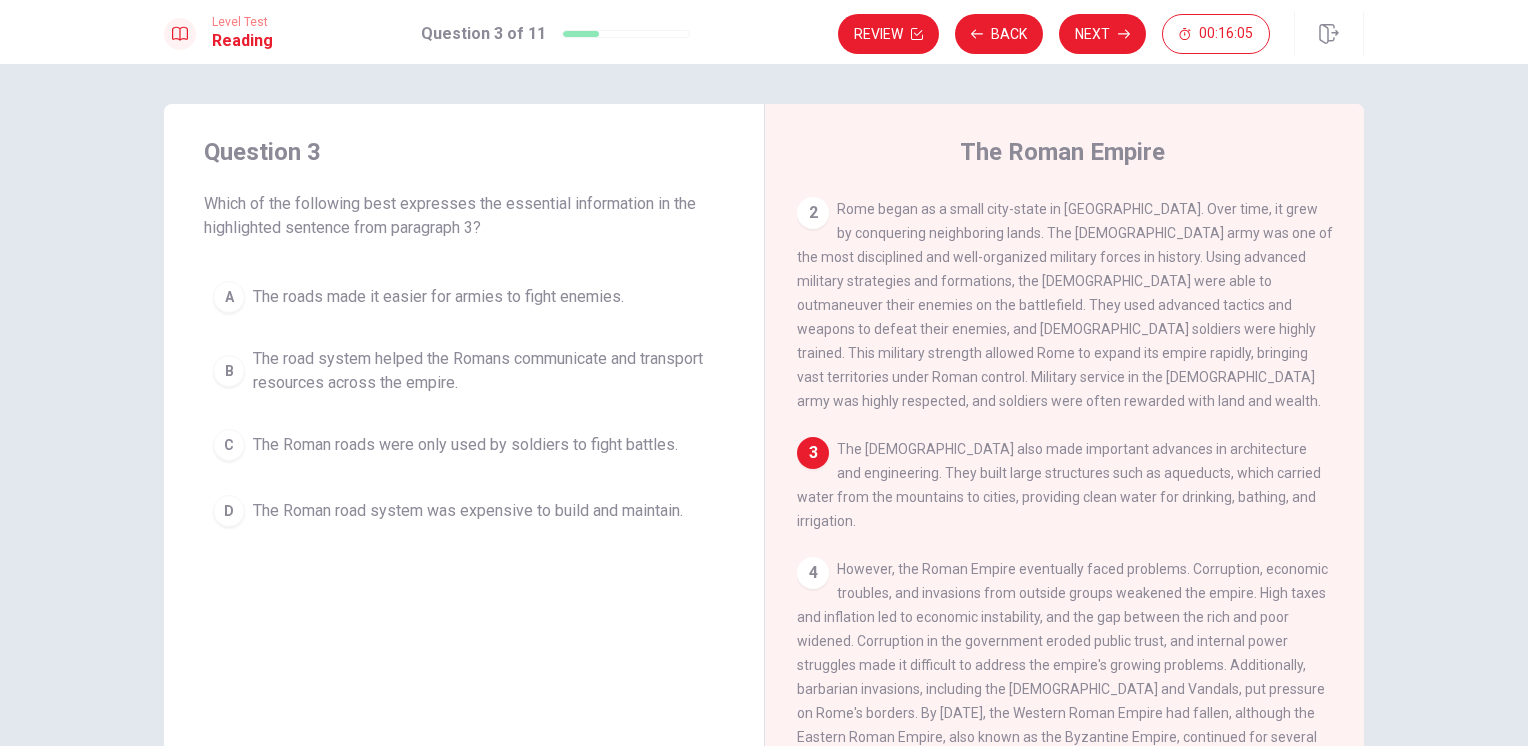 scroll, scrollTop: 344, scrollLeft: 0, axis: vertical 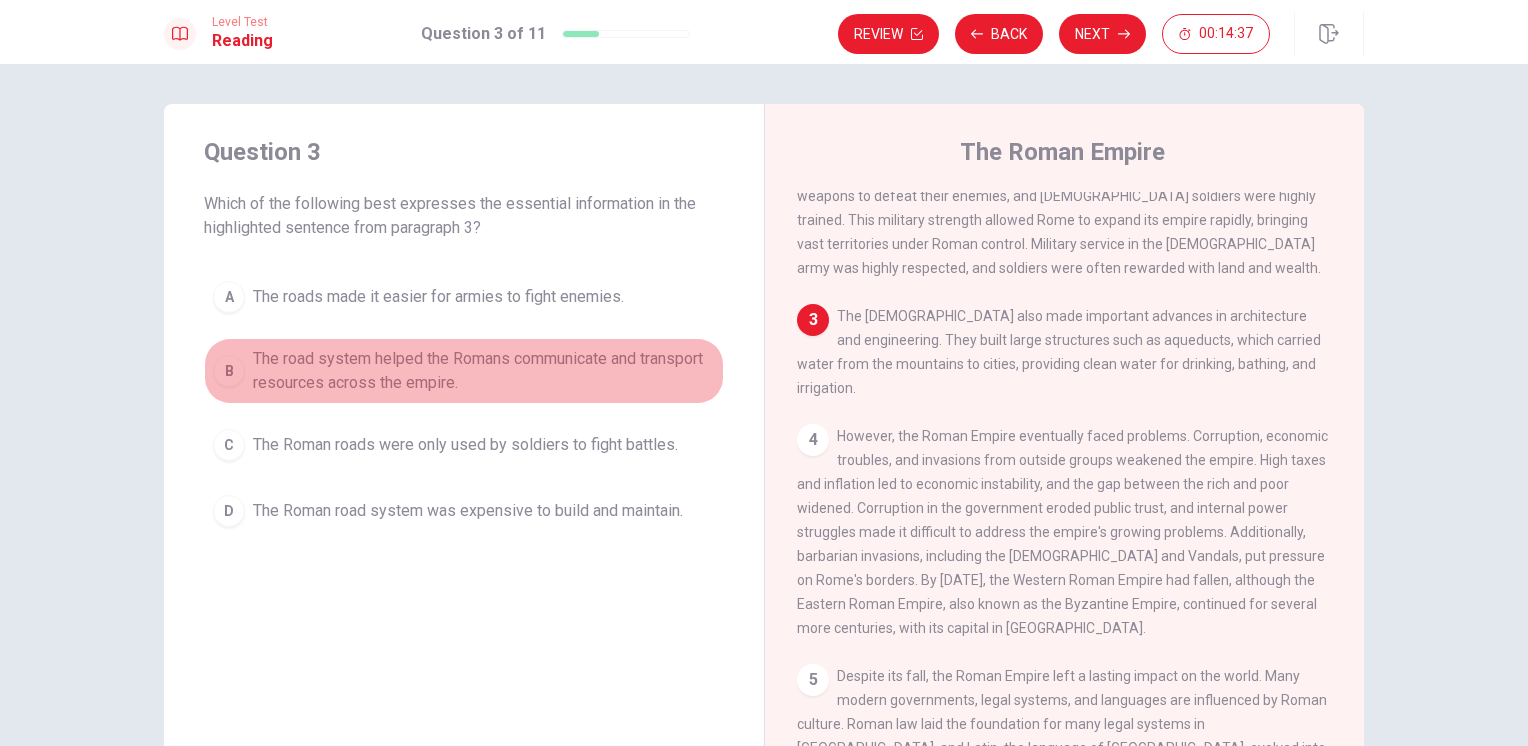 click on "B" at bounding box center (229, 371) 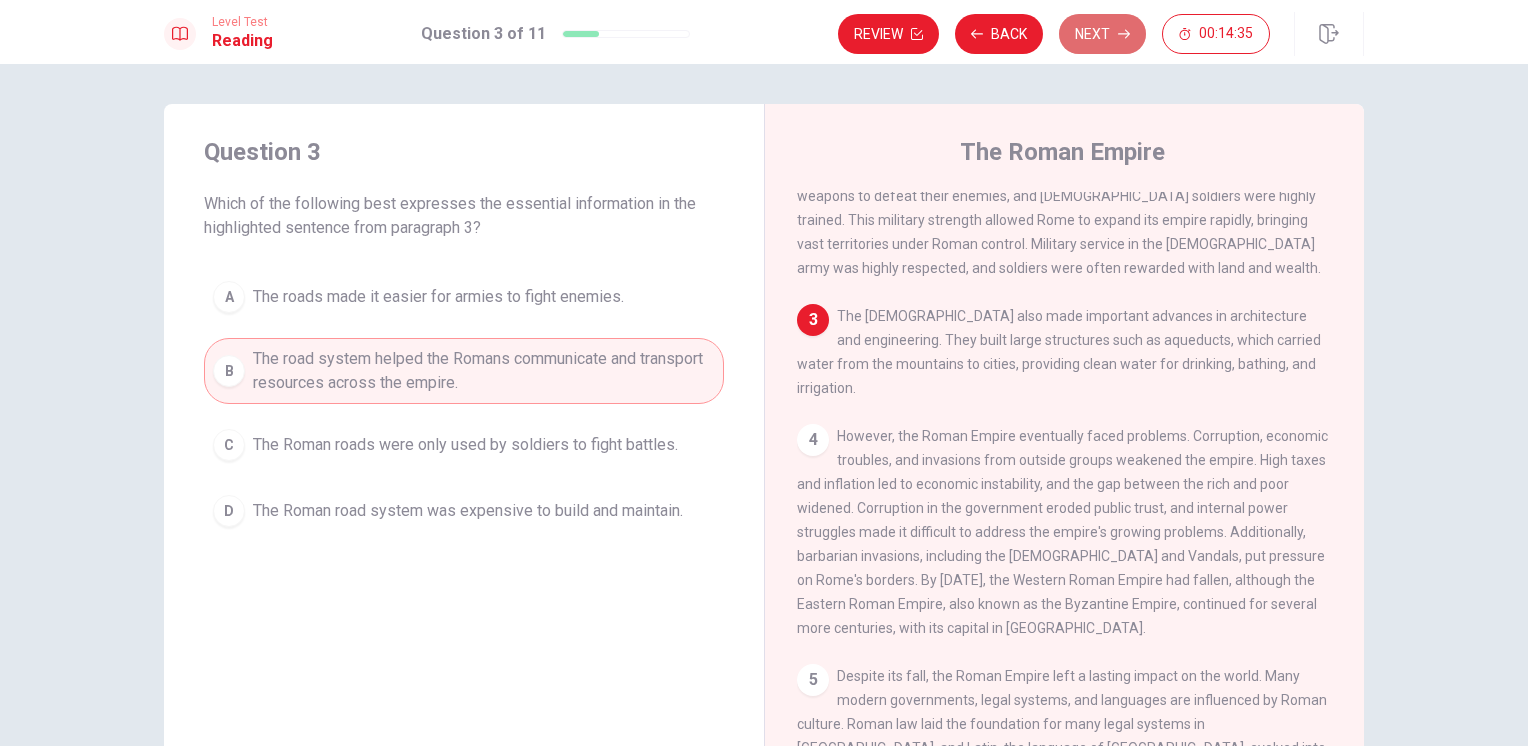click on "Next" at bounding box center [1102, 34] 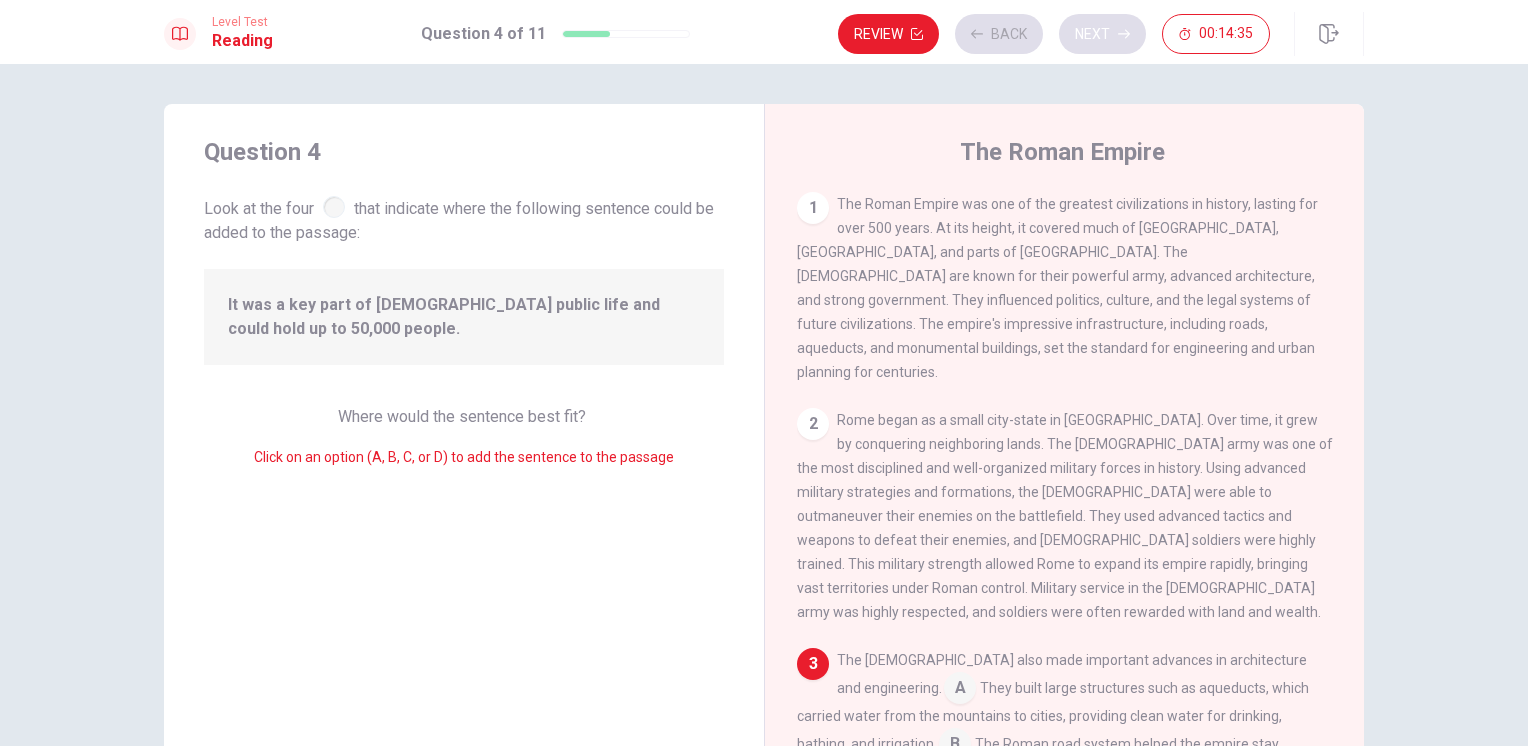 scroll, scrollTop: 317, scrollLeft: 0, axis: vertical 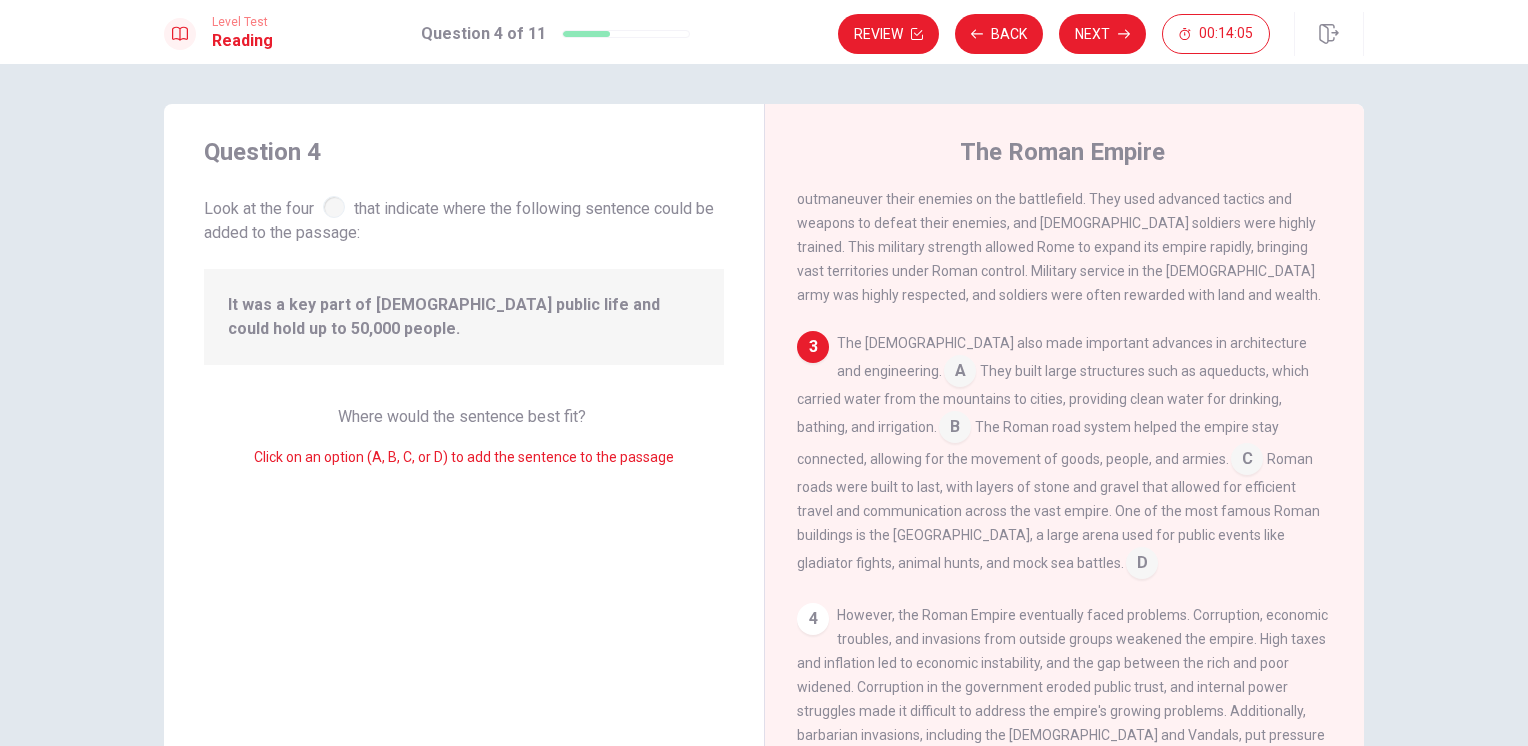 click on "They built large structures such as aqueducts, which carried water from the mountains to cities, providing clean water for drinking, bathing, and irrigation." at bounding box center [1053, 399] 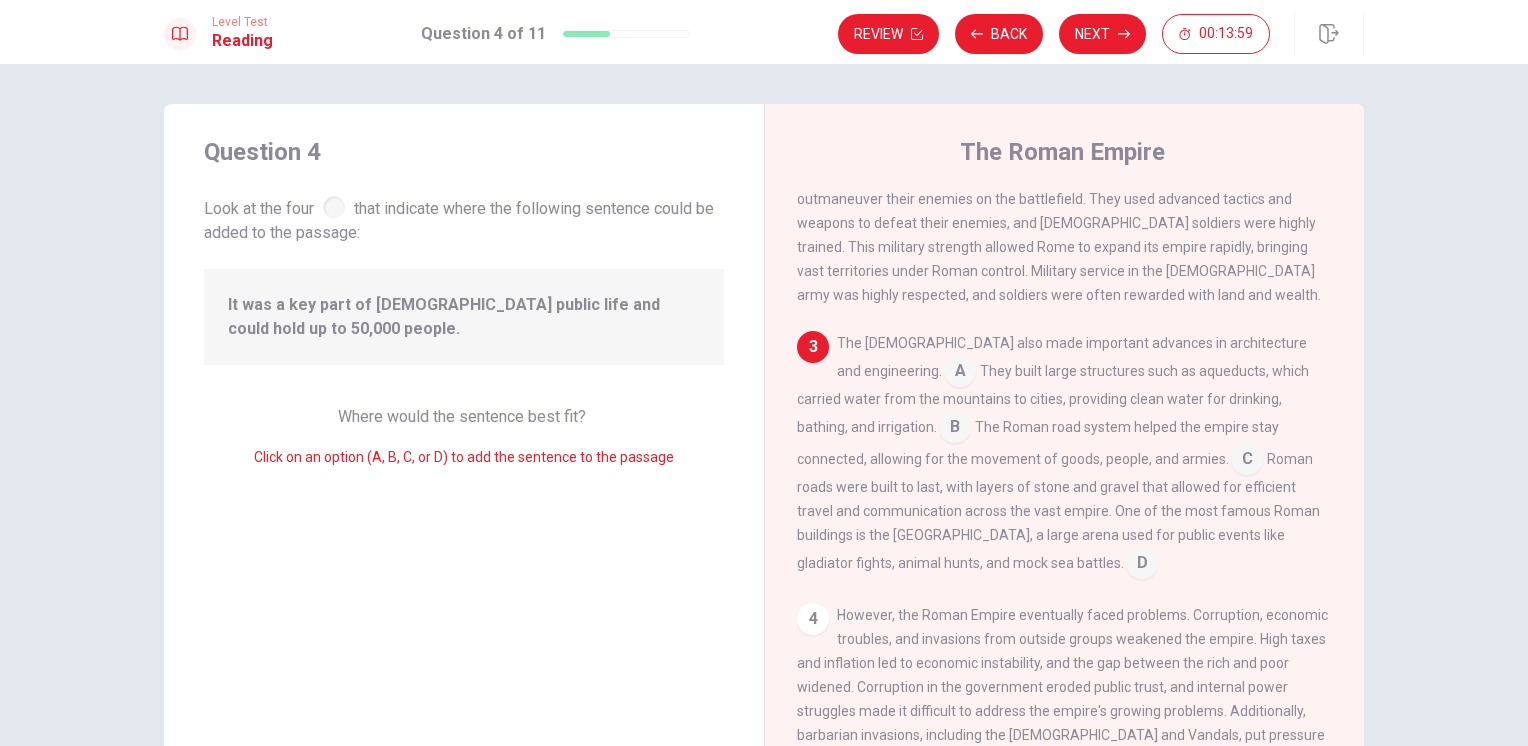 drag, startPoint x: 884, startPoint y: 362, endPoint x: 970, endPoint y: 366, distance: 86.09297 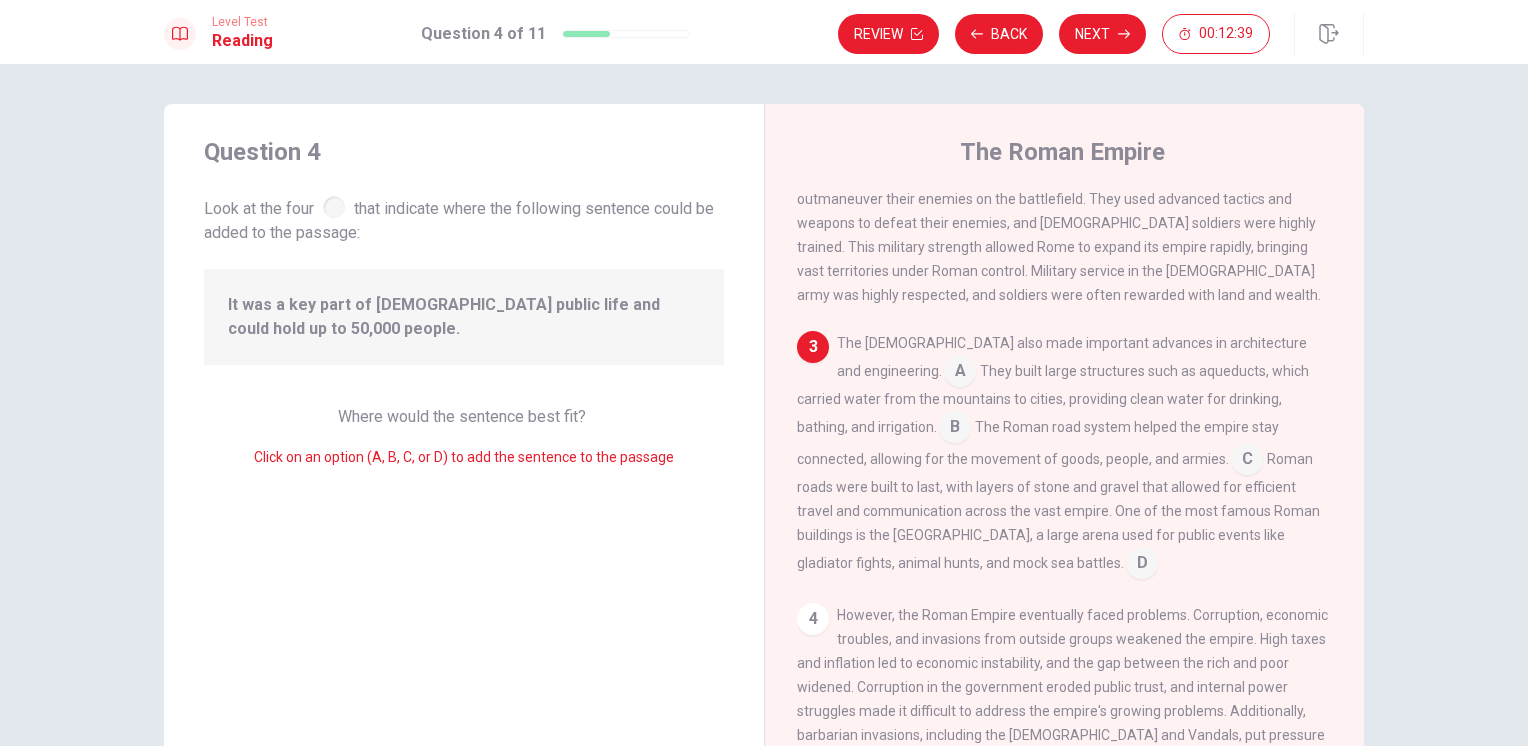 click at bounding box center (1142, 565) 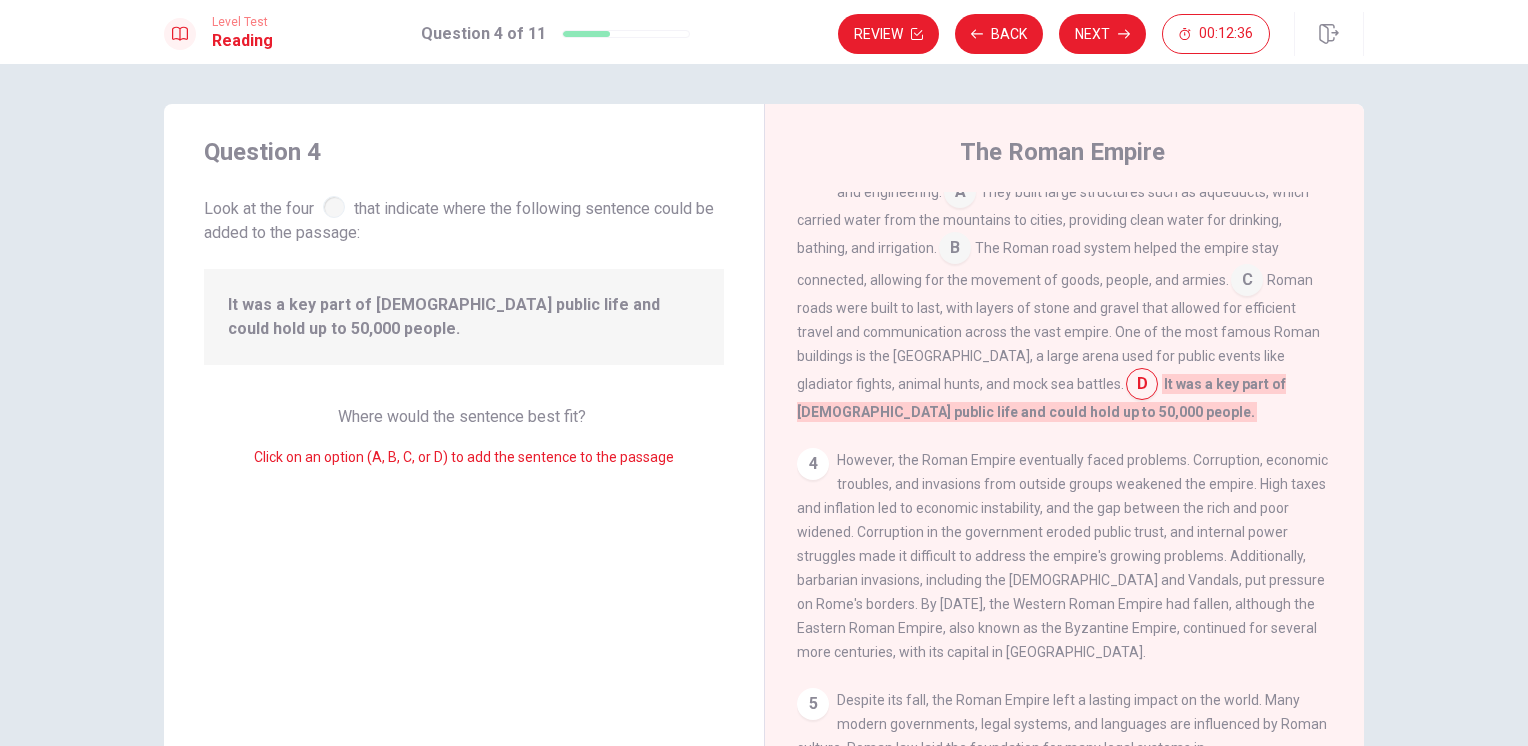 scroll, scrollTop: 410, scrollLeft: 0, axis: vertical 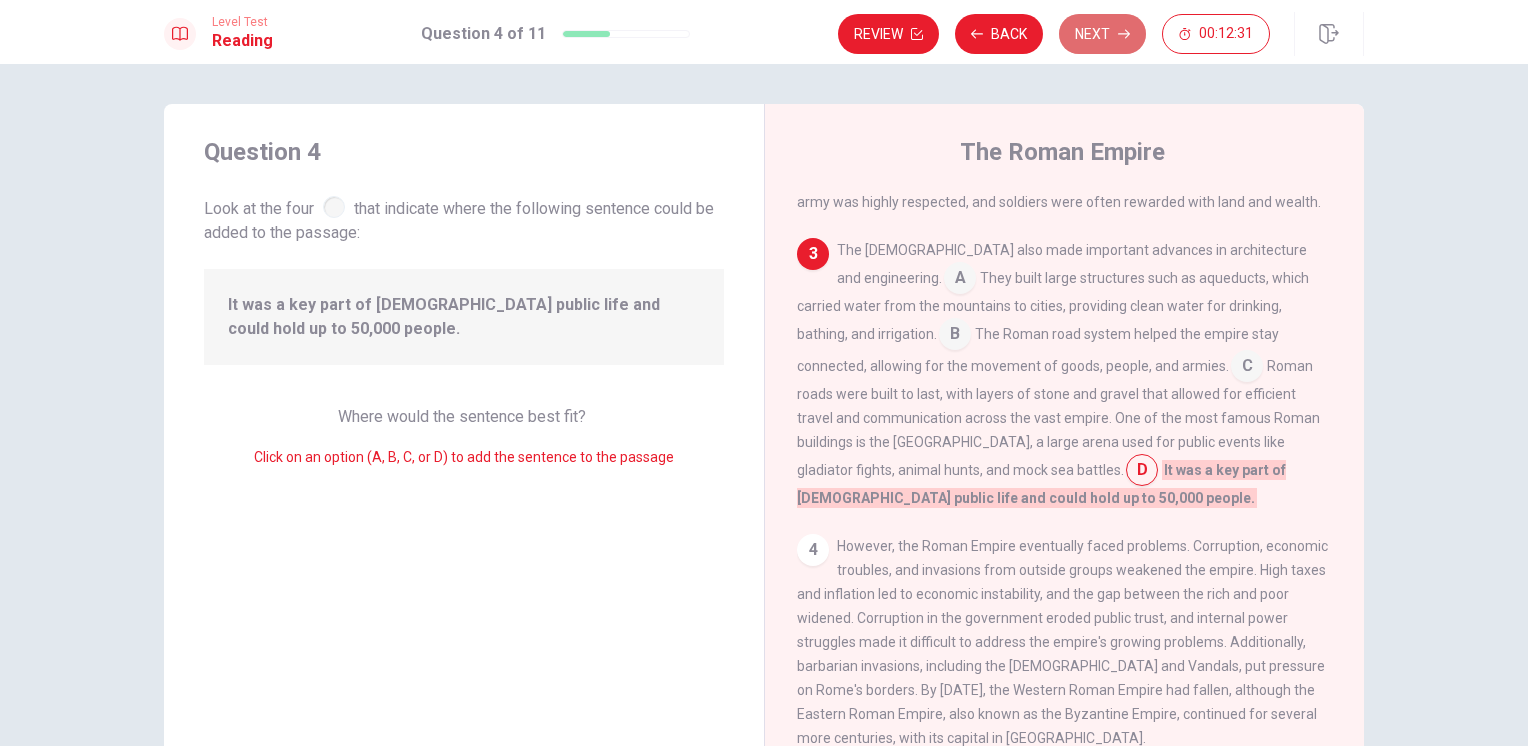 click on "Next" at bounding box center [1102, 34] 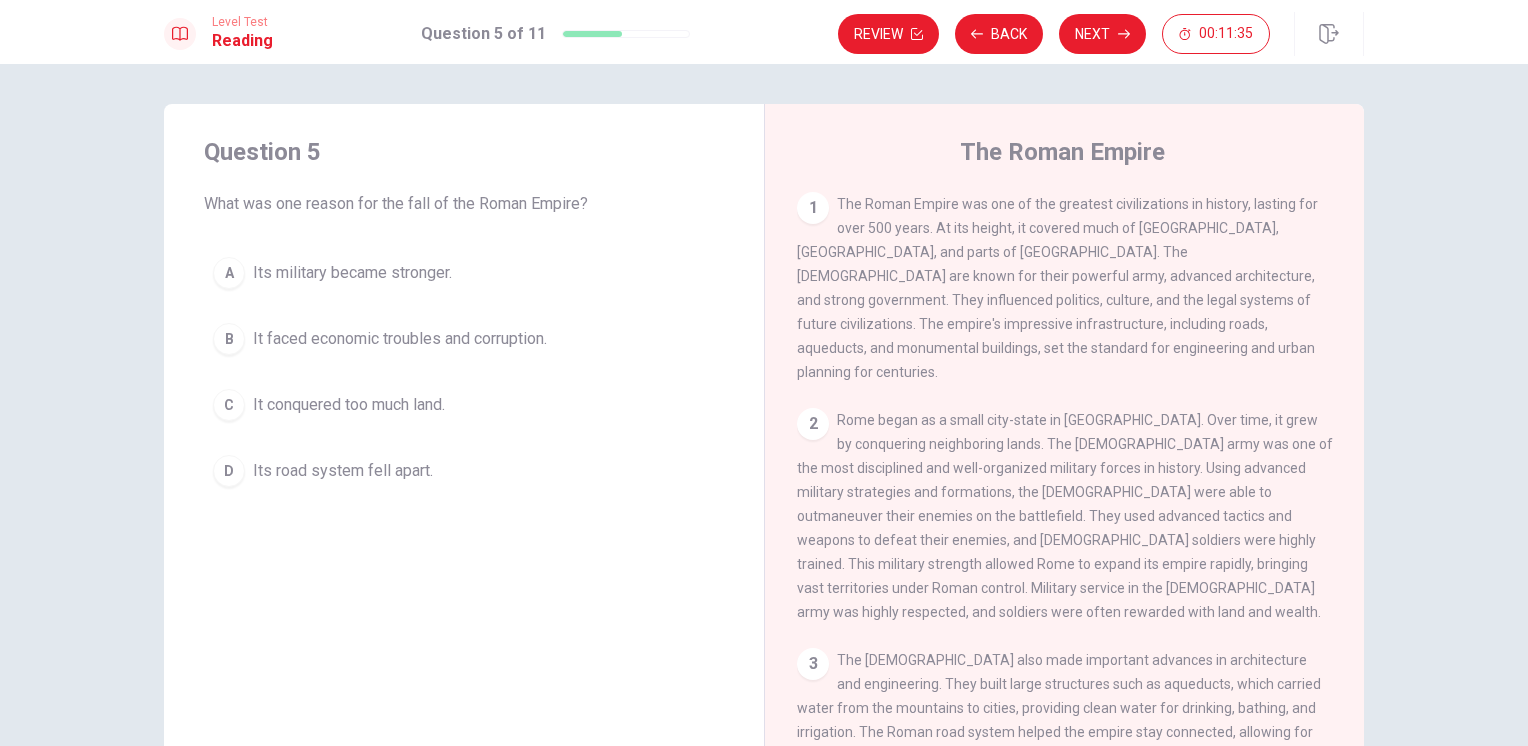 click on "A" at bounding box center [229, 273] 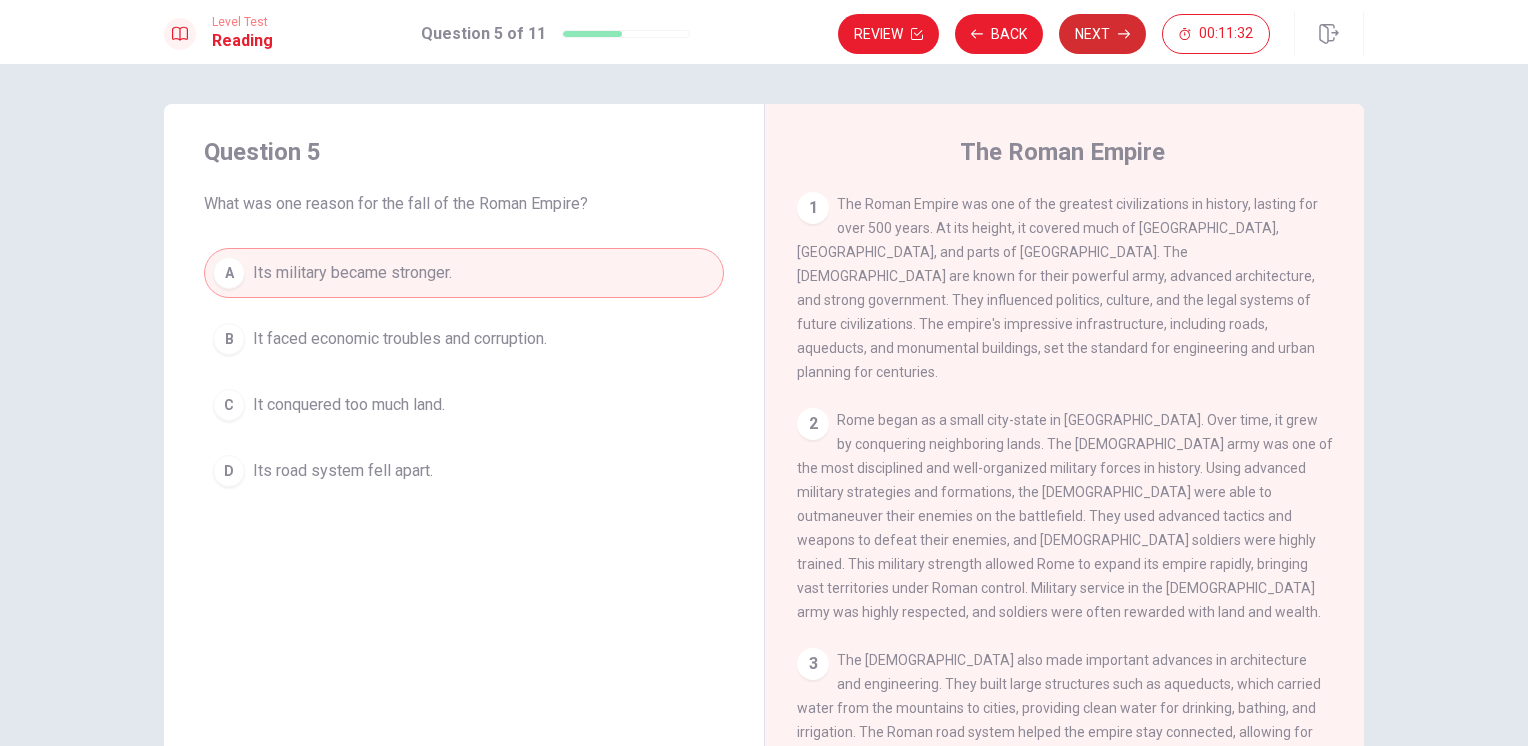 click on "Next" at bounding box center [1102, 34] 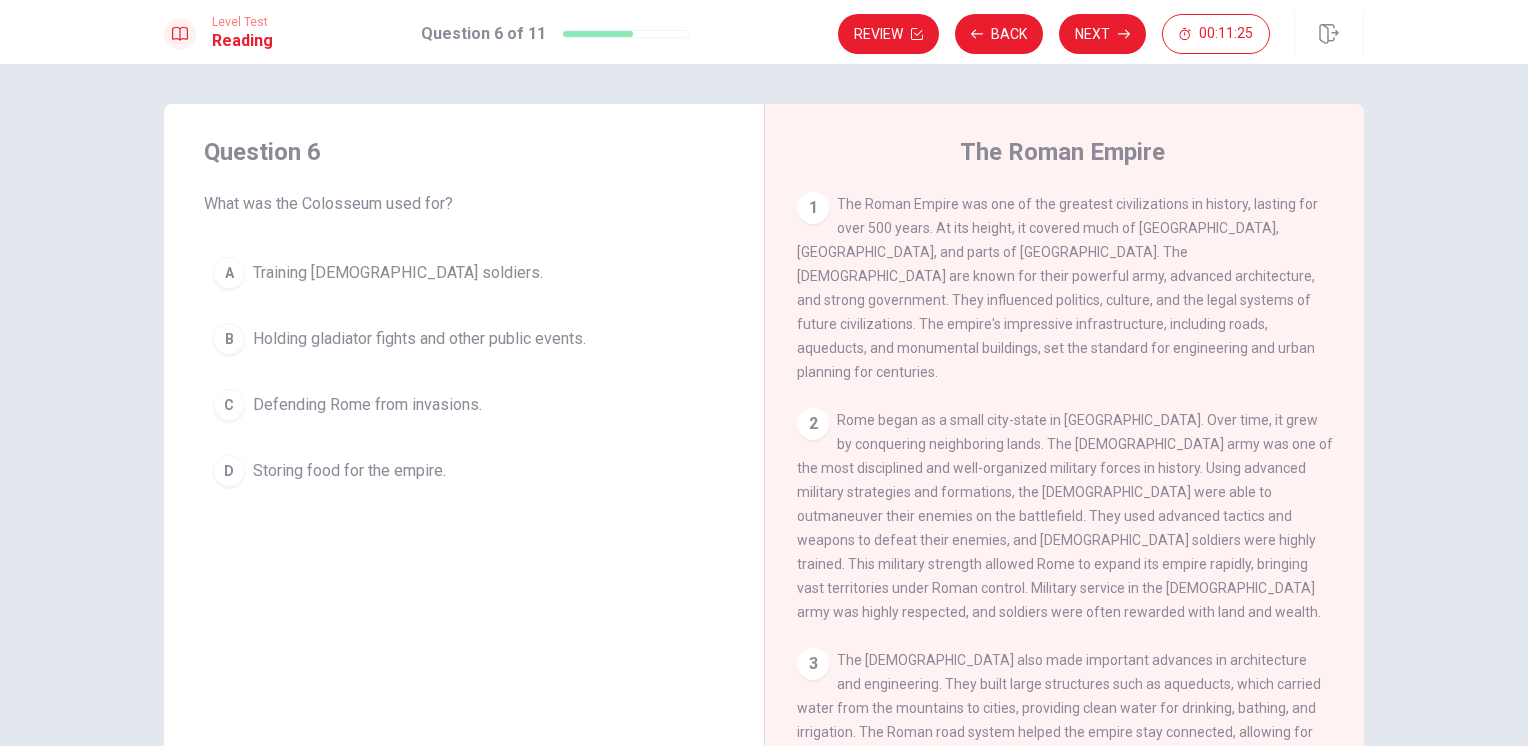 drag, startPoint x: 308, startPoint y: 202, endPoint x: 413, endPoint y: 208, distance: 105.17129 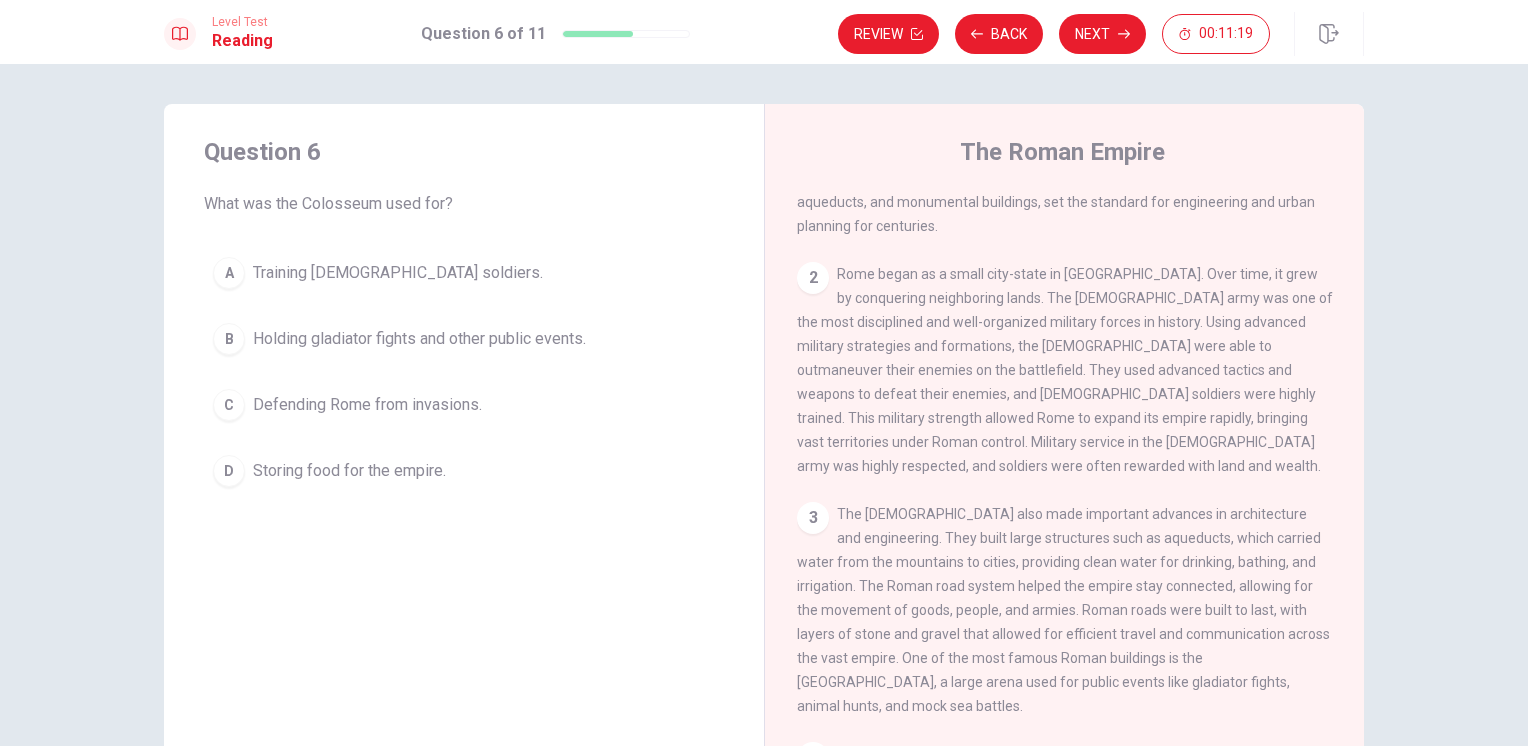 scroll, scrollTop: 100, scrollLeft: 0, axis: vertical 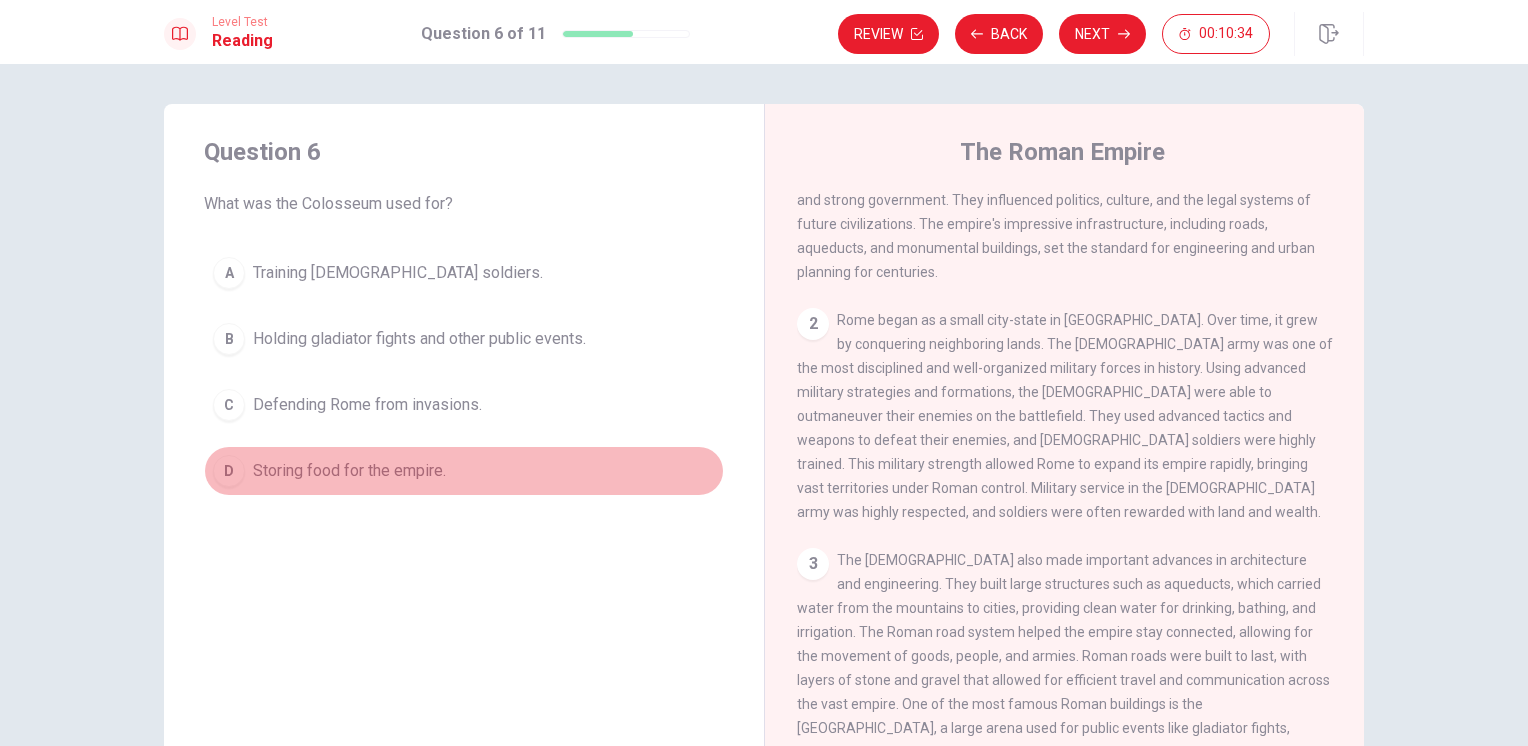 click on "D" at bounding box center [229, 471] 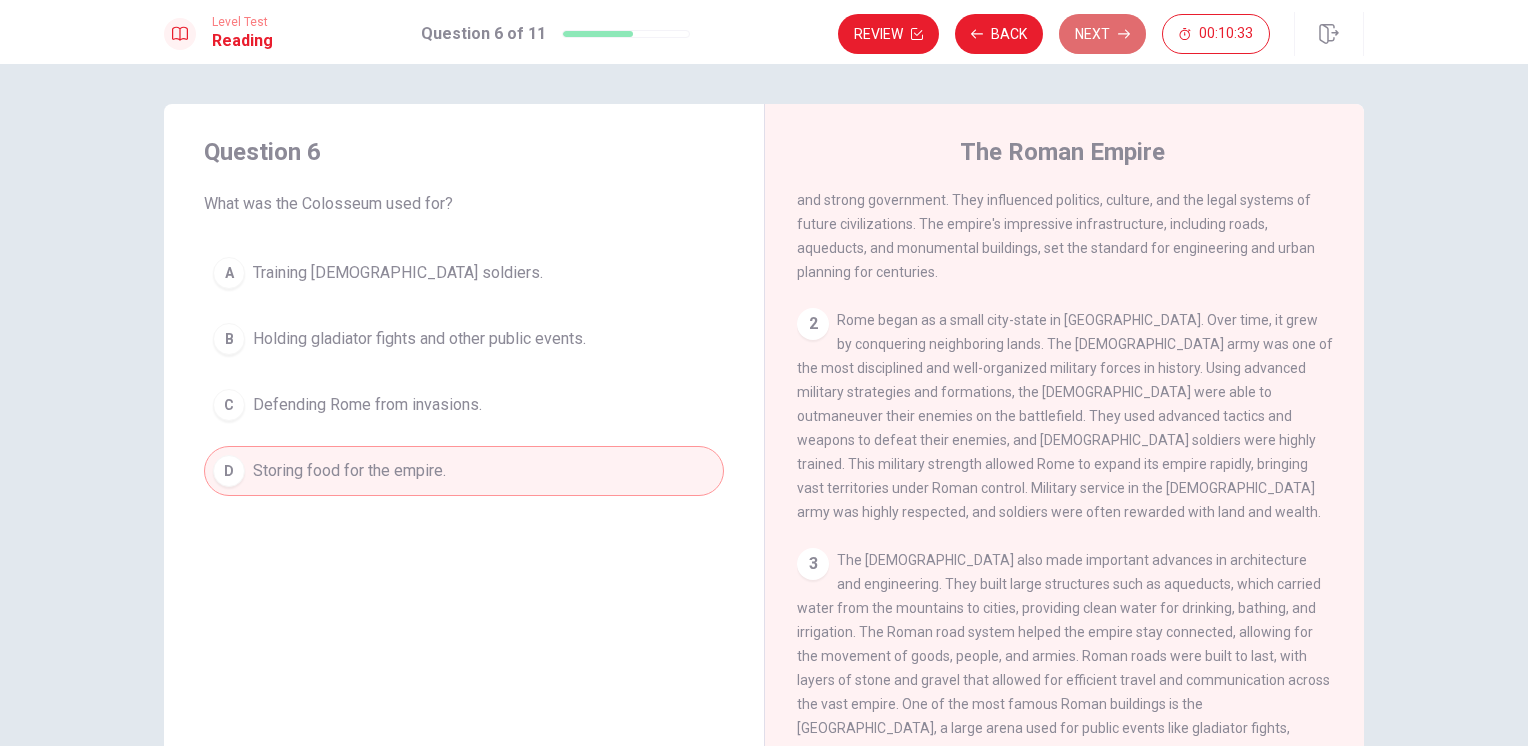 click on "Next" at bounding box center (1102, 34) 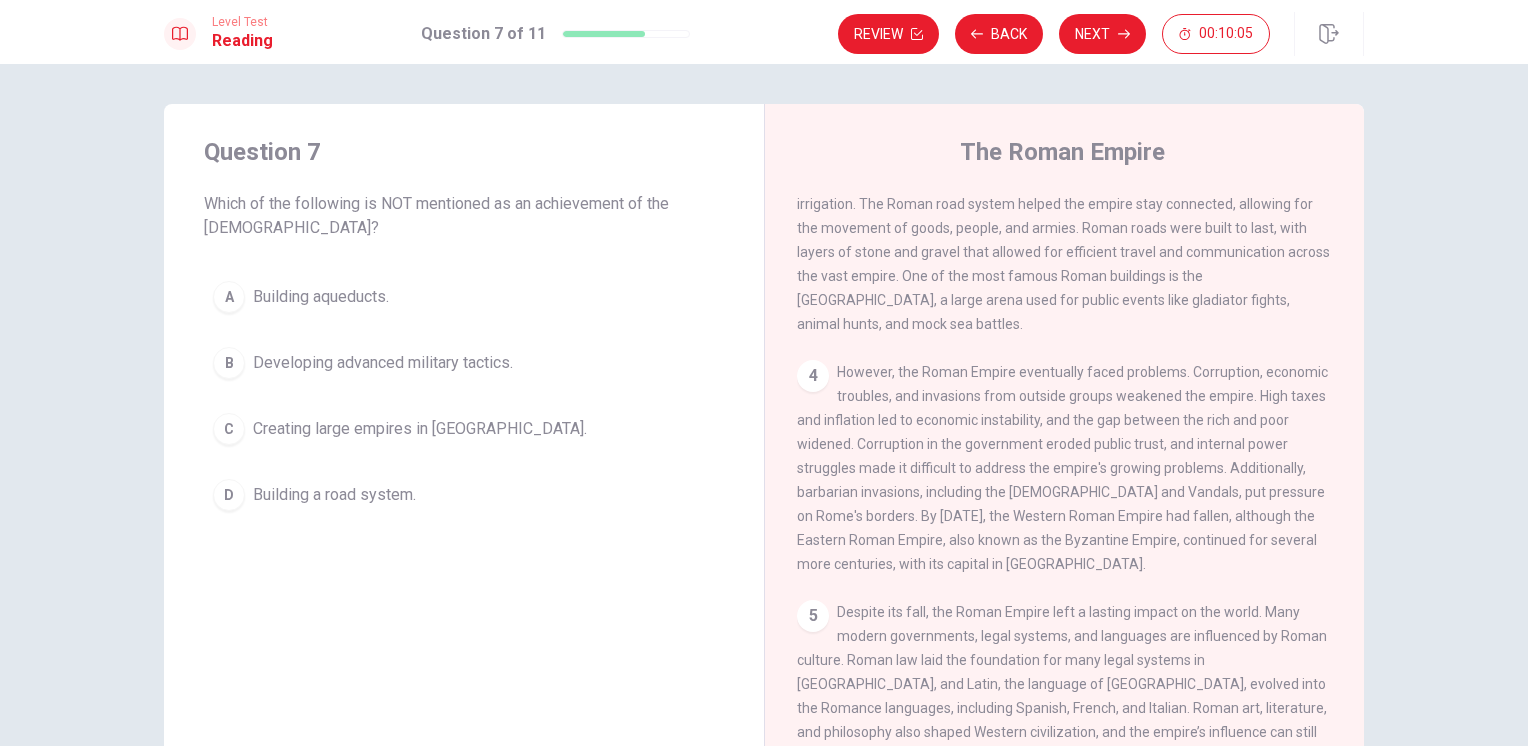 scroll, scrollTop: 536, scrollLeft: 0, axis: vertical 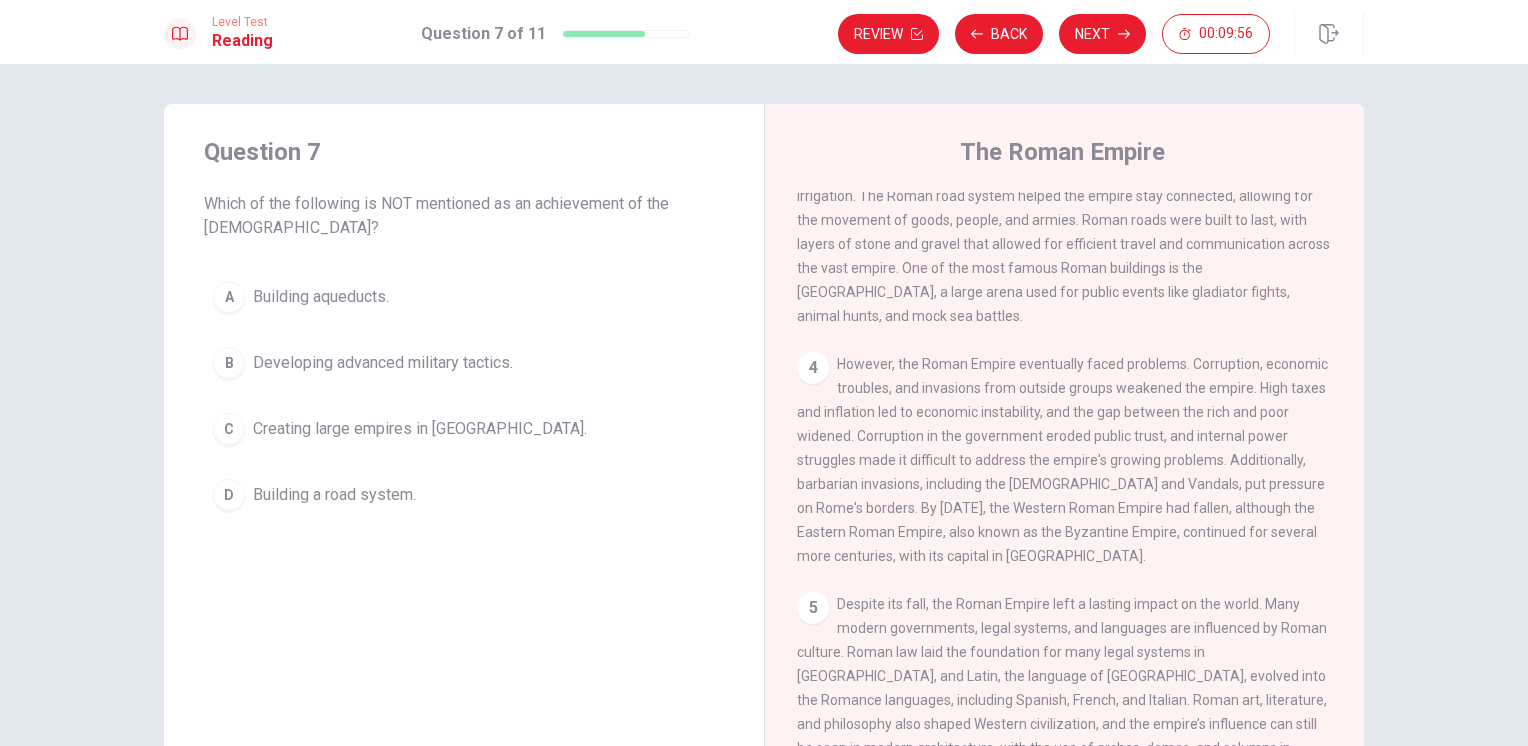 click on "C" at bounding box center (229, 429) 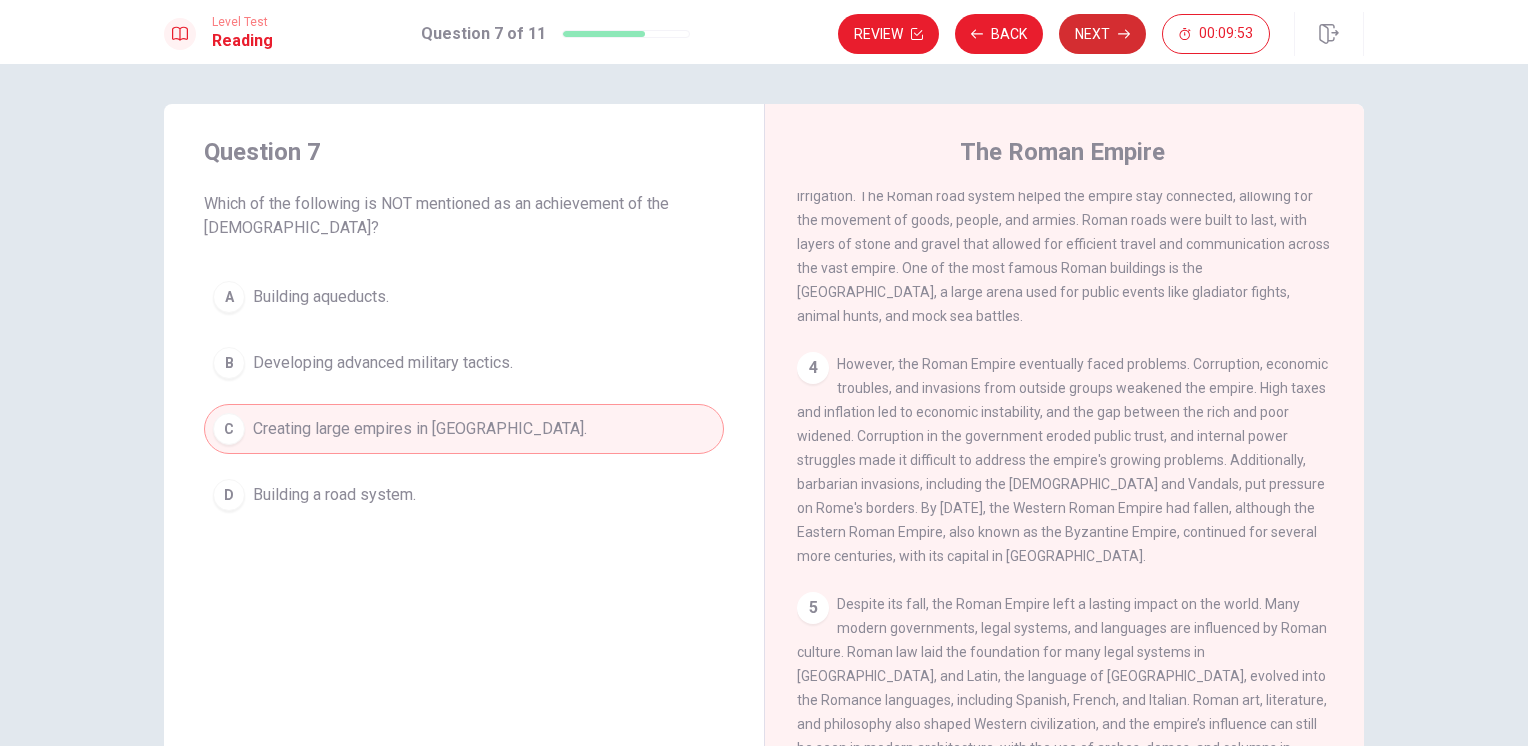 click on "Next" at bounding box center (1102, 34) 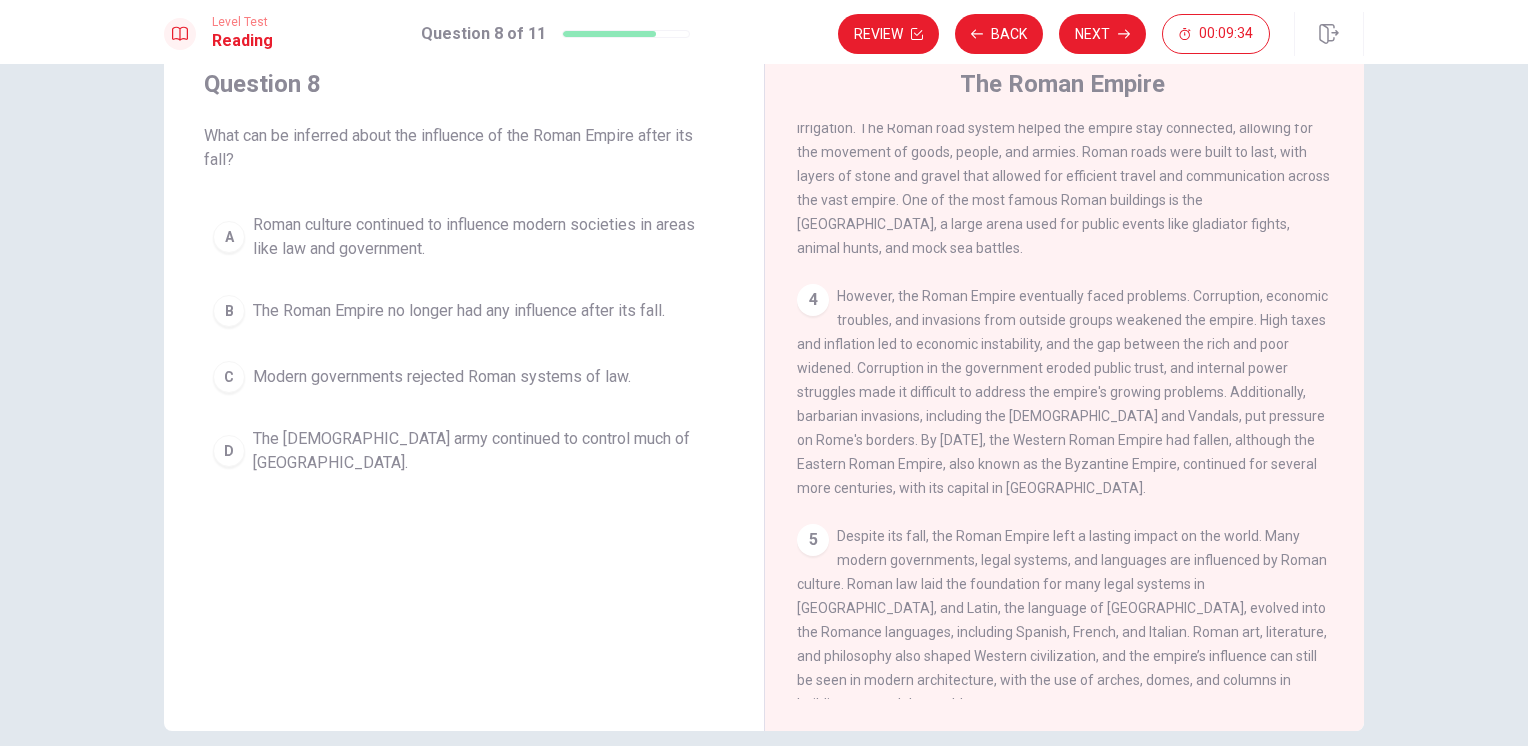 scroll, scrollTop: 156, scrollLeft: 0, axis: vertical 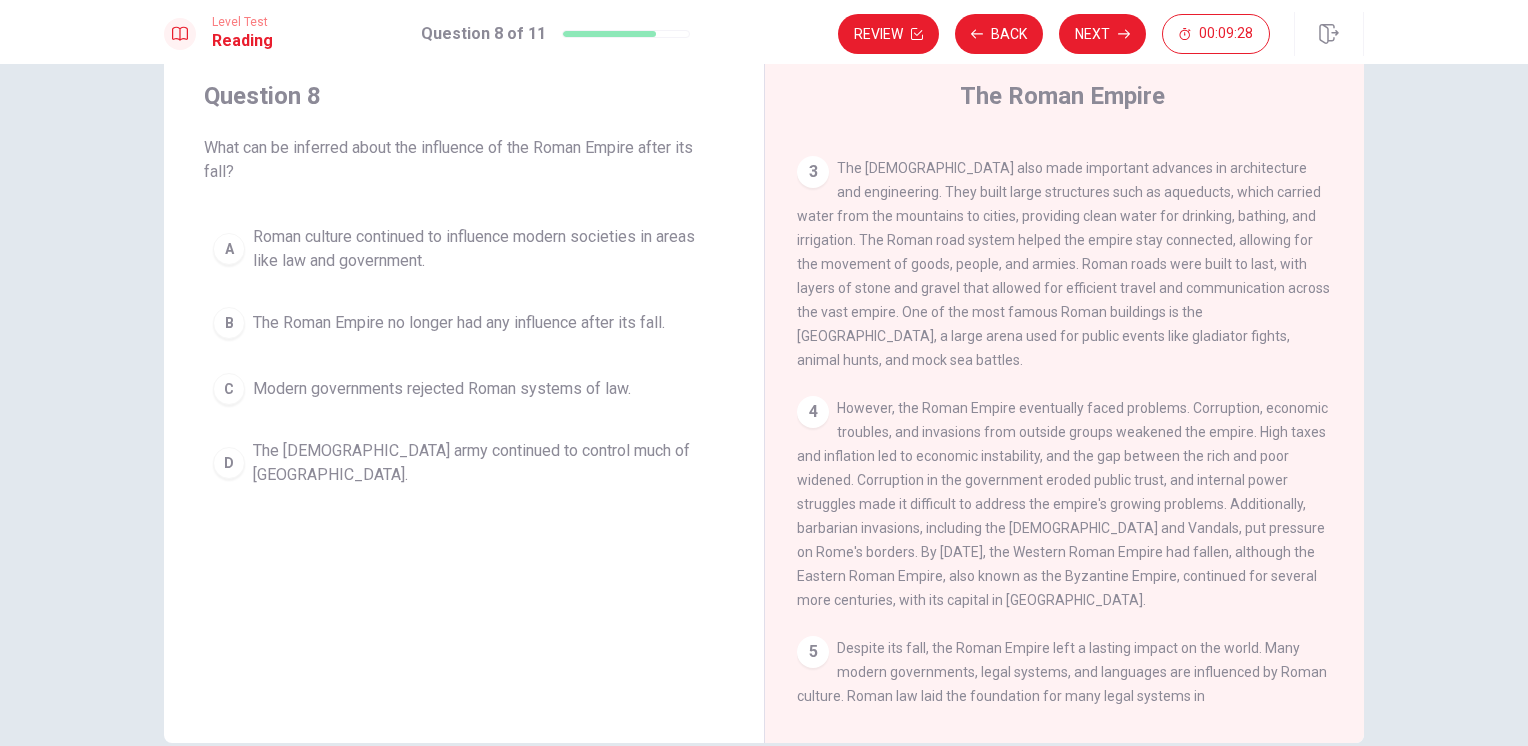 drag, startPoint x: 1114, startPoint y: 598, endPoint x: 789, endPoint y: 275, distance: 458.20737 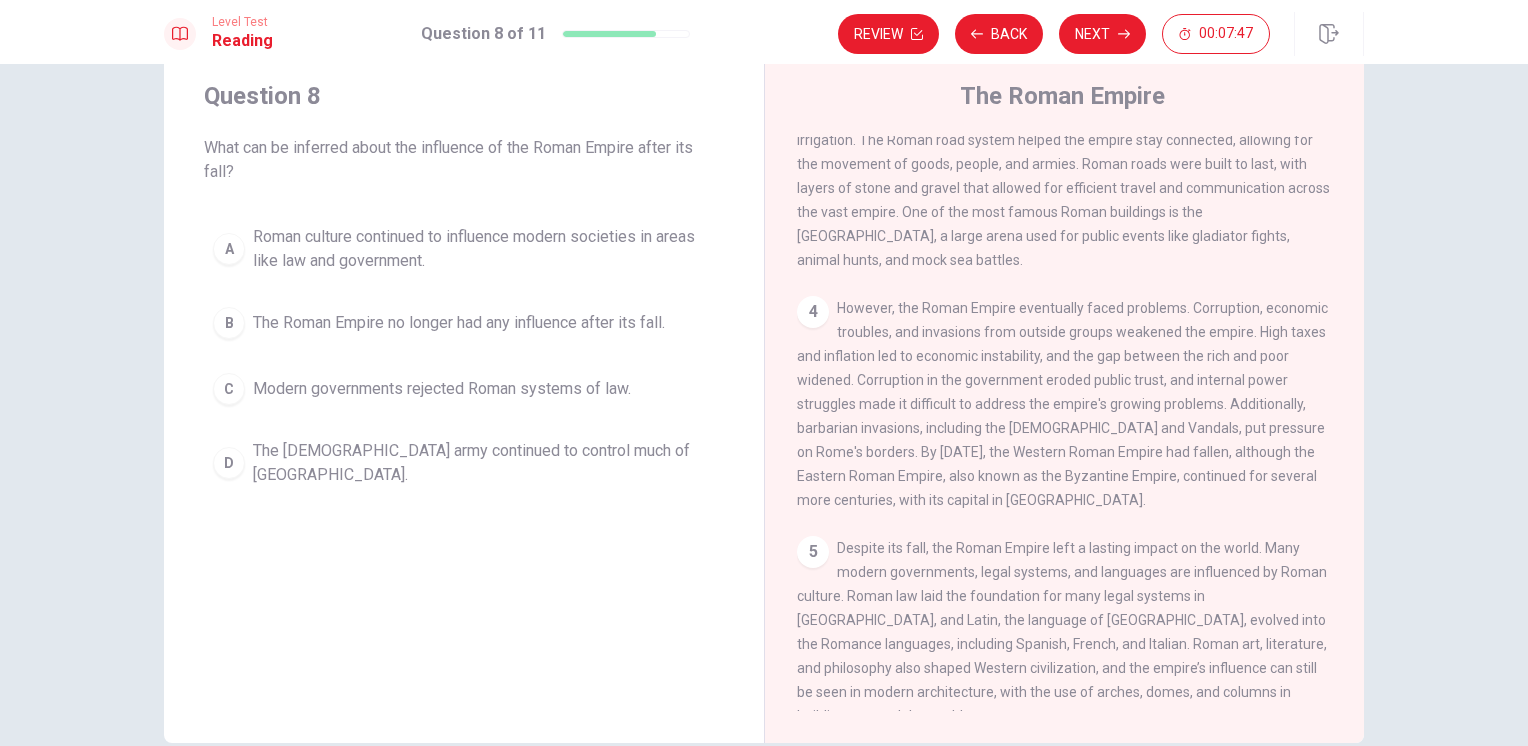 scroll, scrollTop: 236, scrollLeft: 0, axis: vertical 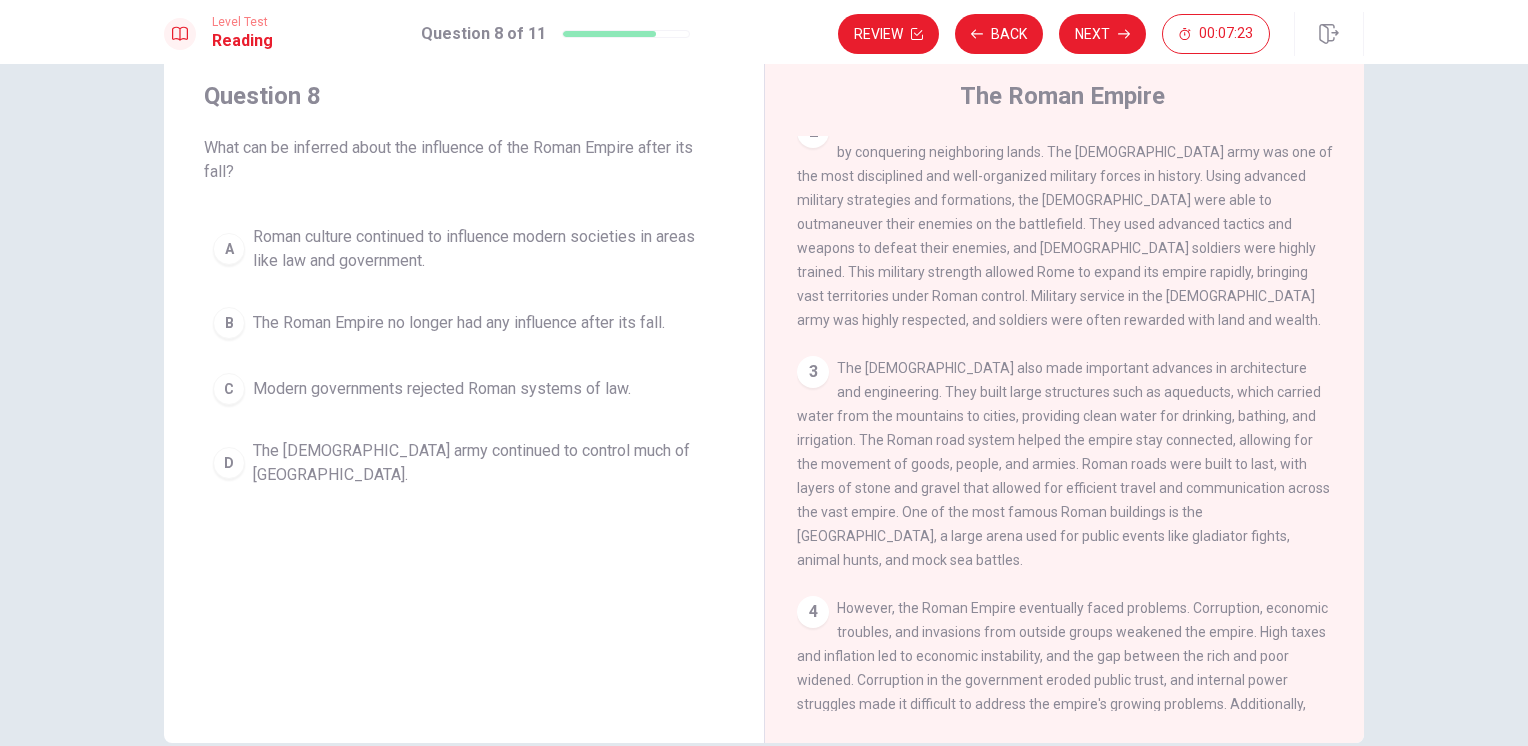 click on "A" at bounding box center [229, 249] 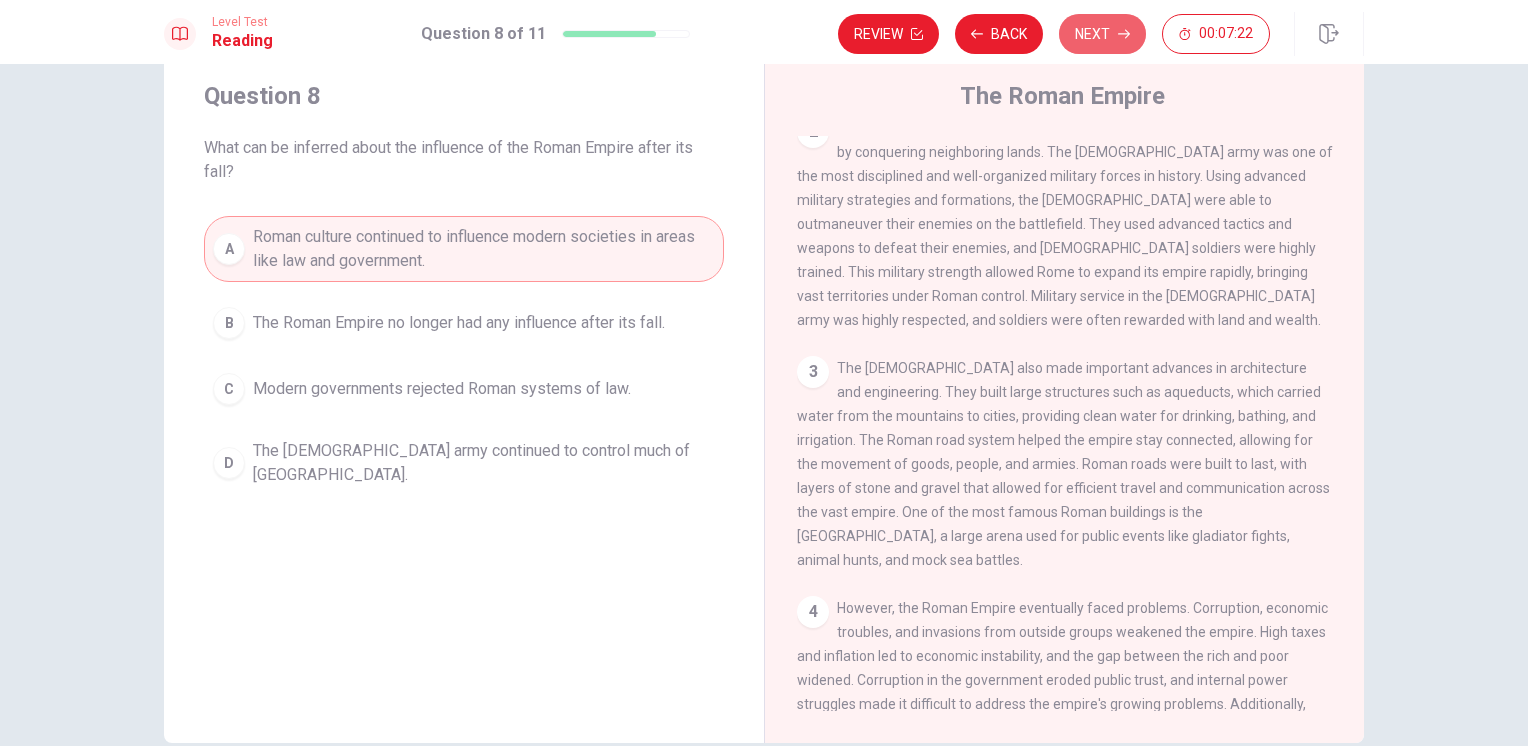click 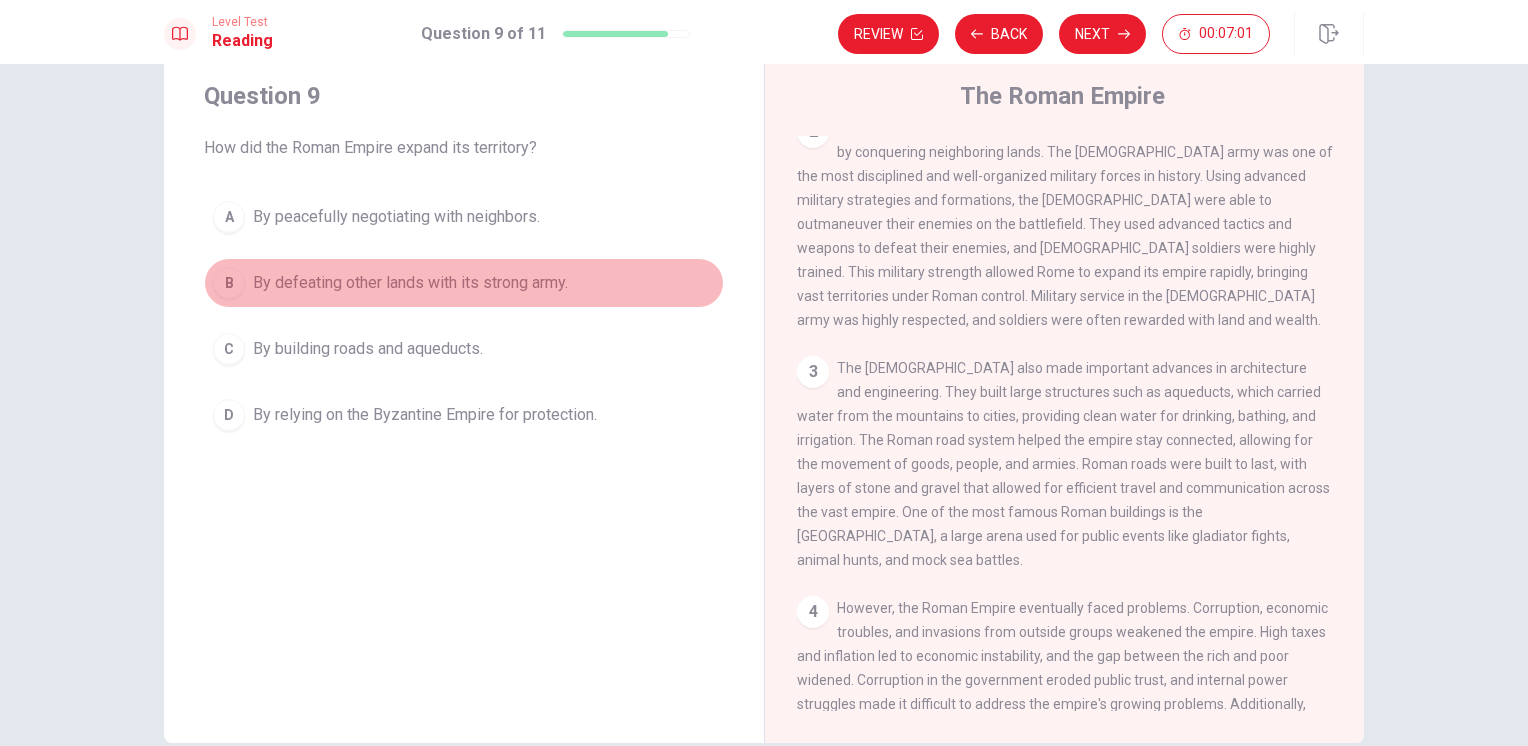 click on "B" at bounding box center (229, 283) 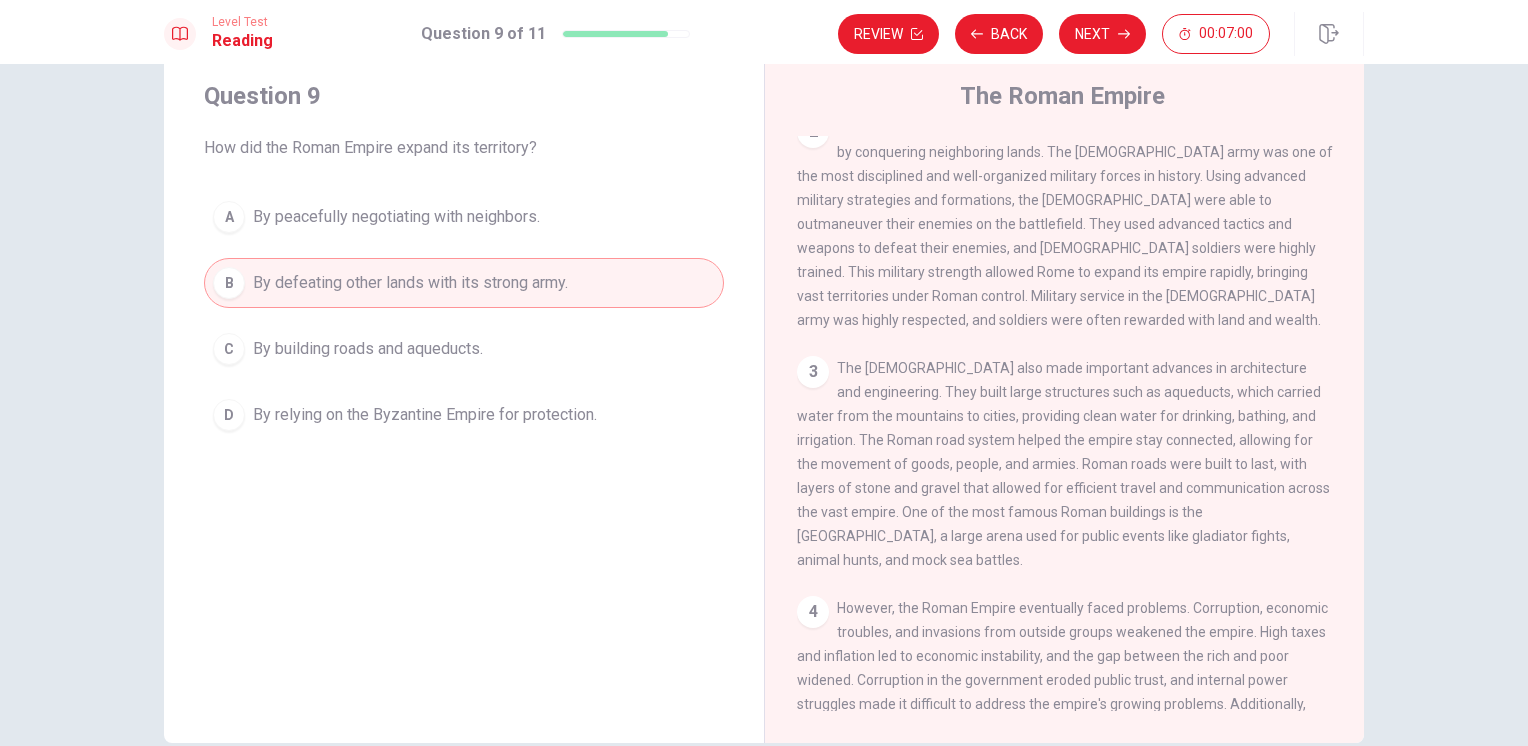 click on "Next" at bounding box center (1102, 34) 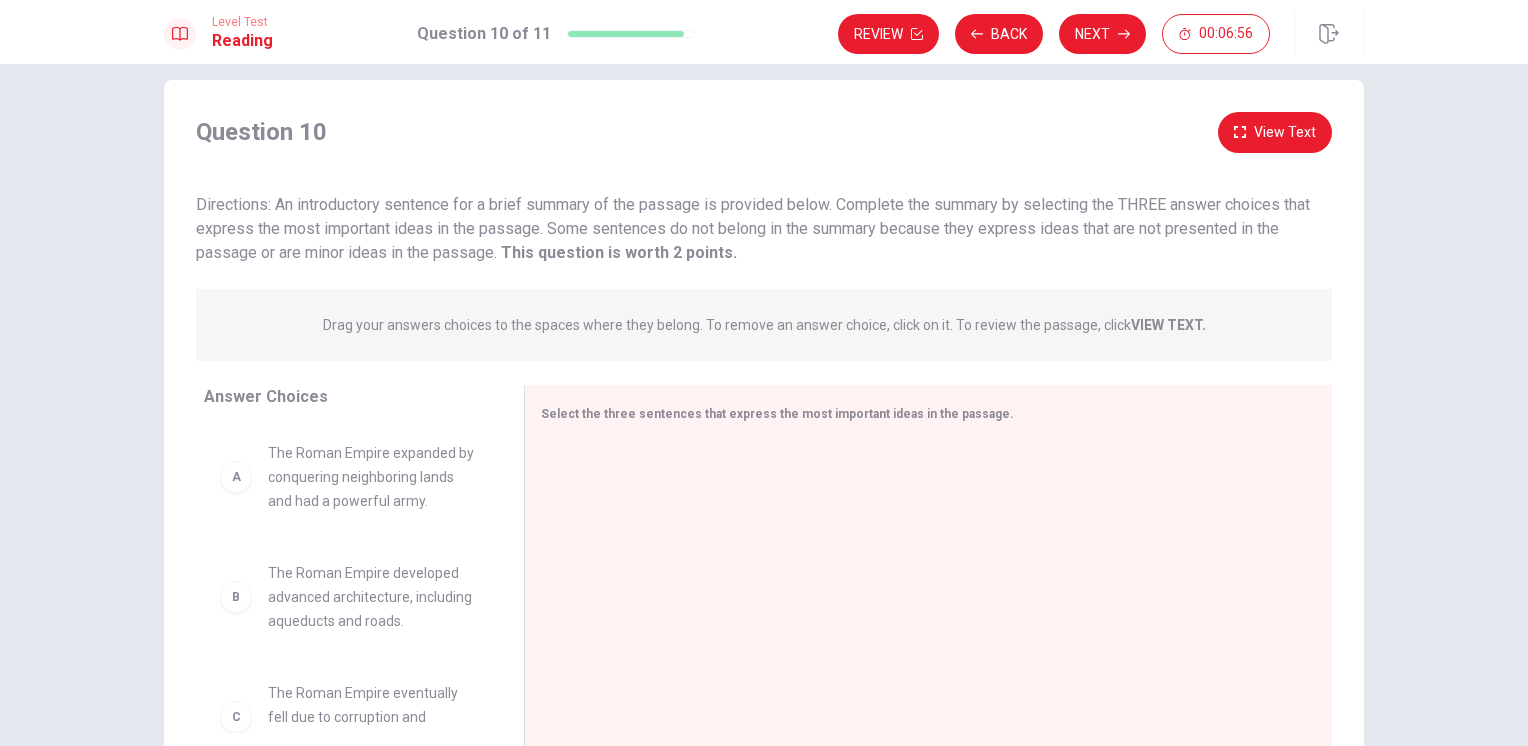 scroll, scrollTop: 0, scrollLeft: 0, axis: both 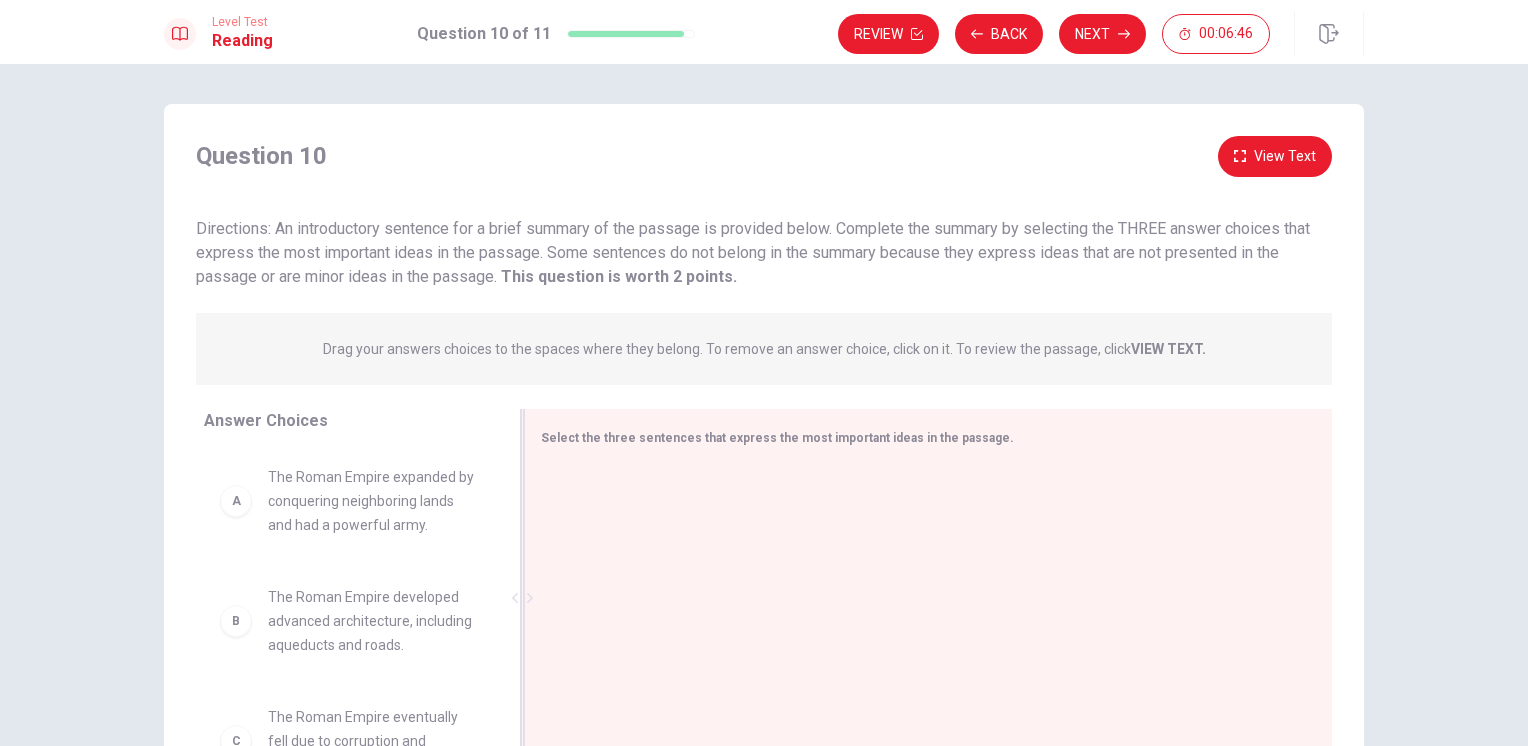 click on "Select the three sentences that express the most important ideas in the passage." at bounding box center [928, 598] 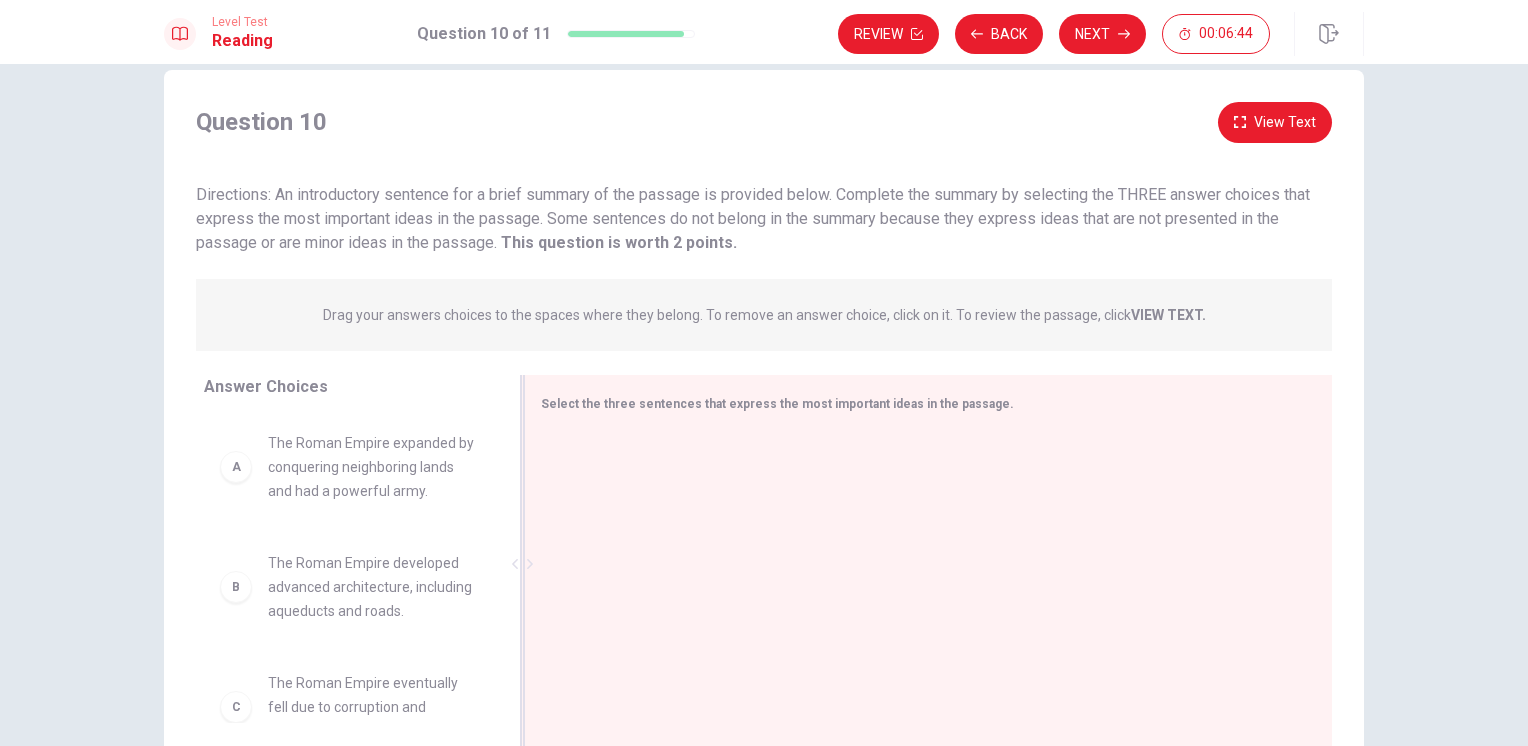 scroll, scrollTop: 0, scrollLeft: 0, axis: both 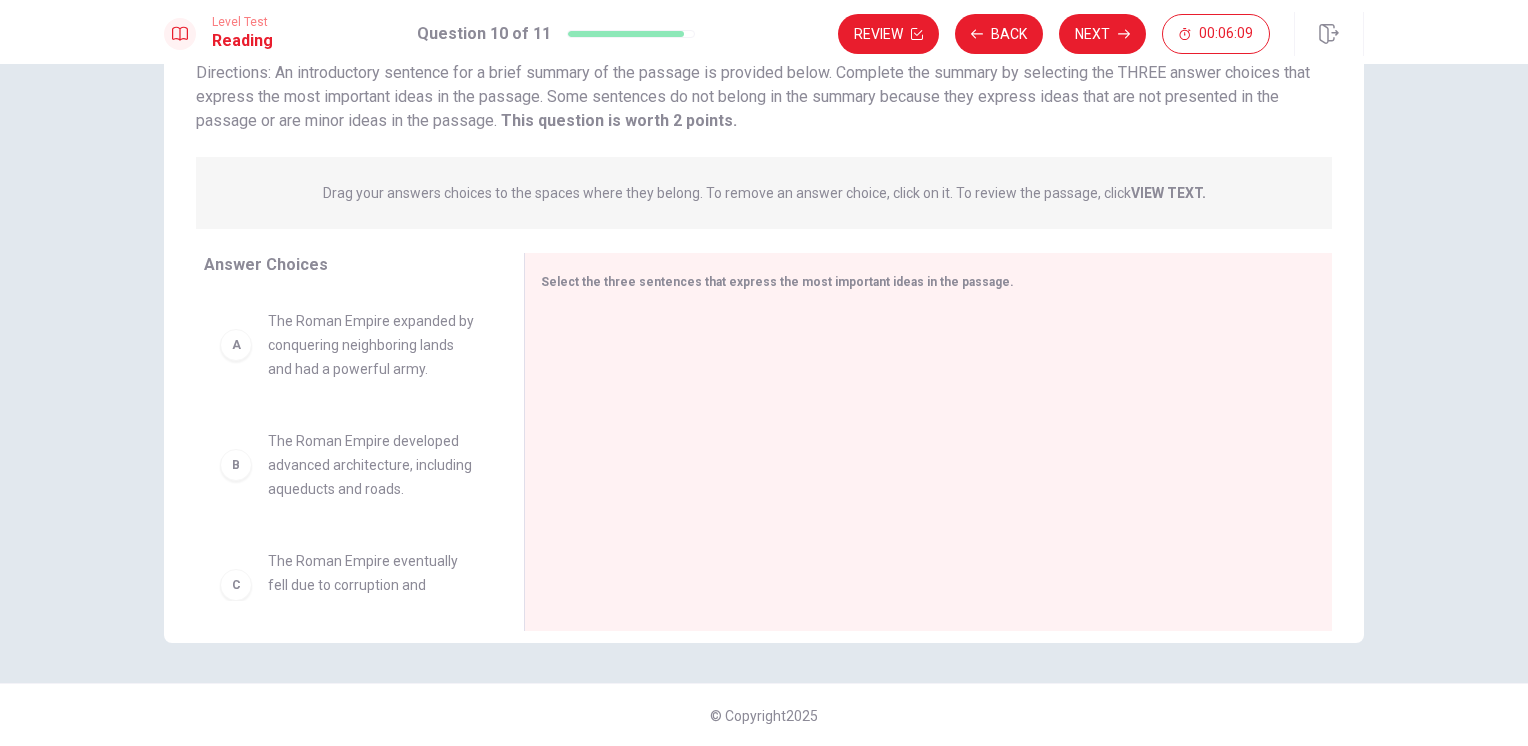 drag, startPoint x: 333, startPoint y: 191, endPoint x: 404, endPoint y: 198, distance: 71.34424 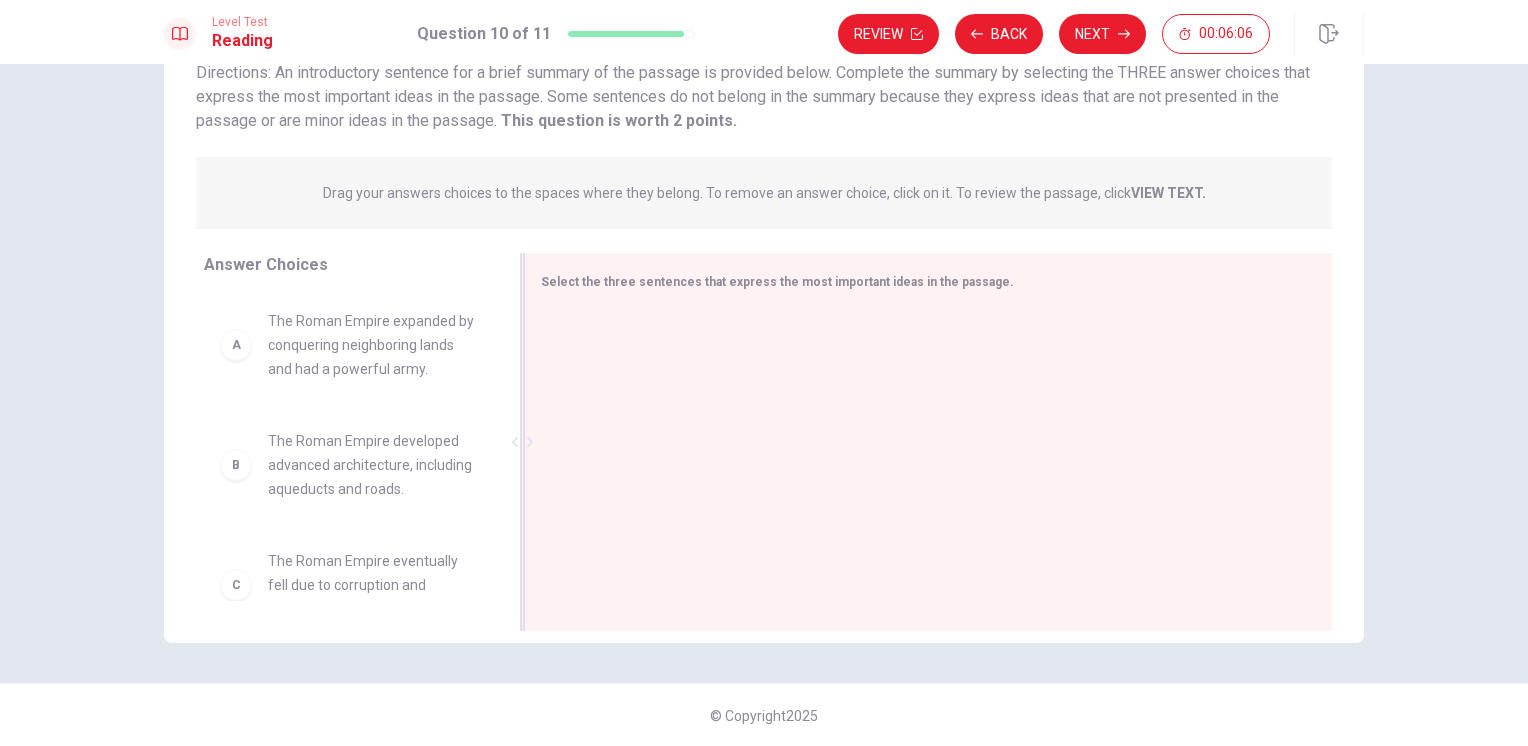 click on "Select the three sentences that express the most important ideas in the passage." at bounding box center [777, 282] 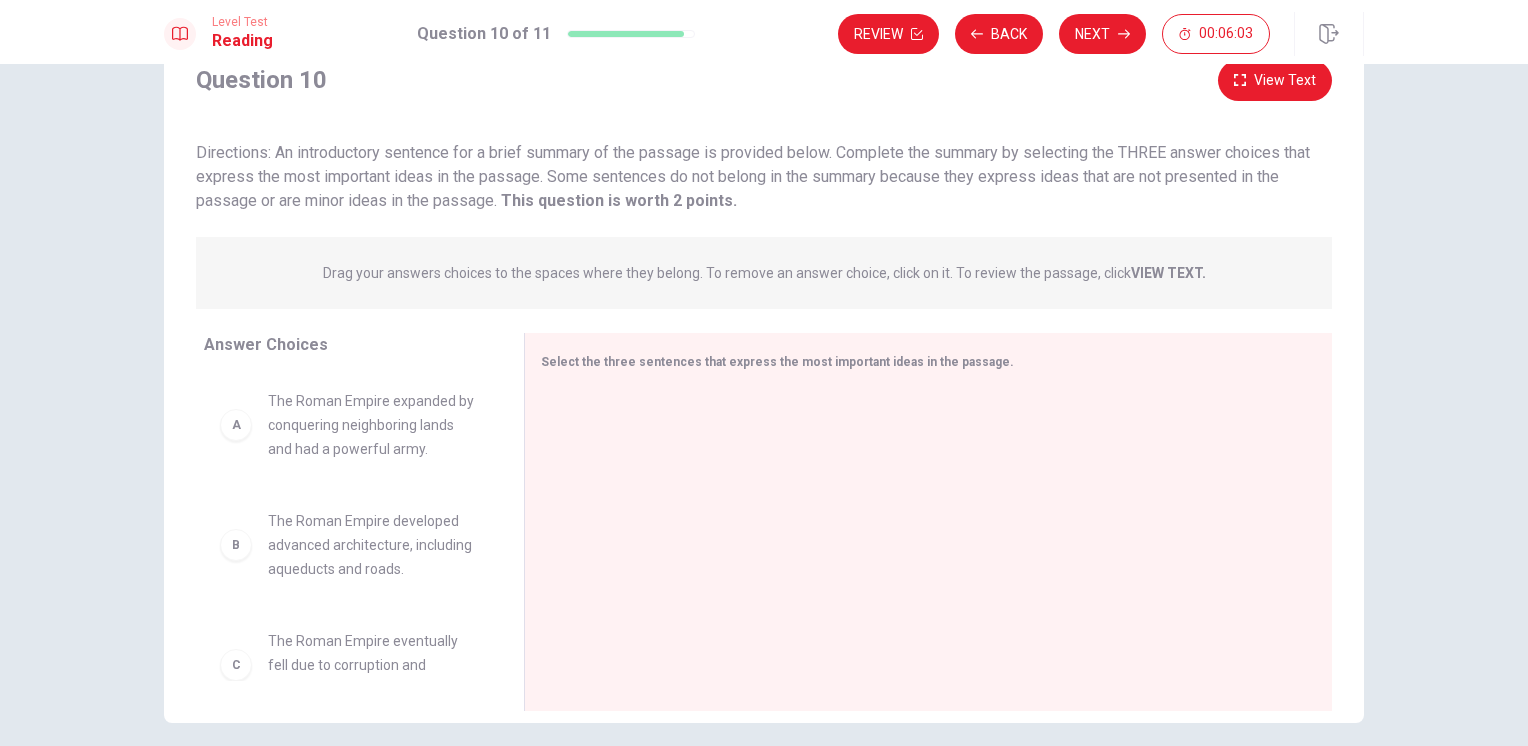 scroll, scrollTop: 56, scrollLeft: 0, axis: vertical 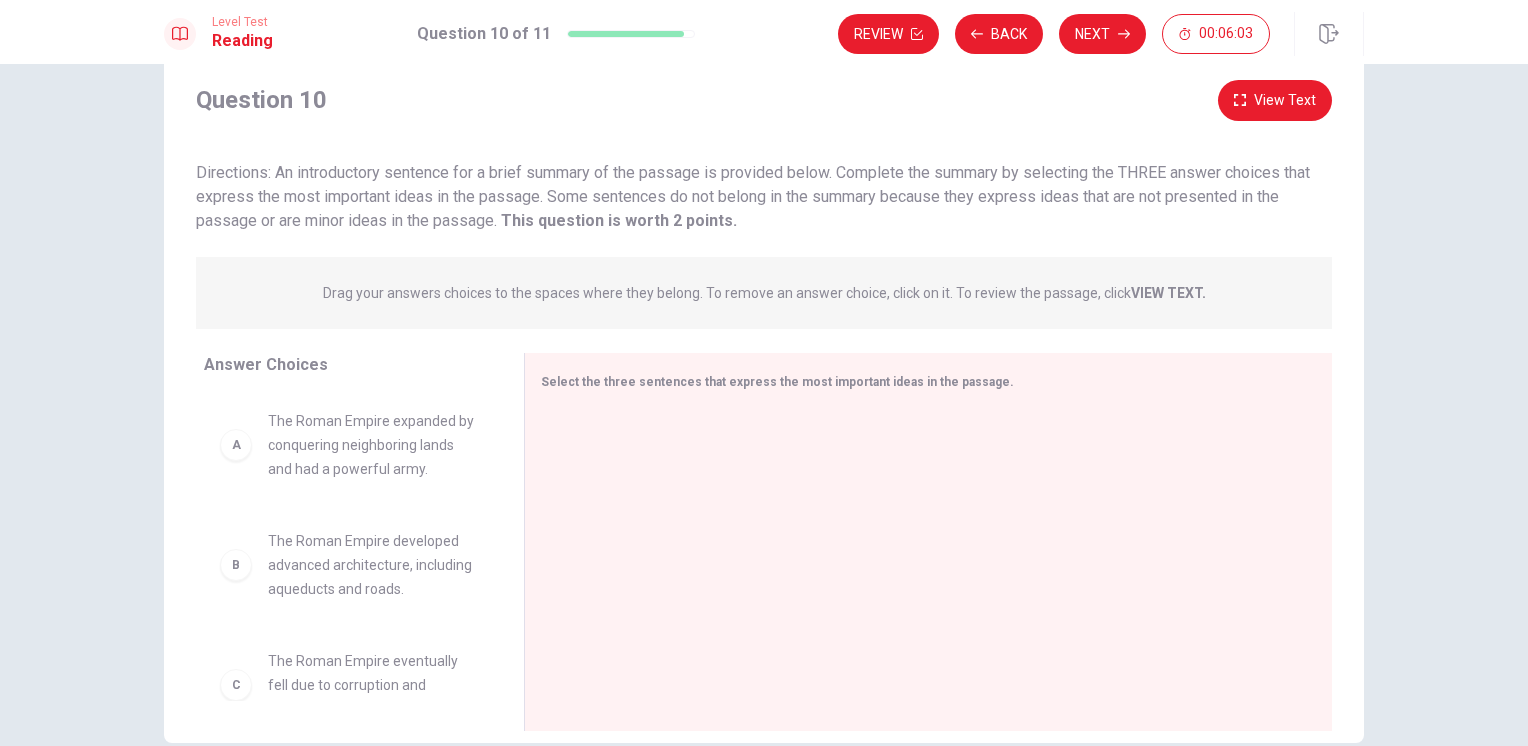 click on "View Text" at bounding box center (1275, 100) 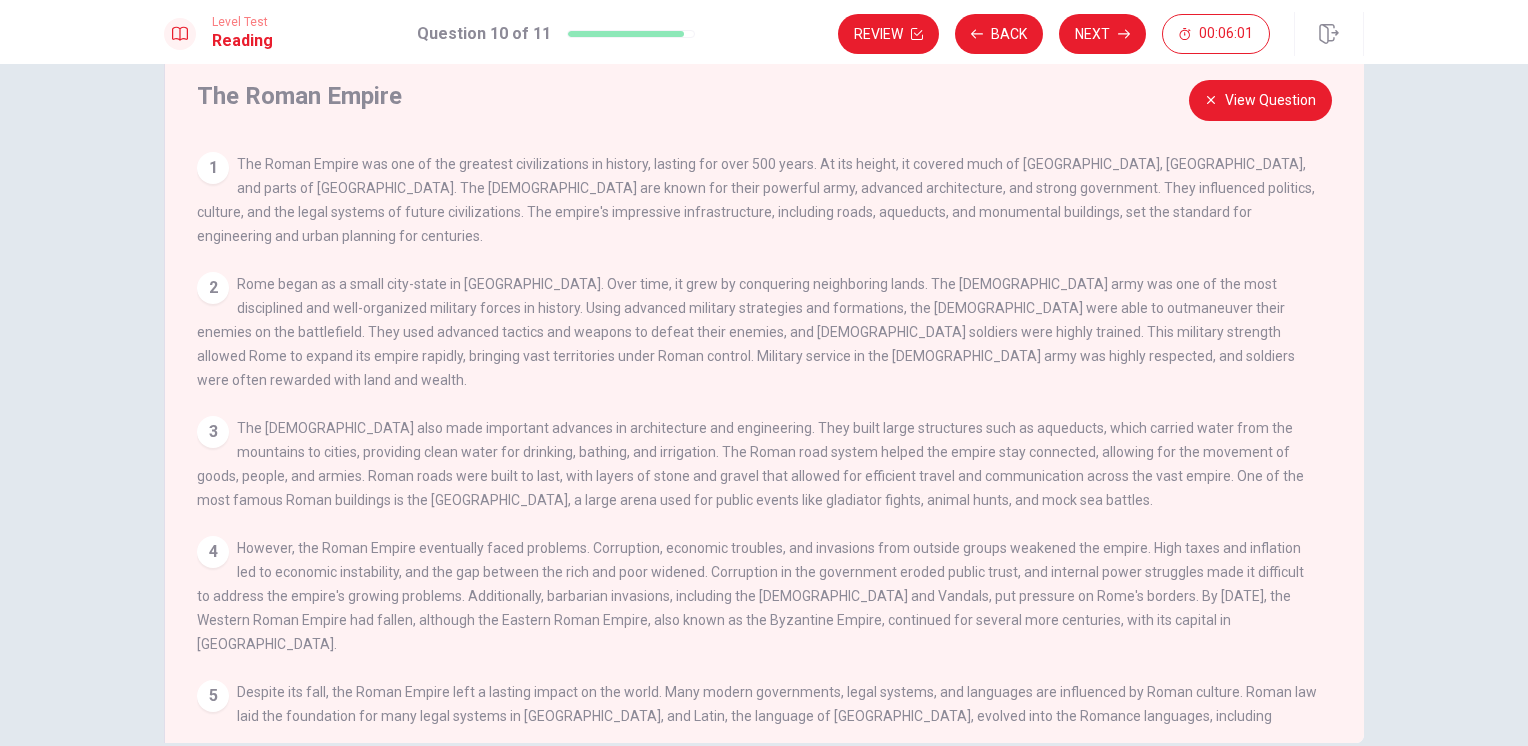 click on "View Question" at bounding box center [1260, 100] 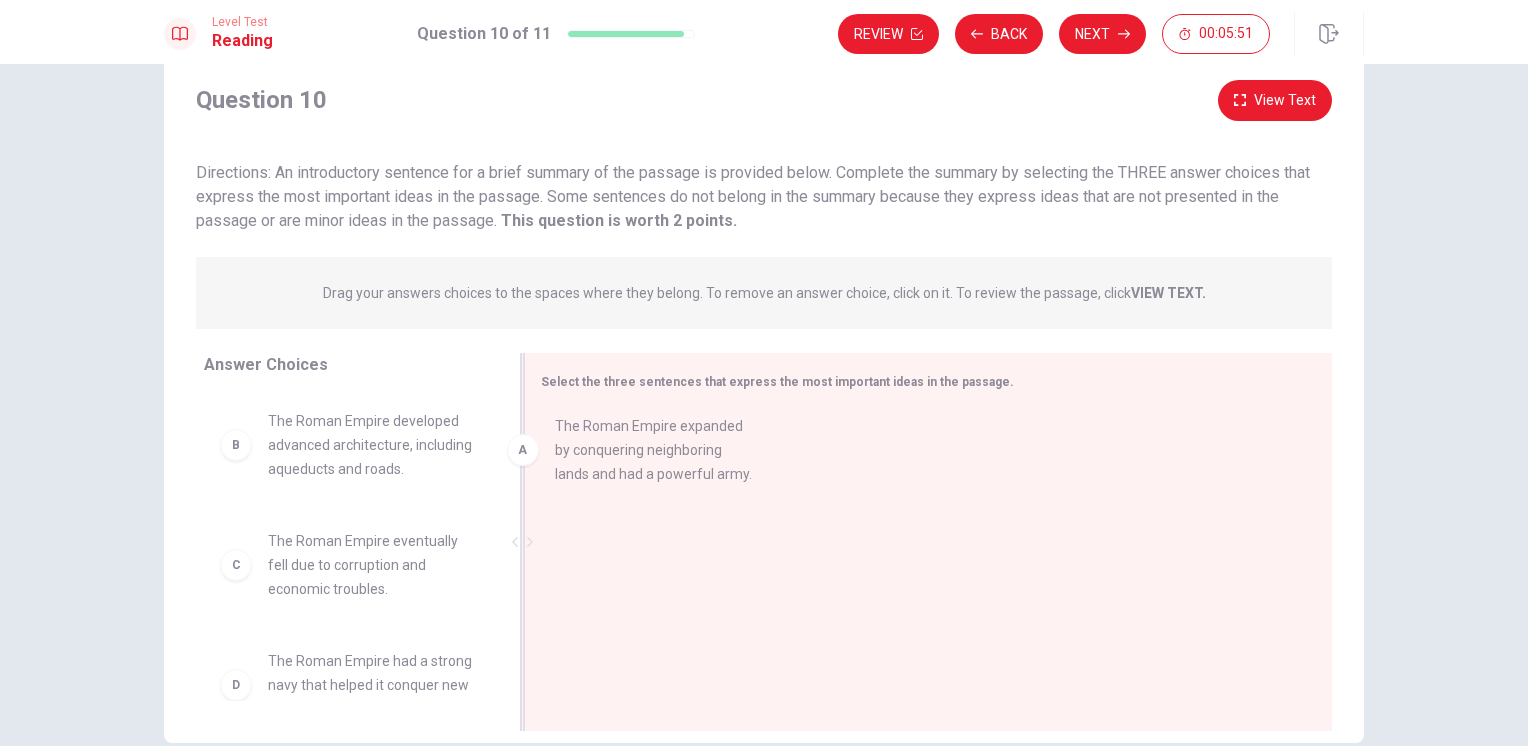 drag, startPoint x: 375, startPoint y: 453, endPoint x: 679, endPoint y: 461, distance: 304.10526 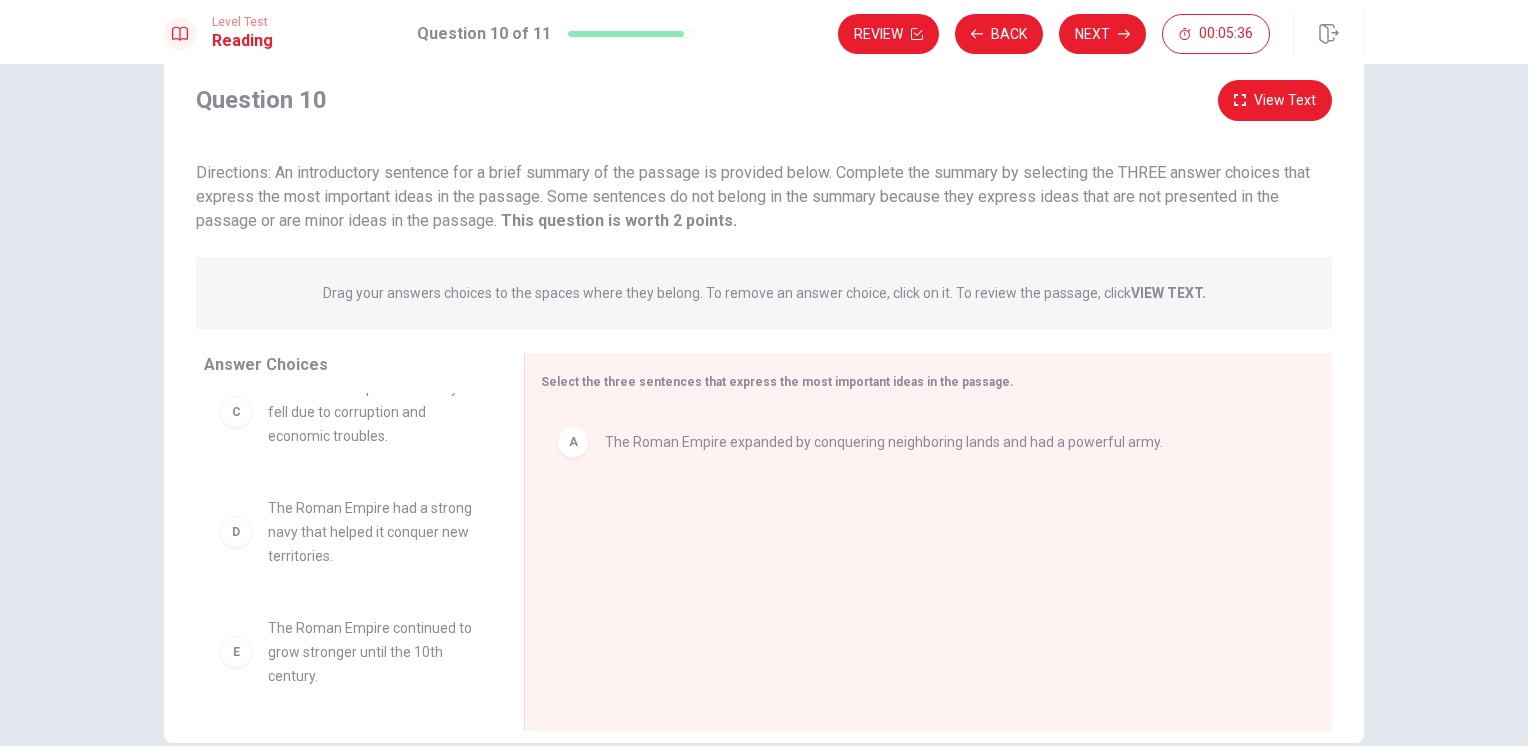 scroll, scrollTop: 200, scrollLeft: 0, axis: vertical 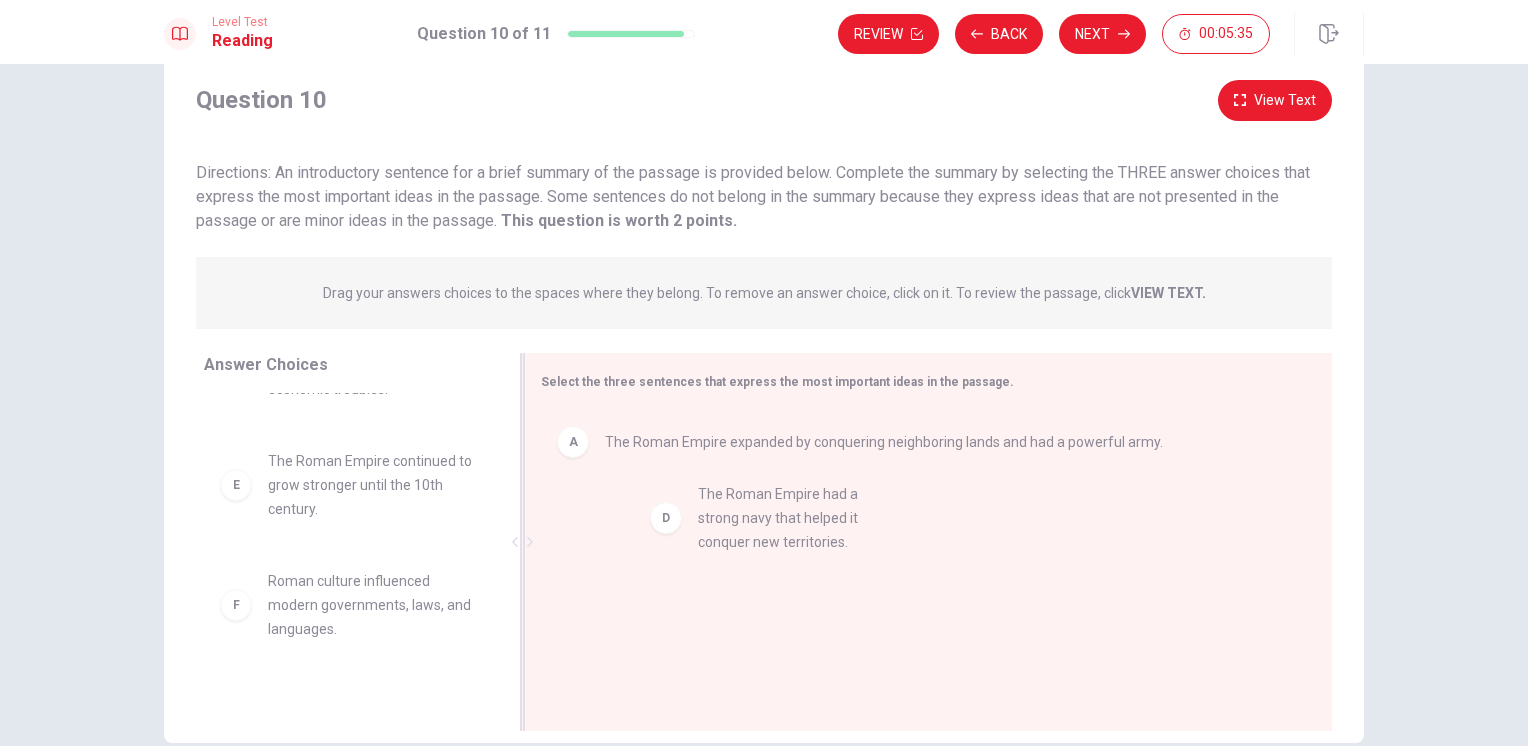 drag, startPoint x: 352, startPoint y: 481, endPoint x: 802, endPoint y: 524, distance: 452.04977 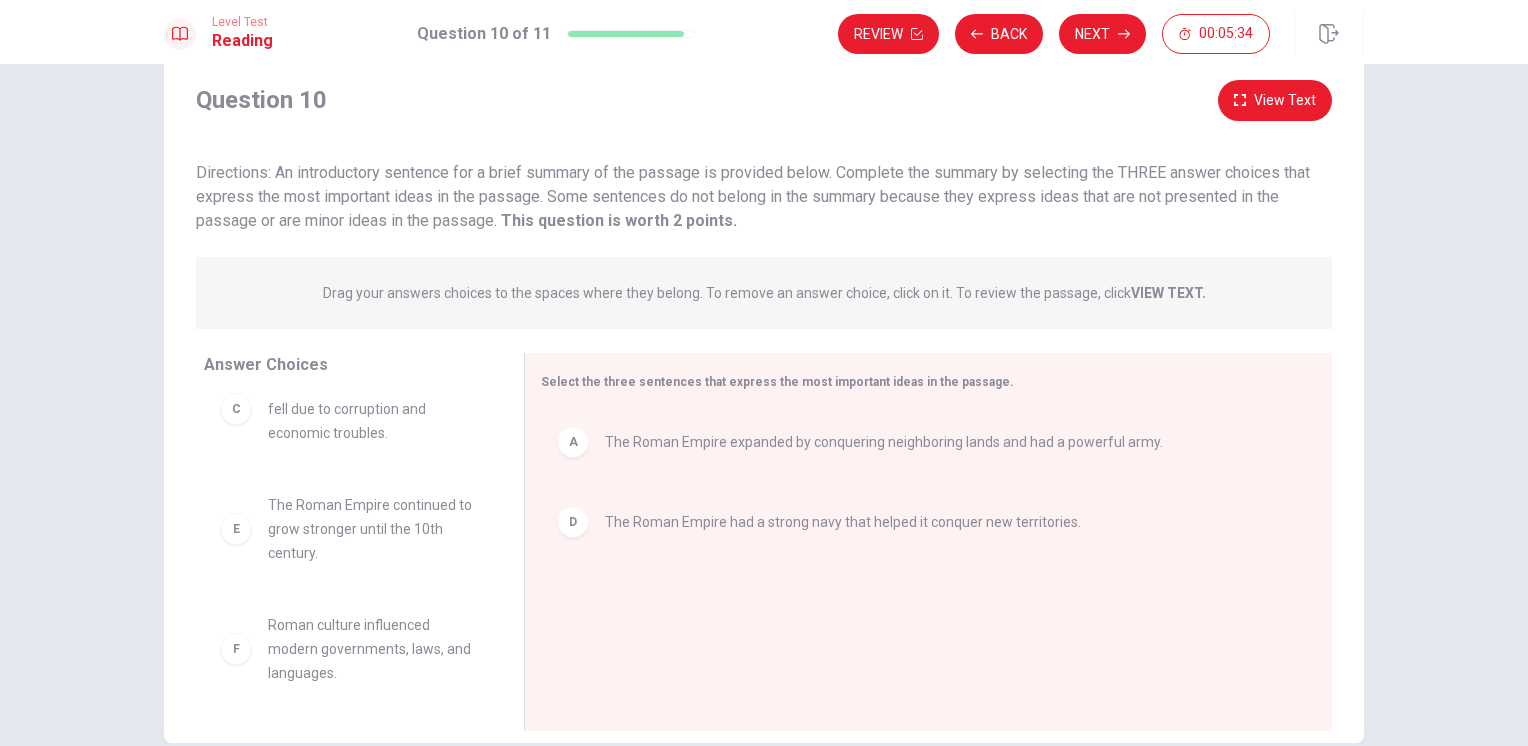 scroll, scrollTop: 156, scrollLeft: 0, axis: vertical 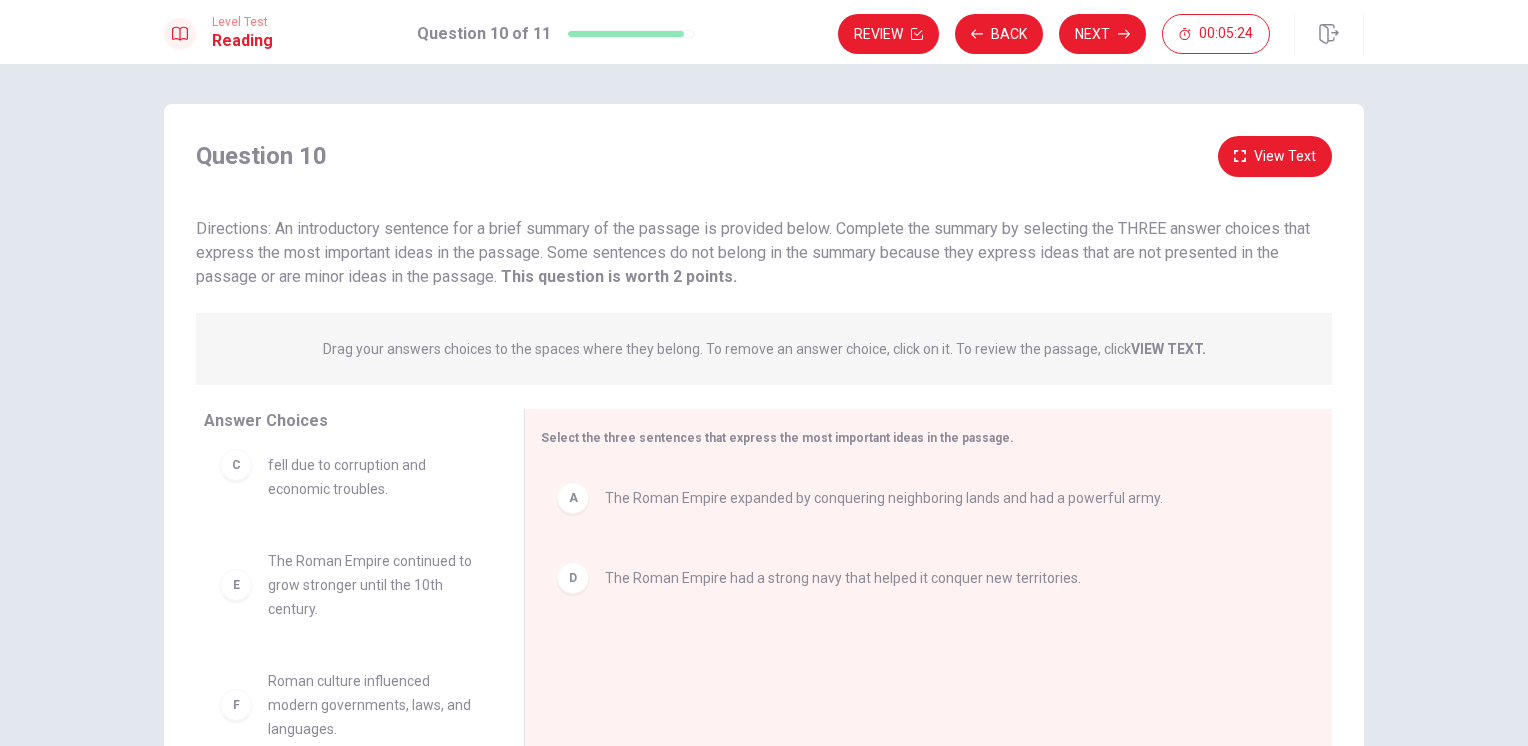 click on "View Text" at bounding box center (1275, 156) 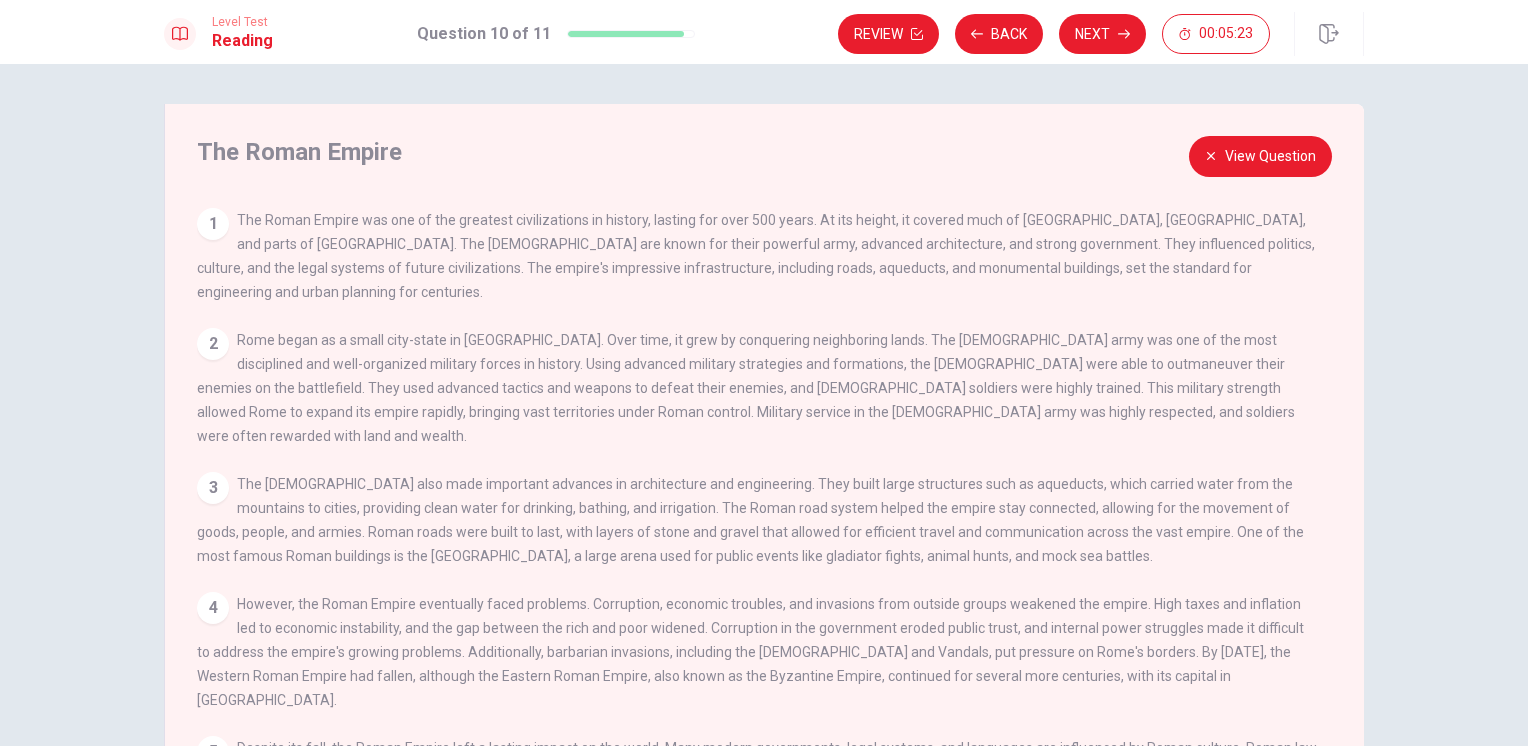 scroll, scrollTop: 16, scrollLeft: 0, axis: vertical 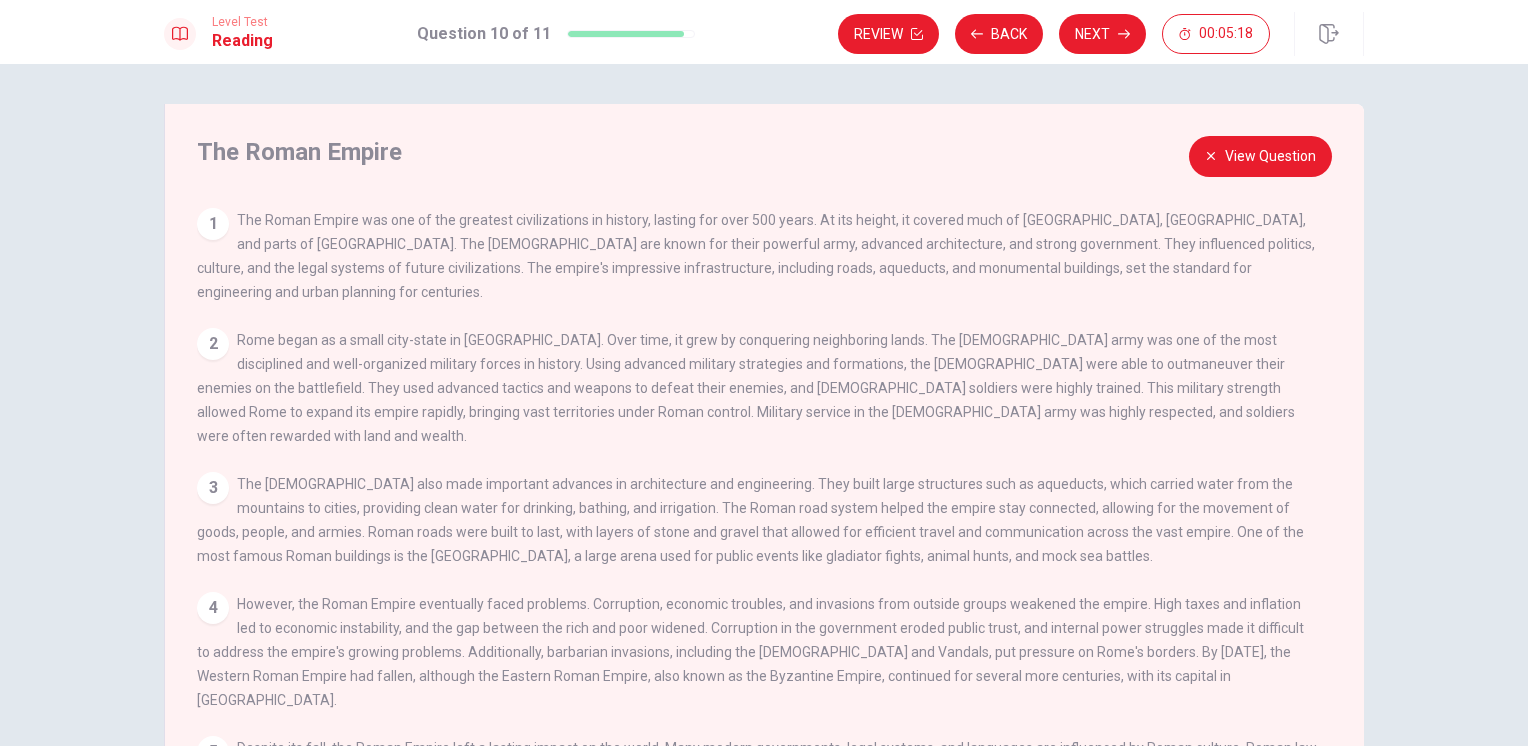 click on "View Question" at bounding box center (1260, 156) 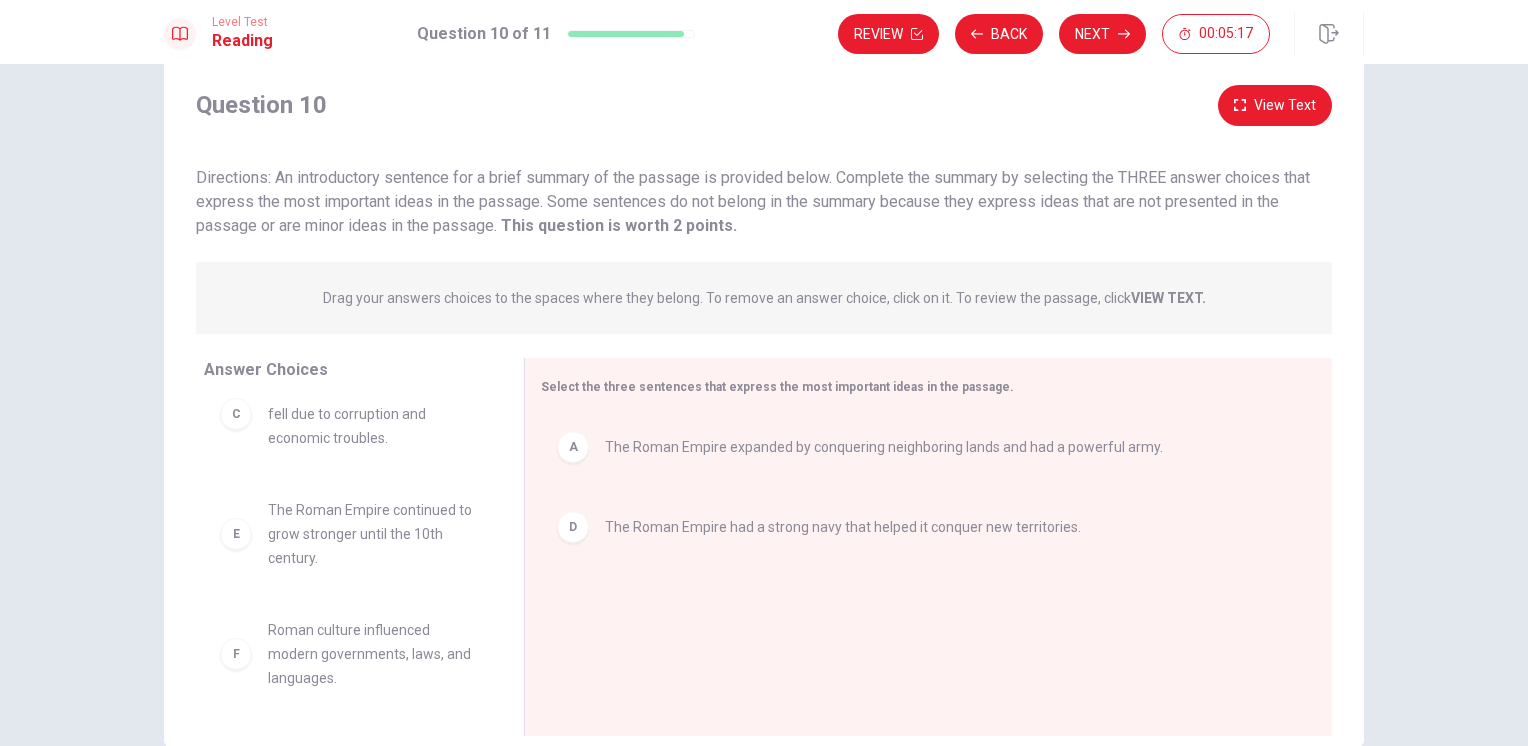 scroll, scrollTop: 156, scrollLeft: 0, axis: vertical 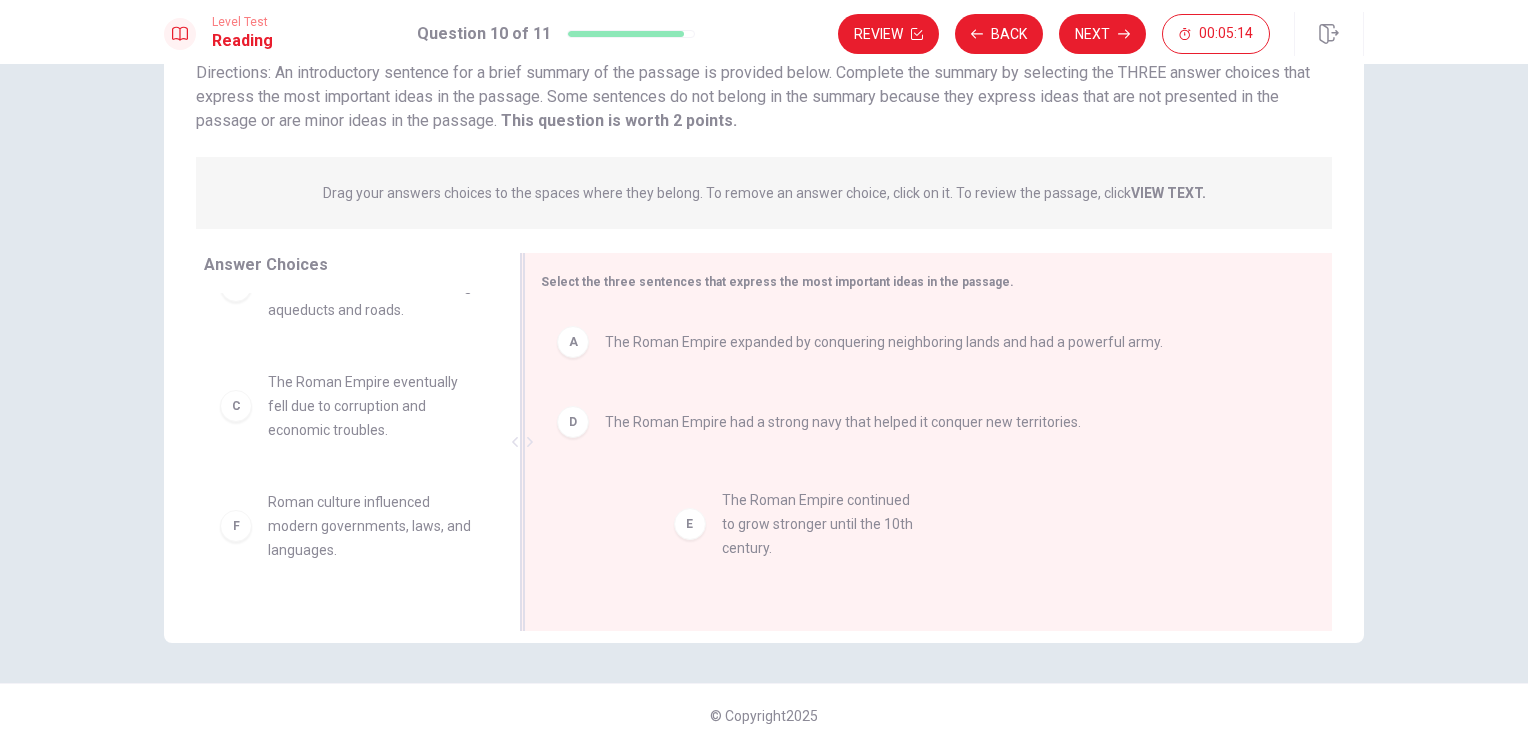 drag, startPoint x: 367, startPoint y: 523, endPoint x: 818, endPoint y: 519, distance: 451.01773 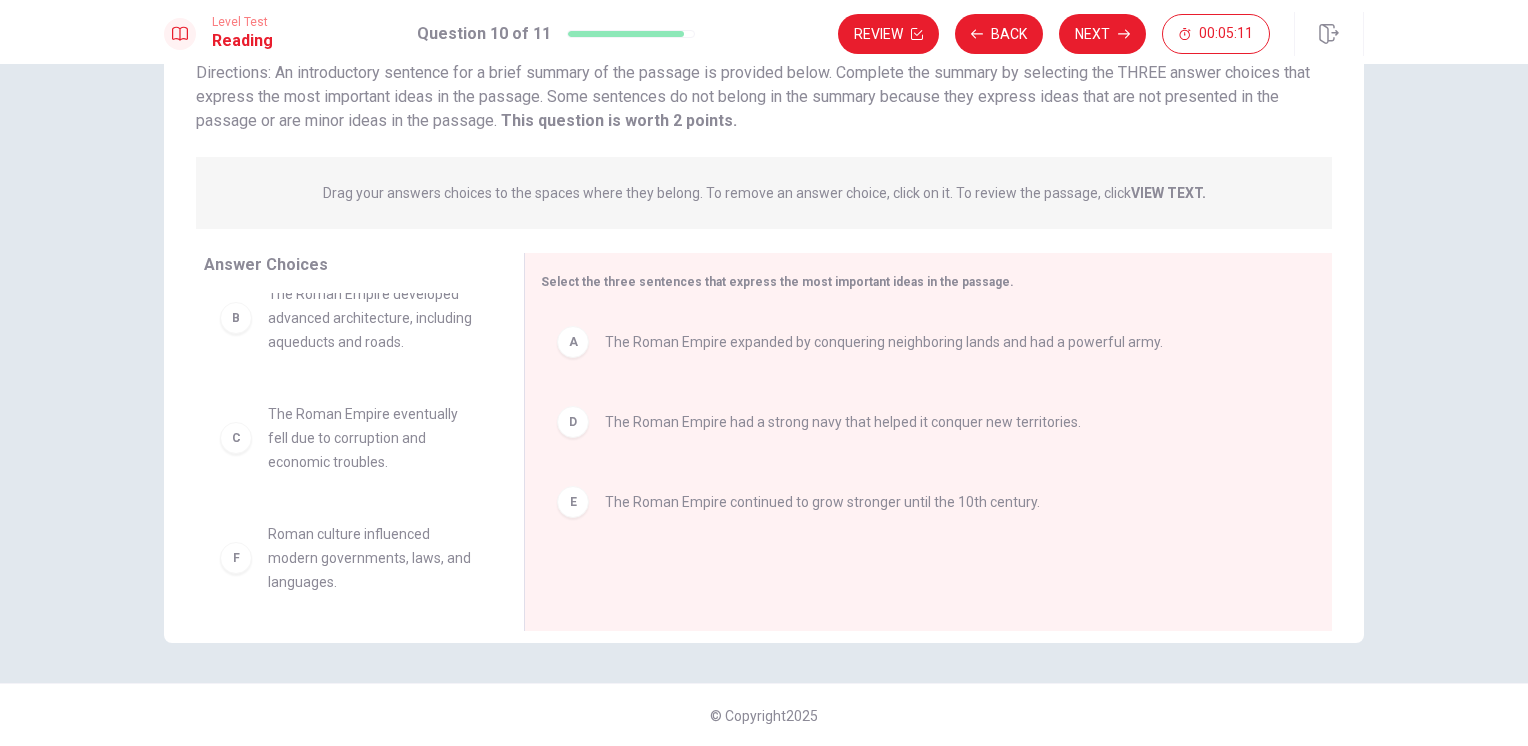 scroll, scrollTop: 0, scrollLeft: 0, axis: both 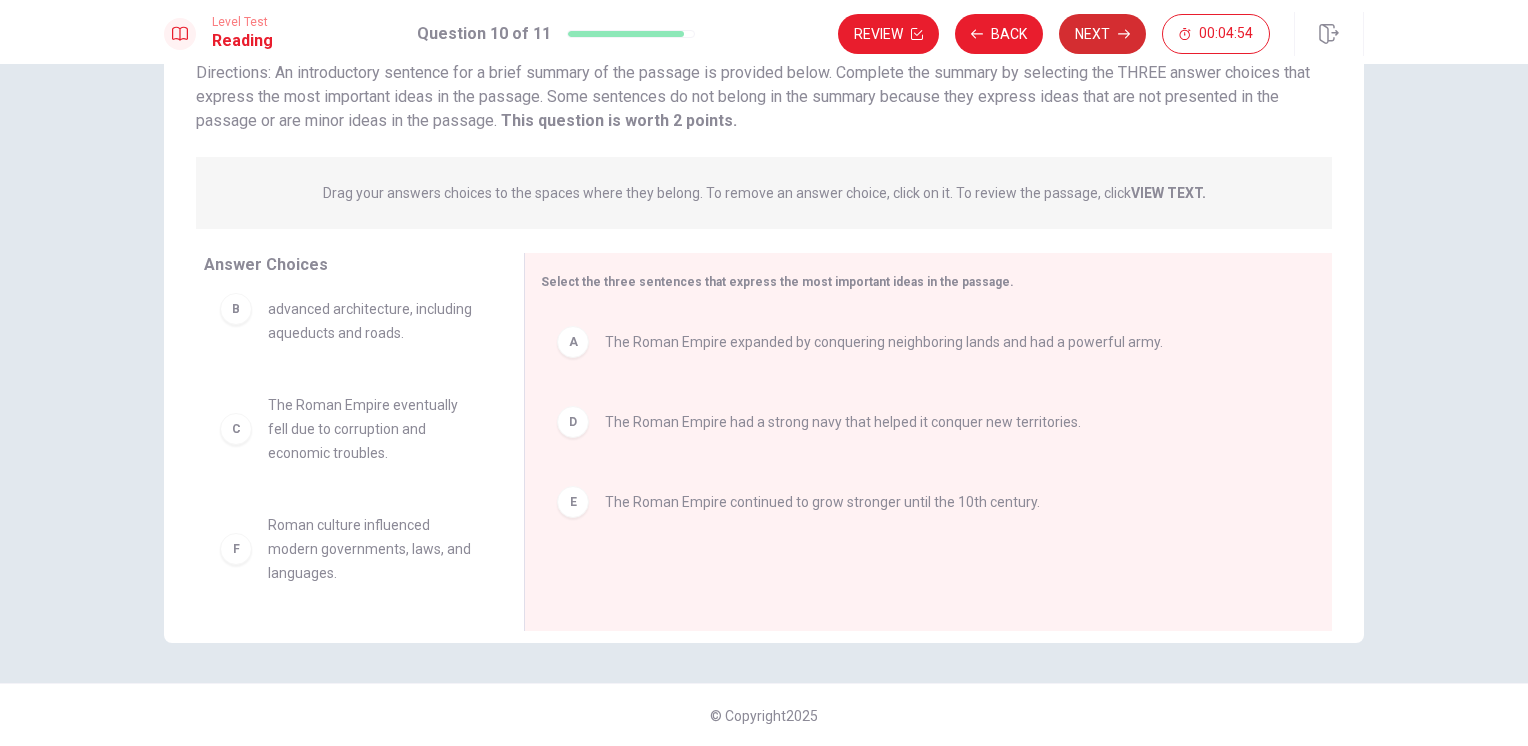 click on "Next" at bounding box center (1102, 34) 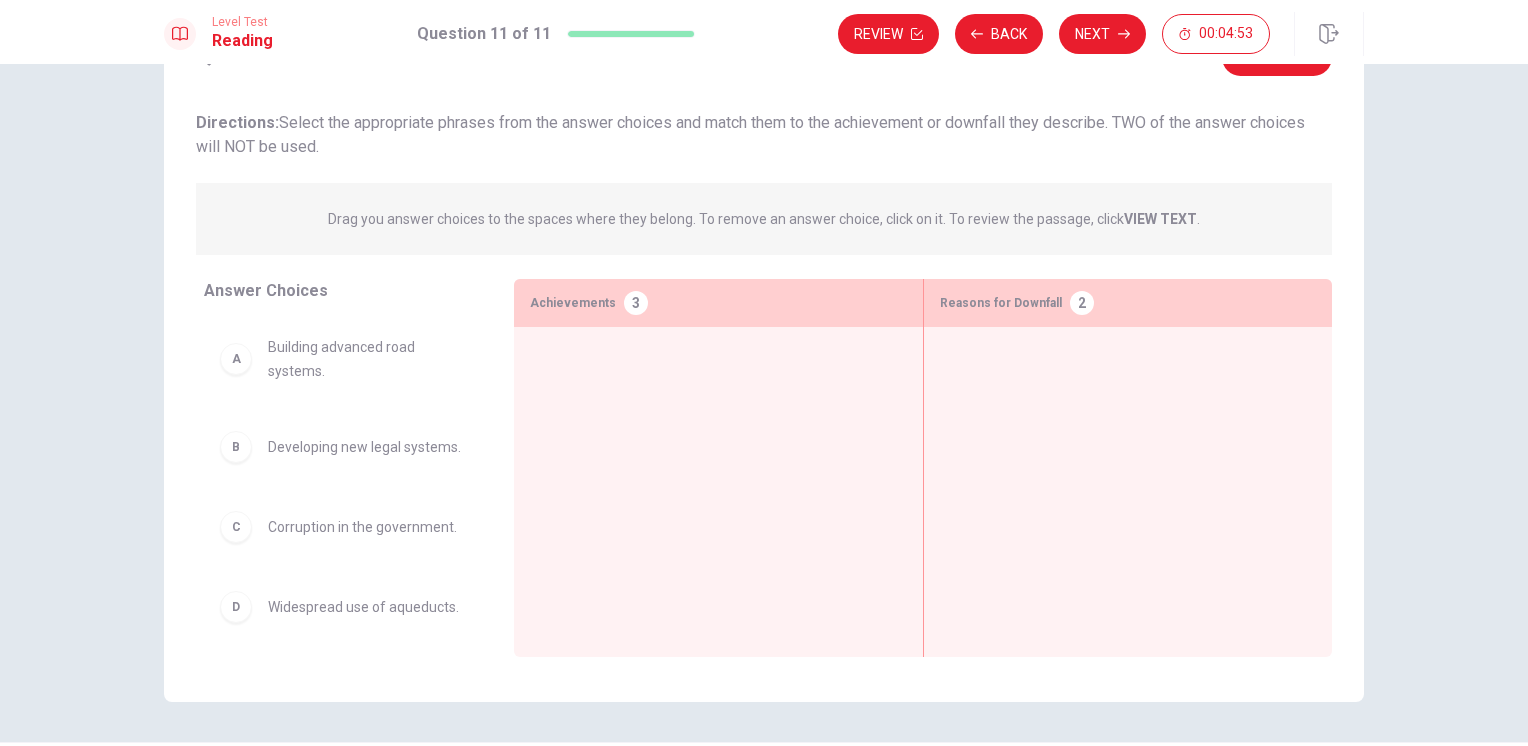 scroll, scrollTop: 0, scrollLeft: 0, axis: both 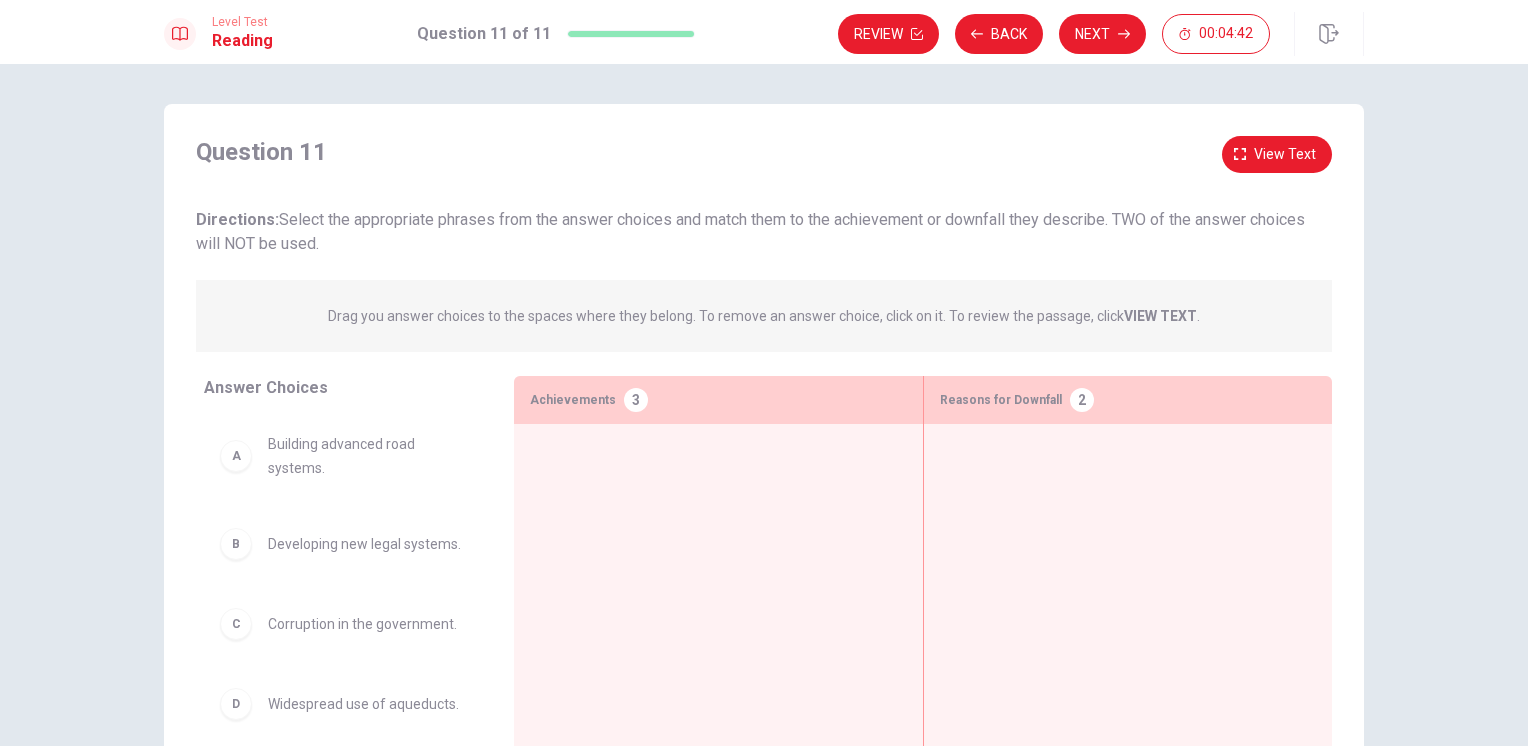 click on "VIEW TEXT" at bounding box center (1160, 316) 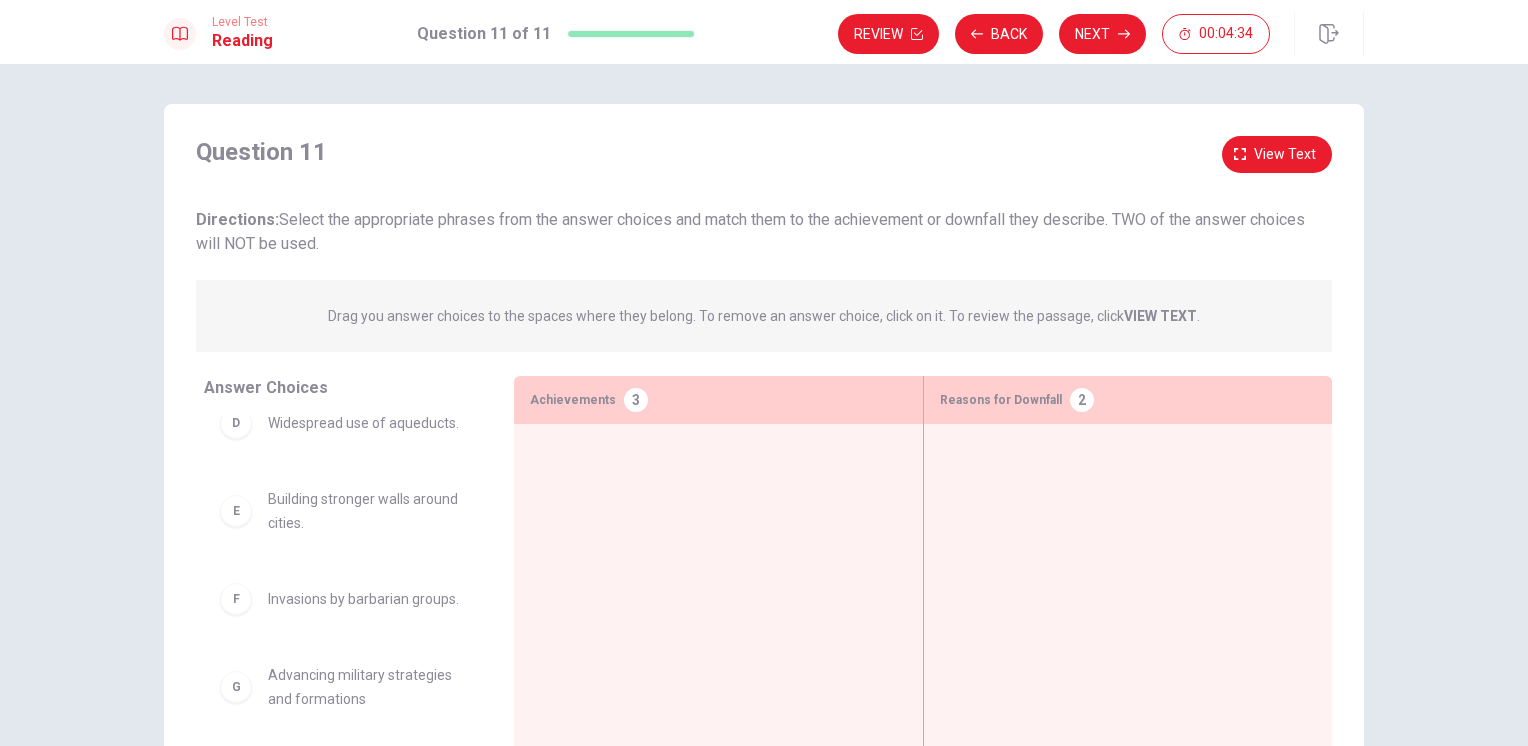 scroll, scrollTop: 300, scrollLeft: 0, axis: vertical 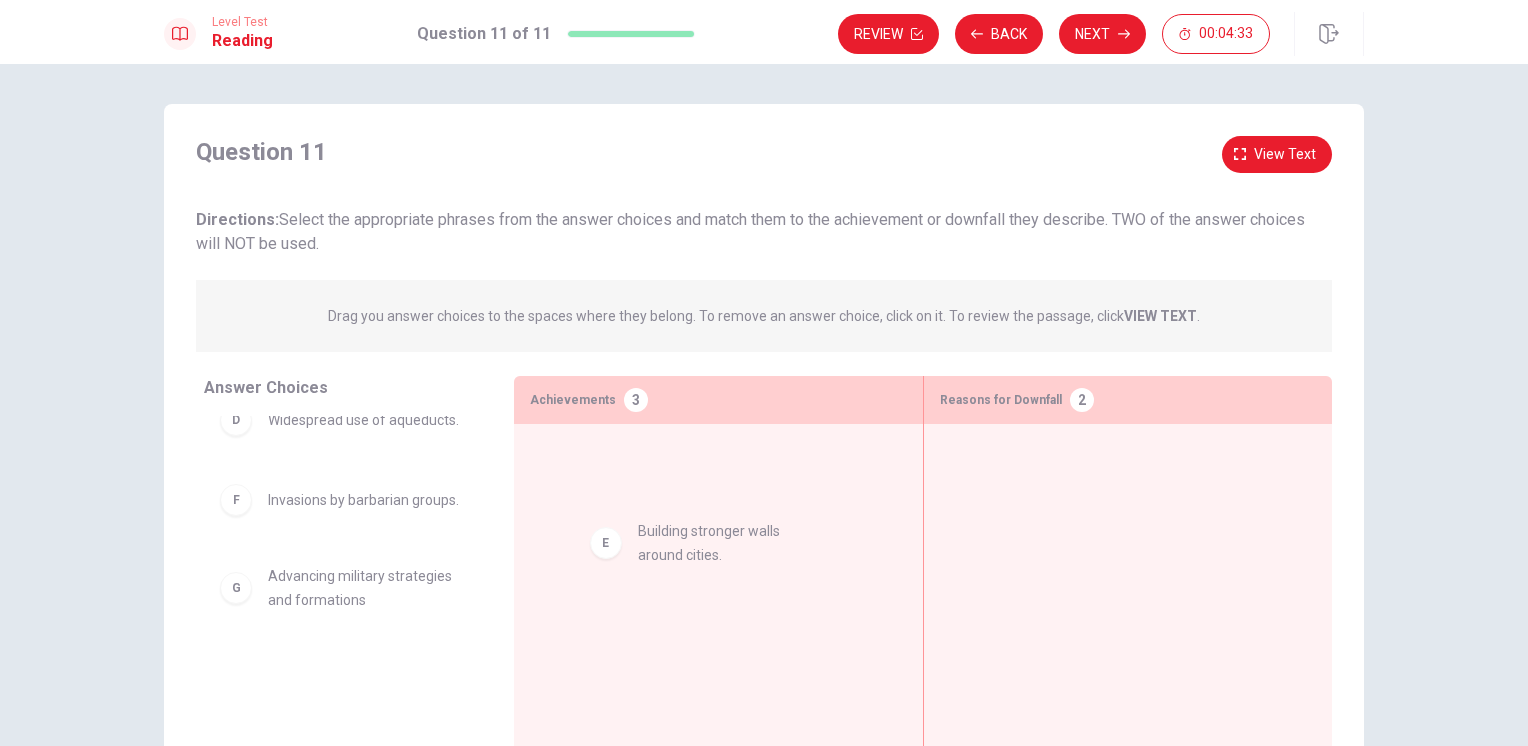 drag, startPoint x: 329, startPoint y: 535, endPoint x: 712, endPoint y: 556, distance: 383.5753 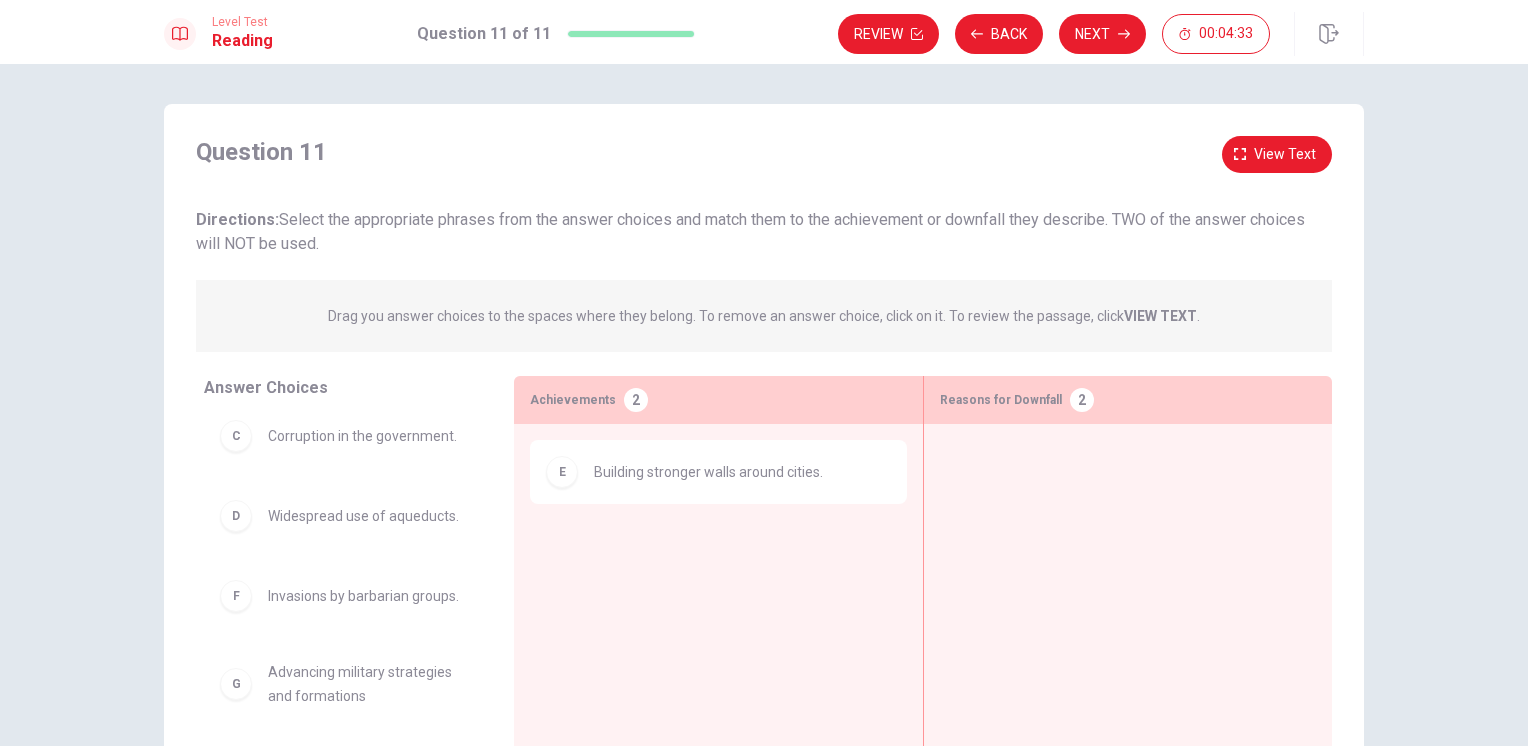 scroll, scrollTop: 236, scrollLeft: 0, axis: vertical 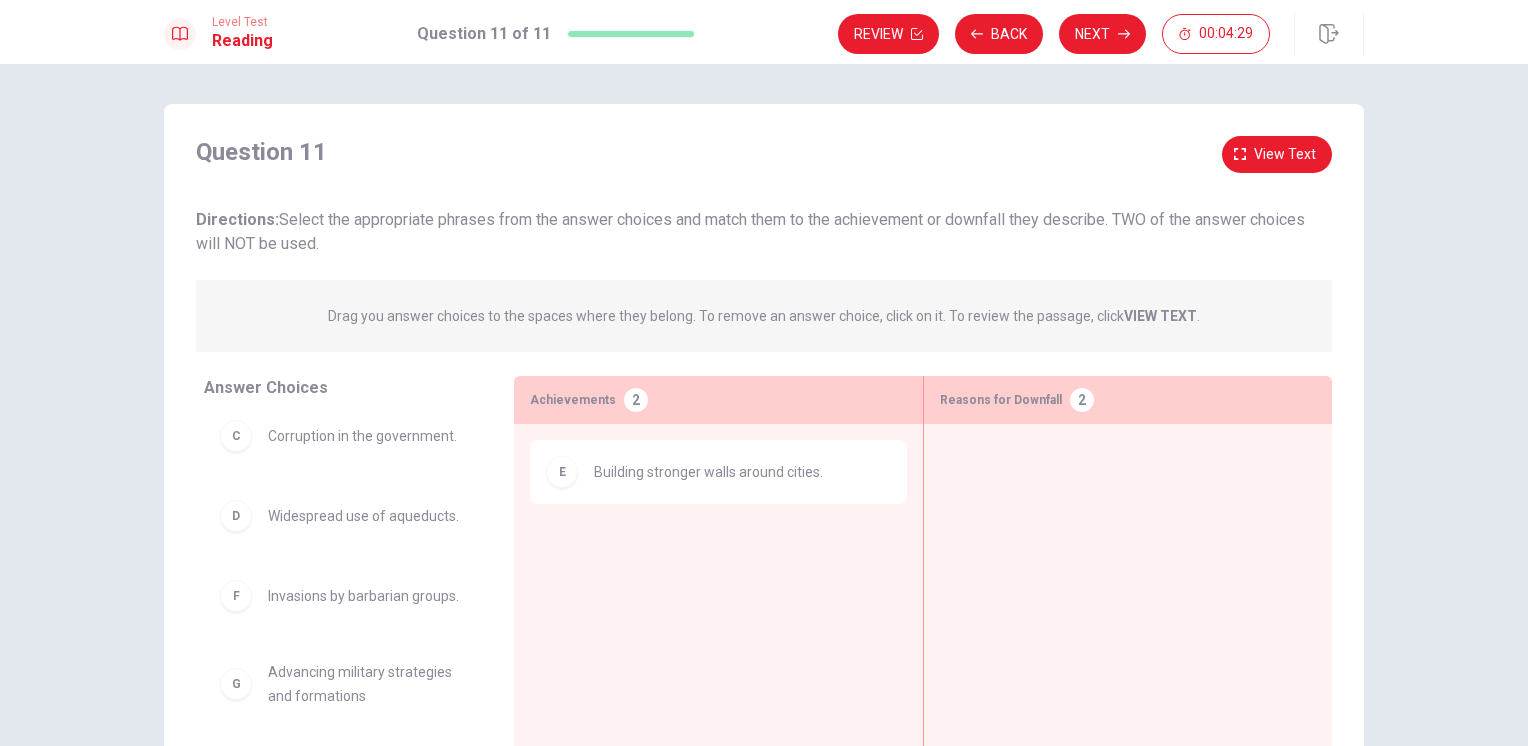 click on "Question 11 View text Directions:  Select the appropriate phrases from the answer choices and match them to the achievement or downfall they describe. TWO of the answer choices will NOT be used. Drag you answer choices to the spaces where they belong. To remove an answer choice, click on it. To review the passage, click  VIEW TEXT . A Building advanced road systems.
Achievements     2 Reasons for Downfall 2 B Developing new legal systems.
Achievements     2 Reasons for Downfall 2 C Corruption in the government.
Achievements     2 Reasons for Downfall 2 D Widespread use of aqueducts.
Achievements     2 Reasons for Downfall 2 F Invasions by barbarian groups. Achievements     2 Reasons for Downfall 2 G Advancing military strategies and formations Achievements     2 Reasons for Downfall 2 Achievements     1 E Building stronger walls around cities.
Reasons for Downfall 0 Answer Choices A Building advanced road systems.
B Developing new legal systems.
C Corruption in the government.
D F G 2 E 2" at bounding box center (764, 450) 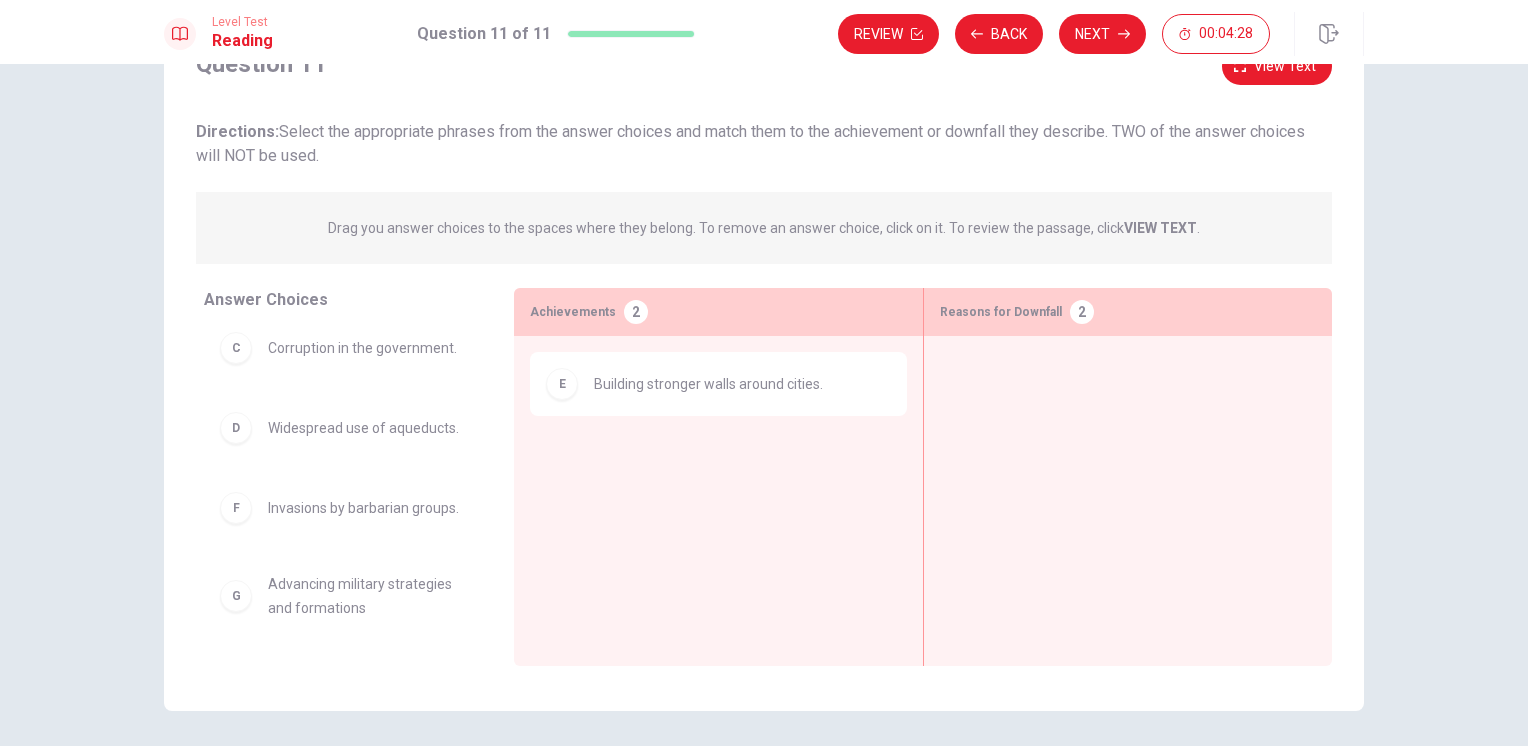 scroll, scrollTop: 156, scrollLeft: 0, axis: vertical 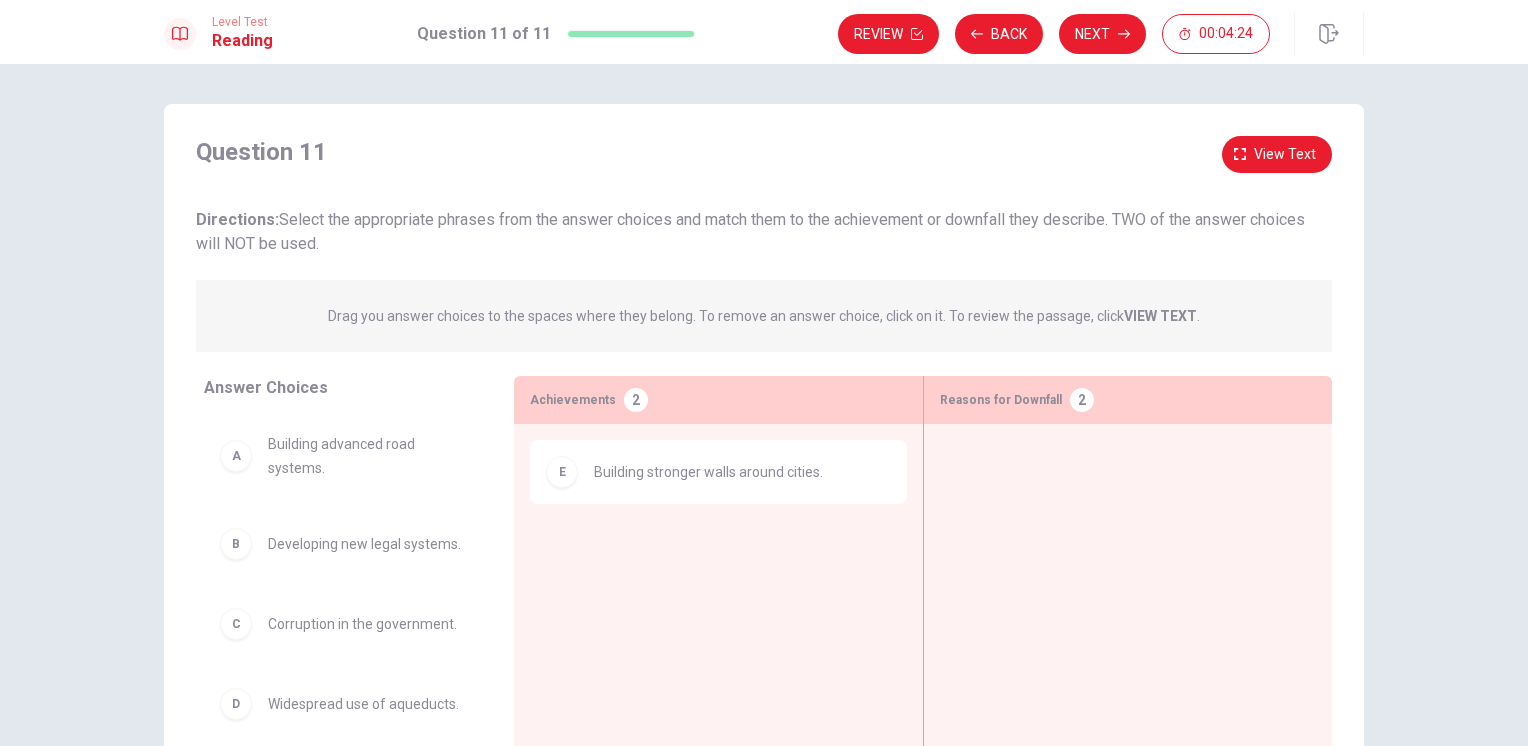 click on "Drag you answer choices to the spaces where they belong. To remove an answer choice, click on it. To review the passage, click  VIEW TEXT ." at bounding box center (764, 316) 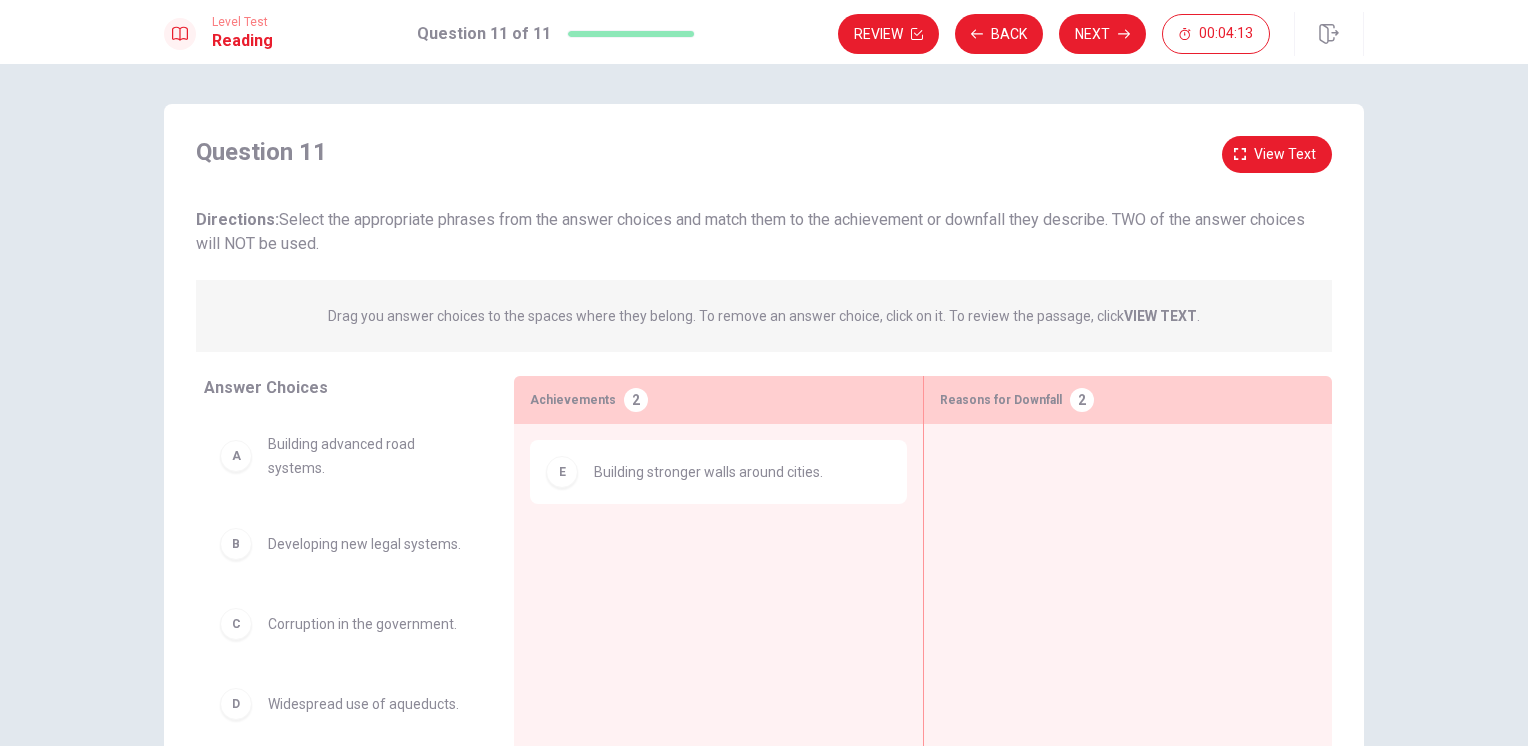 drag, startPoint x: 375, startPoint y: 317, endPoint x: 653, endPoint y: 326, distance: 278.14566 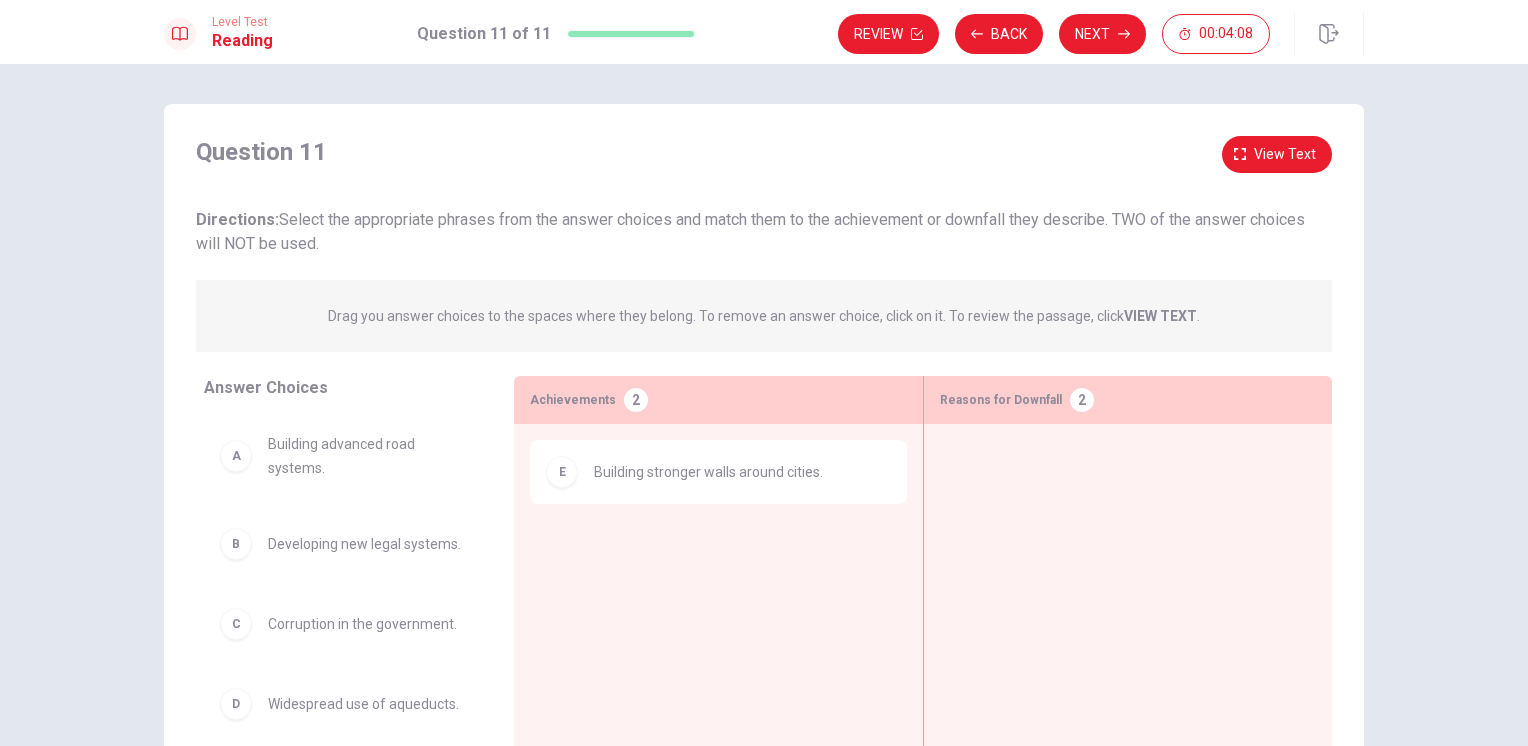 drag, startPoint x: 520, startPoint y: 400, endPoint x: 606, endPoint y: 405, distance: 86.145226 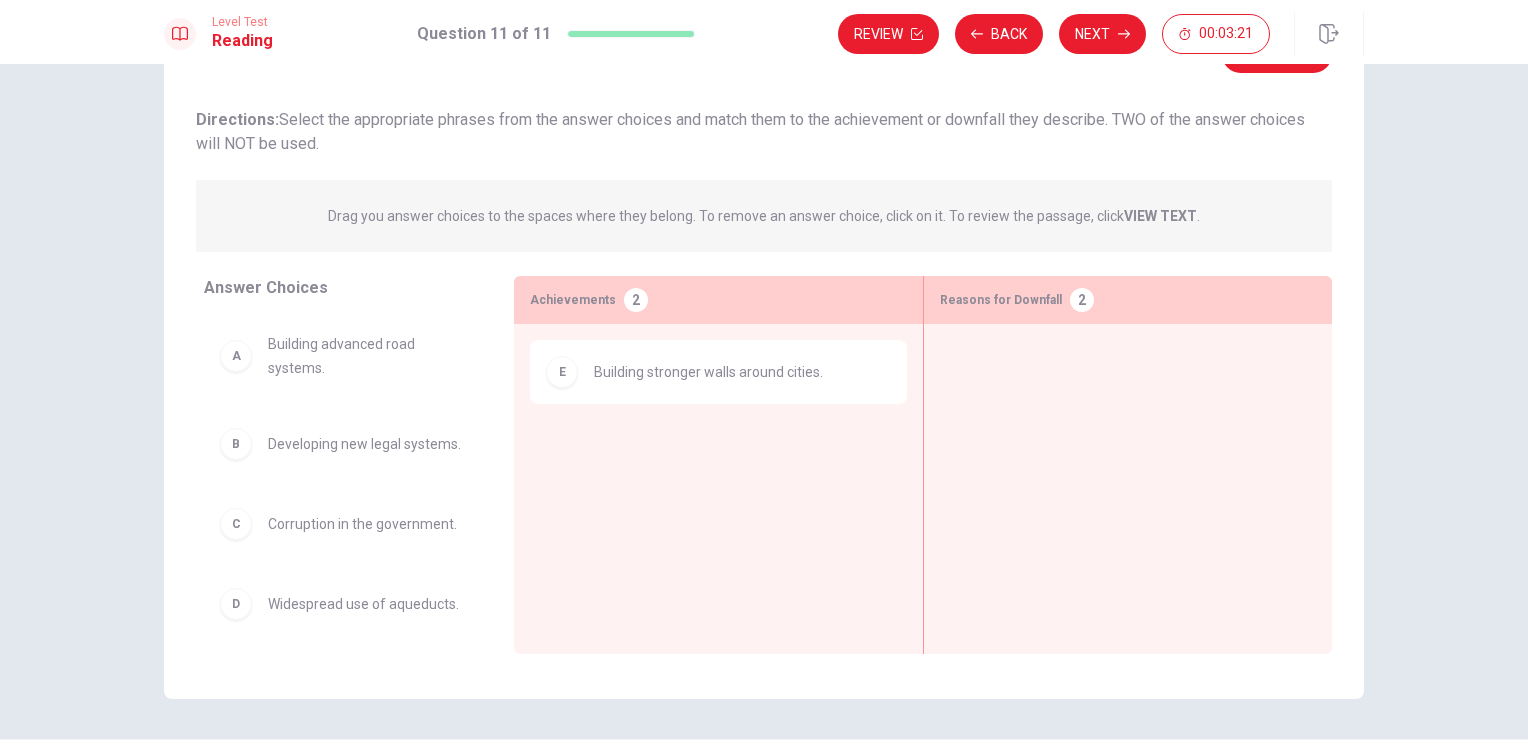 scroll, scrollTop: 156, scrollLeft: 0, axis: vertical 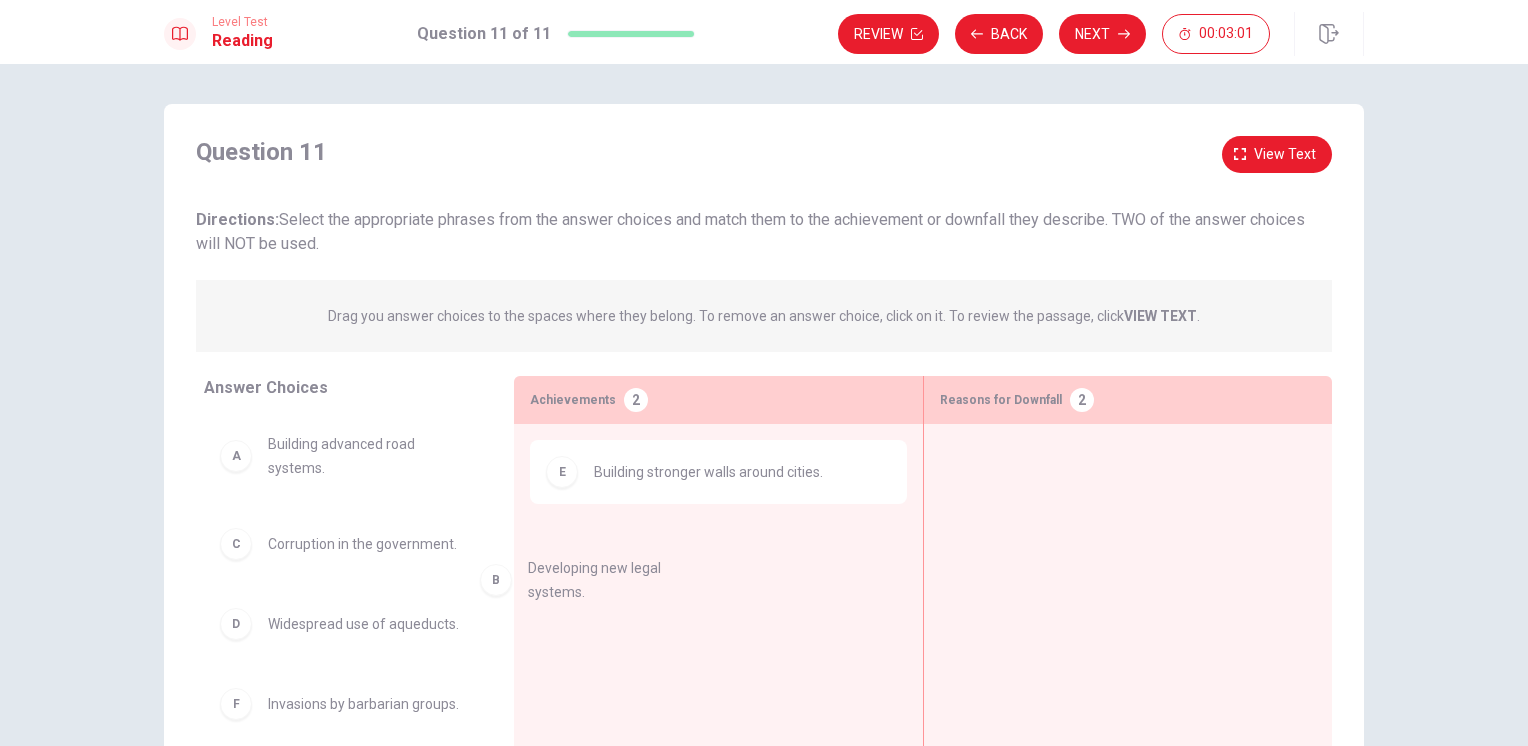 drag, startPoint x: 324, startPoint y: 555, endPoint x: 651, endPoint y: 575, distance: 327.61105 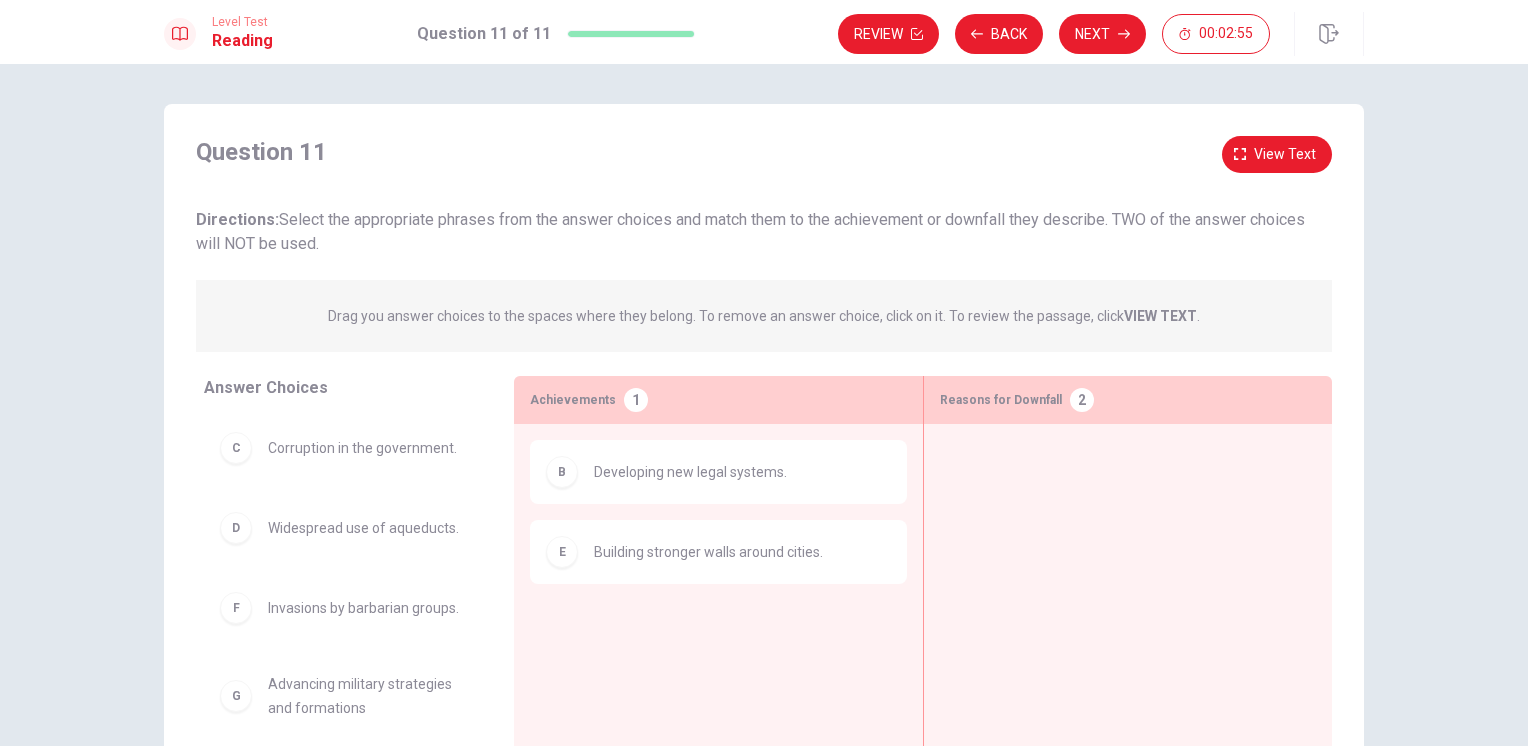 scroll, scrollTop: 140, scrollLeft: 0, axis: vertical 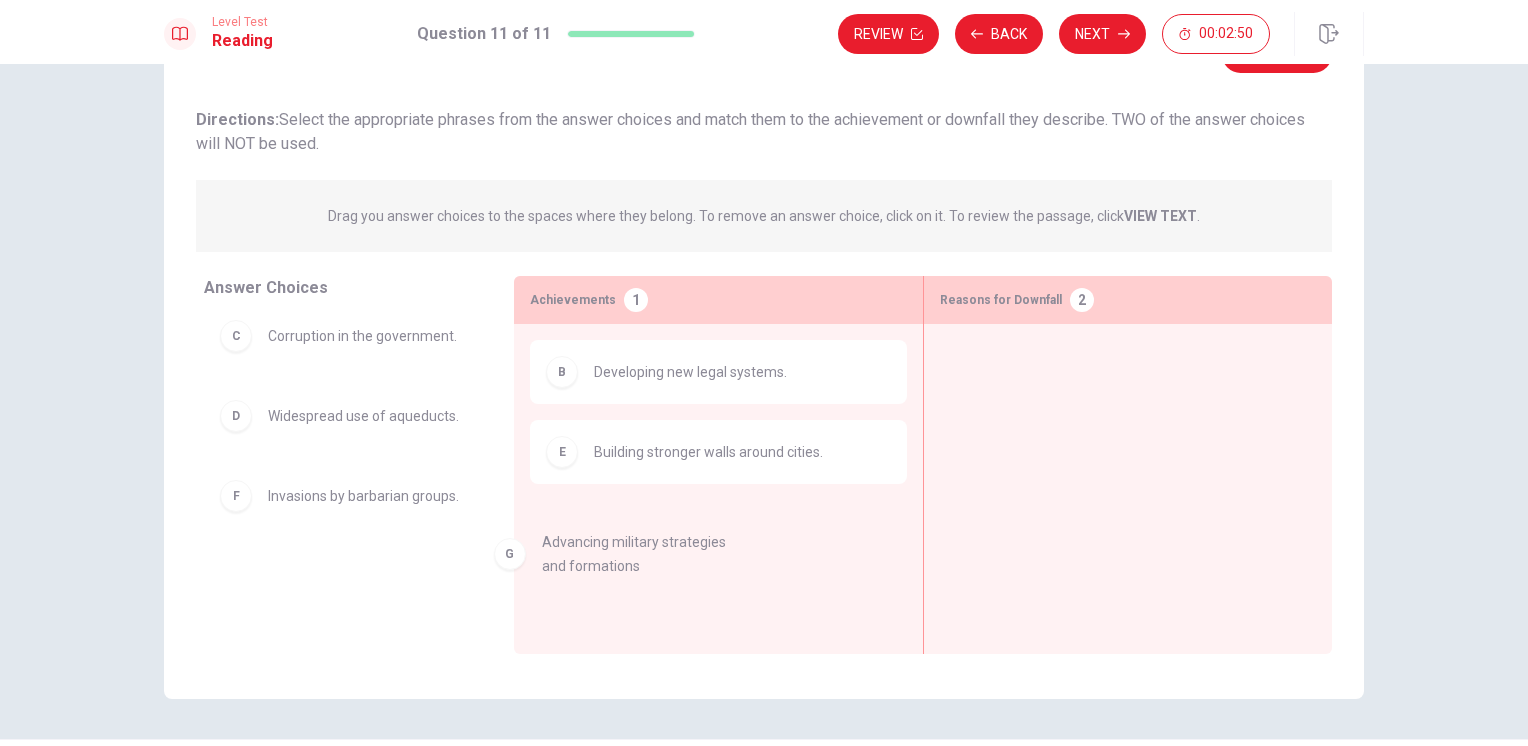 drag, startPoint x: 376, startPoint y: 586, endPoint x: 695, endPoint y: 549, distance: 321.1386 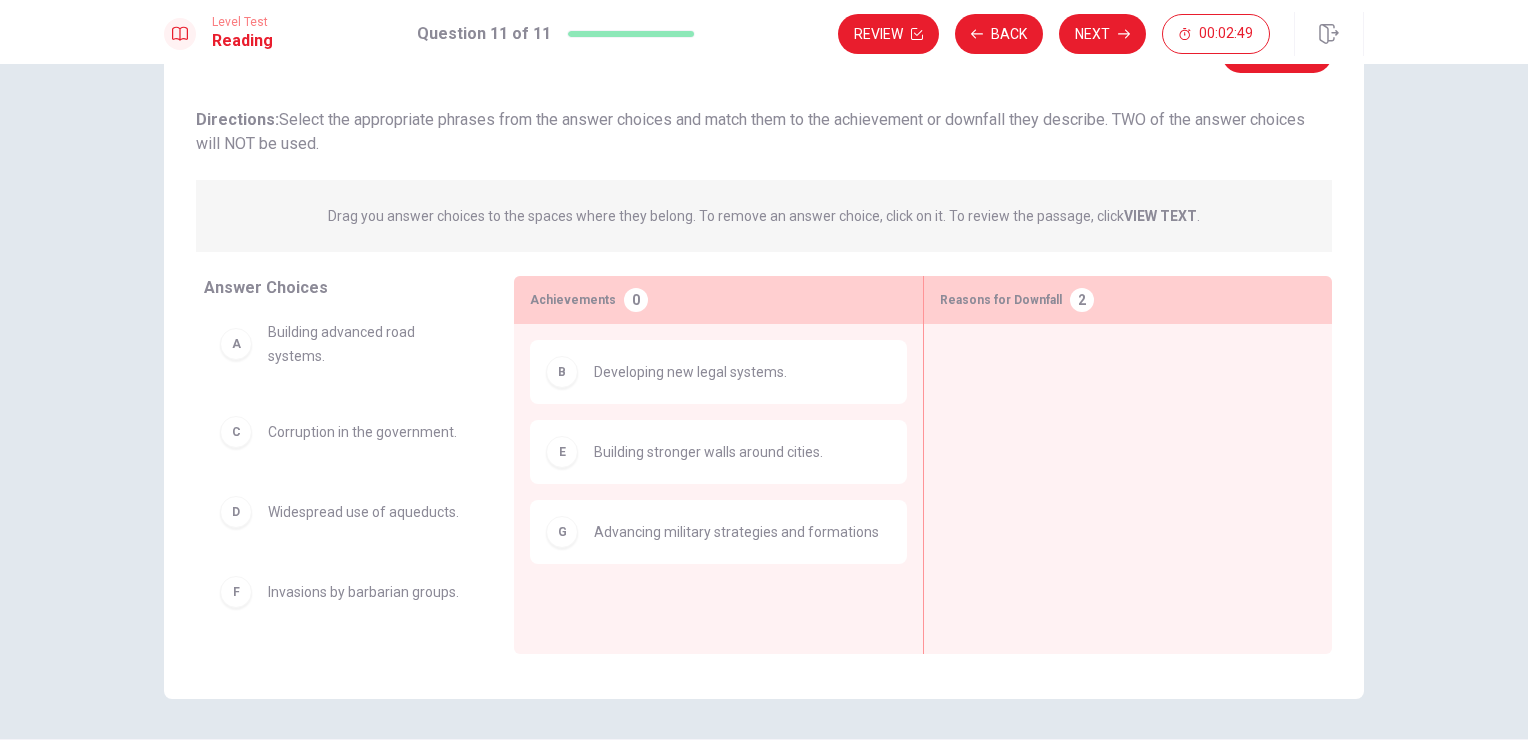 scroll, scrollTop: 44, scrollLeft: 0, axis: vertical 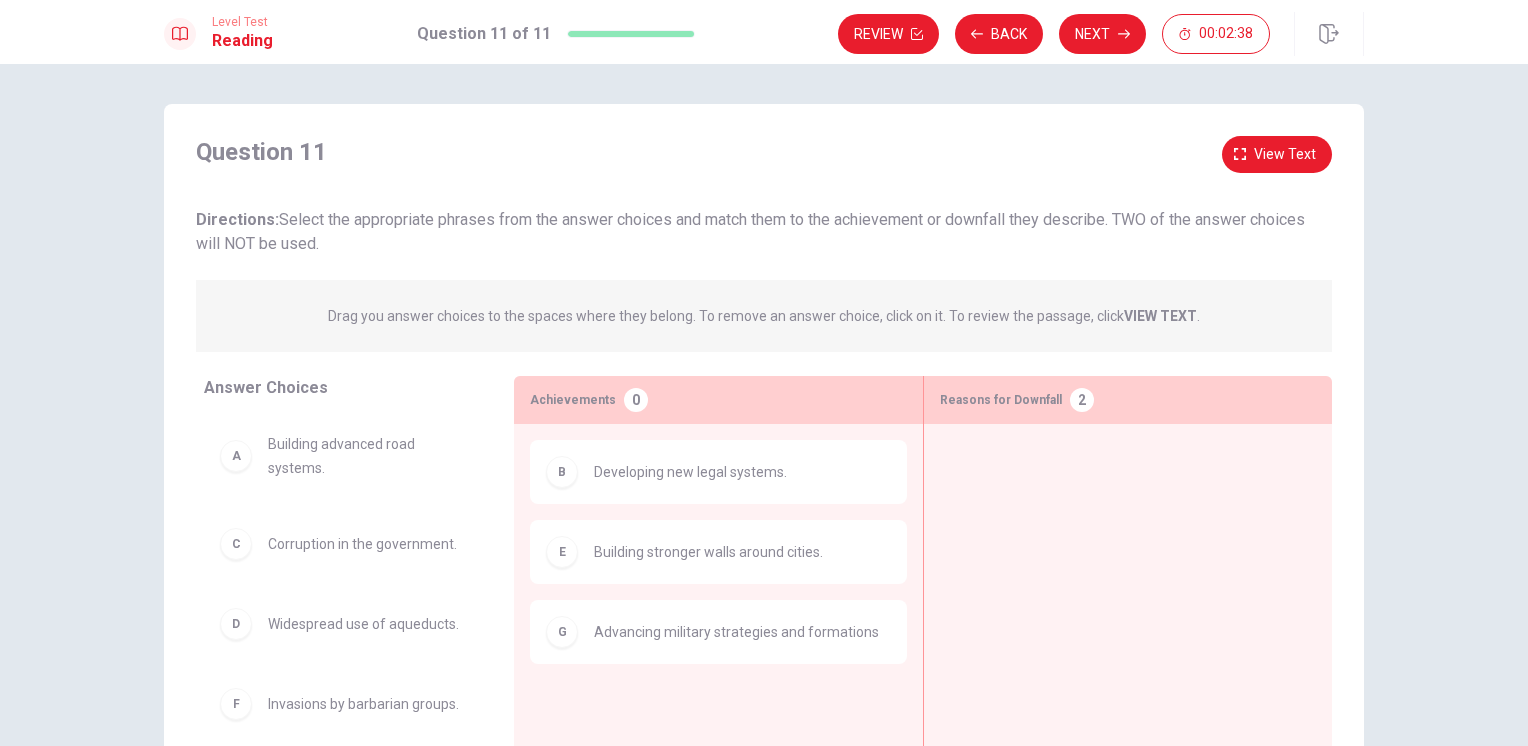 drag, startPoint x: 1119, startPoint y: 222, endPoint x: 1320, endPoint y: 237, distance: 201.55893 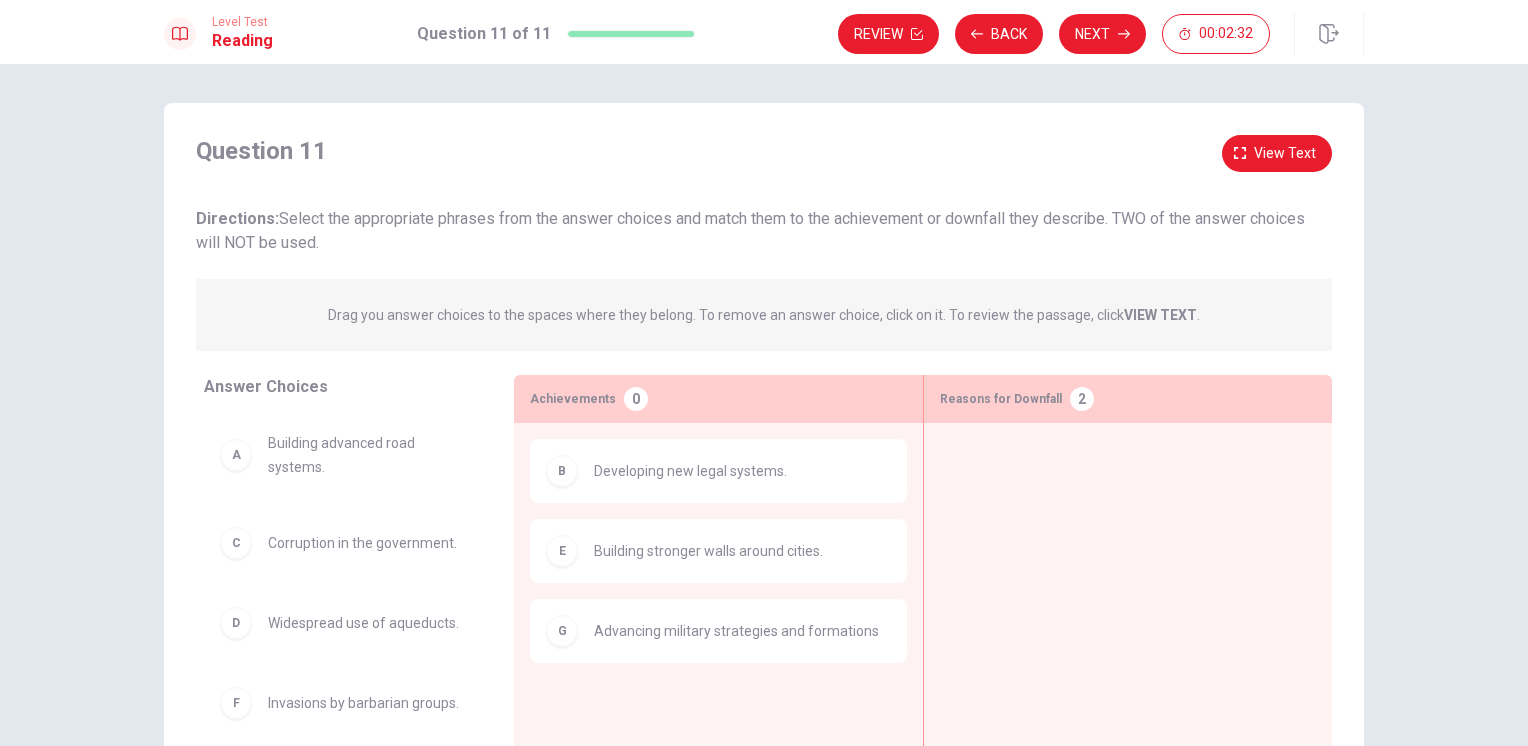 scroll, scrollTop: 0, scrollLeft: 0, axis: both 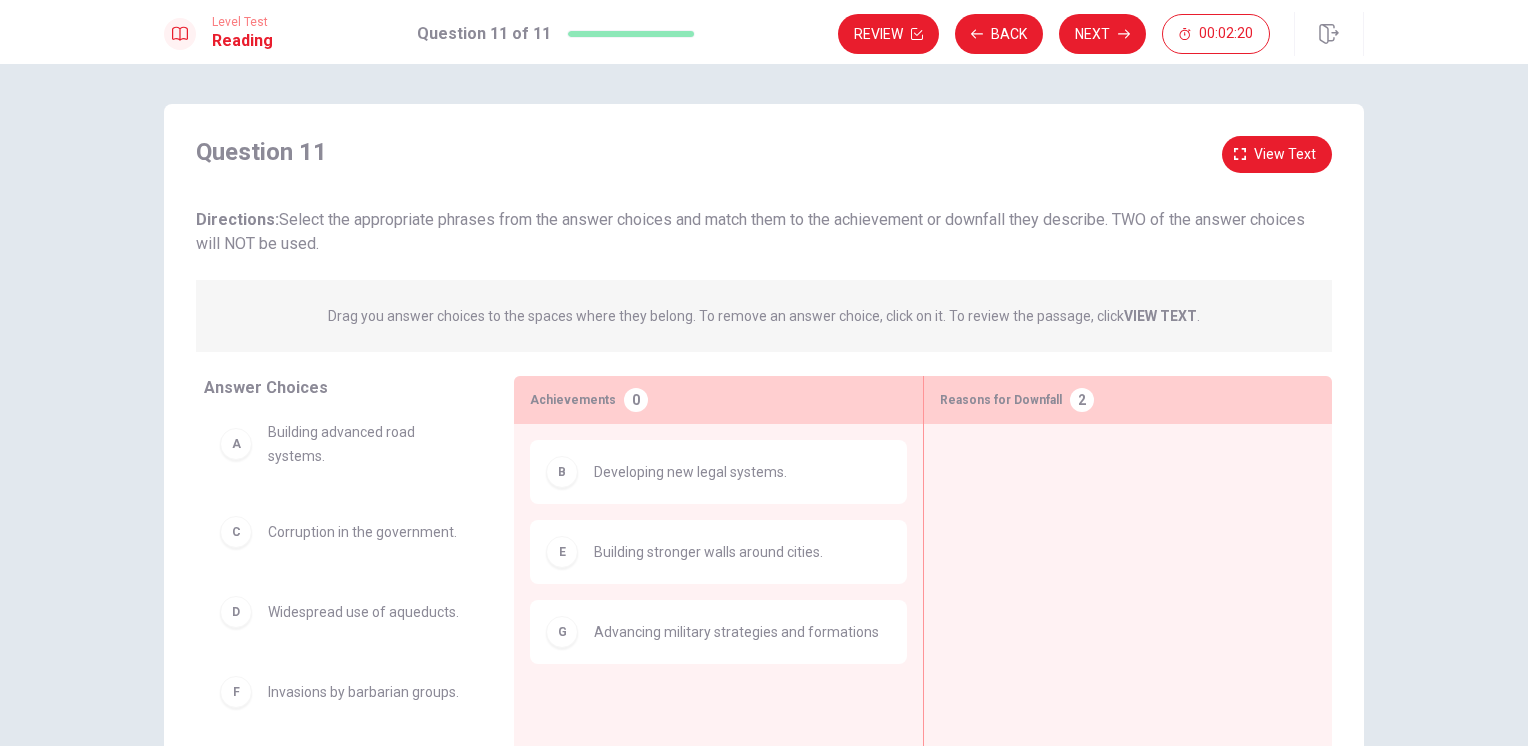 click on "Corruption in the government." at bounding box center [362, 532] 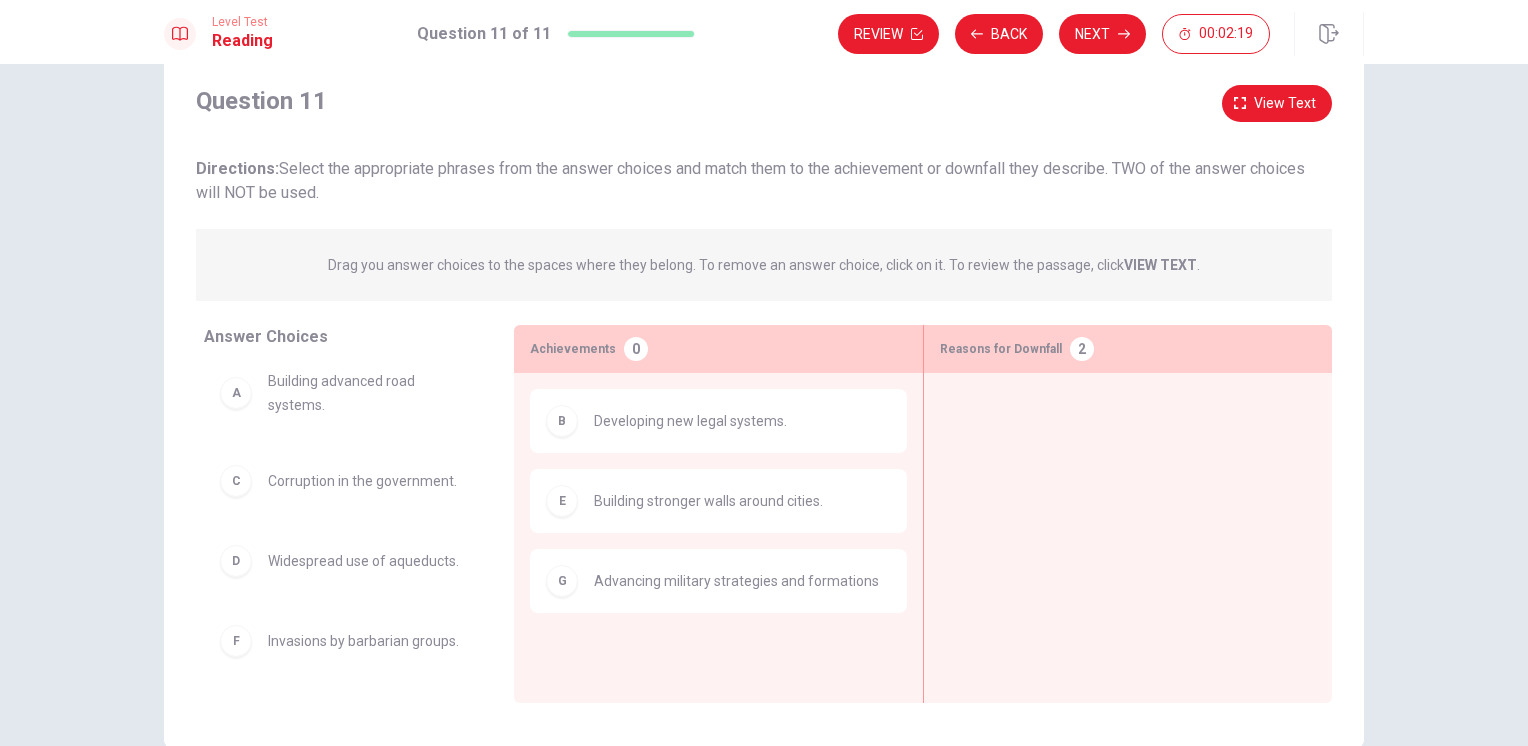 scroll, scrollTop: 100, scrollLeft: 0, axis: vertical 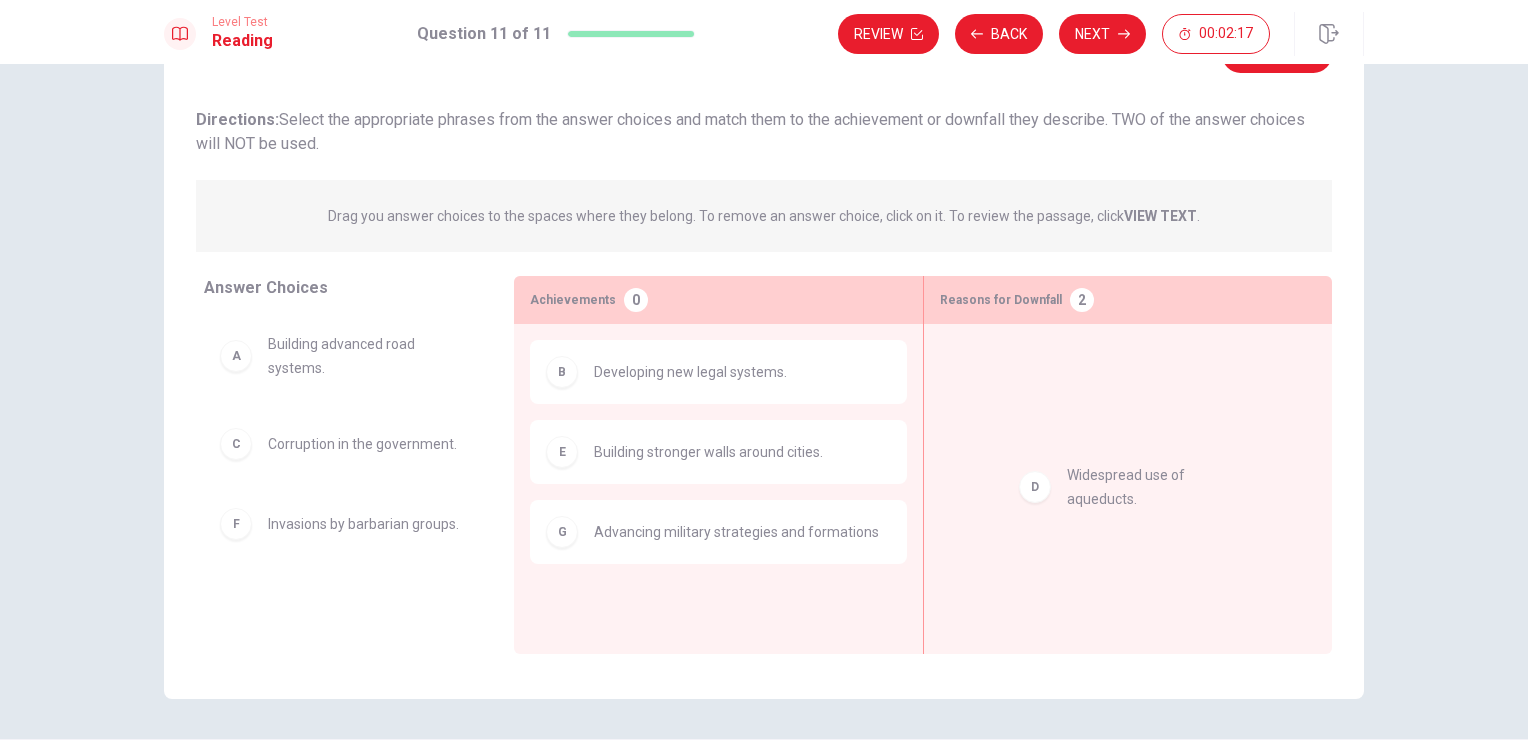 drag, startPoint x: 345, startPoint y: 518, endPoint x: 1160, endPoint y: 477, distance: 816.03064 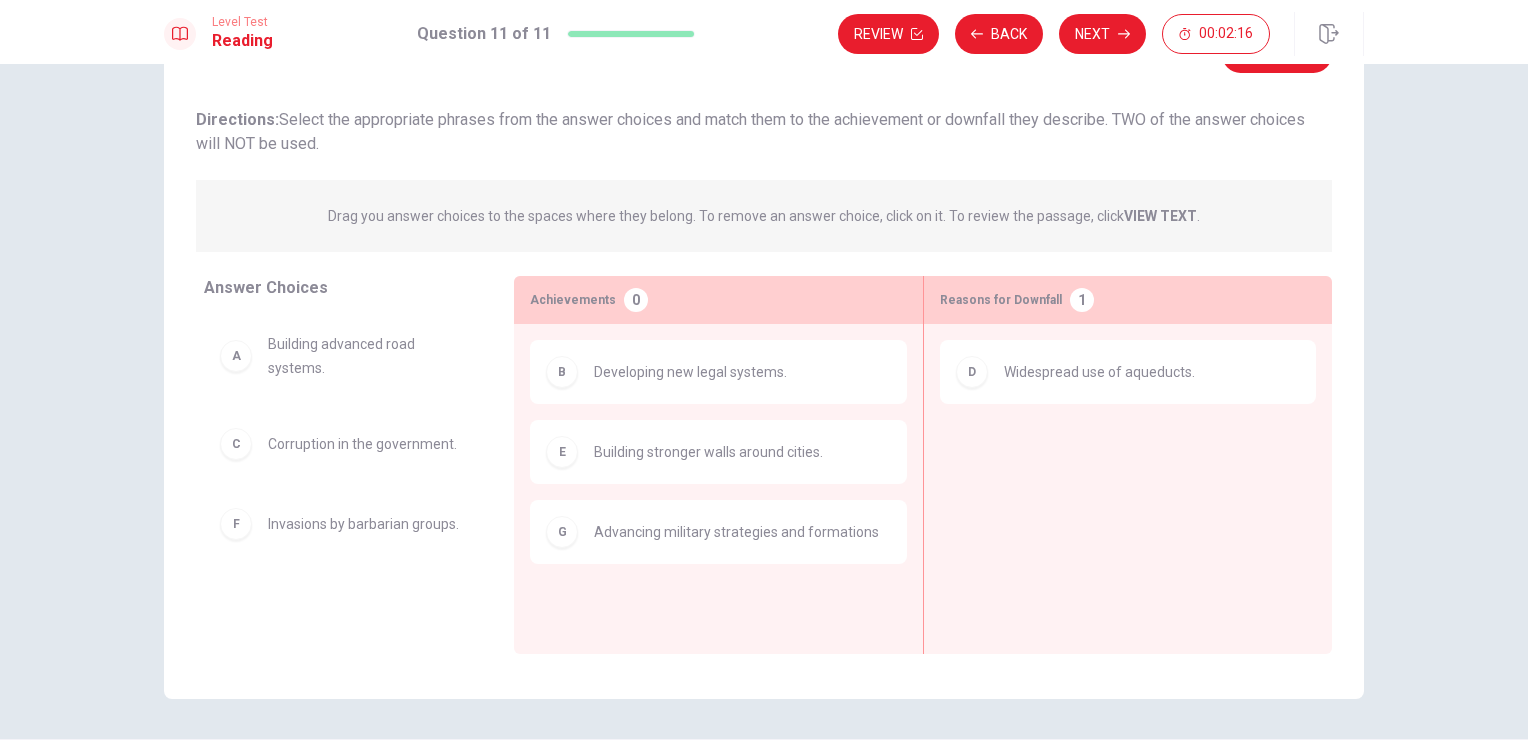 scroll, scrollTop: 0, scrollLeft: 0, axis: both 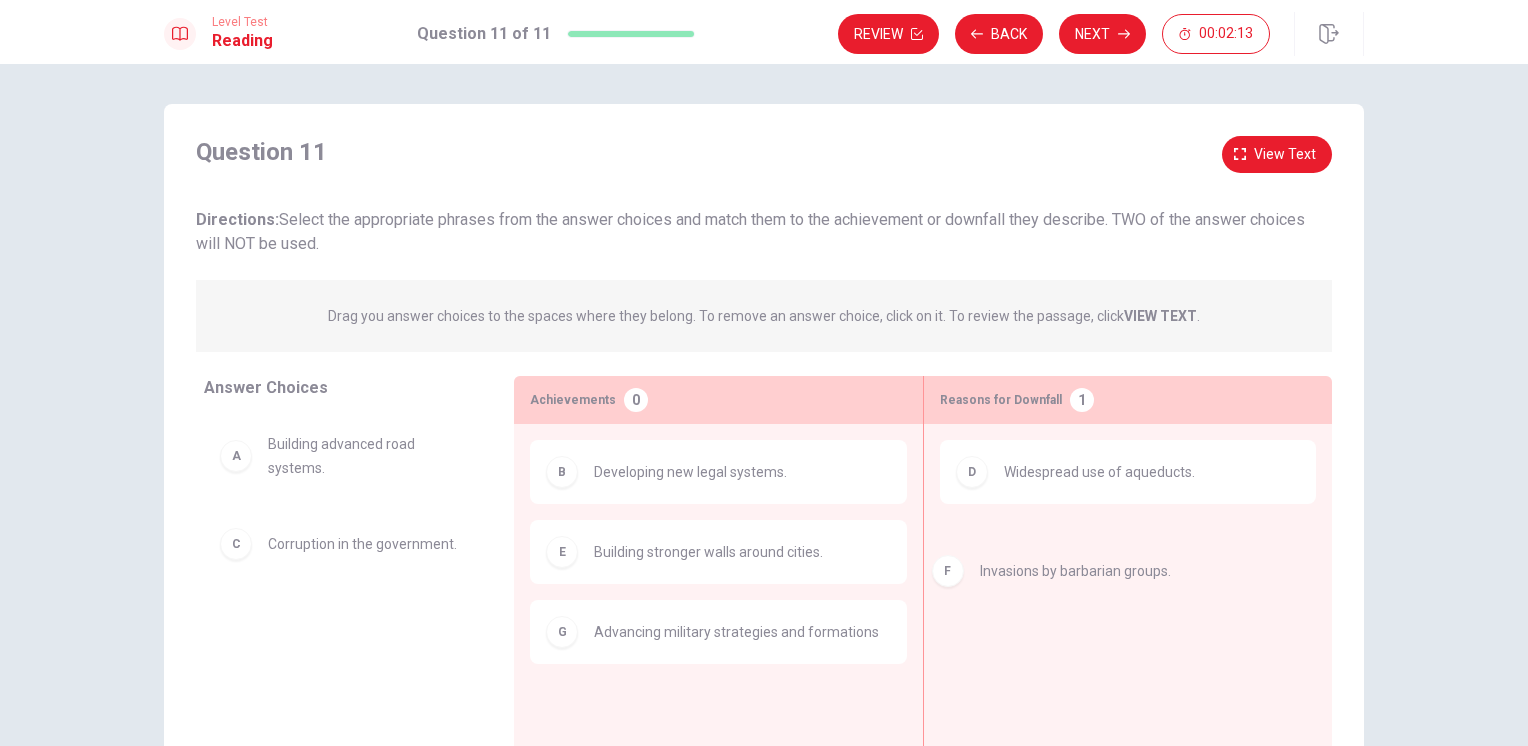 drag, startPoint x: 333, startPoint y: 622, endPoint x: 1092, endPoint y: 549, distance: 762.50244 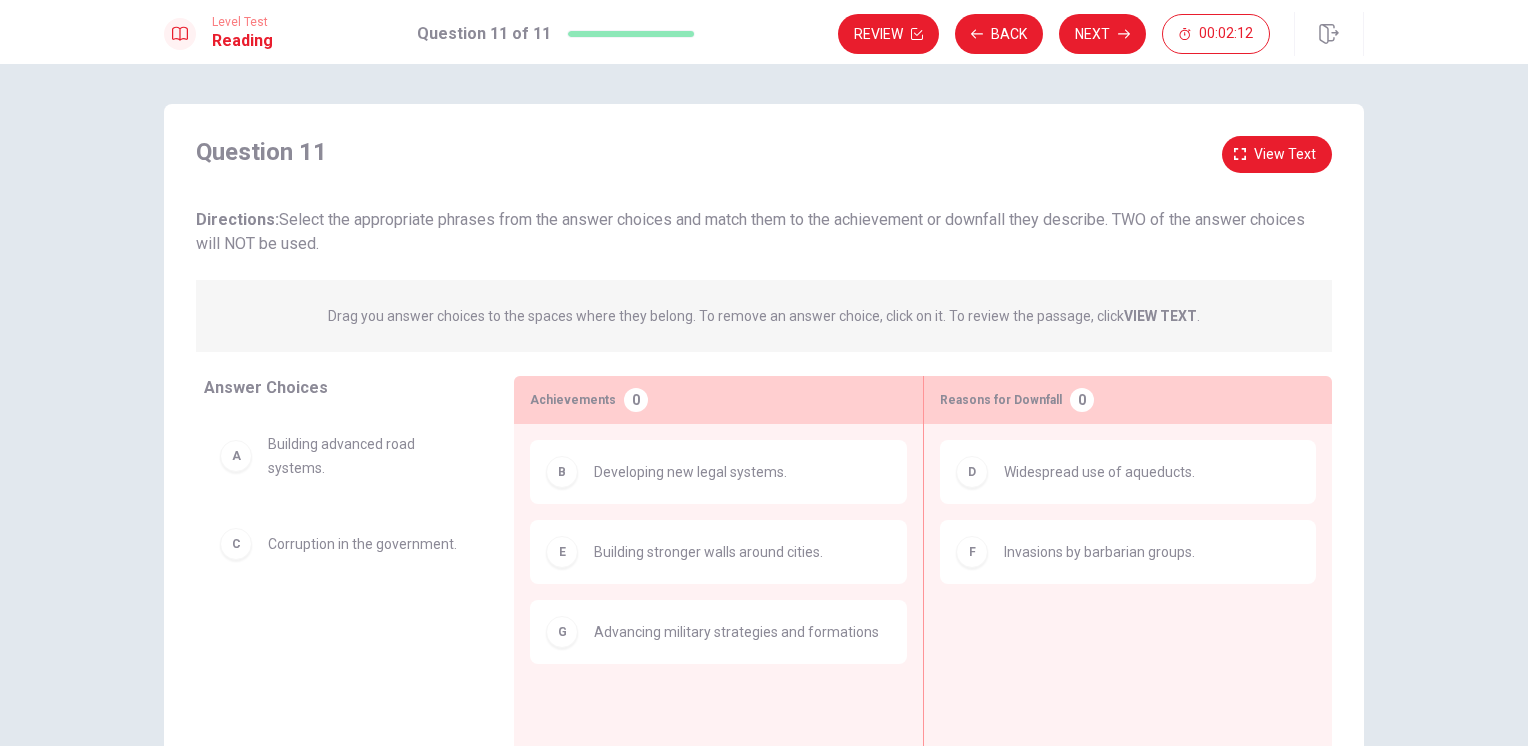 click on "D Widespread use of aqueducts.
F Invasions by barbarian groups." at bounding box center [1128, 558] 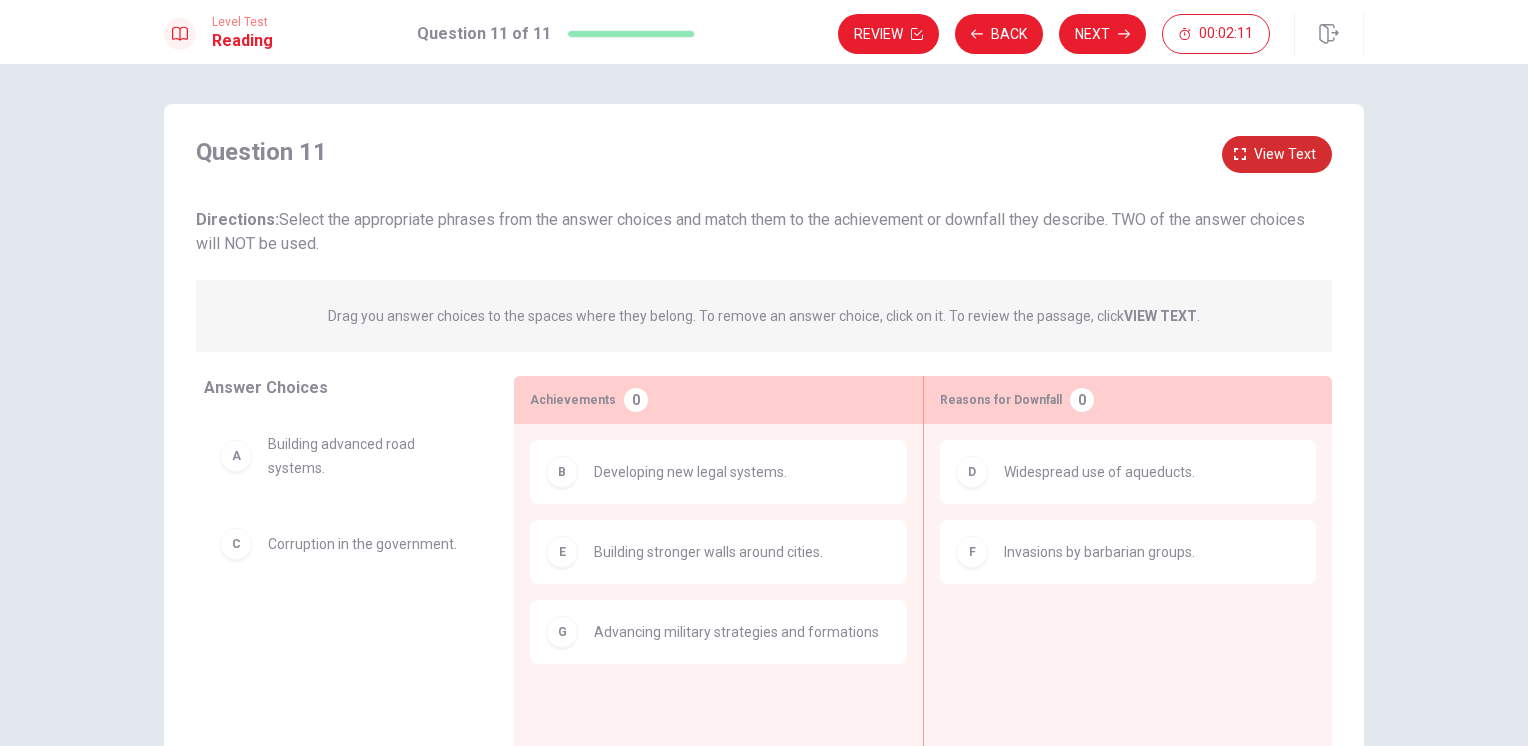 click 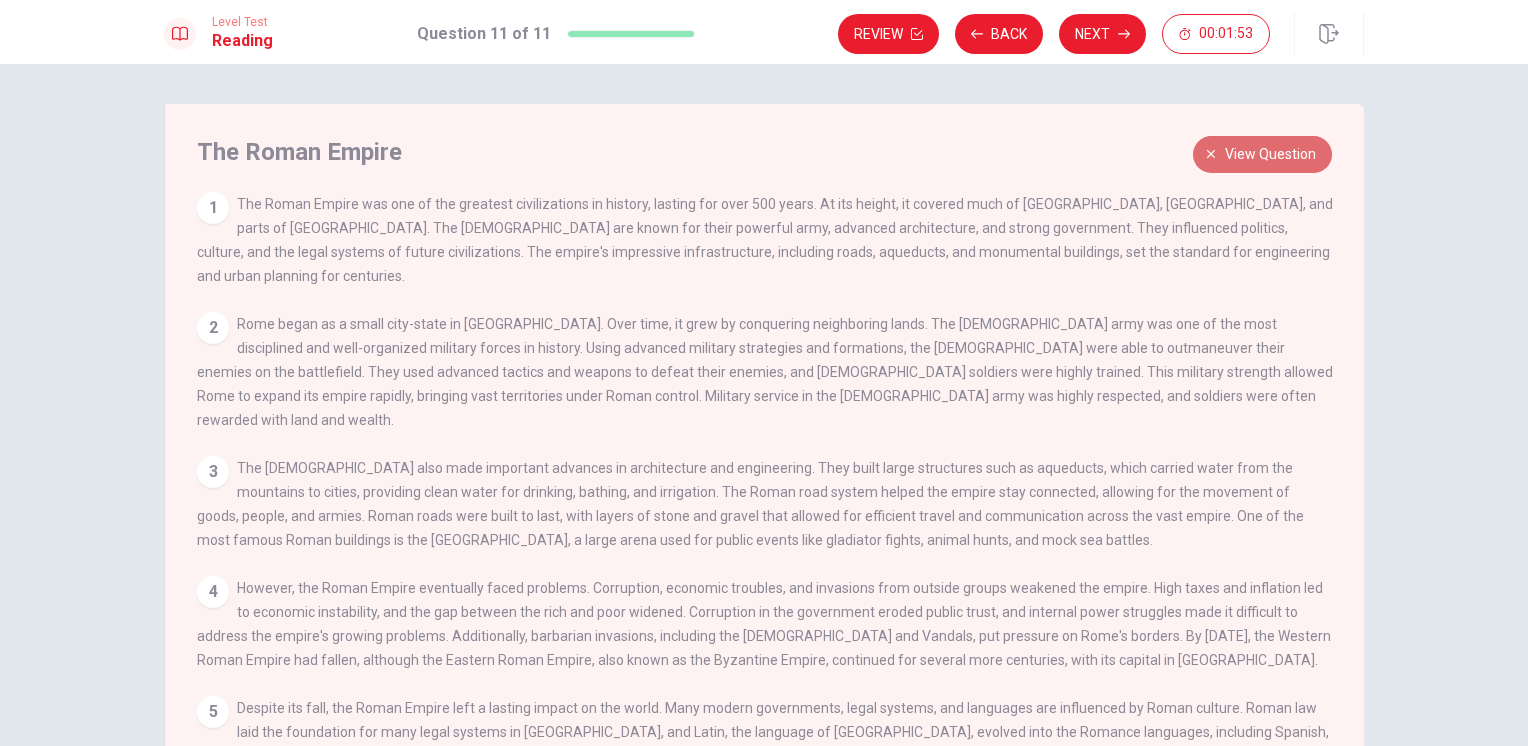 click on "View question" at bounding box center [1270, 154] 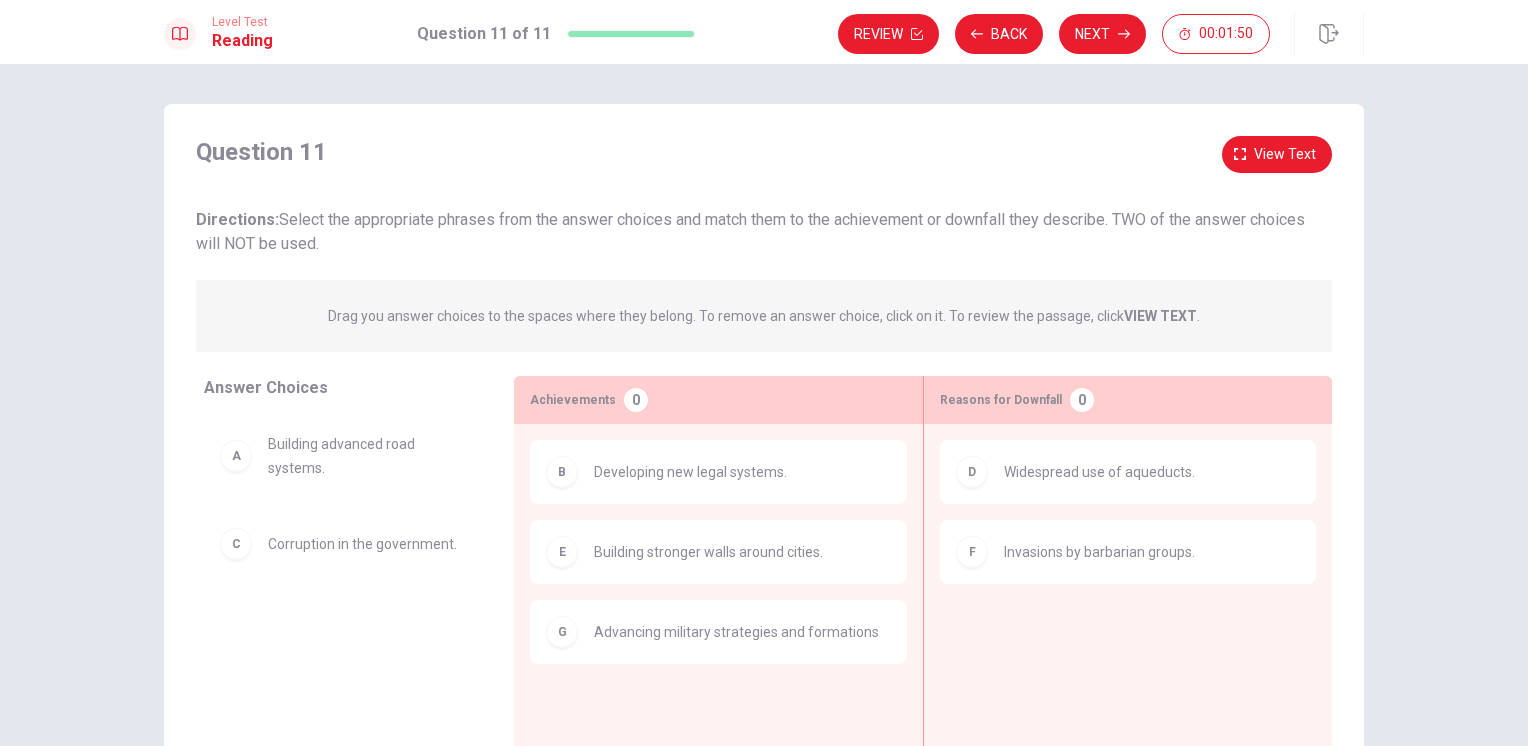 click on "Corruption in the government." at bounding box center (362, 544) 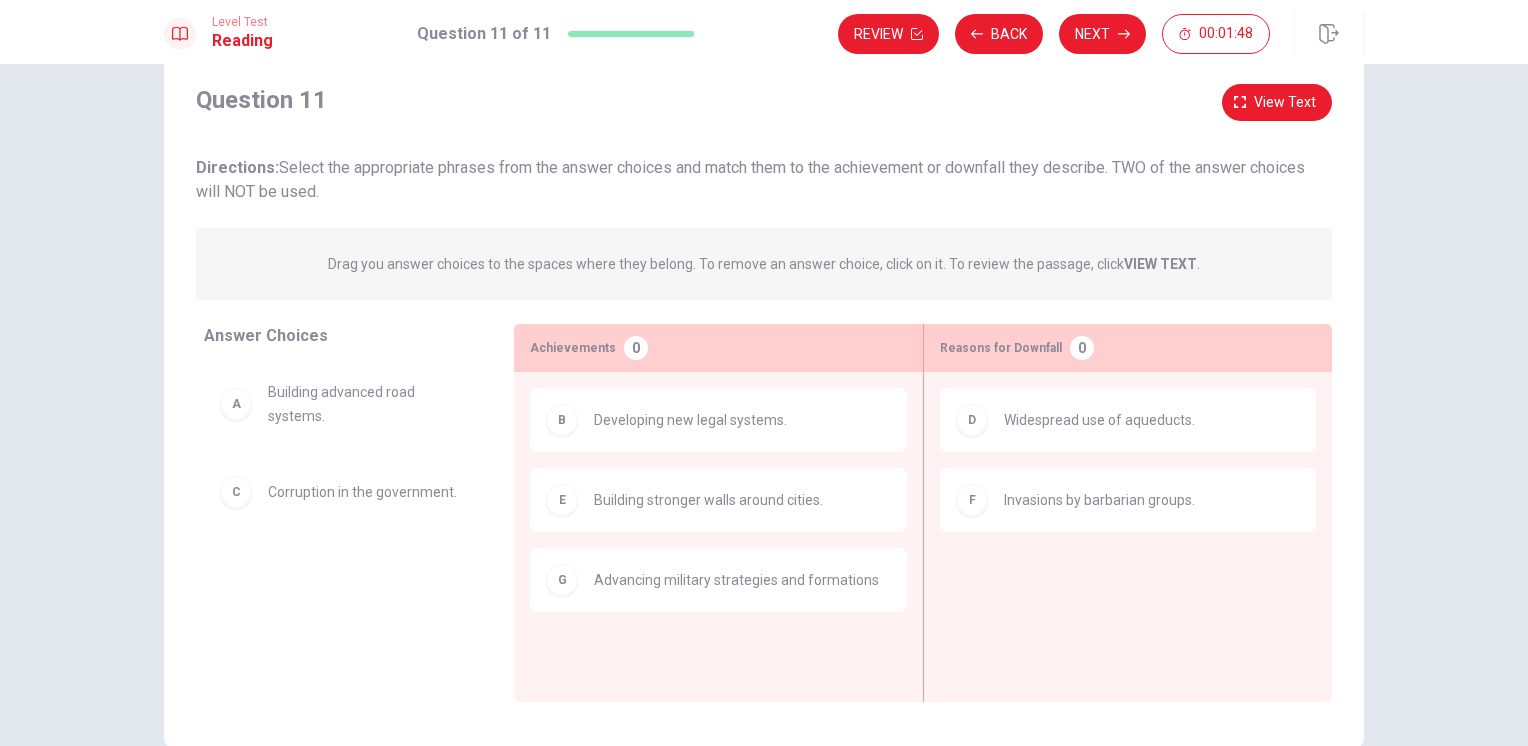 scroll, scrollTop: 100, scrollLeft: 0, axis: vertical 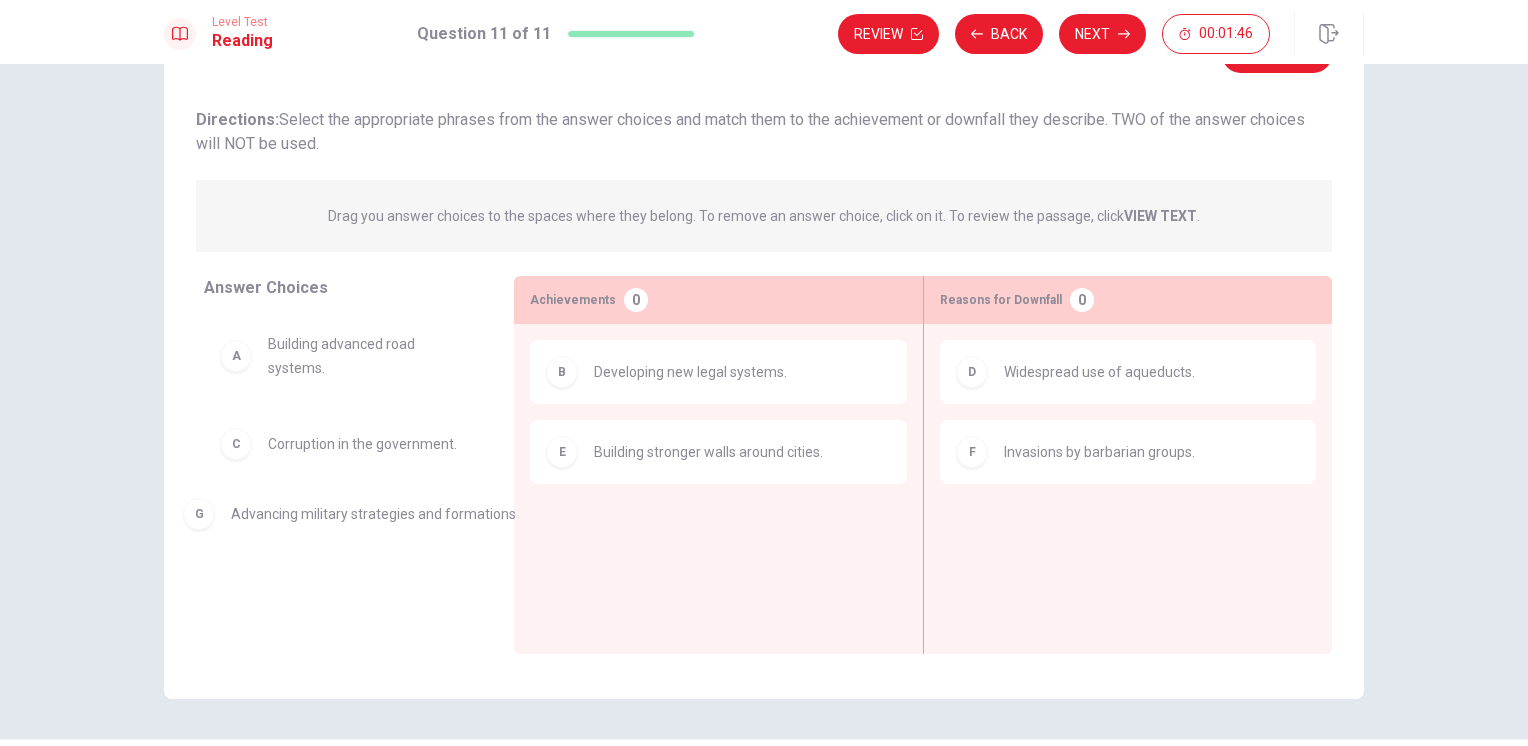drag, startPoint x: 632, startPoint y: 542, endPoint x: 248, endPoint y: 532, distance: 384.1302 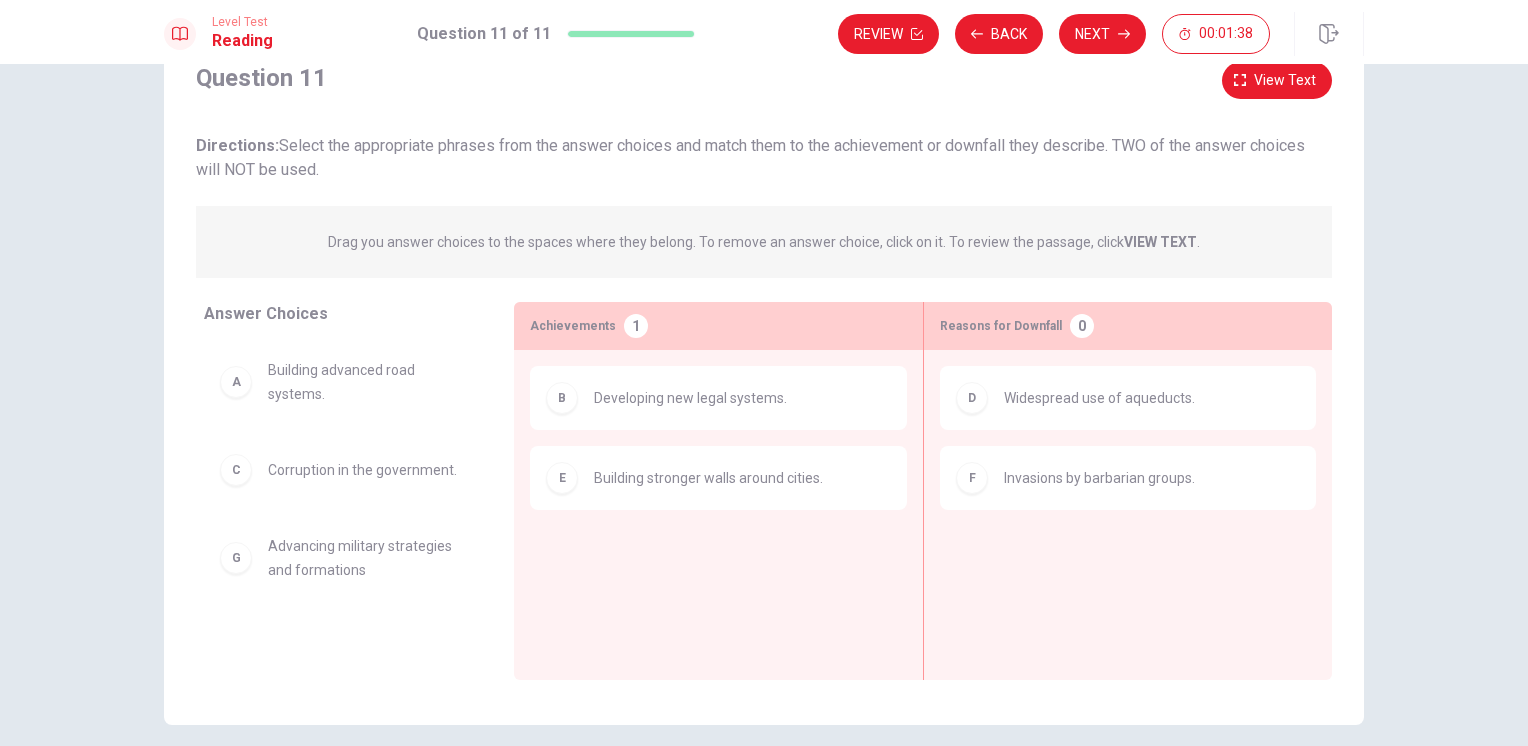 scroll, scrollTop: 0, scrollLeft: 0, axis: both 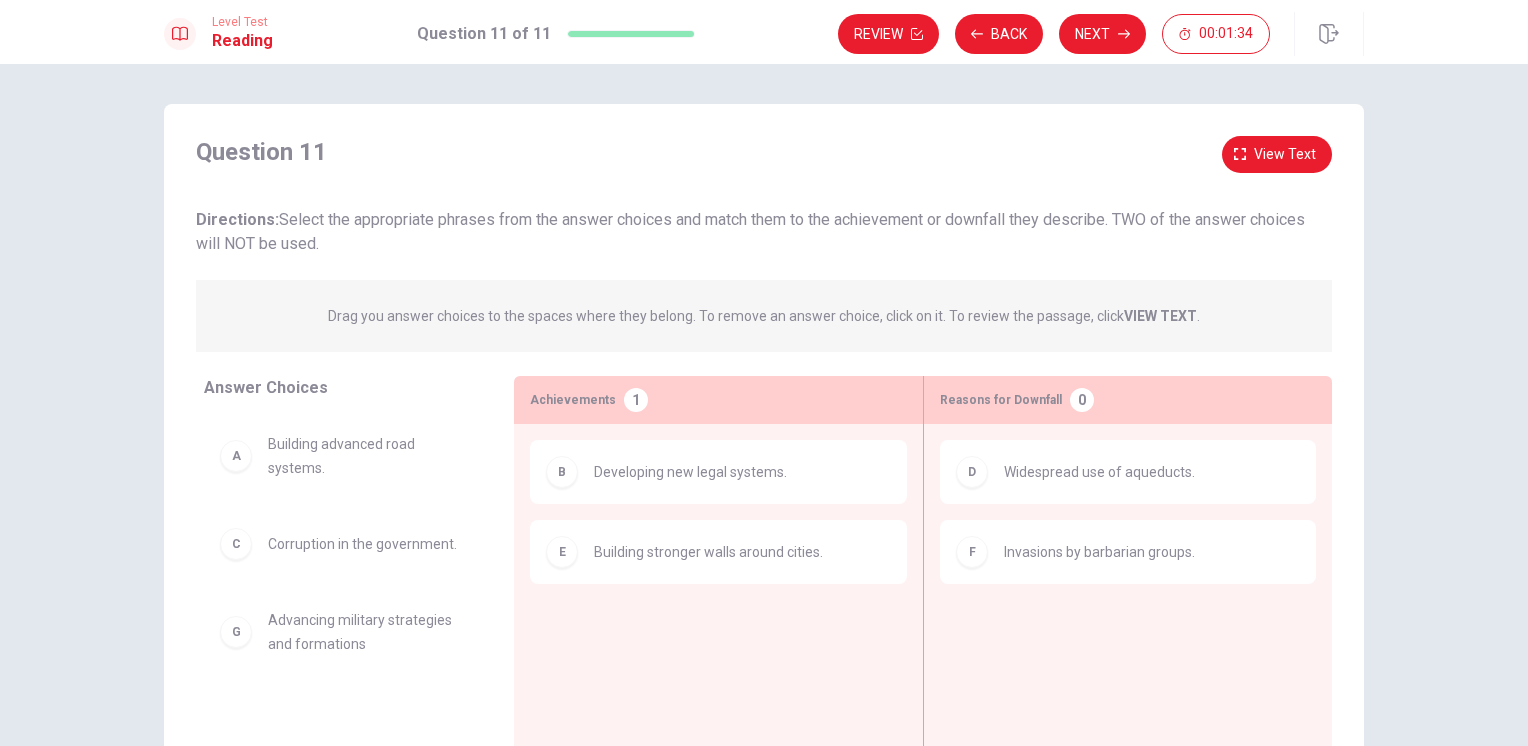 drag, startPoint x: 1119, startPoint y: 224, endPoint x: 1299, endPoint y: 252, distance: 182.16476 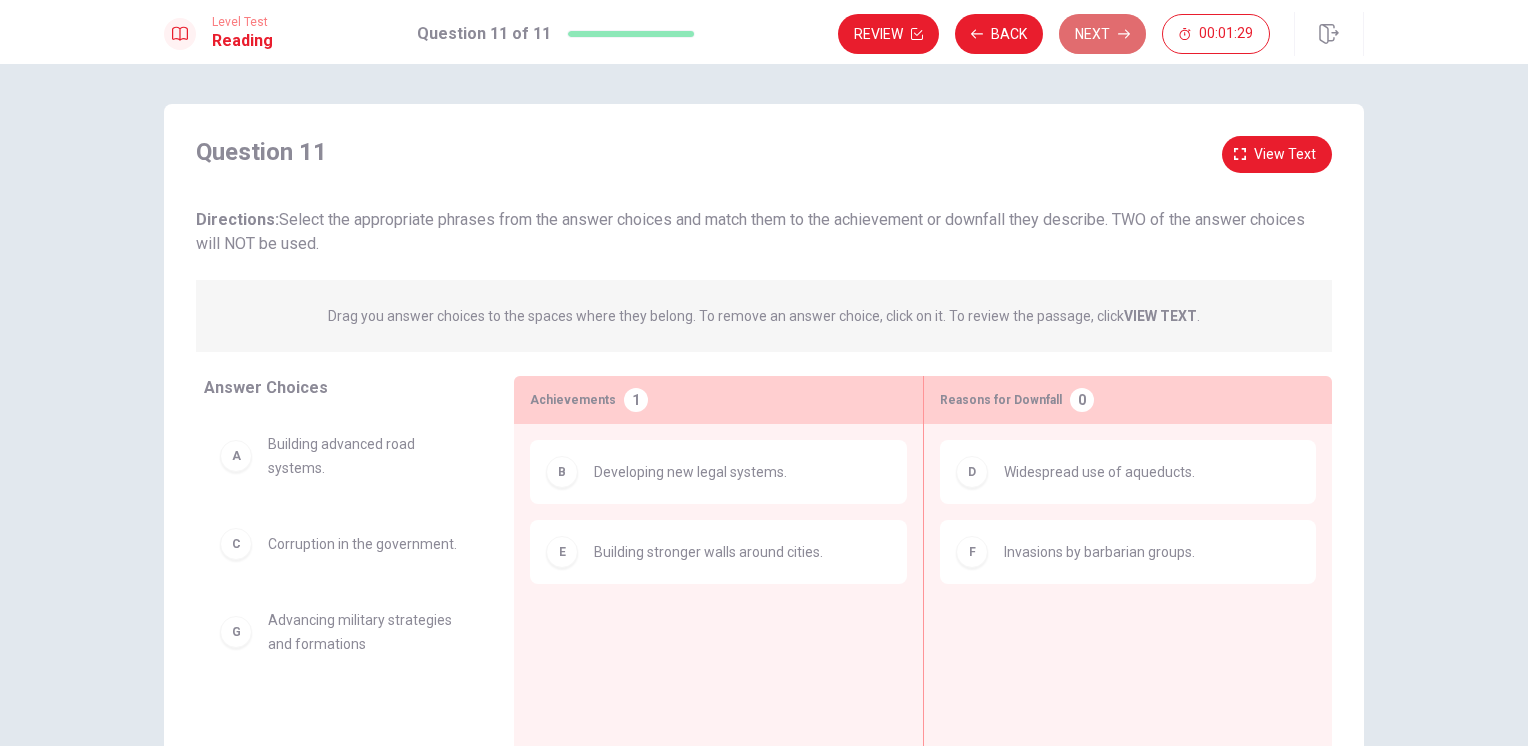 click on "Next" at bounding box center [1102, 34] 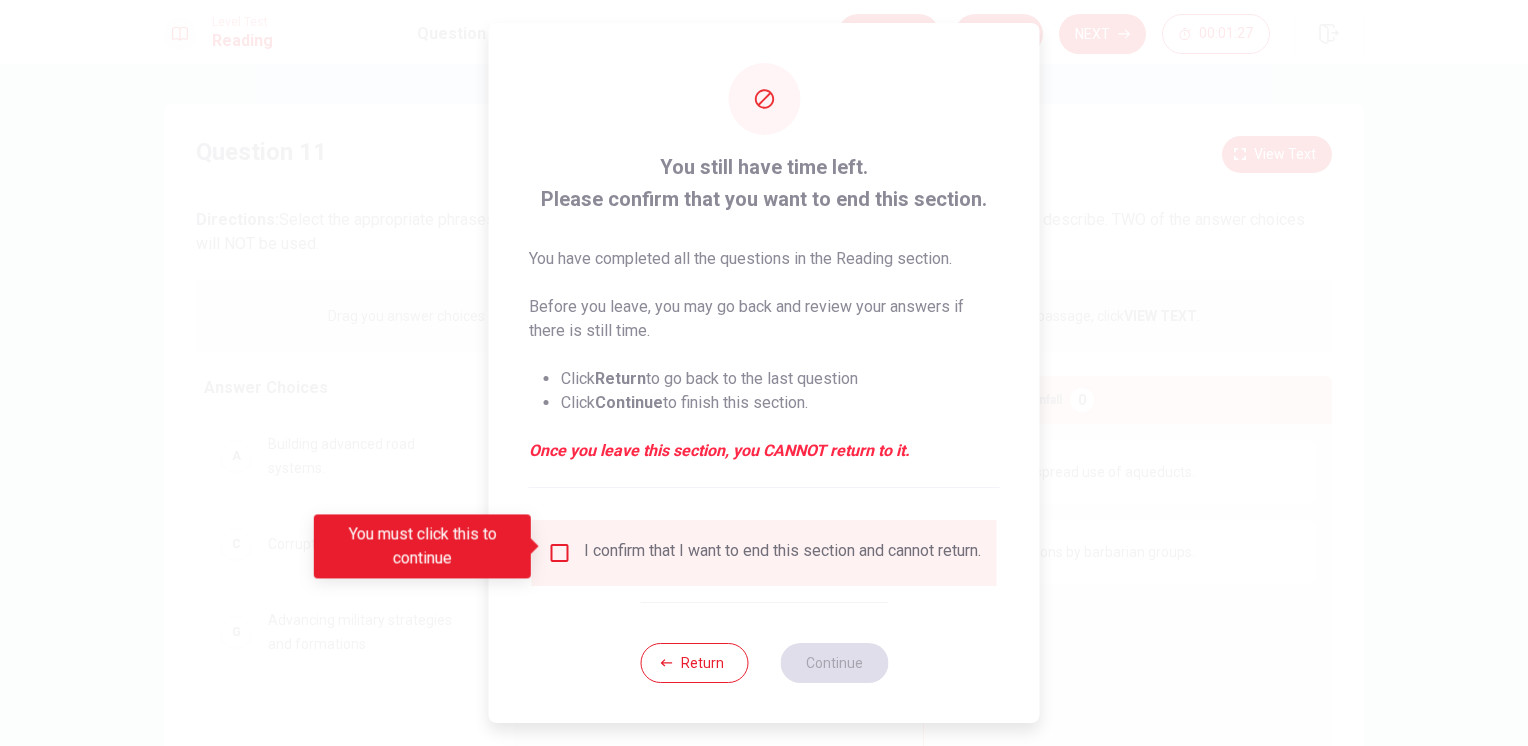 click on "You must click this to continue" at bounding box center (429, 546) 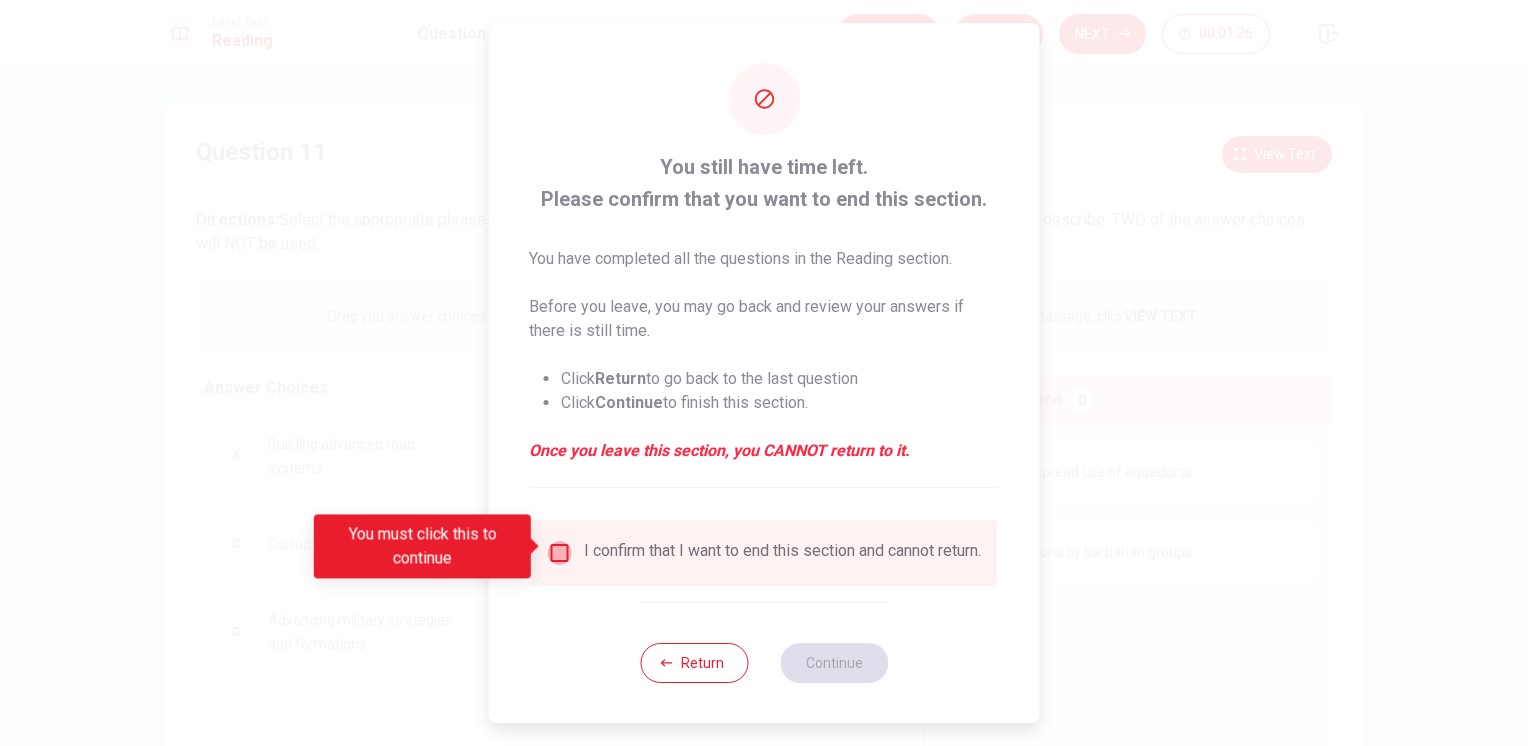 click at bounding box center [560, 553] 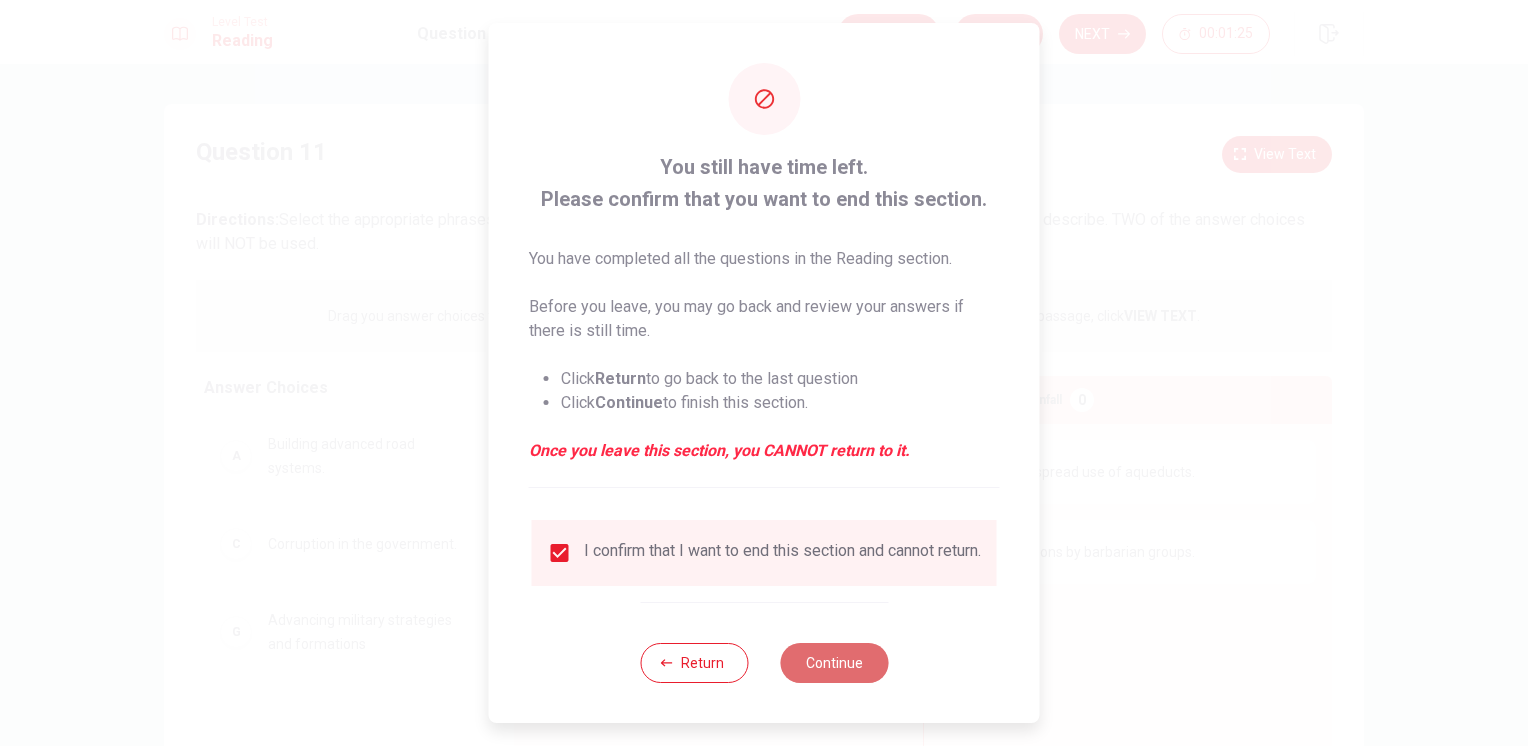 click on "Continue" at bounding box center (834, 663) 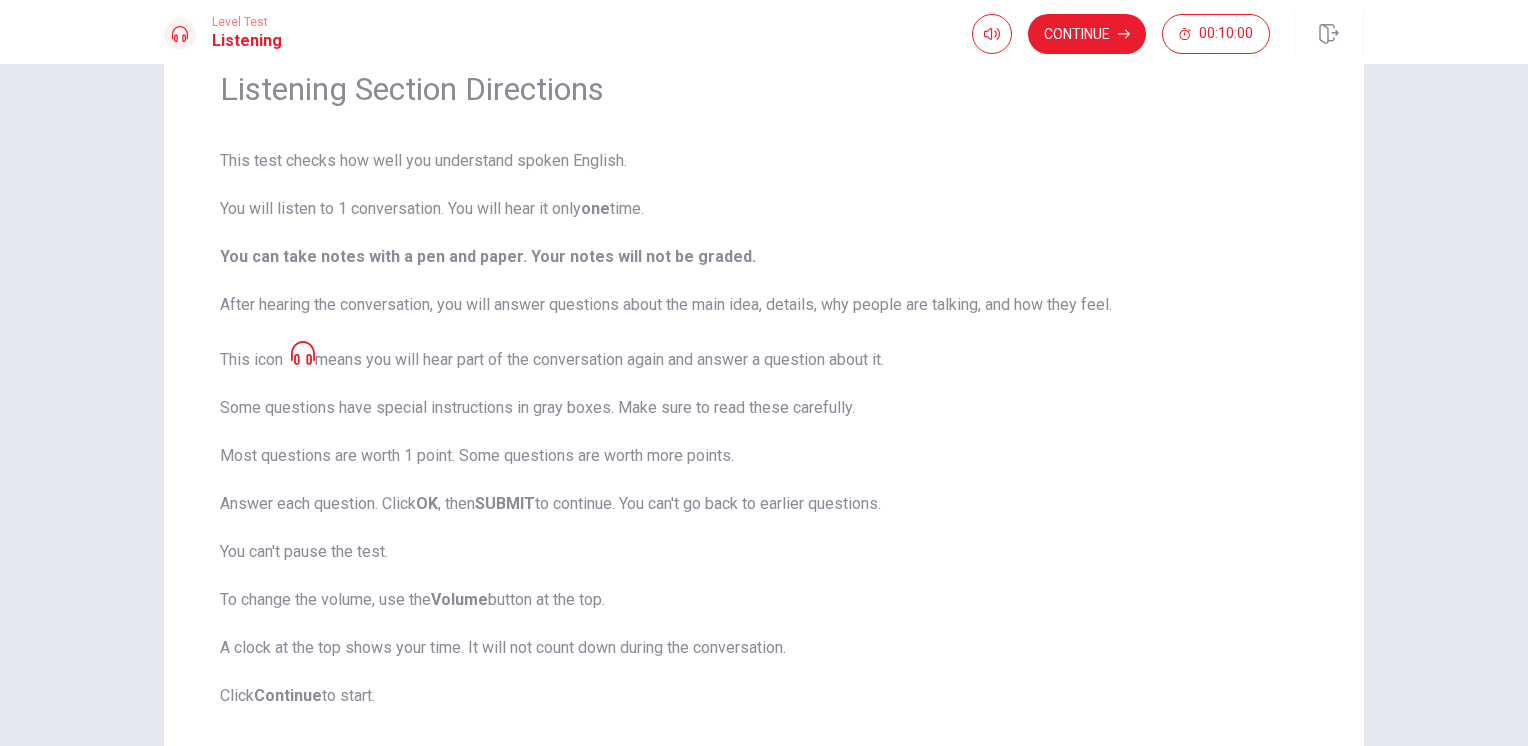 scroll, scrollTop: 0, scrollLeft: 0, axis: both 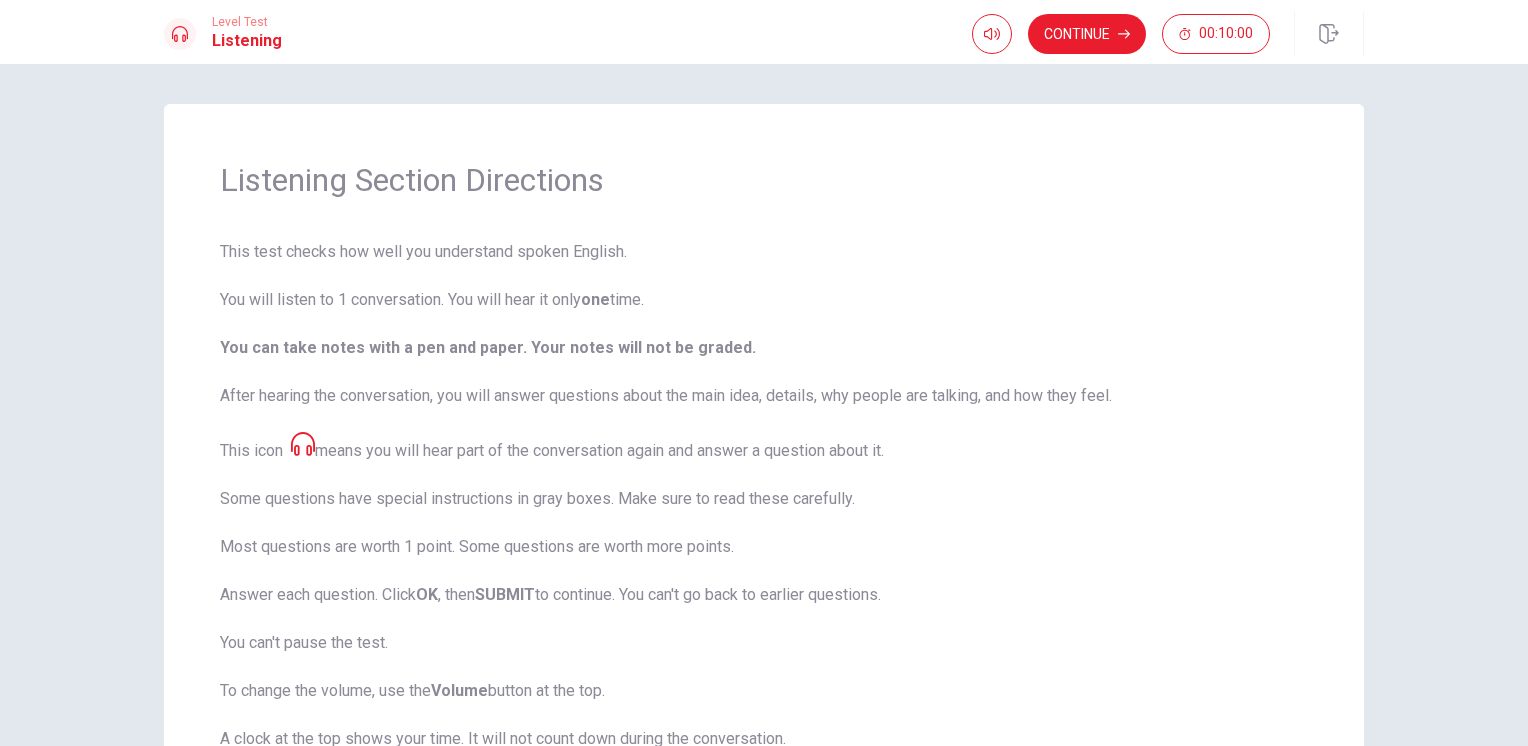 click on "Listening Section Directions" at bounding box center (764, 180) 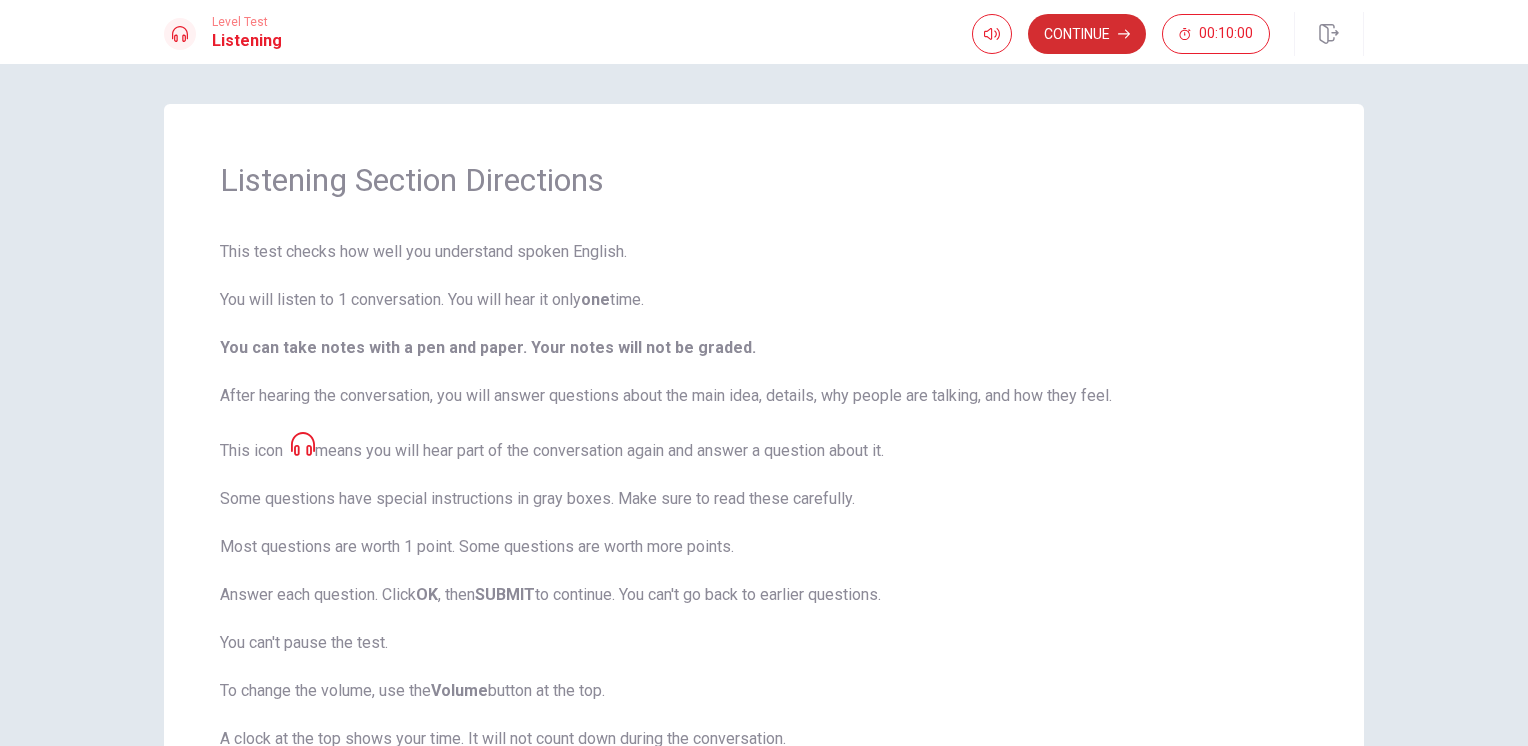 click on "Continue" at bounding box center (1087, 34) 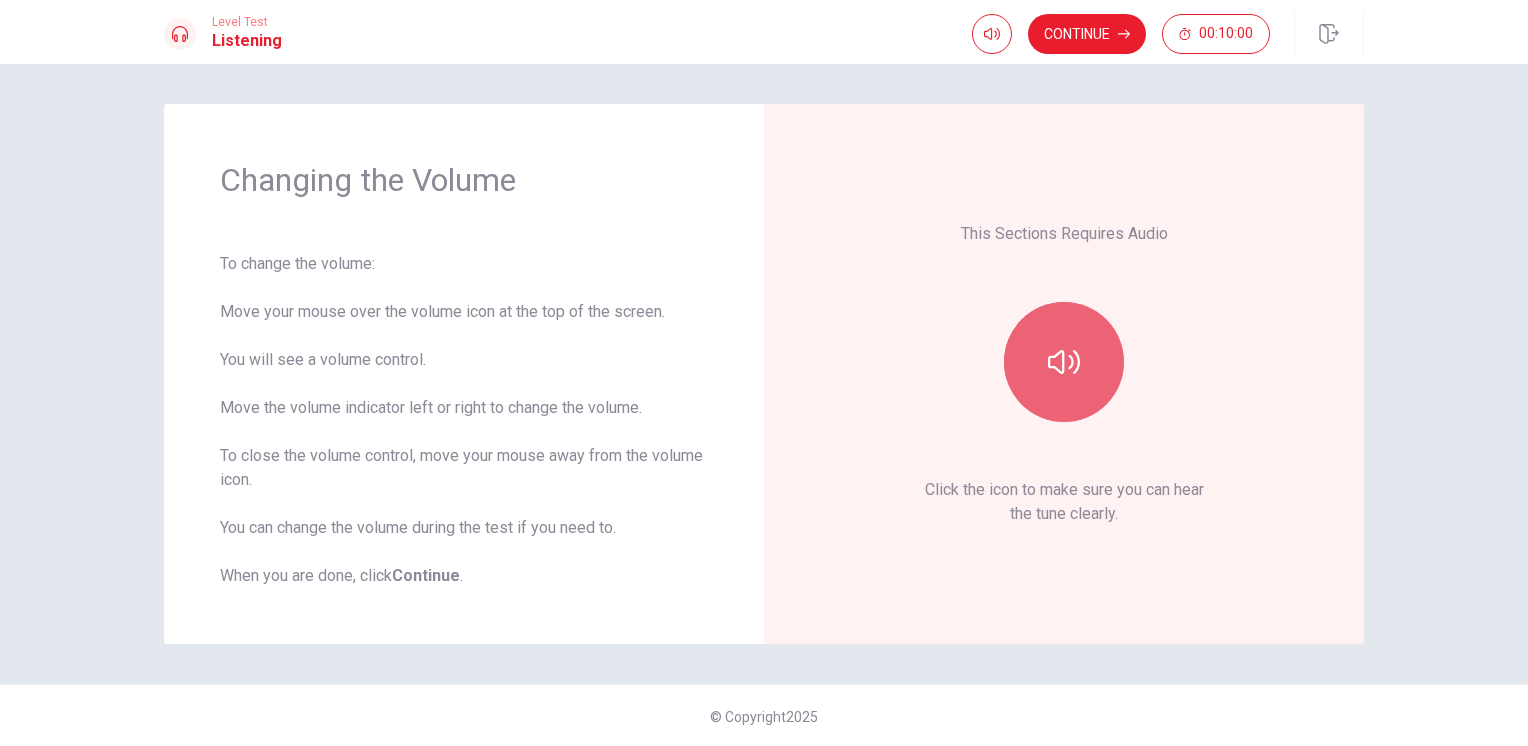 click 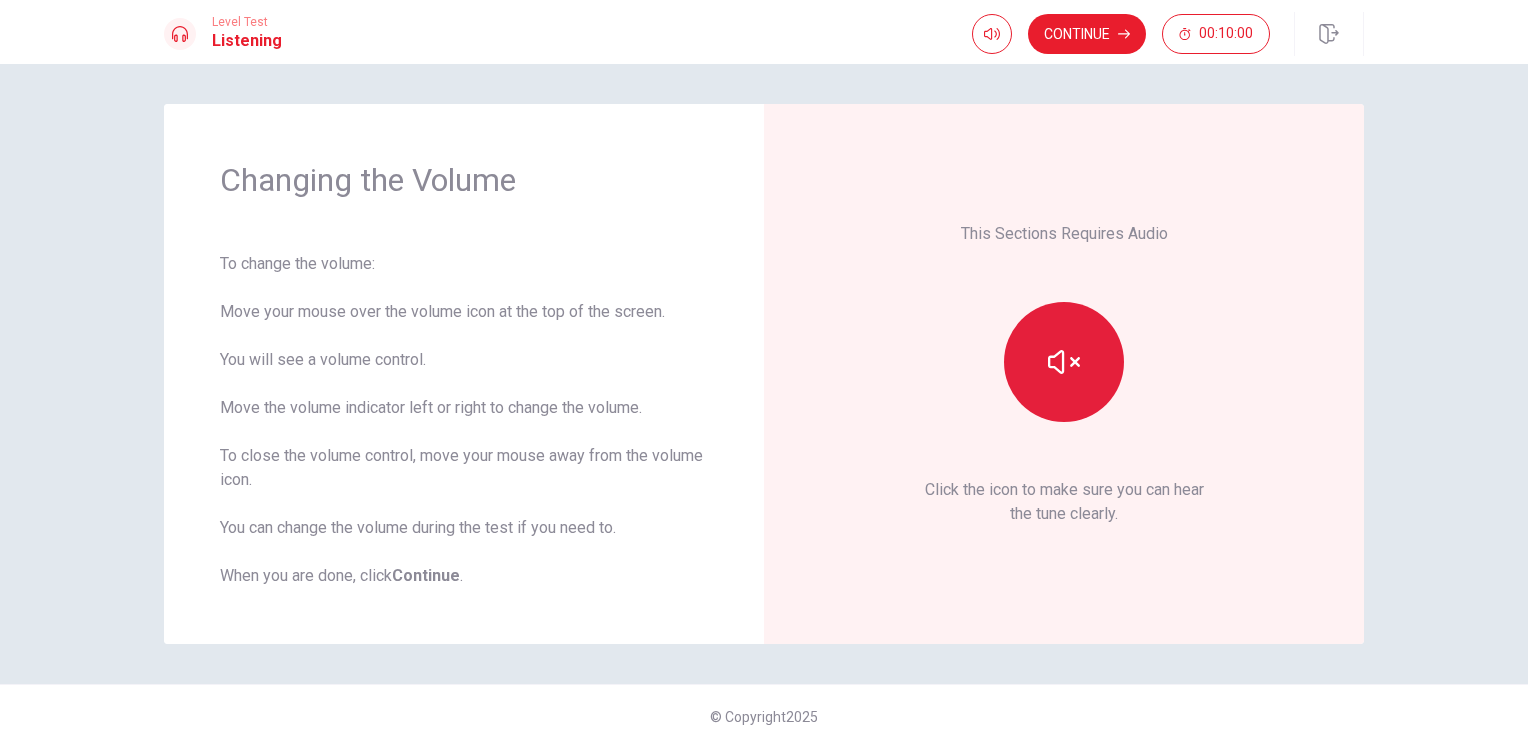 click 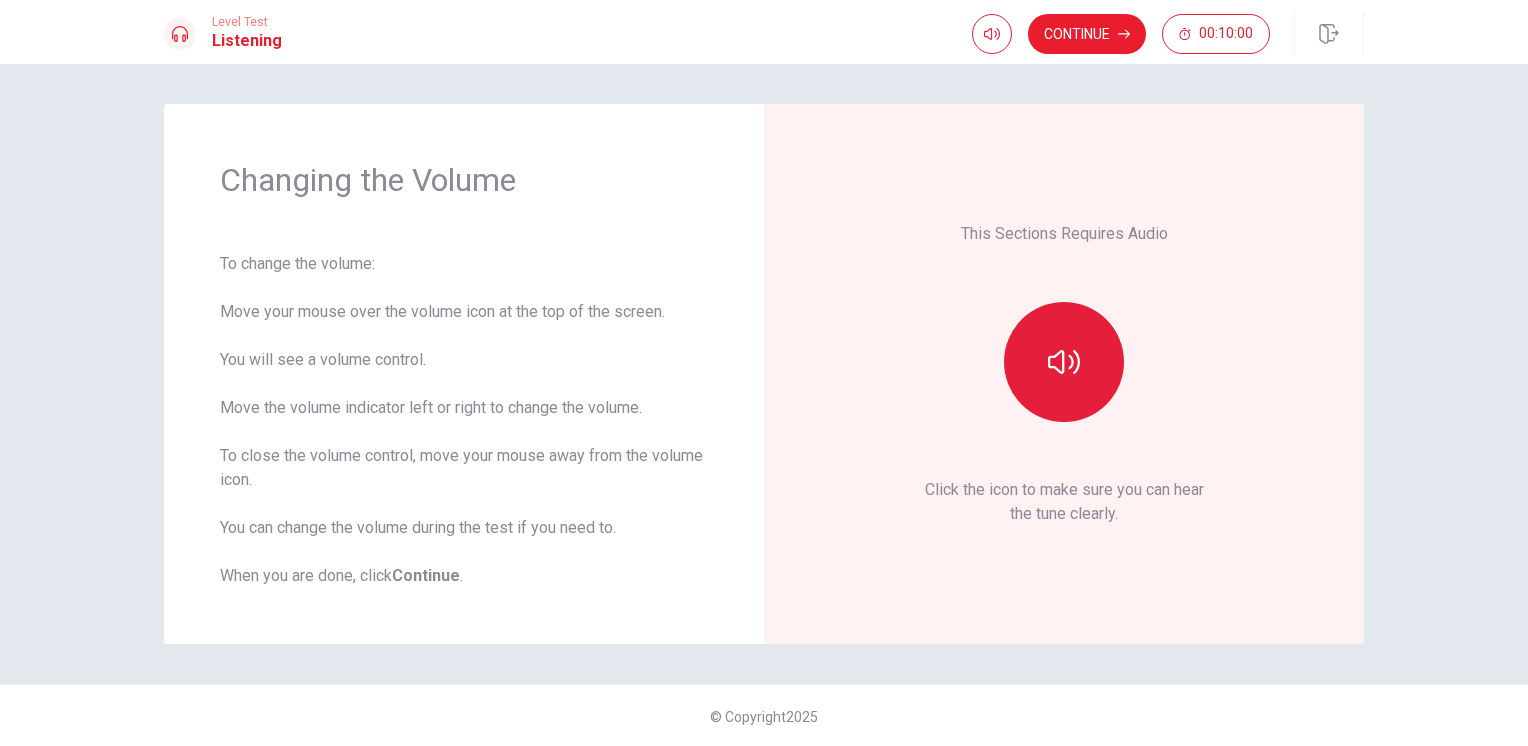 click on "This Sections Requires Audio Click the icon to make sure you can hear   the tune clearly." at bounding box center [1064, 374] 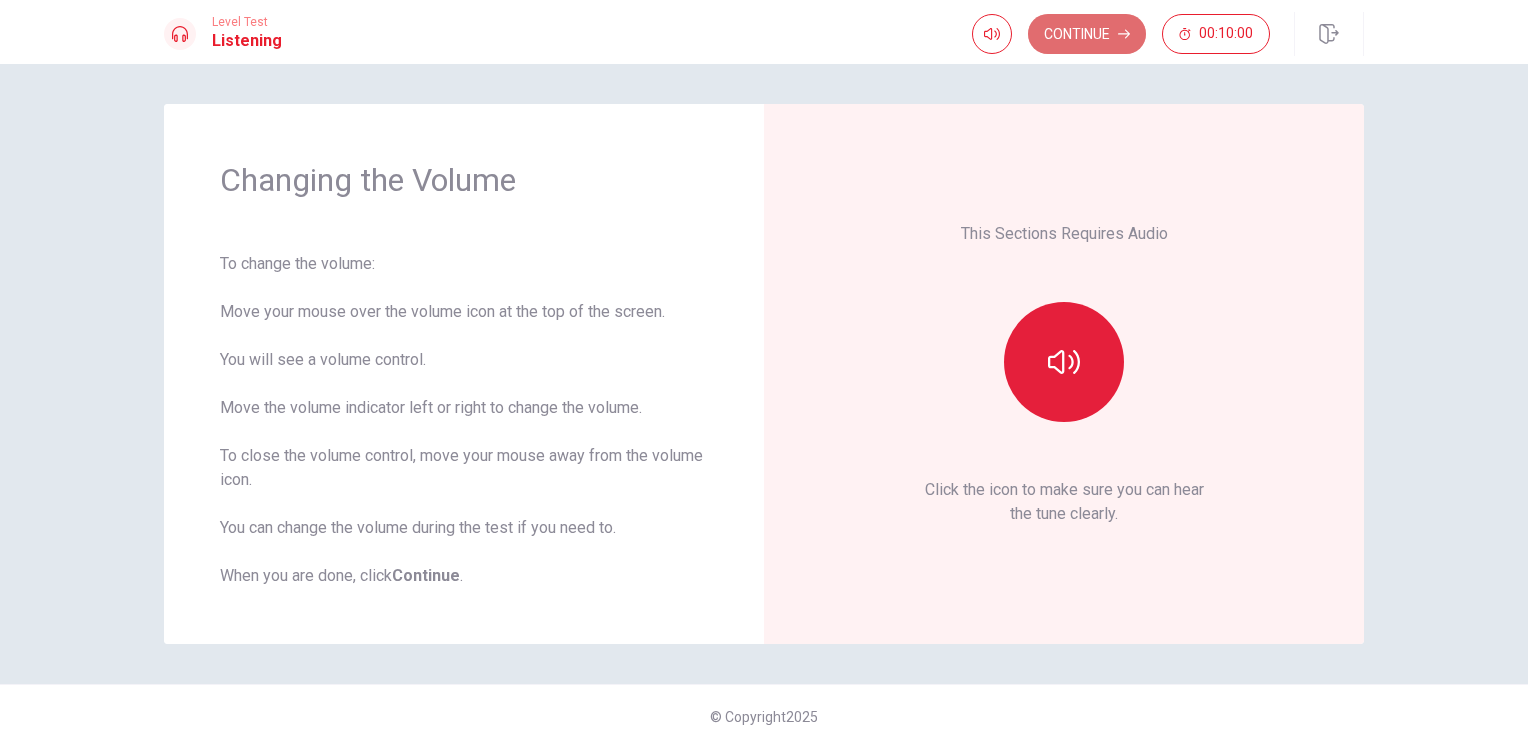 click on "Continue" at bounding box center [1087, 34] 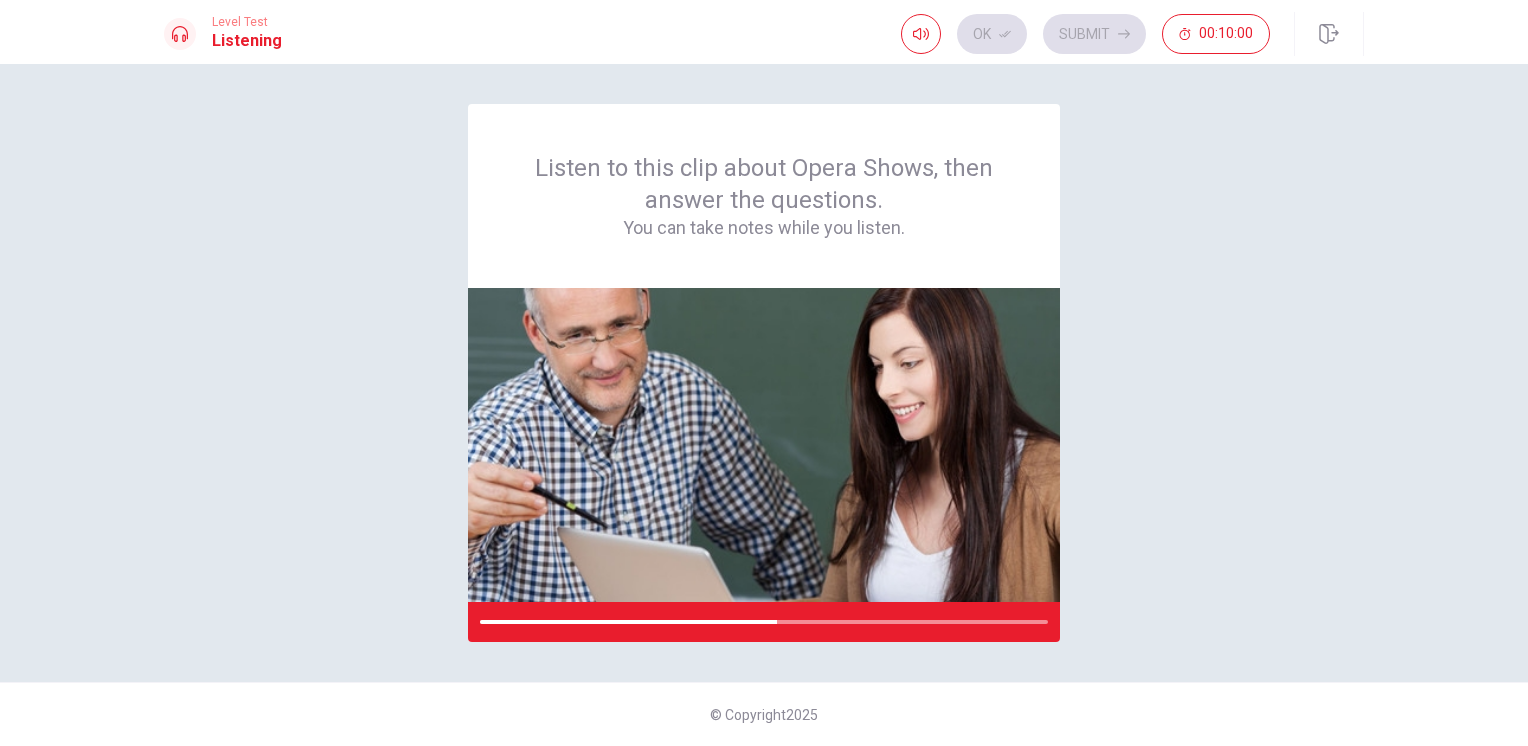 click on "Listen to this clip about Opera Shows, then answer the questions.  You can take notes while you listen." at bounding box center [764, 373] 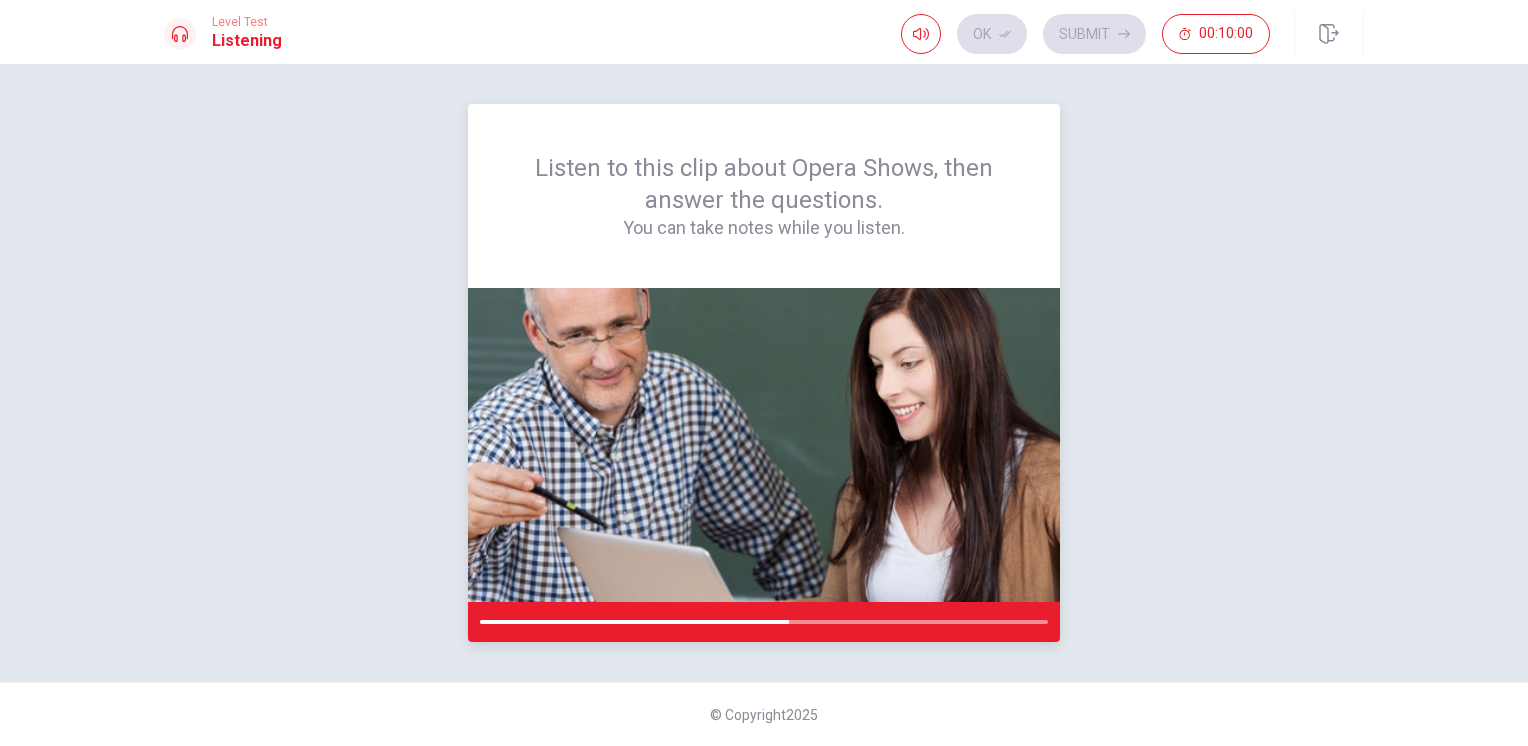 click on "Listen to this clip about Opera Shows, then answer the questions.  You can take notes while you listen." at bounding box center [764, 196] 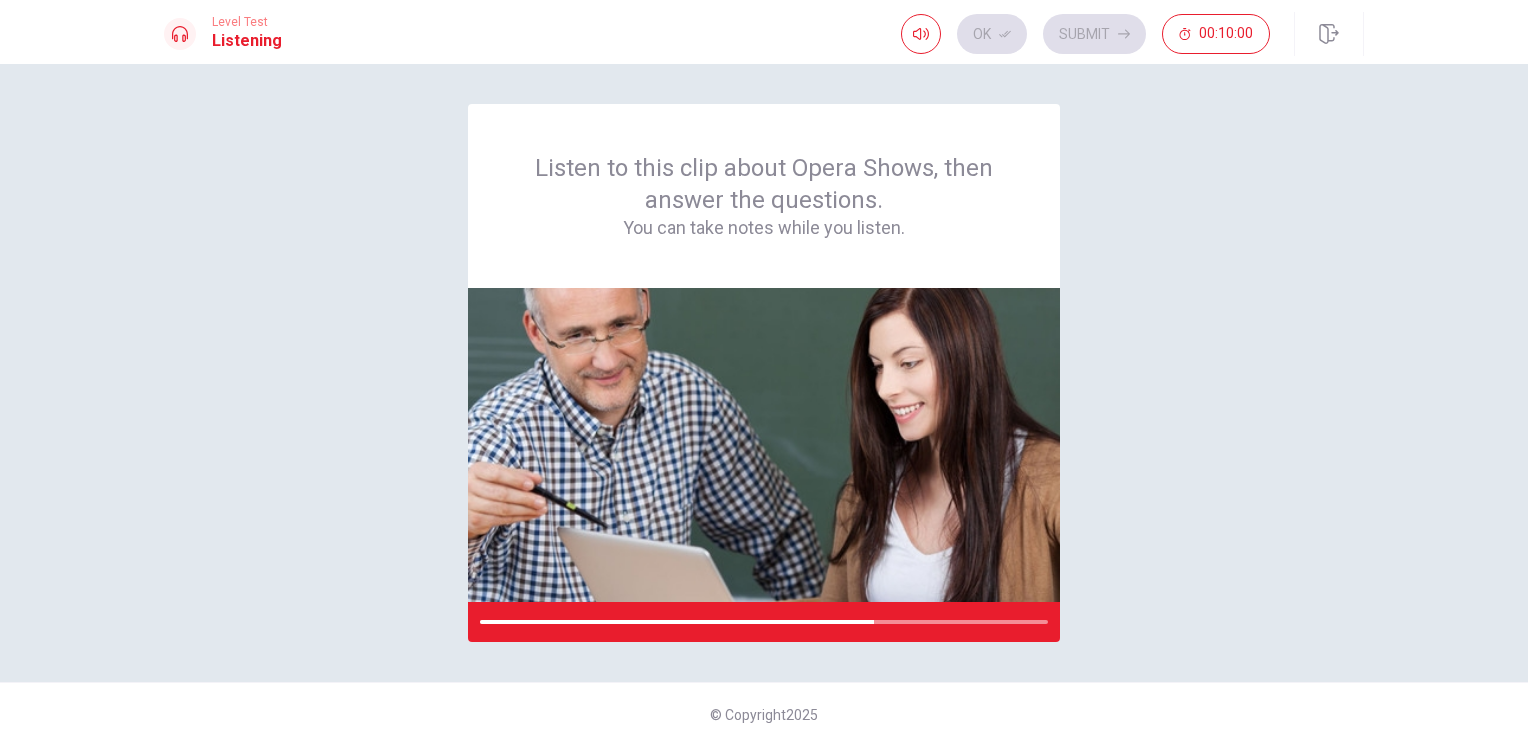 click on "Listen to this clip about Opera Shows, then answer the questions.  You can take notes while you listen." at bounding box center (764, 373) 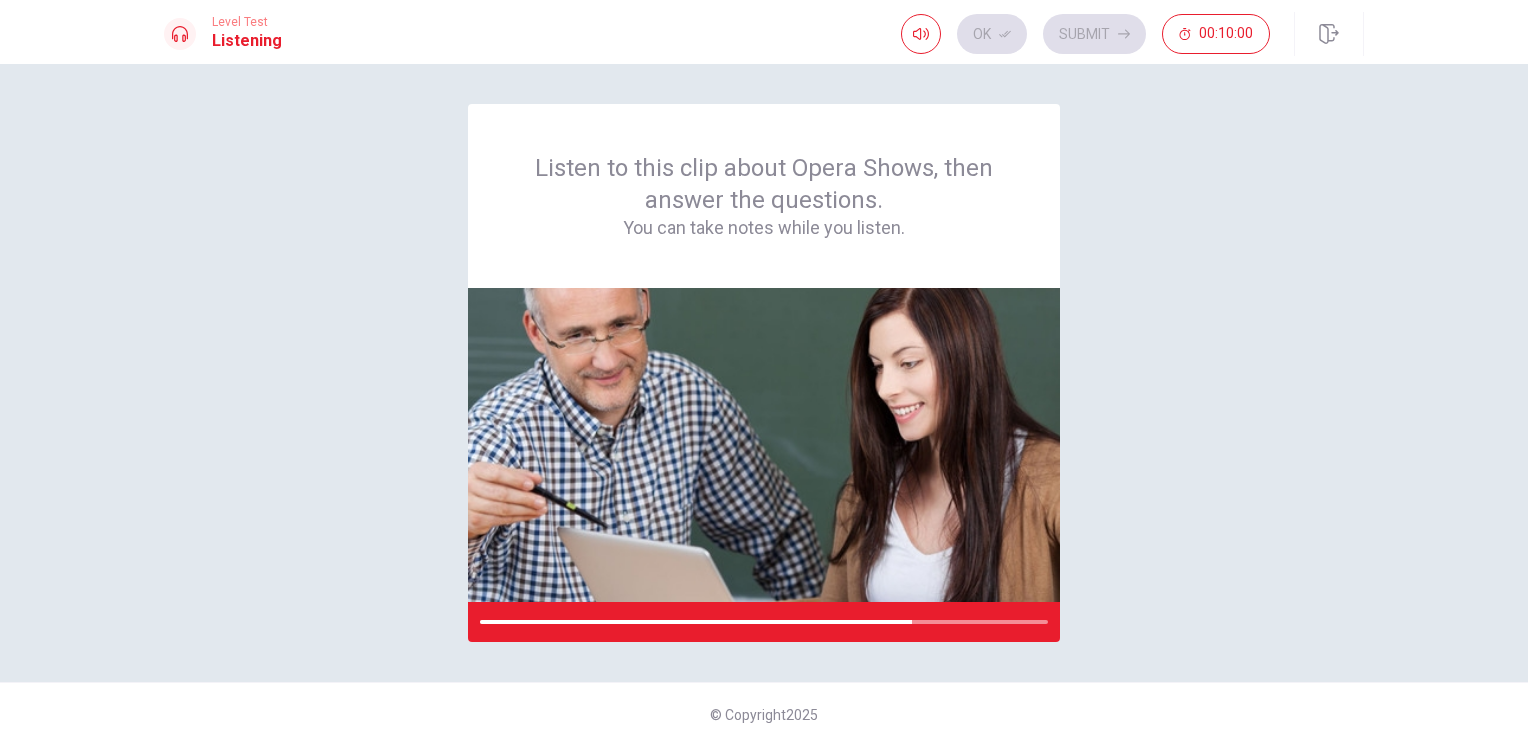 click on "Listen to this clip about Opera Shows, then answer the questions.  You can take notes while you listen." at bounding box center [764, 373] 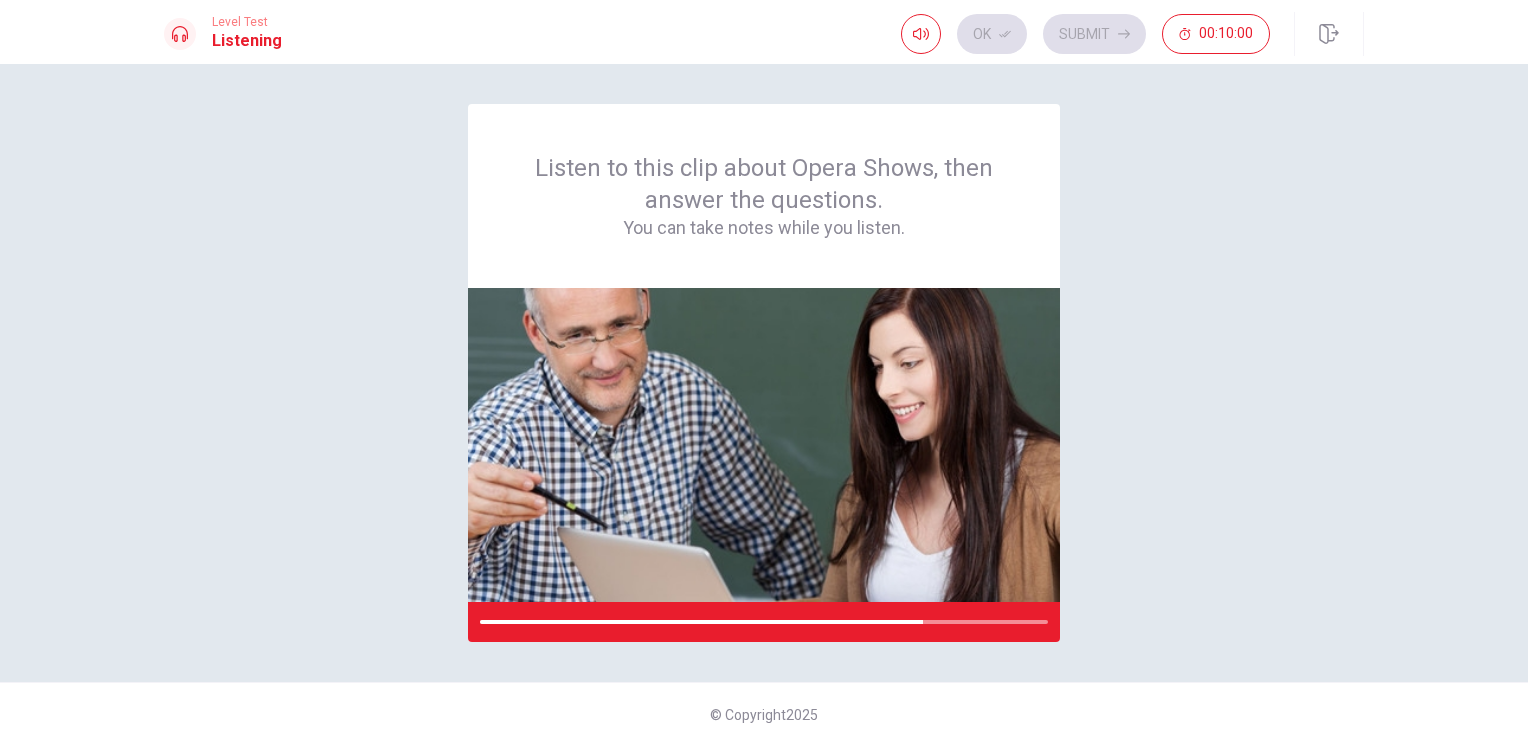 click on "Listen to this clip about Opera Shows, then answer the questions.  You can take notes while you listen." at bounding box center (764, 373) 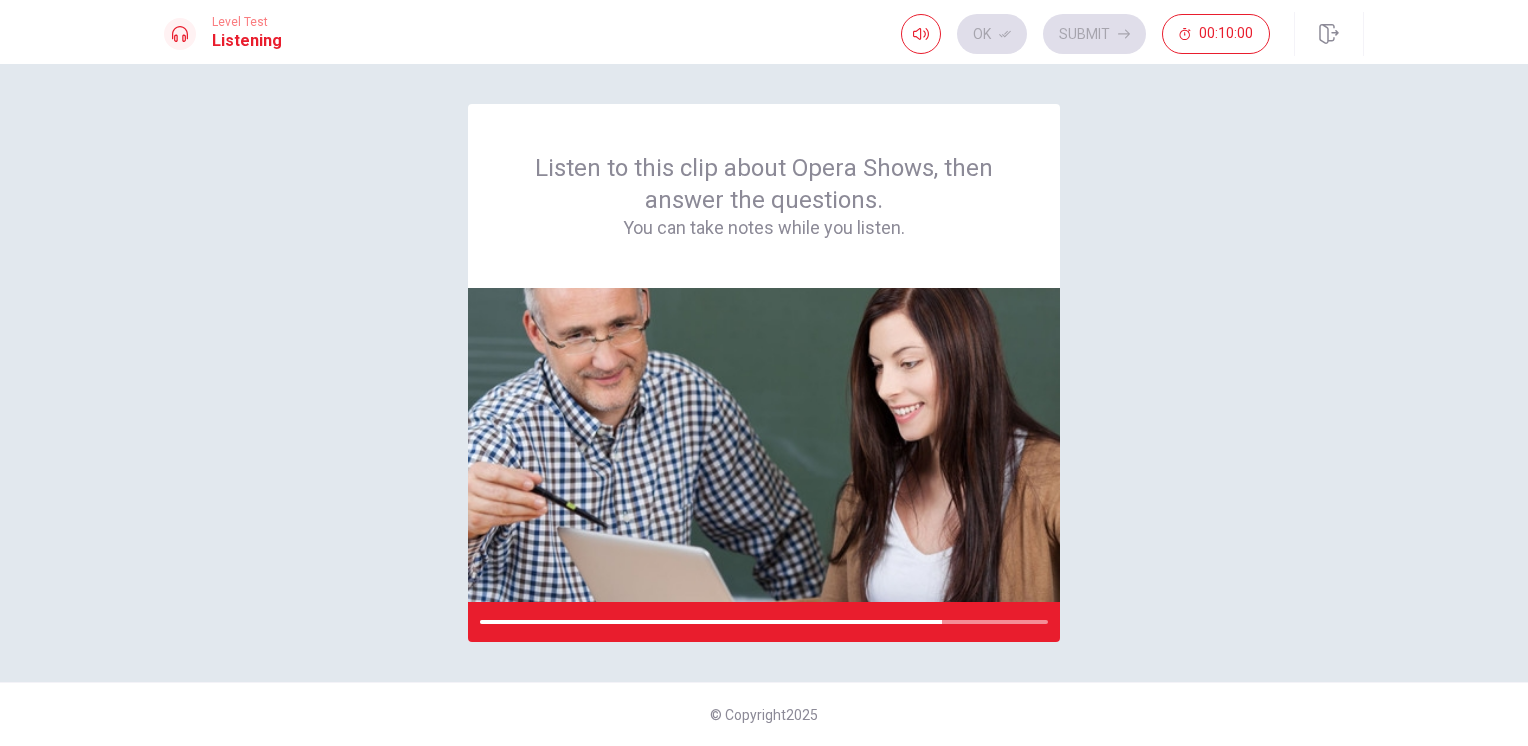 click on "Listen to this clip about Opera Shows, then answer the questions.  You can take notes while you listen." at bounding box center [764, 373] 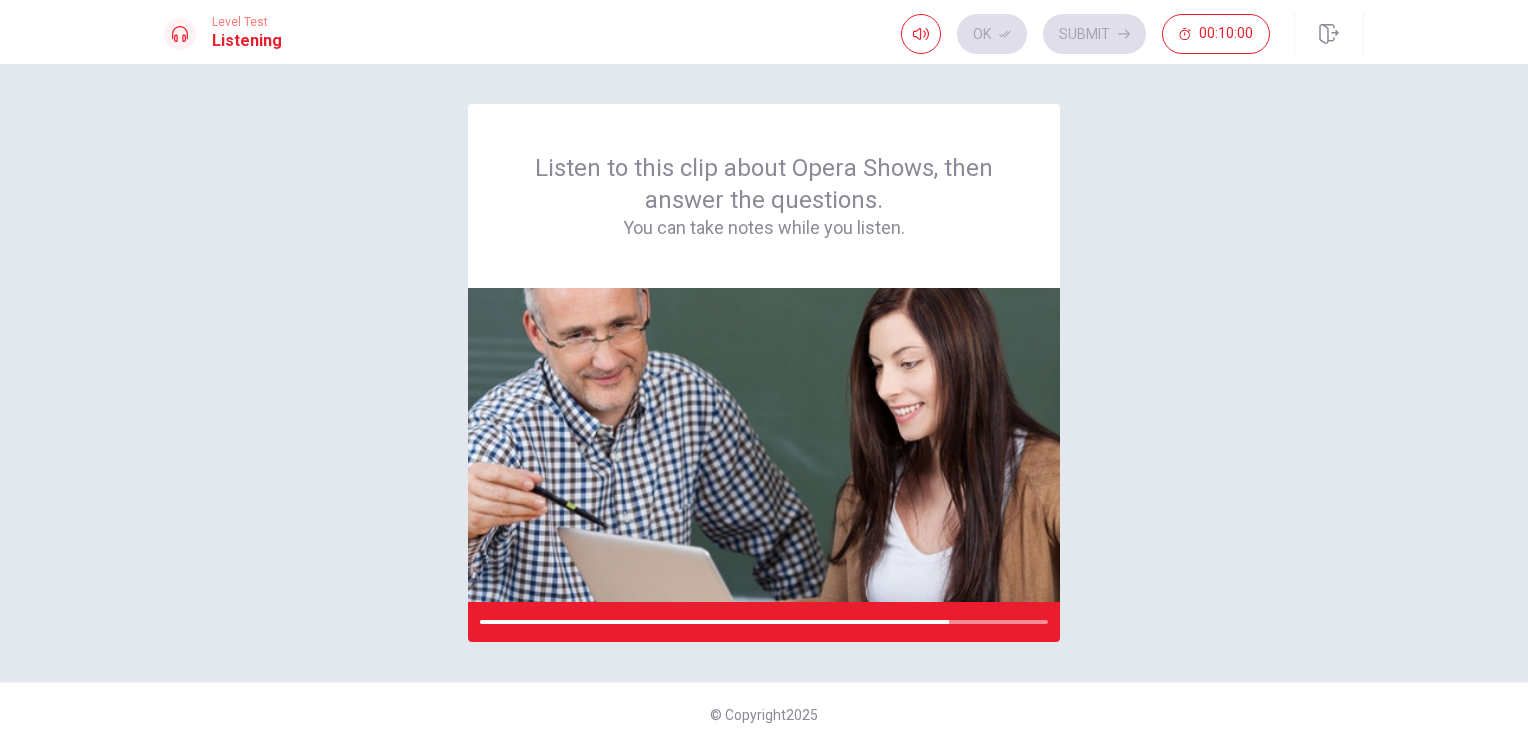 click on "Listen to this clip about Opera Shows, then answer the questions.  You can take notes while you listen." at bounding box center (764, 373) 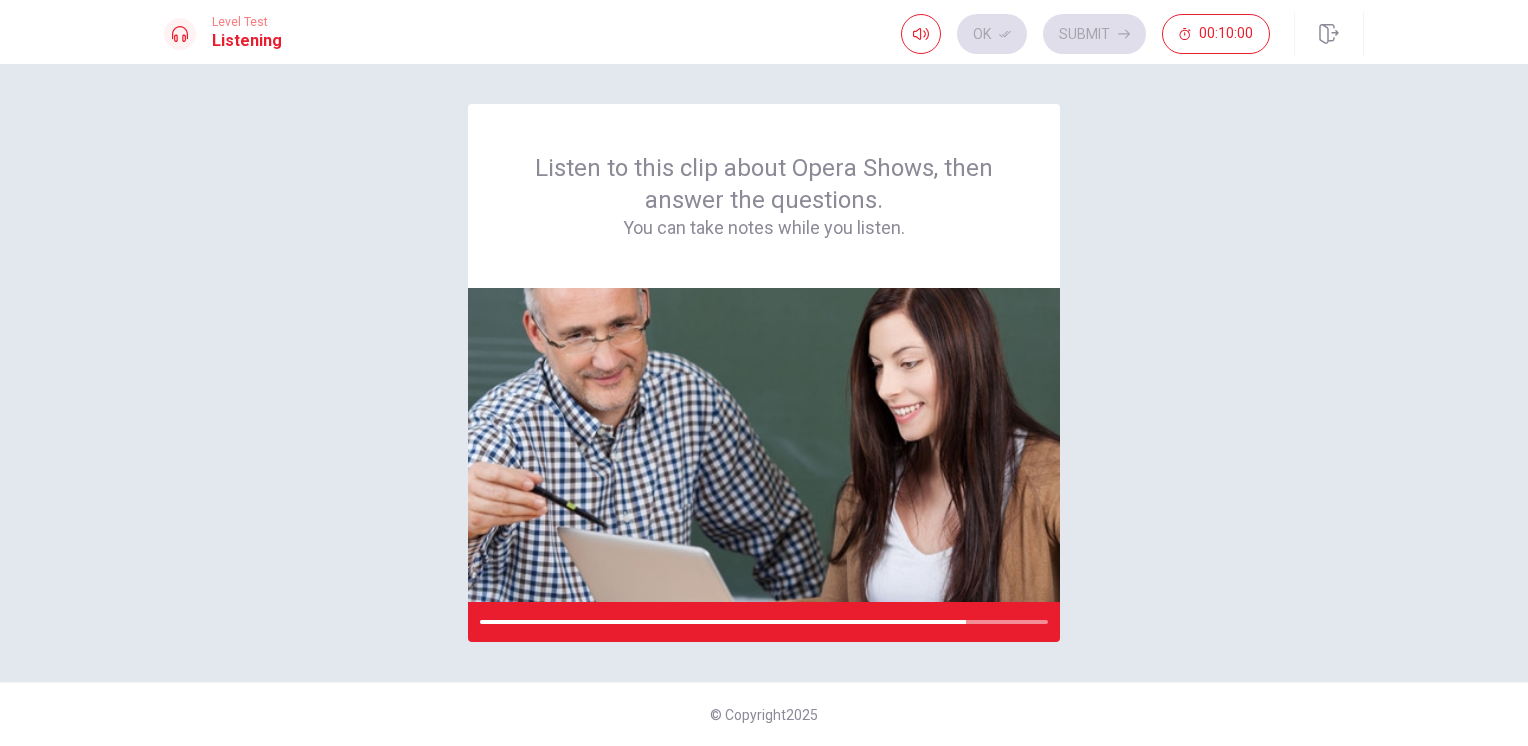 click on "Listen to this clip about Opera Shows, then answer the questions.  You can take notes while you listen." at bounding box center [764, 373] 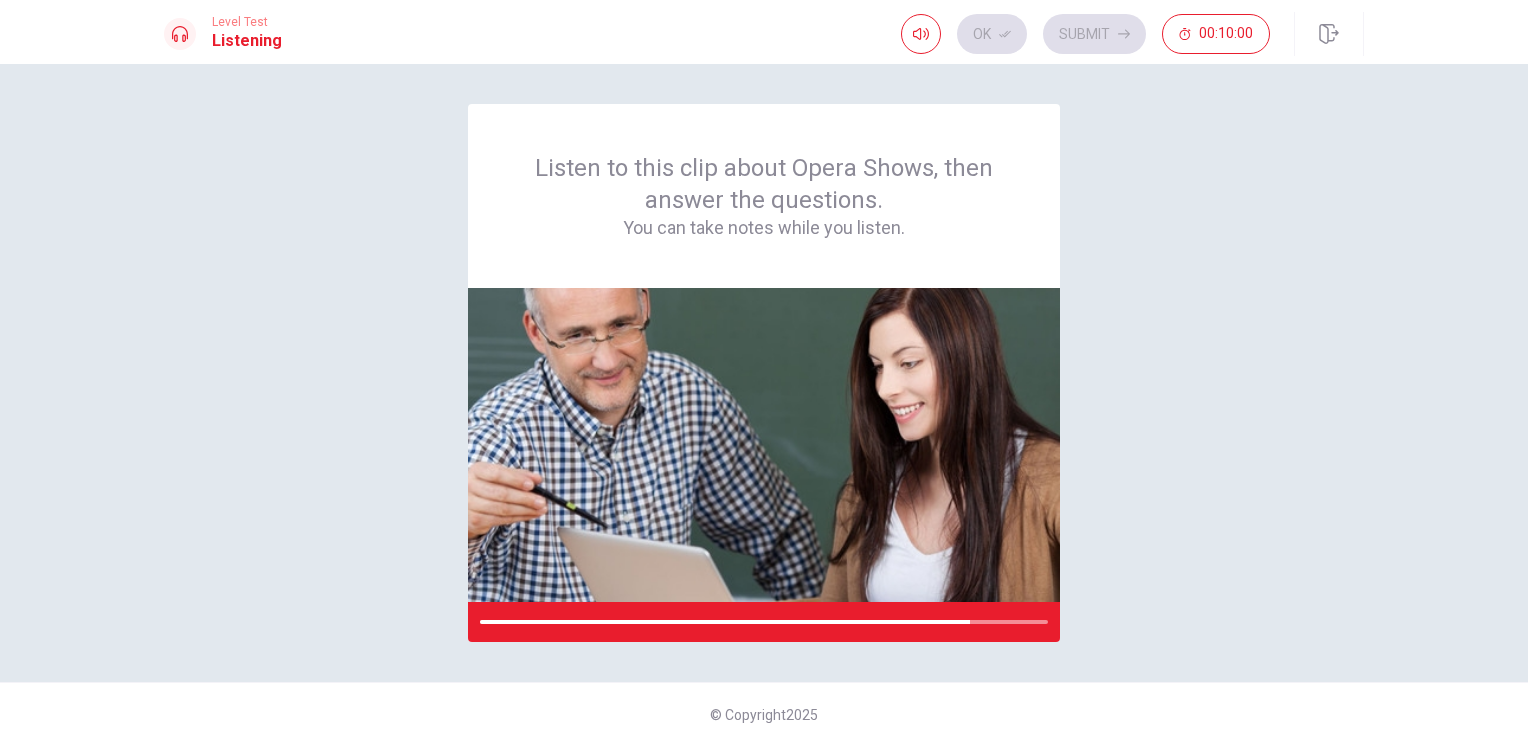 click on "Listen to this clip about Opera Shows, then answer the questions.  You can take notes while you listen." at bounding box center (764, 373) 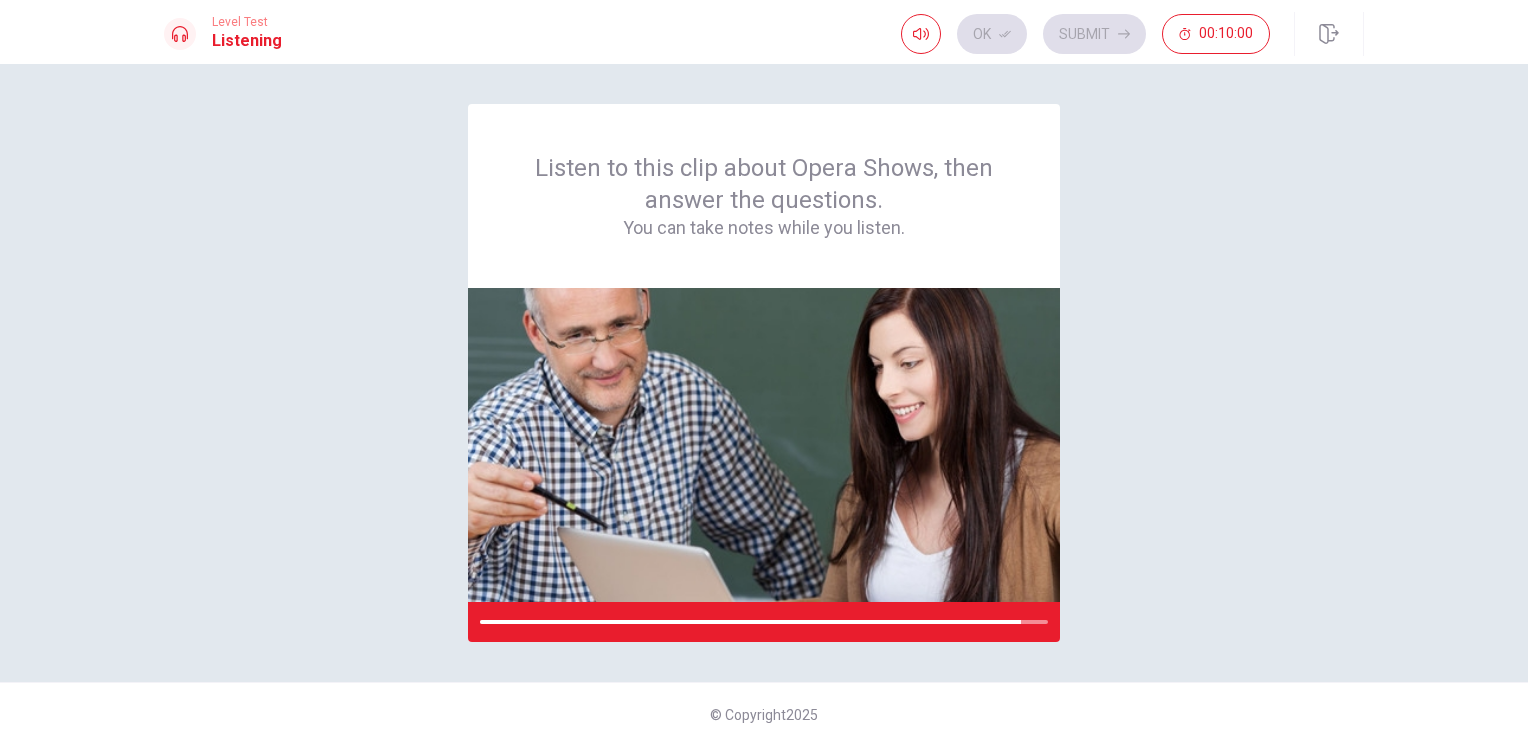 click on "Listen to this clip about Opera Shows, then answer the questions.  You can take notes while you listen." at bounding box center (764, 373) 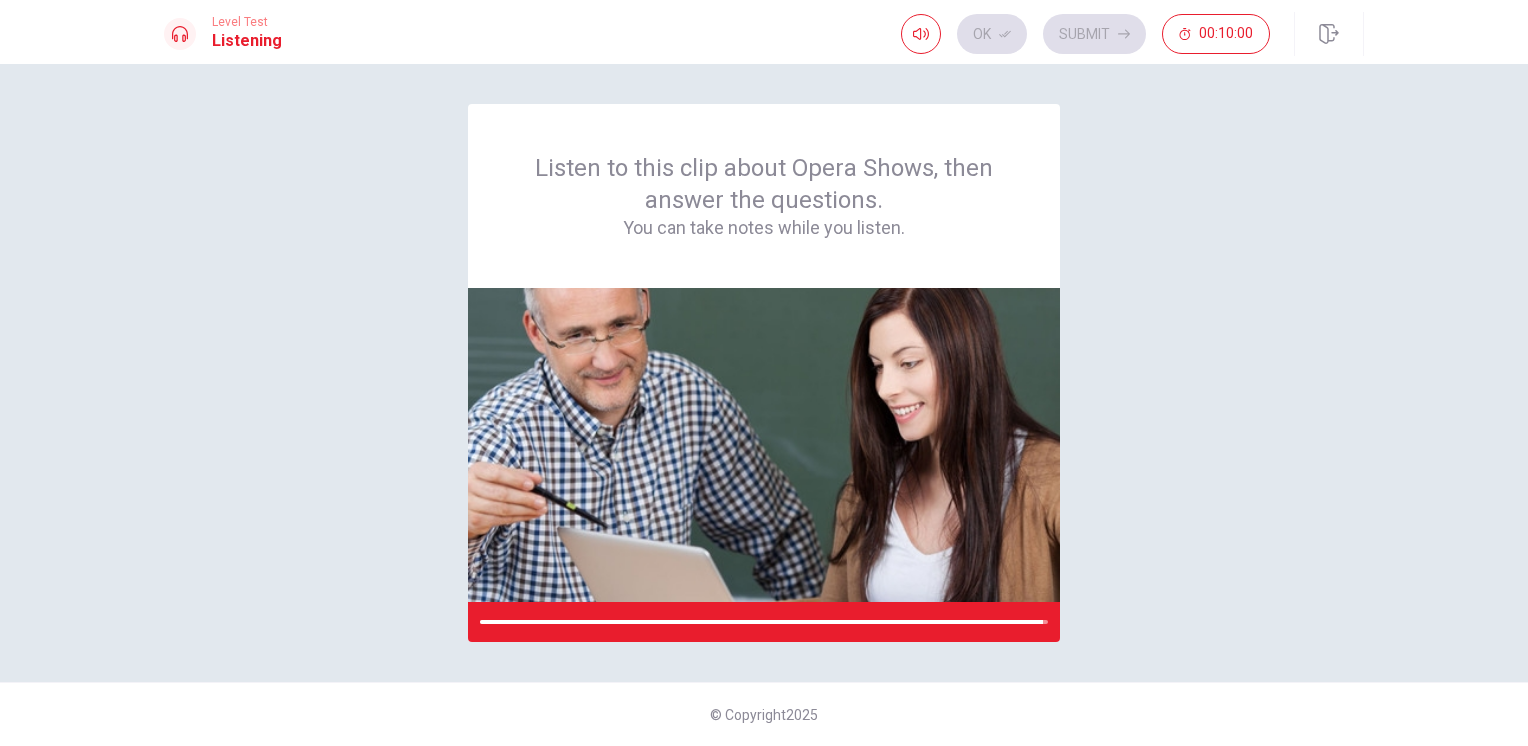 click on "Listen to this clip about Opera Shows, then answer the questions.  You can take notes while you listen." at bounding box center [764, 373] 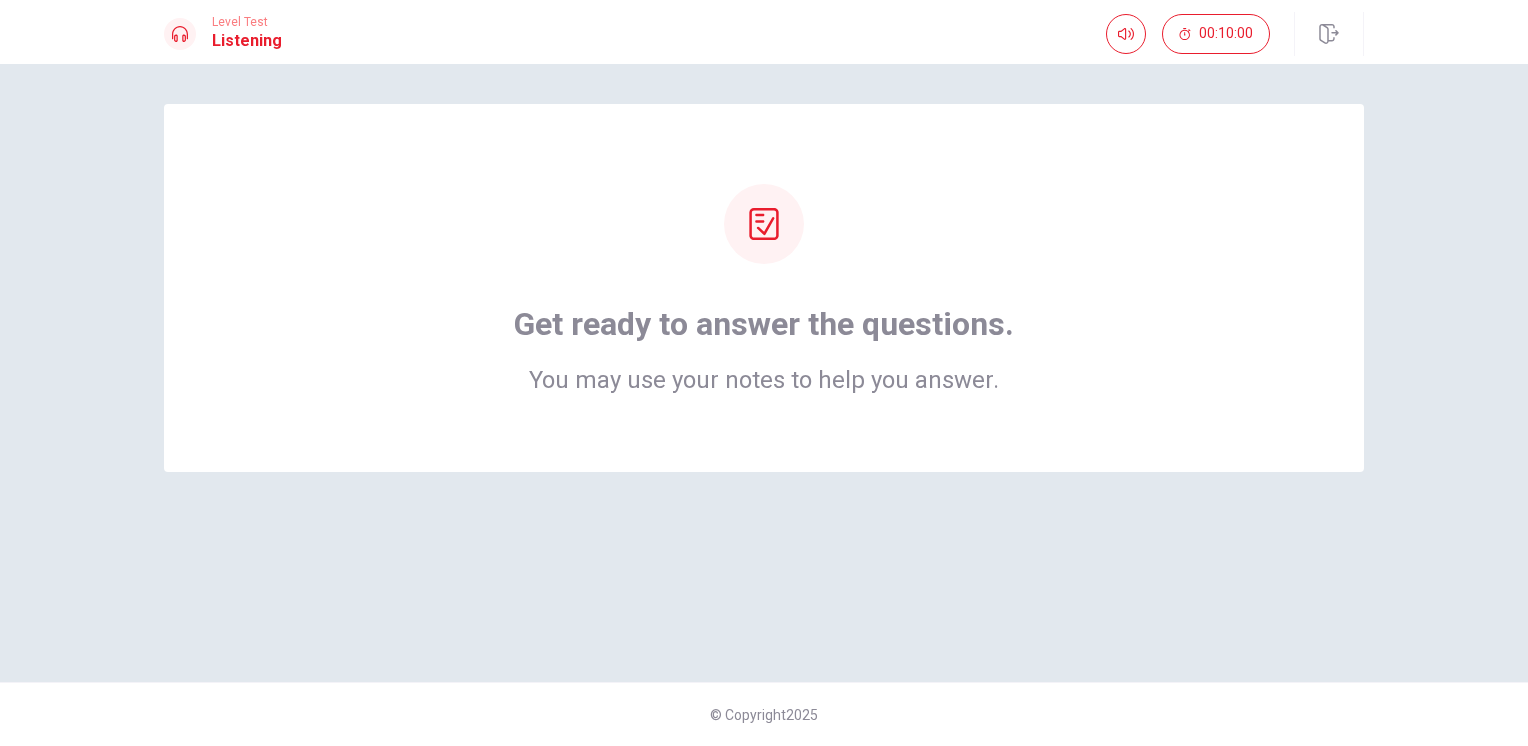 click 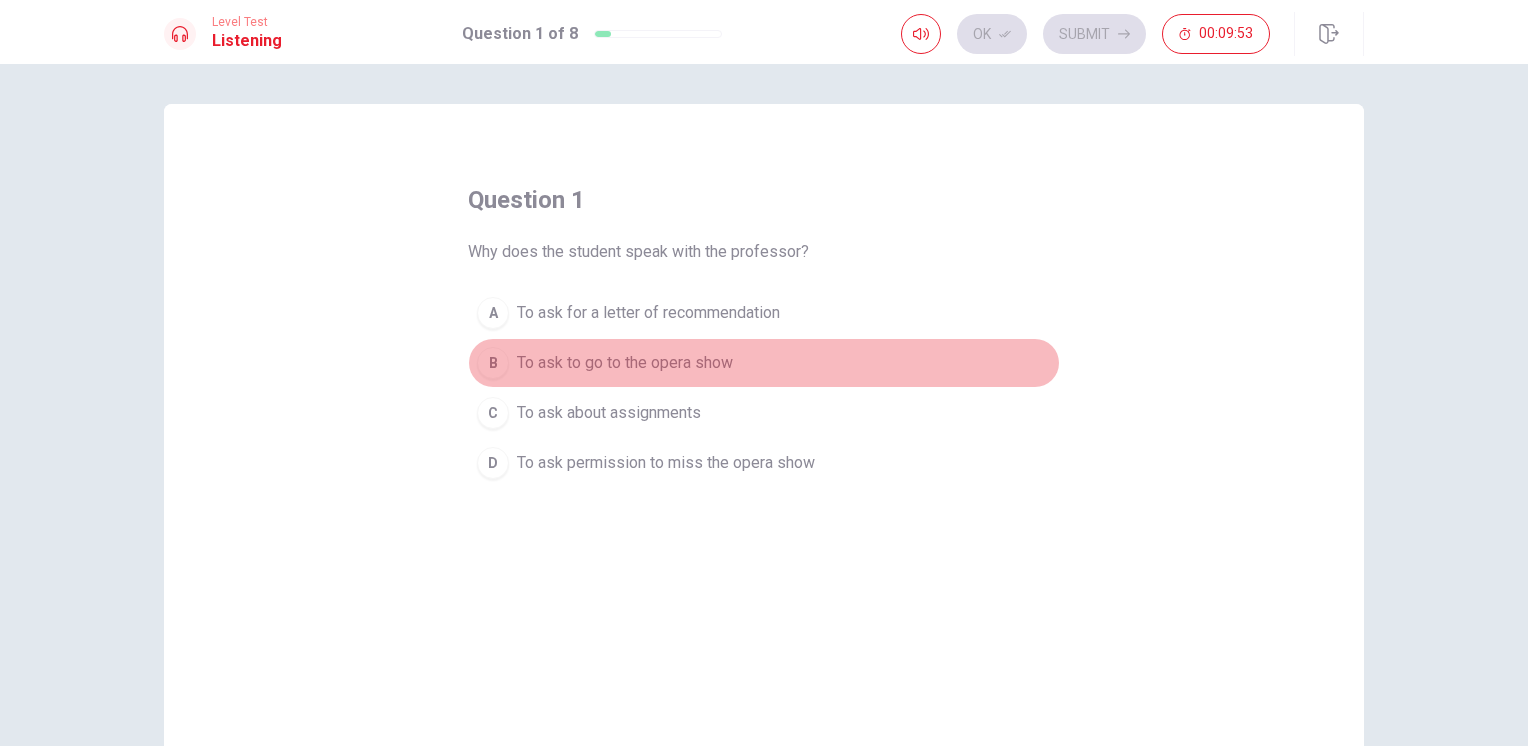 click on "To ask to go to the opera show" at bounding box center [625, 363] 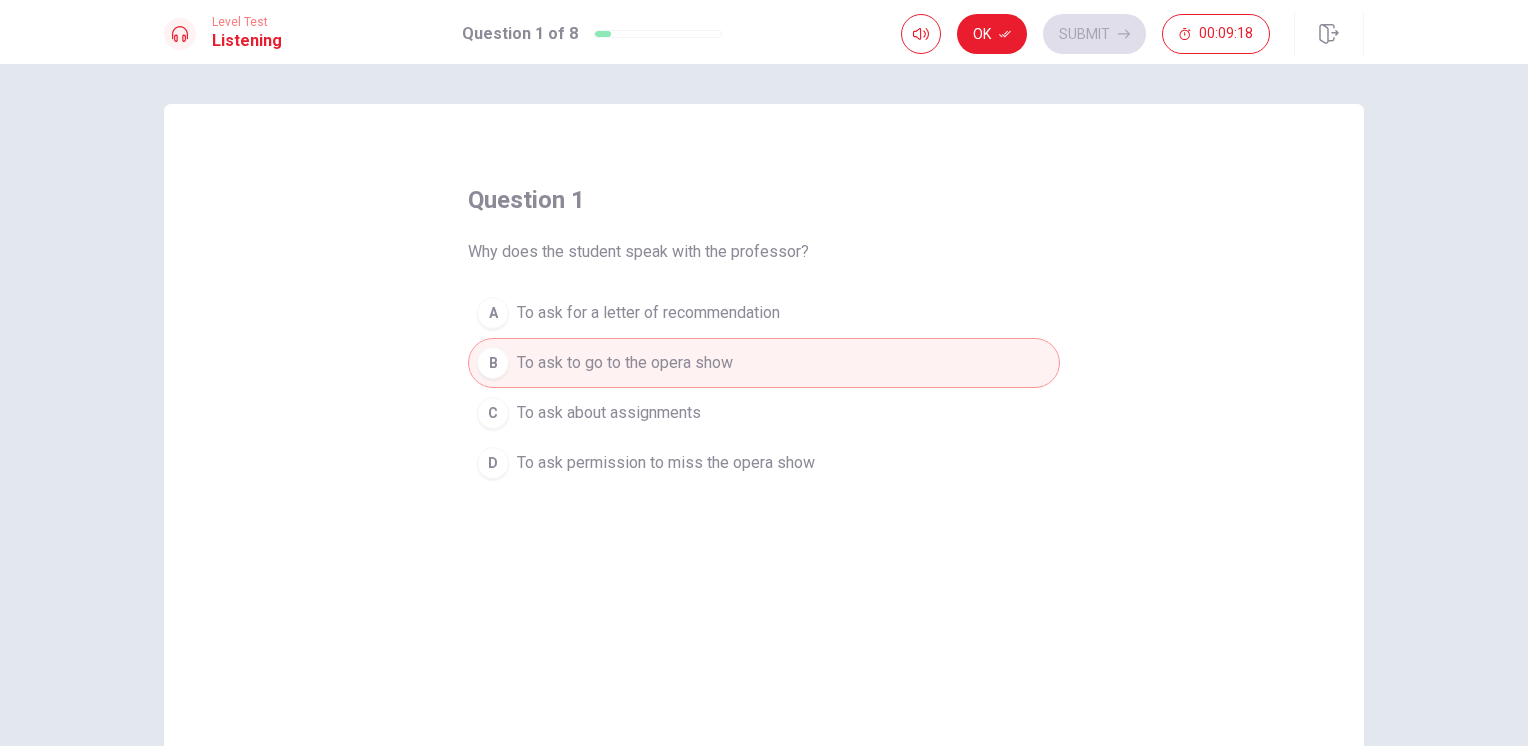 click on "To ask to go to the opera show" at bounding box center (625, 363) 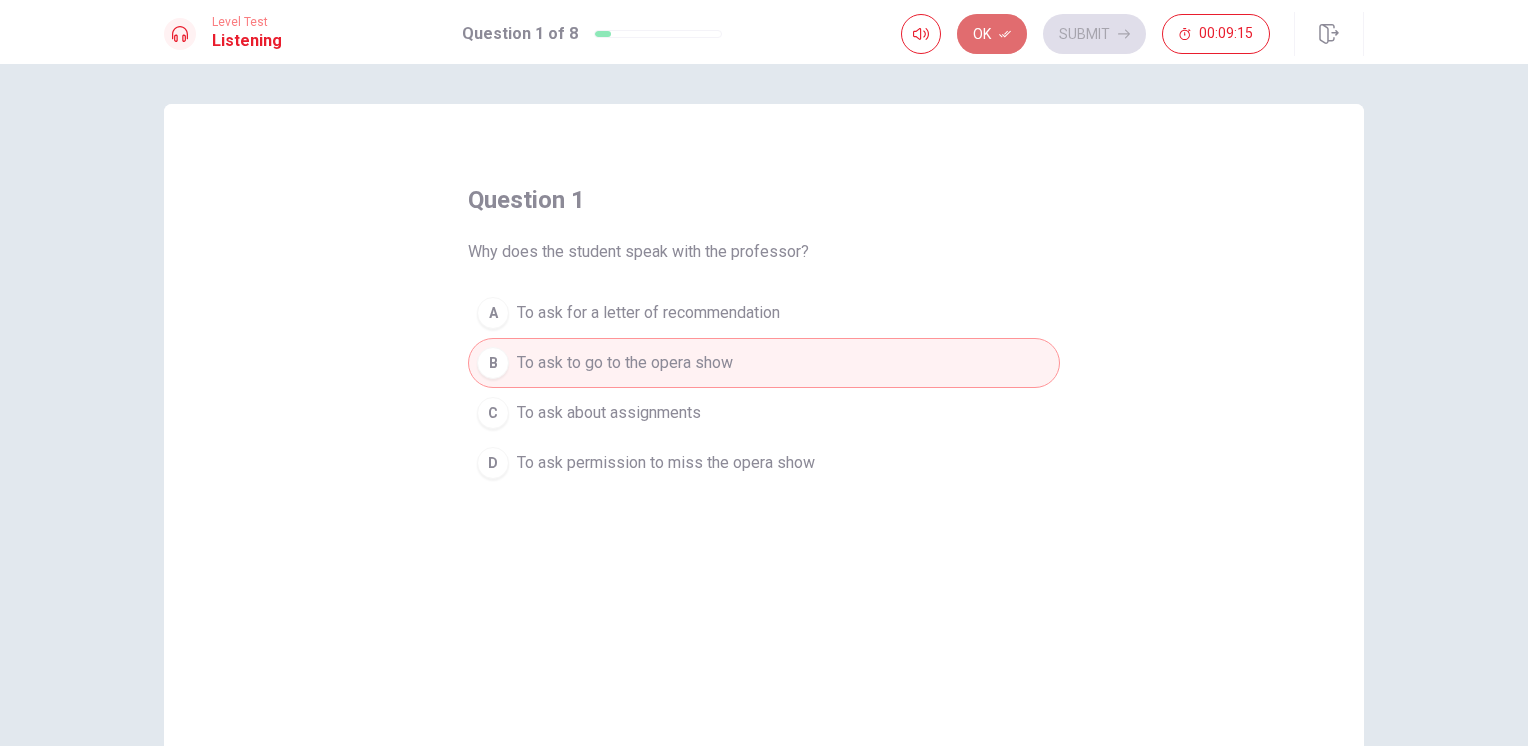 click on "Ok" at bounding box center (992, 34) 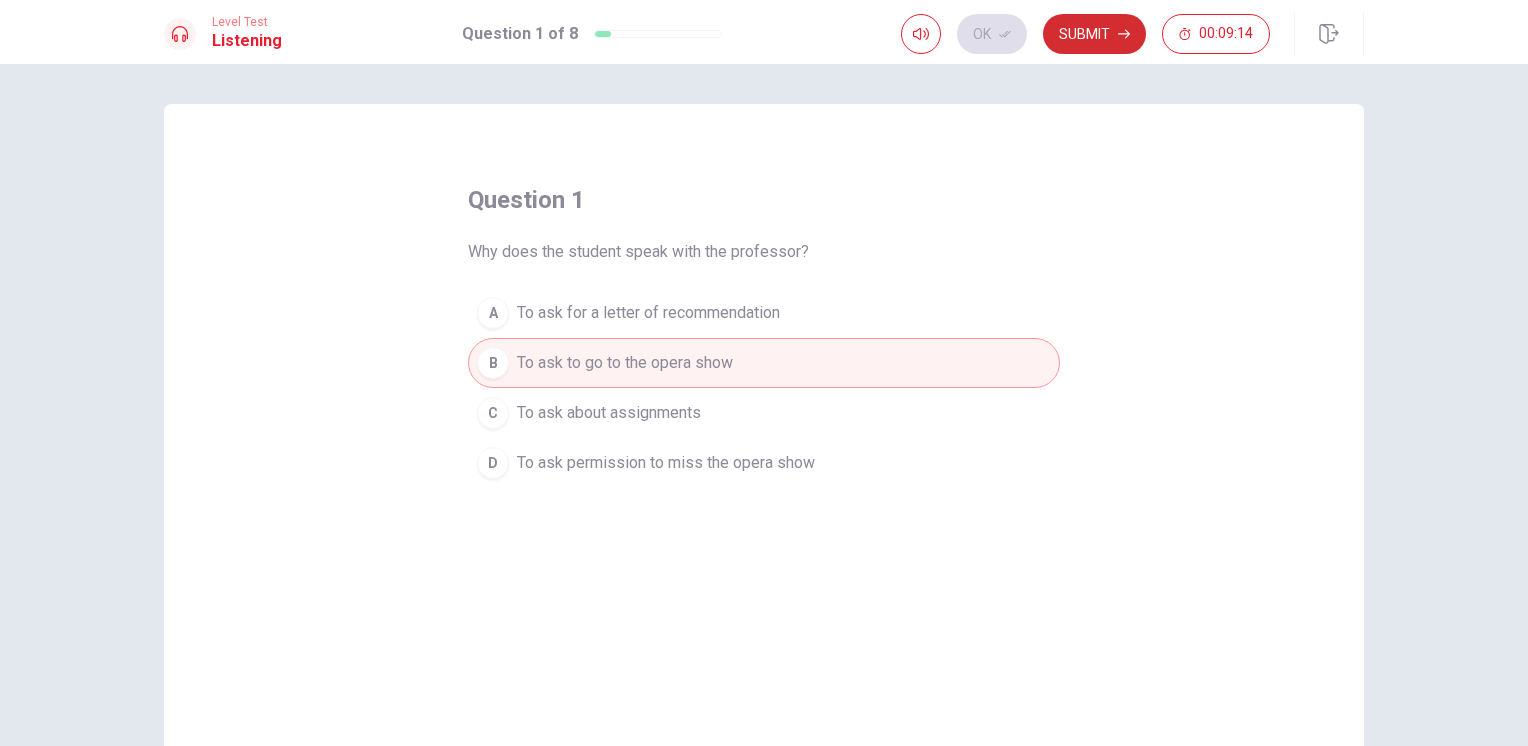 click 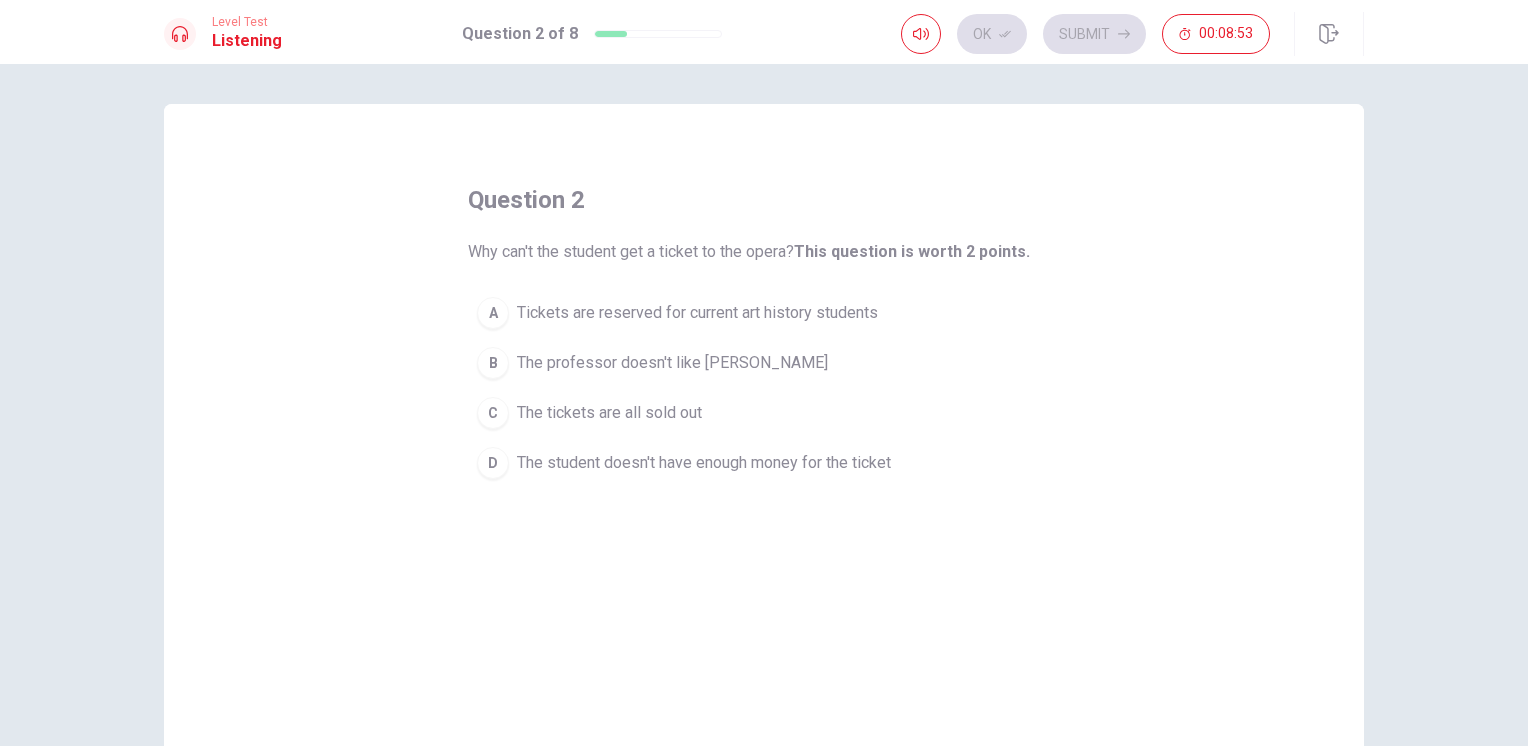 click on "question   2 Why can't the student get a ticket to the opera?  This question is worth 2 points. A Tickets are reserved for current art history students B The professor doesn't like Sarah C The tickets are all sold out D The student doesn't have enough money for the ticket" at bounding box center [764, 451] 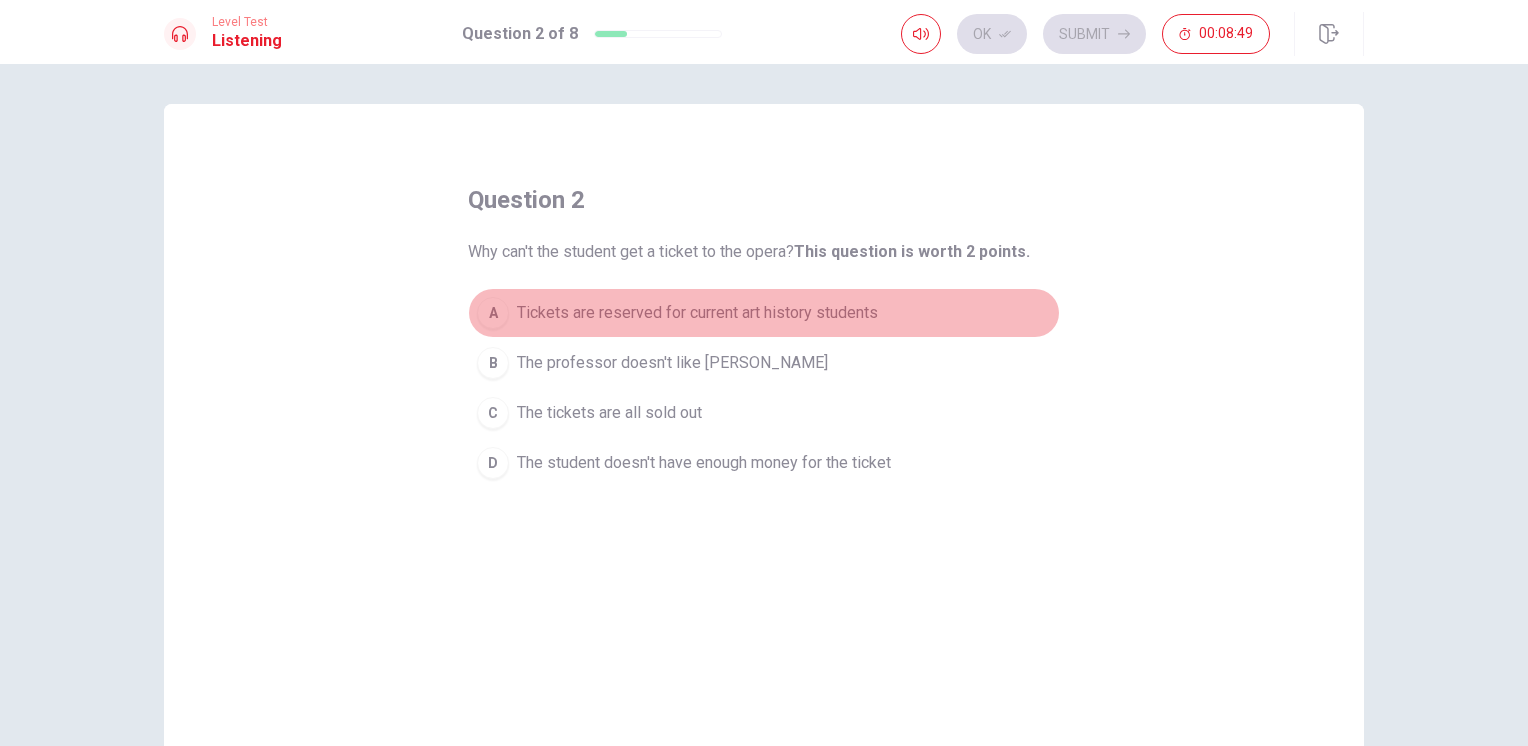 click on "A" at bounding box center (493, 313) 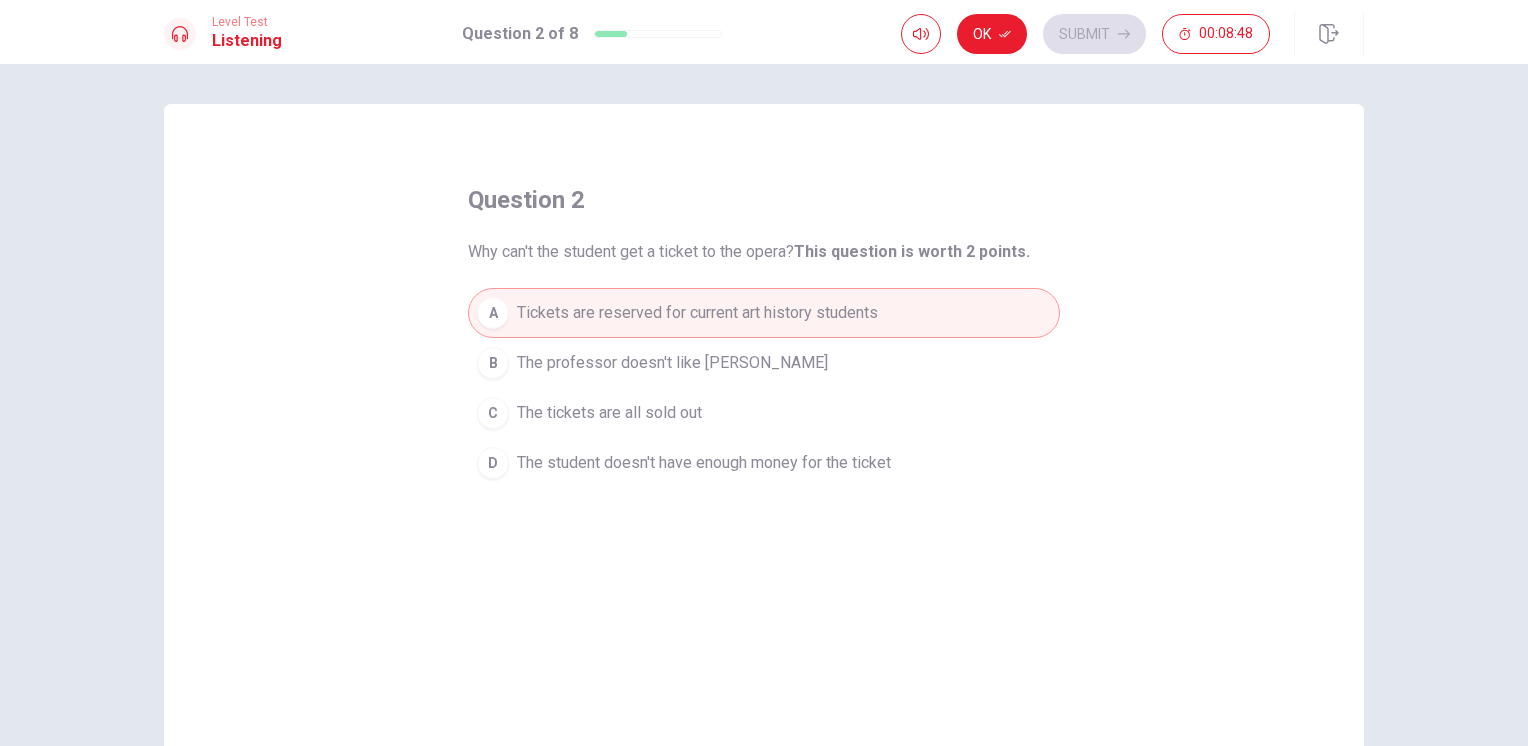 click on "question   2 Why can't the student get a ticket to the opera?  This question is worth 2 points. A Tickets are reserved for current art history students B The professor doesn't like Sarah C The tickets are all sold out D The student doesn't have enough money for the ticket" at bounding box center [764, 451] 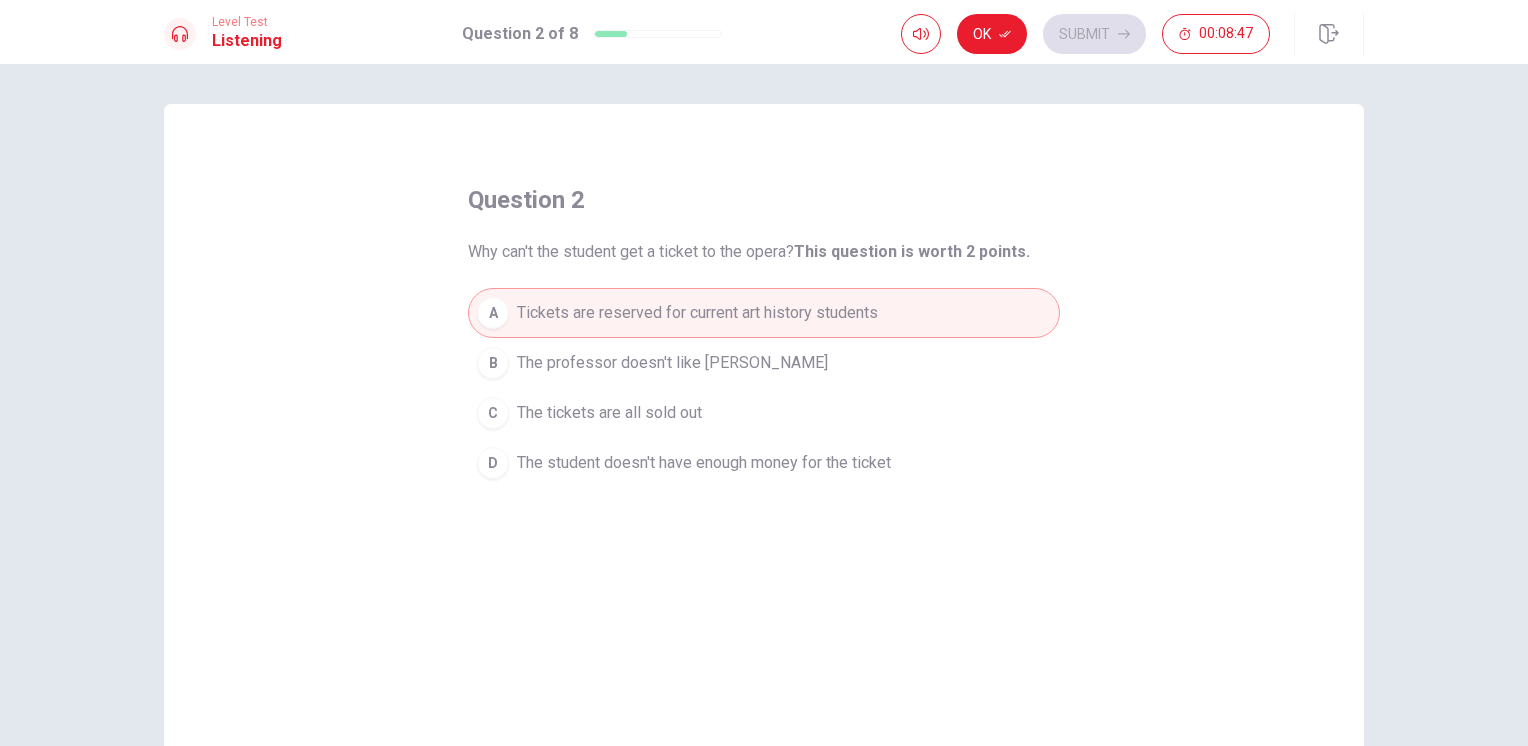 click on "The student doesn't have enough money for the ticket" at bounding box center [704, 463] 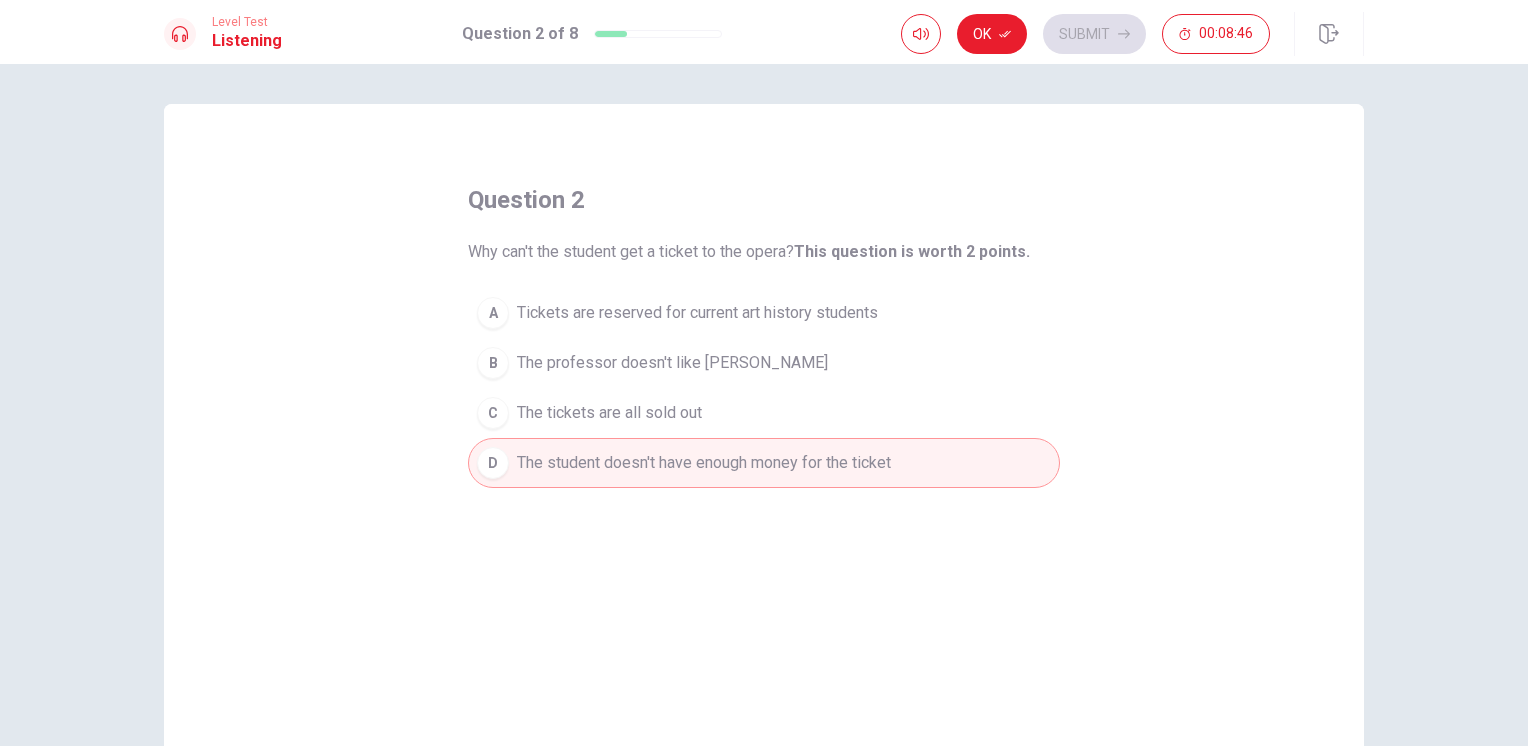 click on "Tickets are reserved for current art history students" at bounding box center (697, 313) 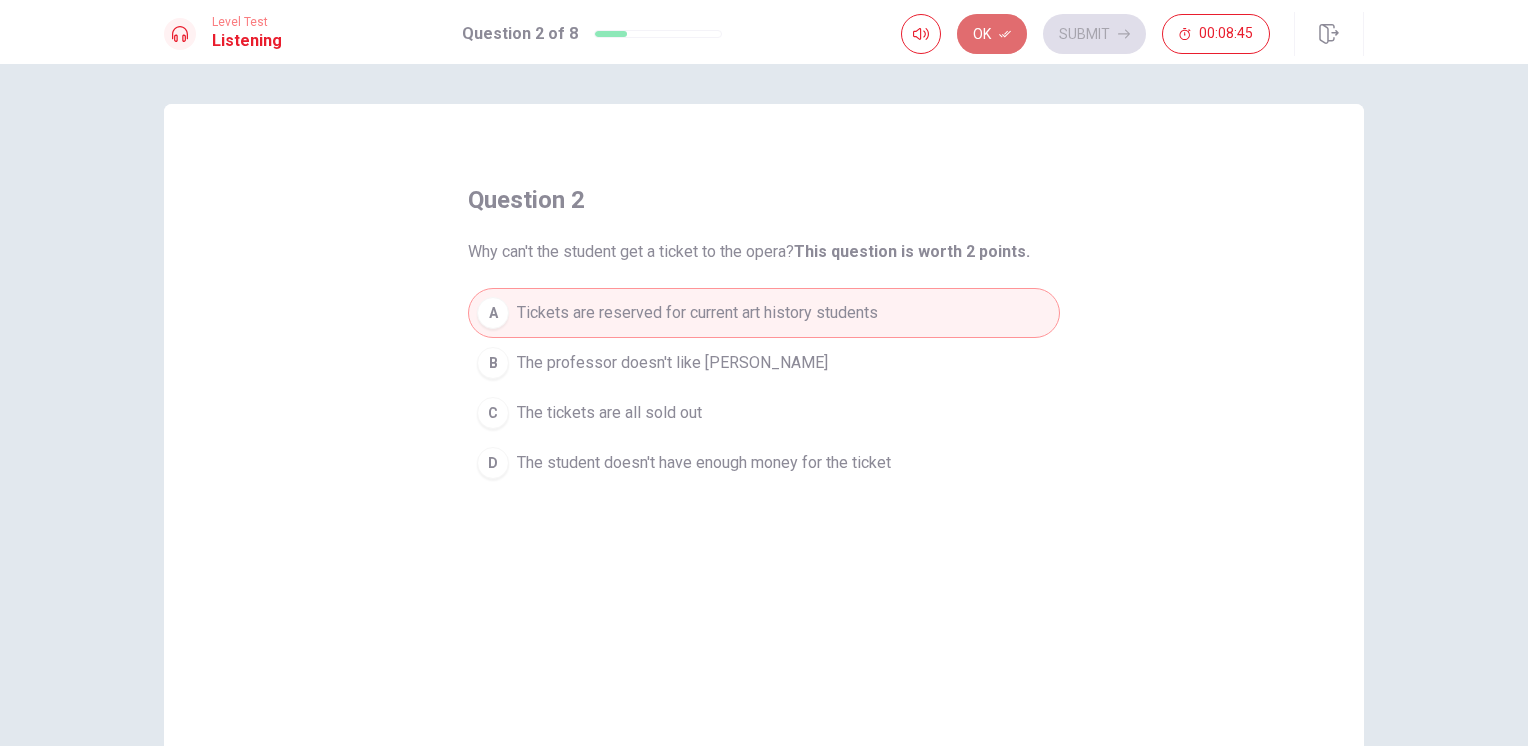 click on "Ok" at bounding box center [992, 34] 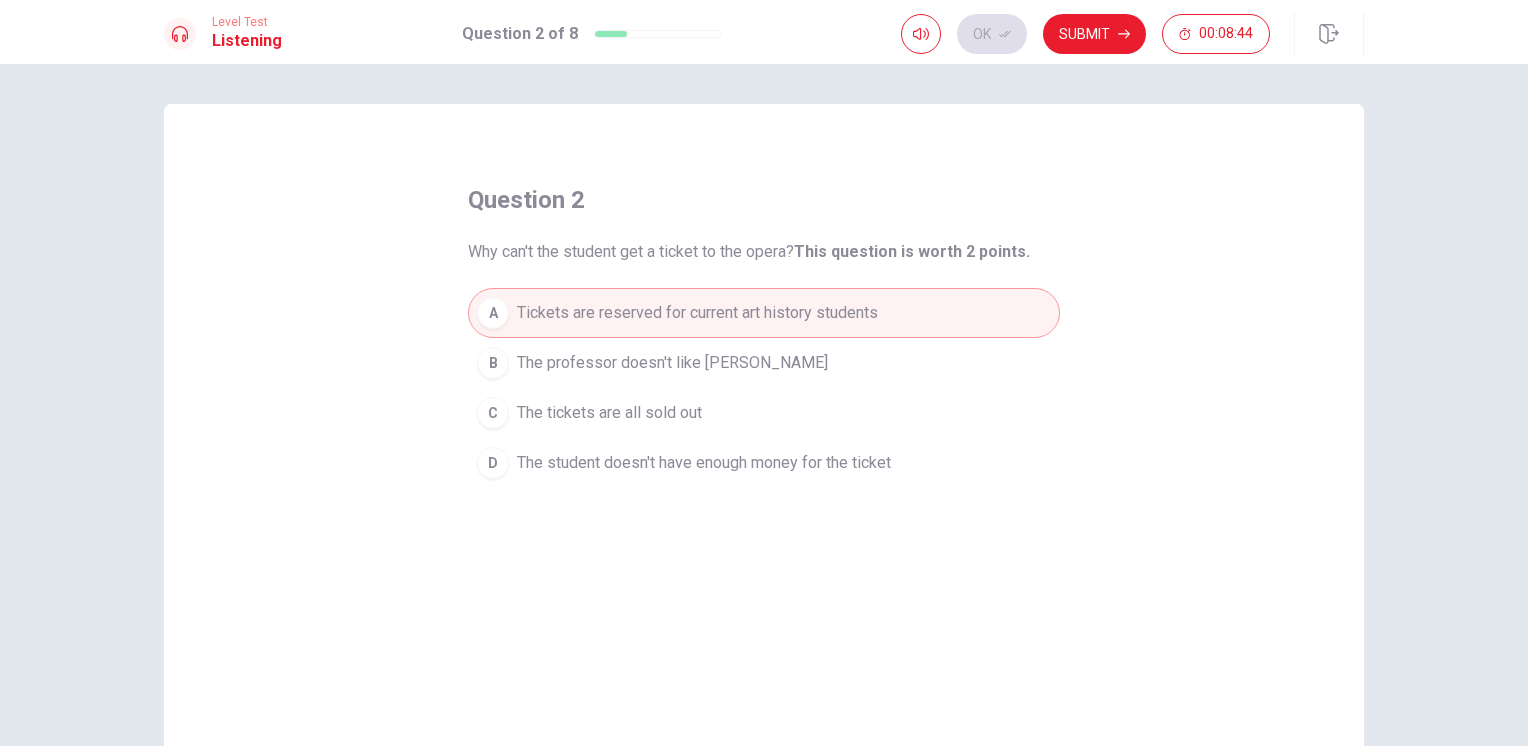 click on "Submit" at bounding box center [1094, 34] 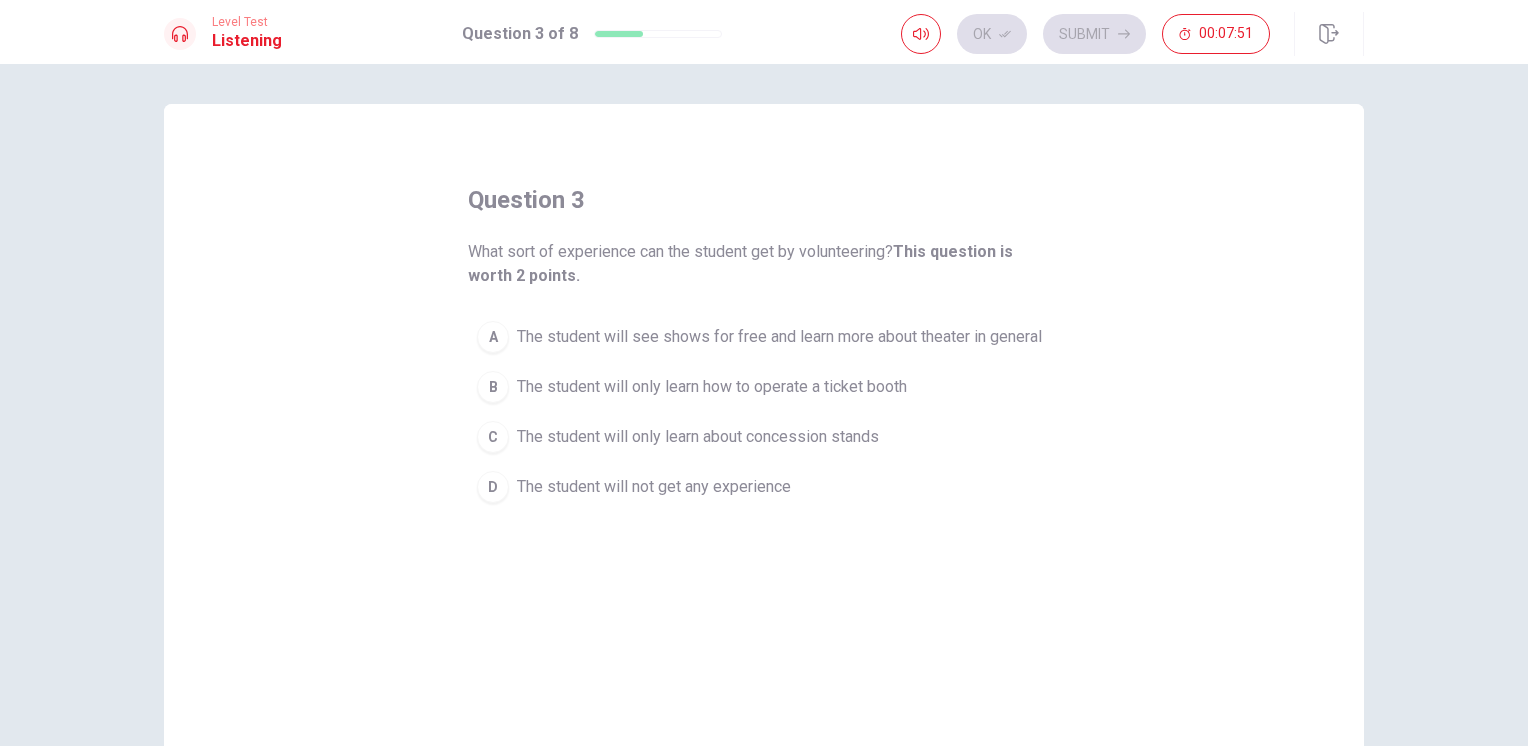 click on "B" at bounding box center (493, 387) 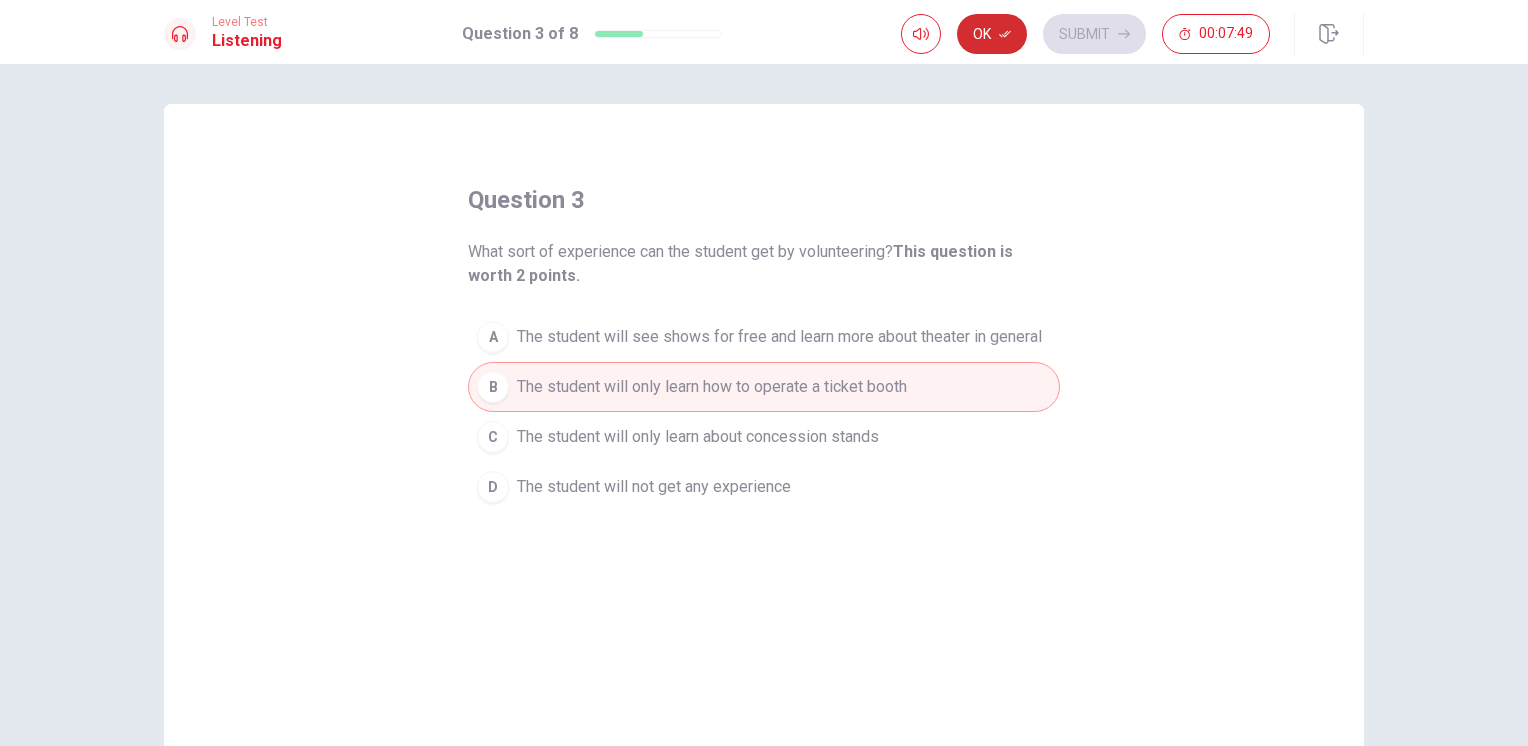 click on "Ok" at bounding box center [992, 34] 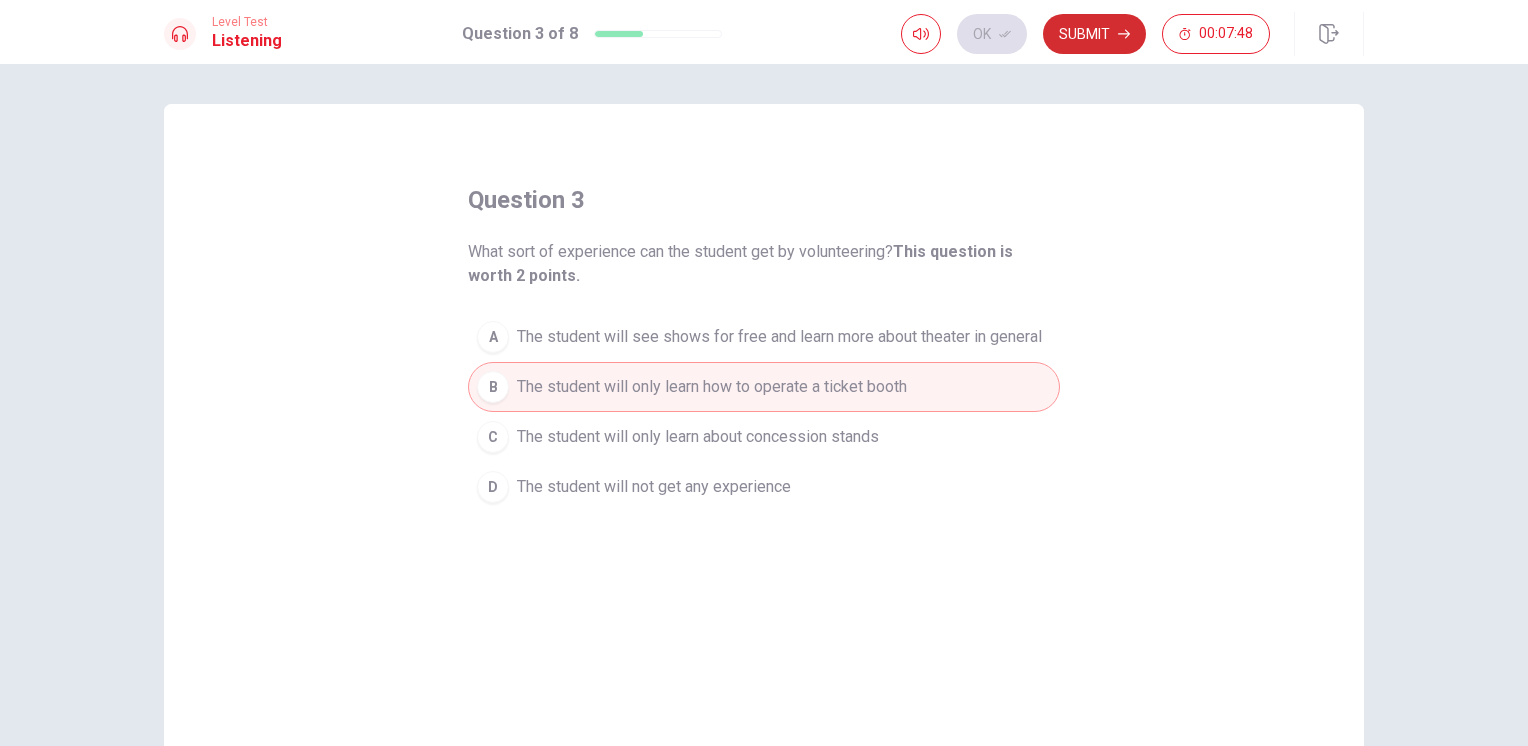 click on "Submit" at bounding box center (1094, 34) 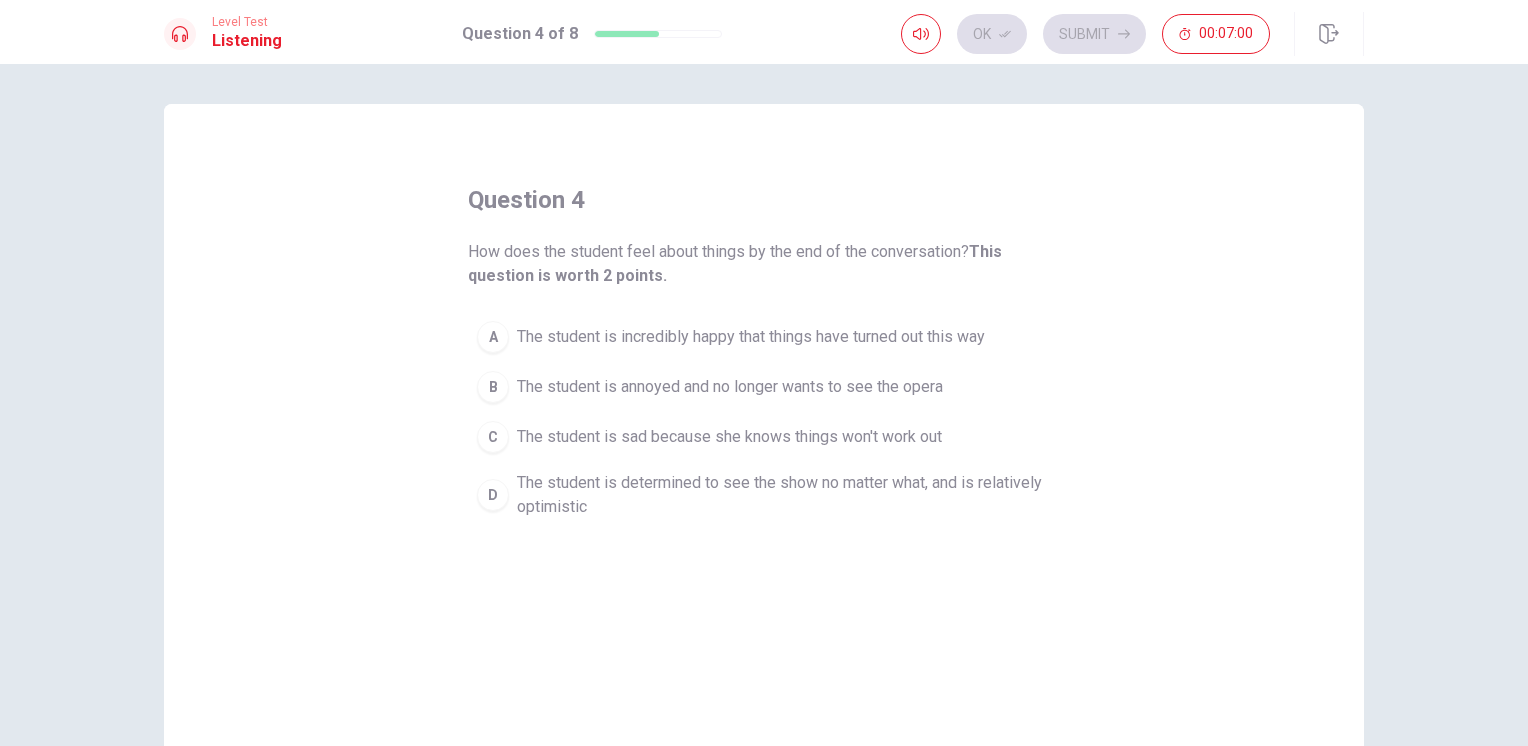 click on "The student is sad because she knows things won't work out" at bounding box center [729, 437] 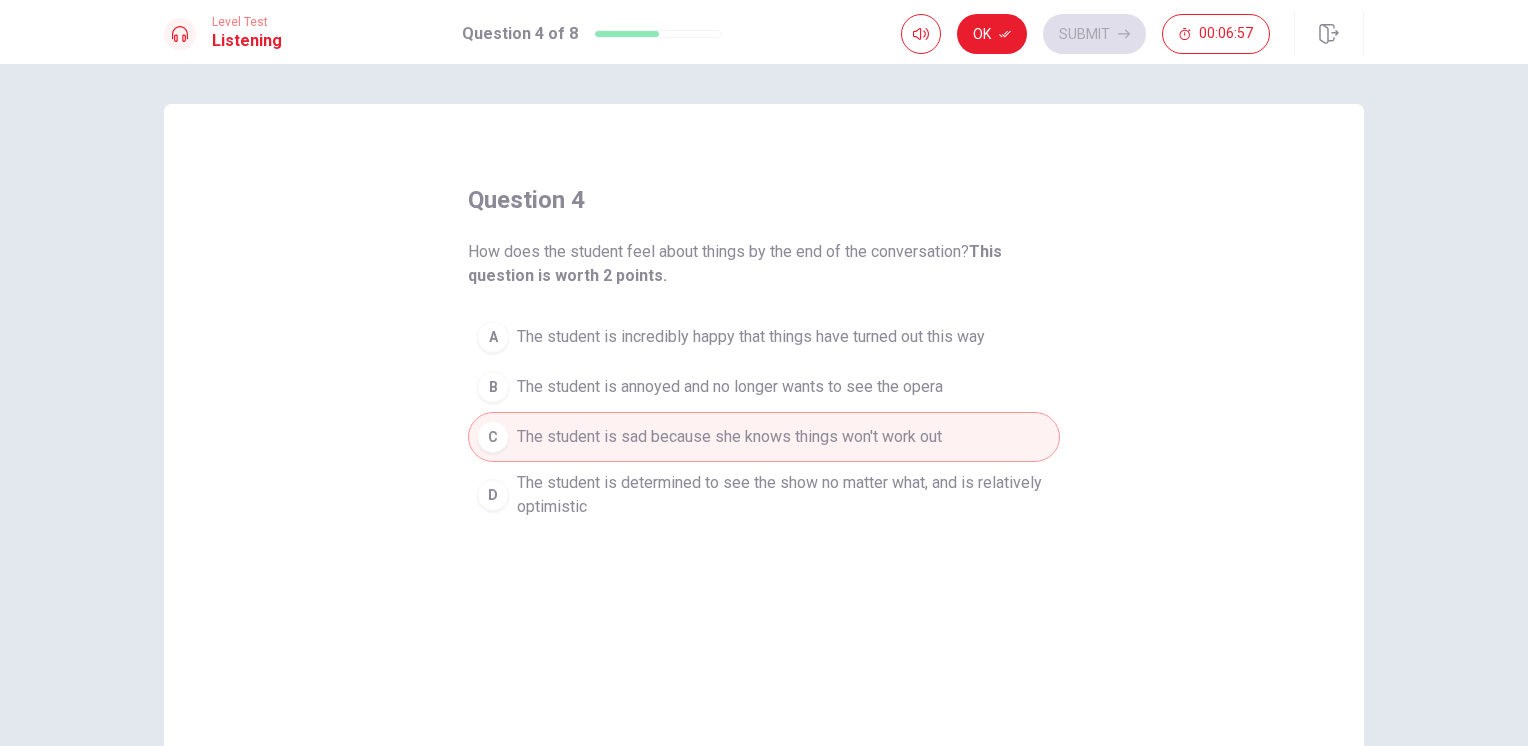 click on "question   4 How does the student feel about things by the end of the conversation?  This question is worth 2 points. A The student is incredibly happy that things have turned out this way B The student is annoyed and no longer wants to see the opera C The student is sad because she knows things won't work out D The student is determined to see the show no matter what, and is relatively optimistic" at bounding box center [764, 451] 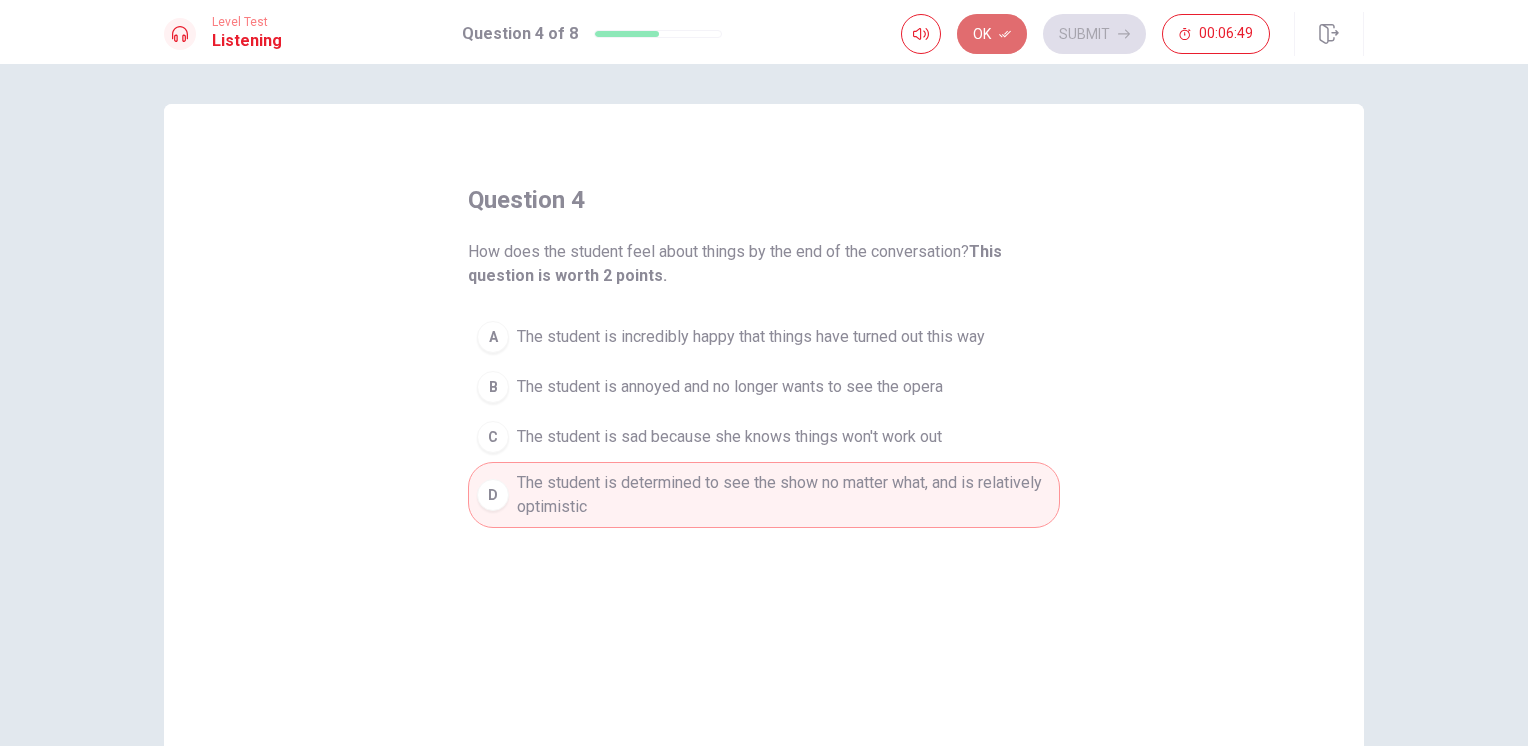 click on "Ok" at bounding box center (992, 34) 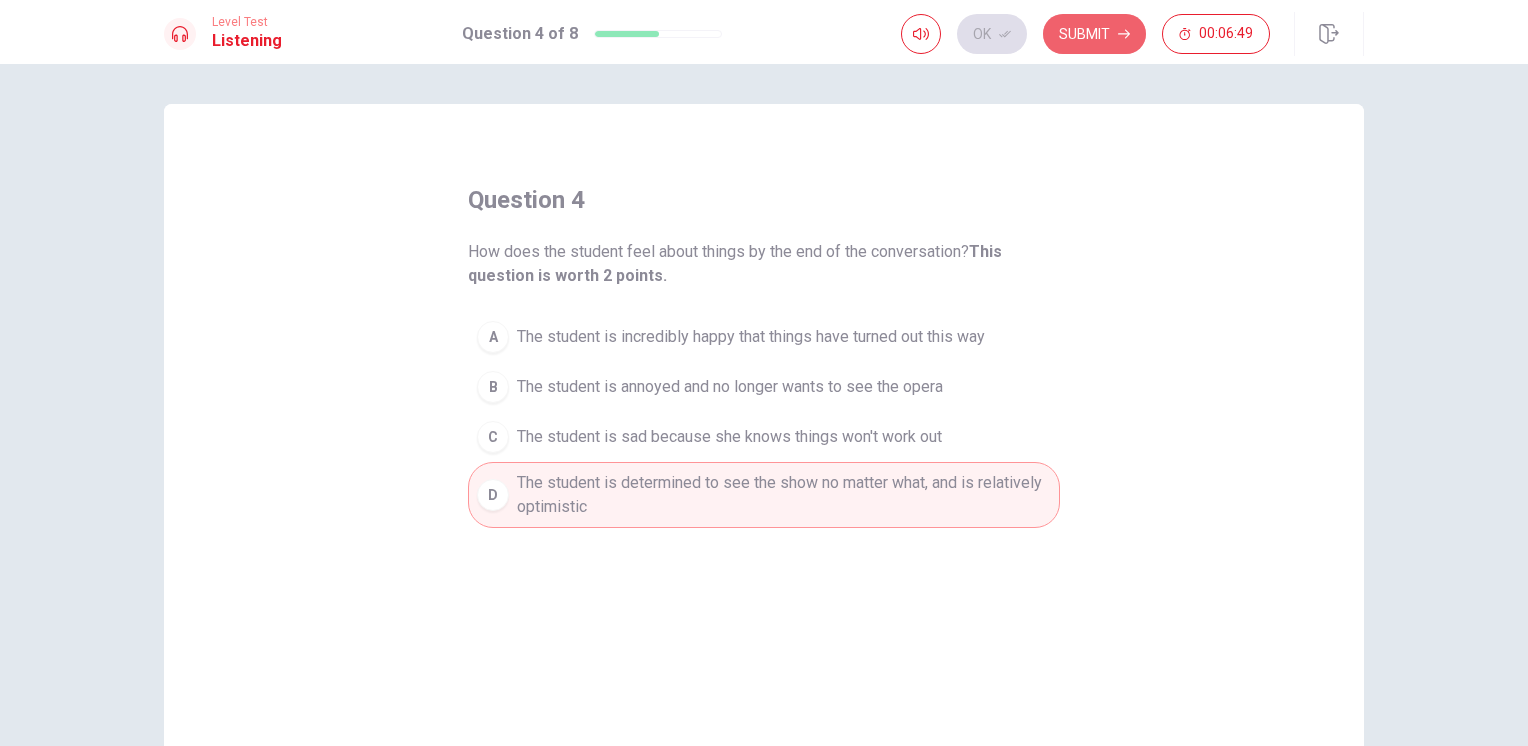 click on "Submit" at bounding box center (1094, 34) 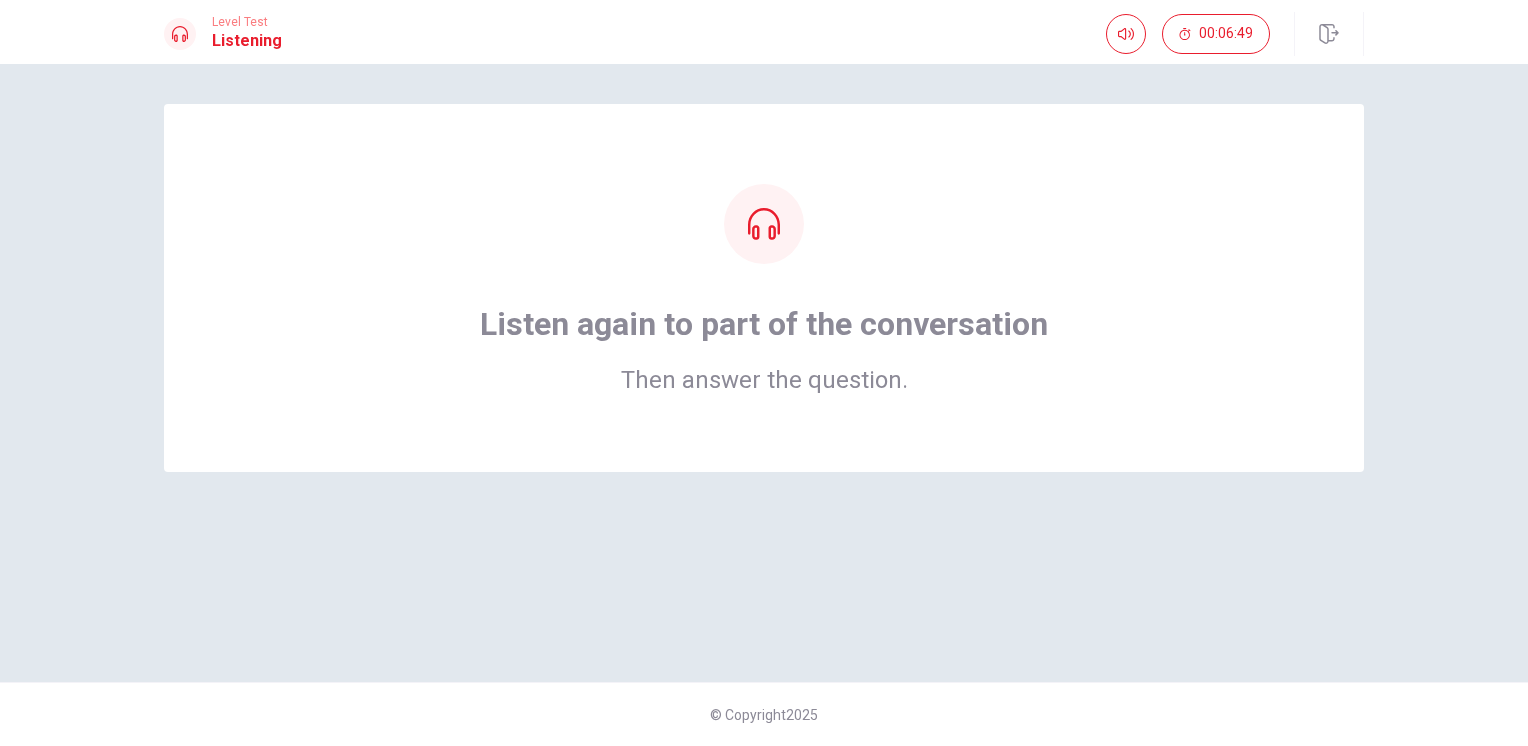 click on "Listen again to part of the conversation Then answer the question." at bounding box center (764, 288) 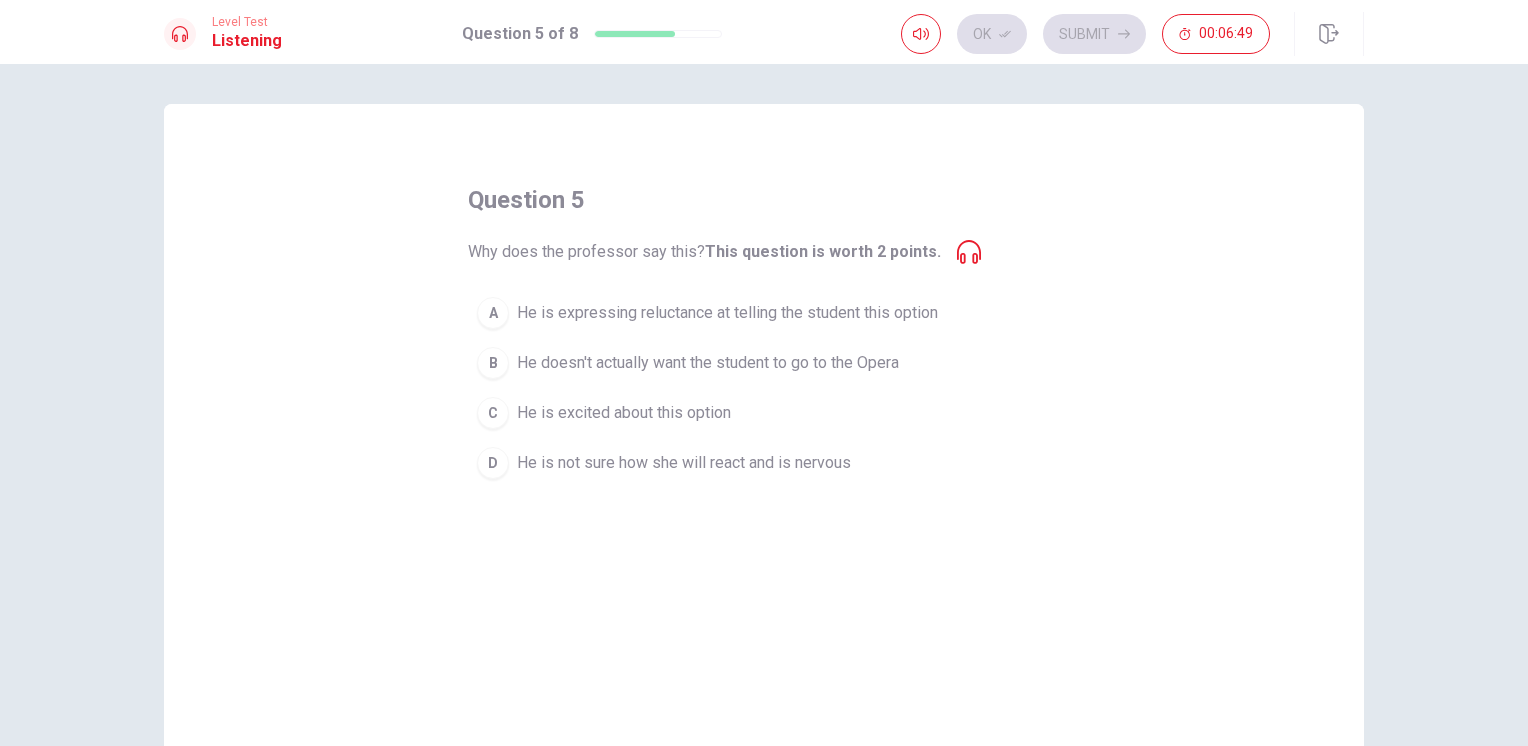 click on "question   5 Why does the professor say this?  This question is worth 2 points. A He is expressing reluctance at telling the student this option B He doesn't actually want the student to go to the Opera C He is excited about this option D He is not sure how she will react and is nervous" at bounding box center (764, 336) 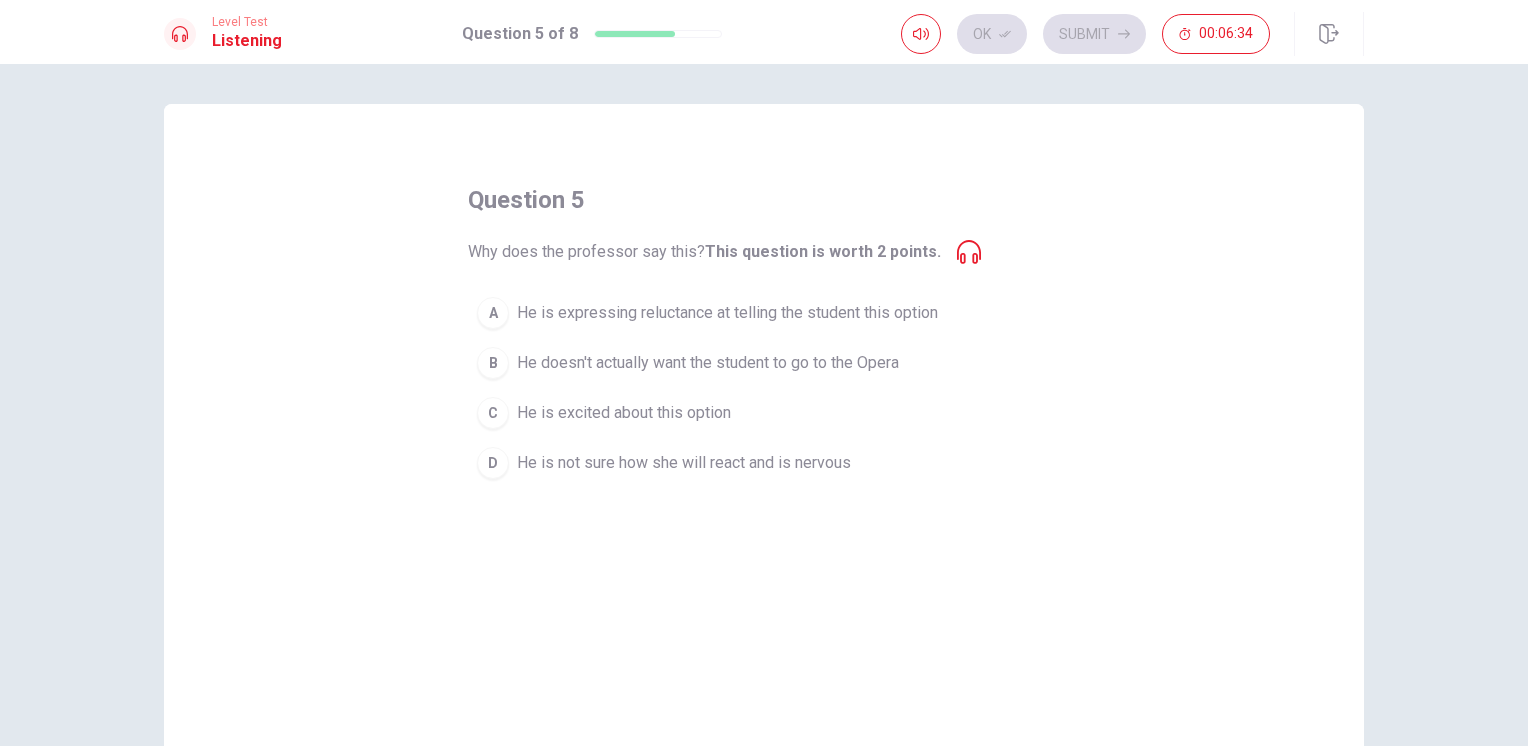 click on "He is expressing reluctance at telling the student this option" at bounding box center (727, 313) 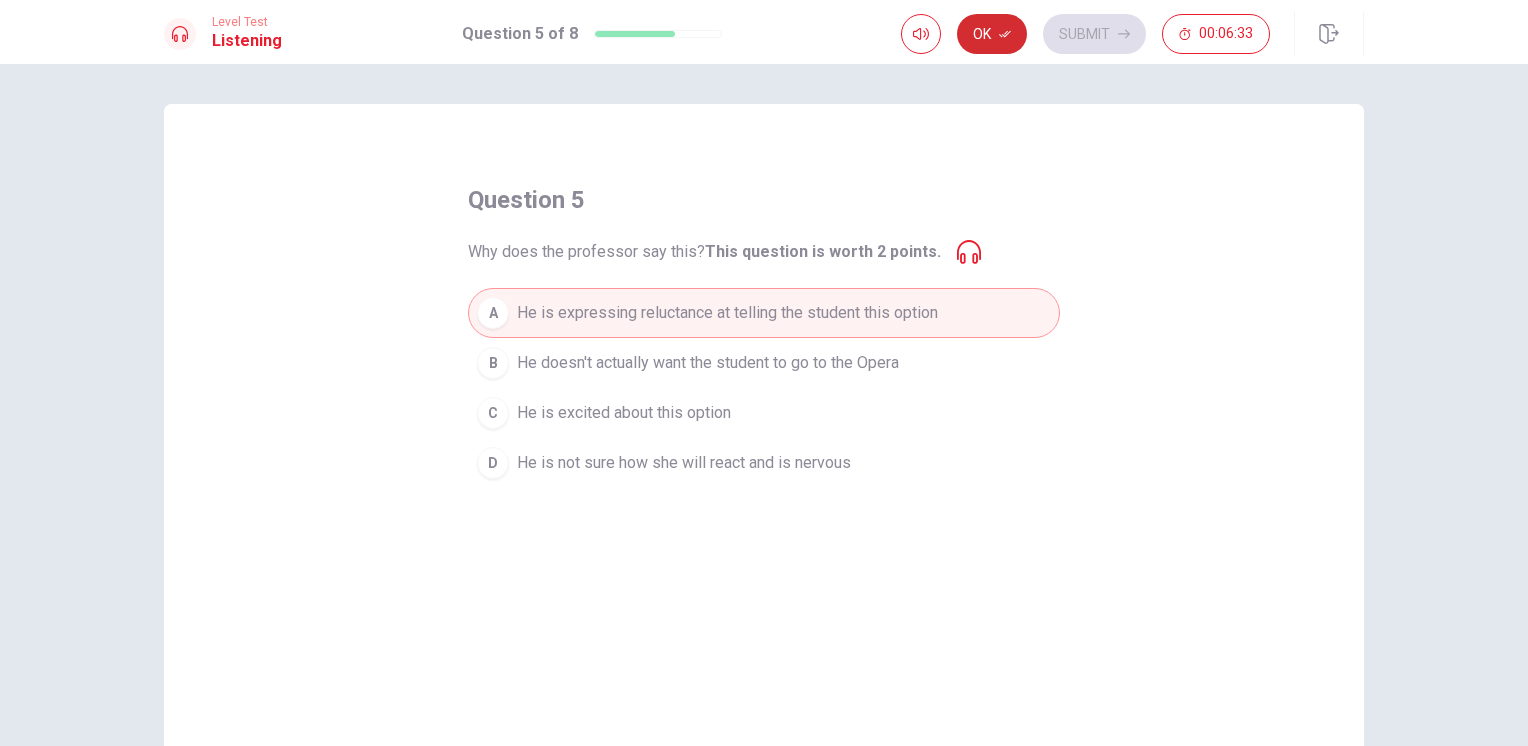 click 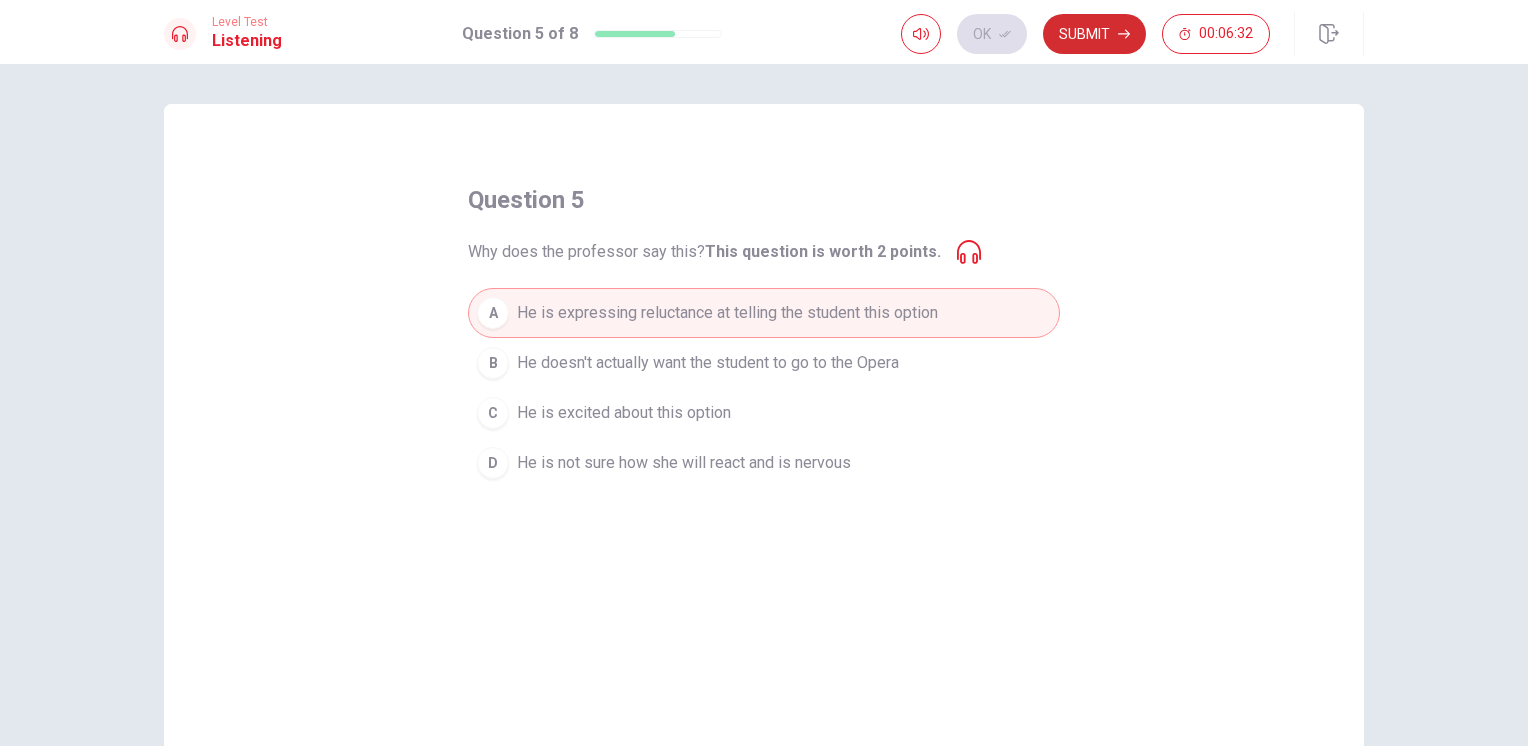 click on "Submit" at bounding box center (1094, 34) 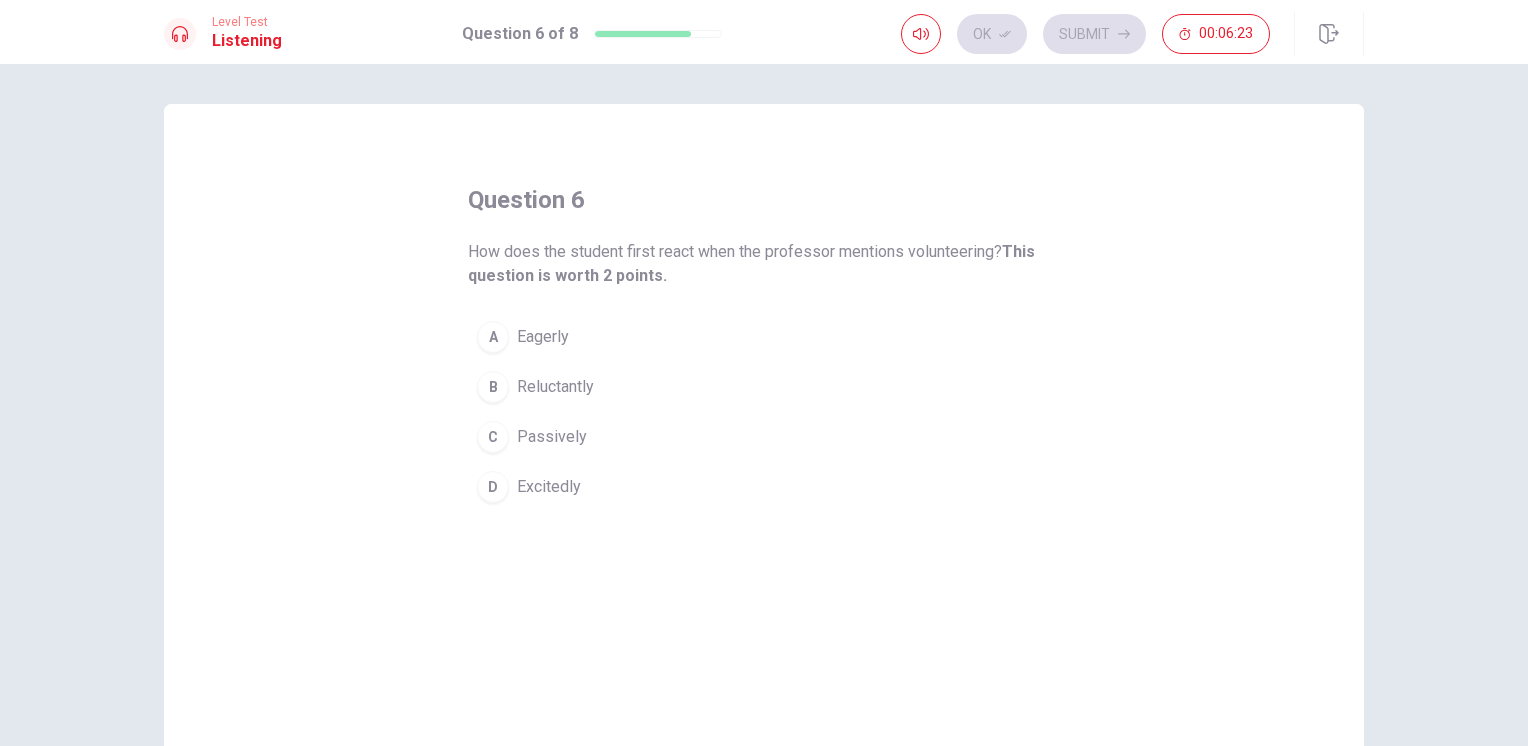 drag, startPoint x: 471, startPoint y: 243, endPoint x: 608, endPoint y: 246, distance: 137.03284 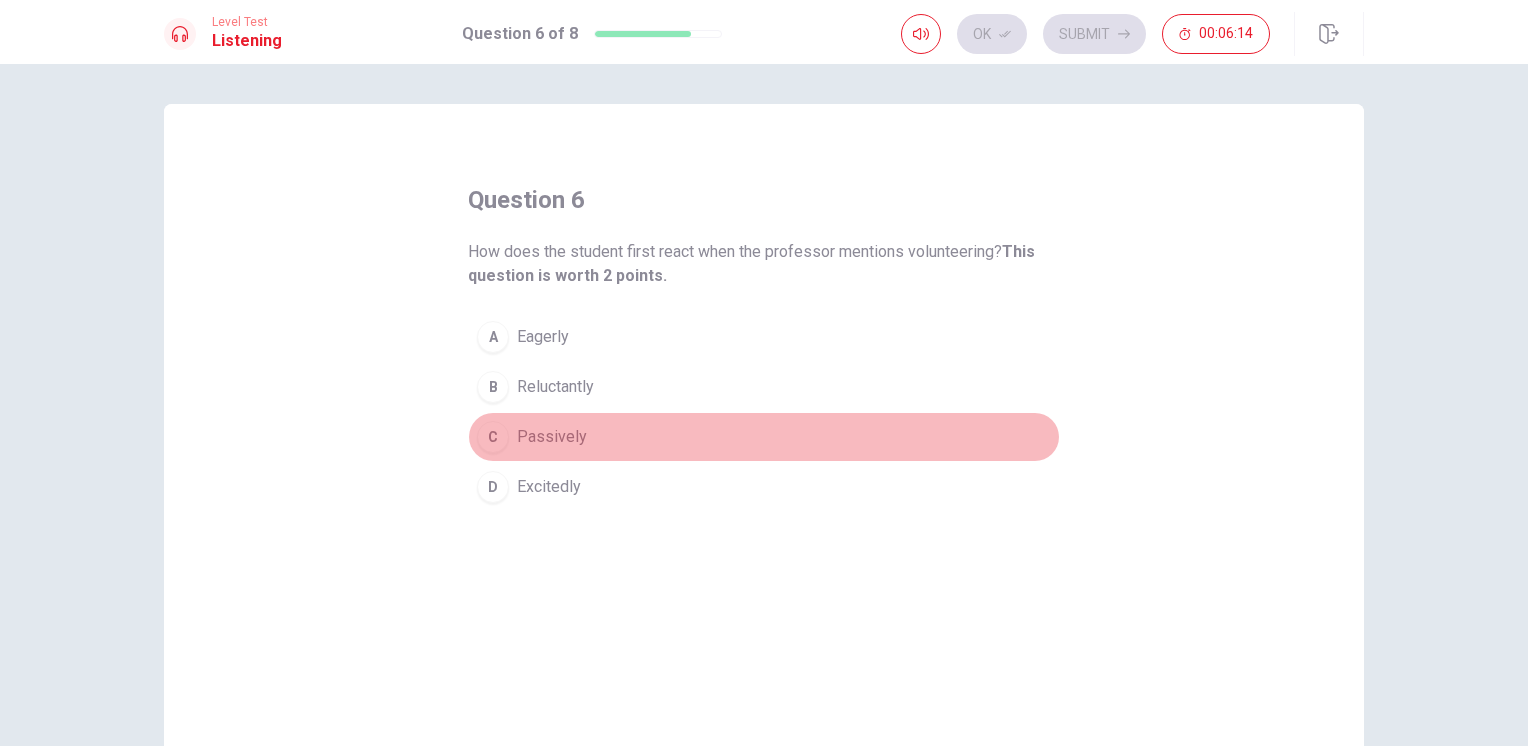 click on "Passively" at bounding box center (552, 437) 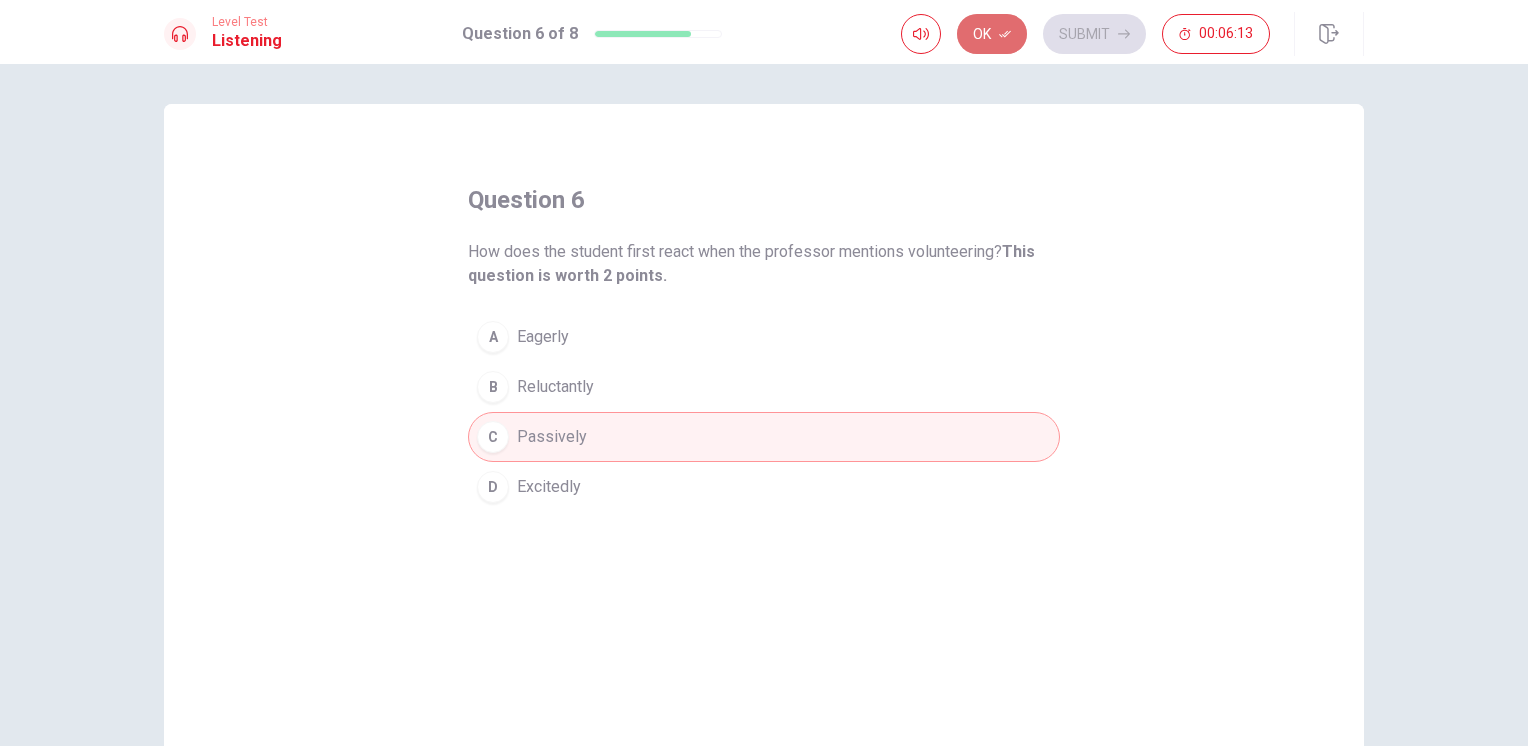 click on "Ok" at bounding box center (992, 34) 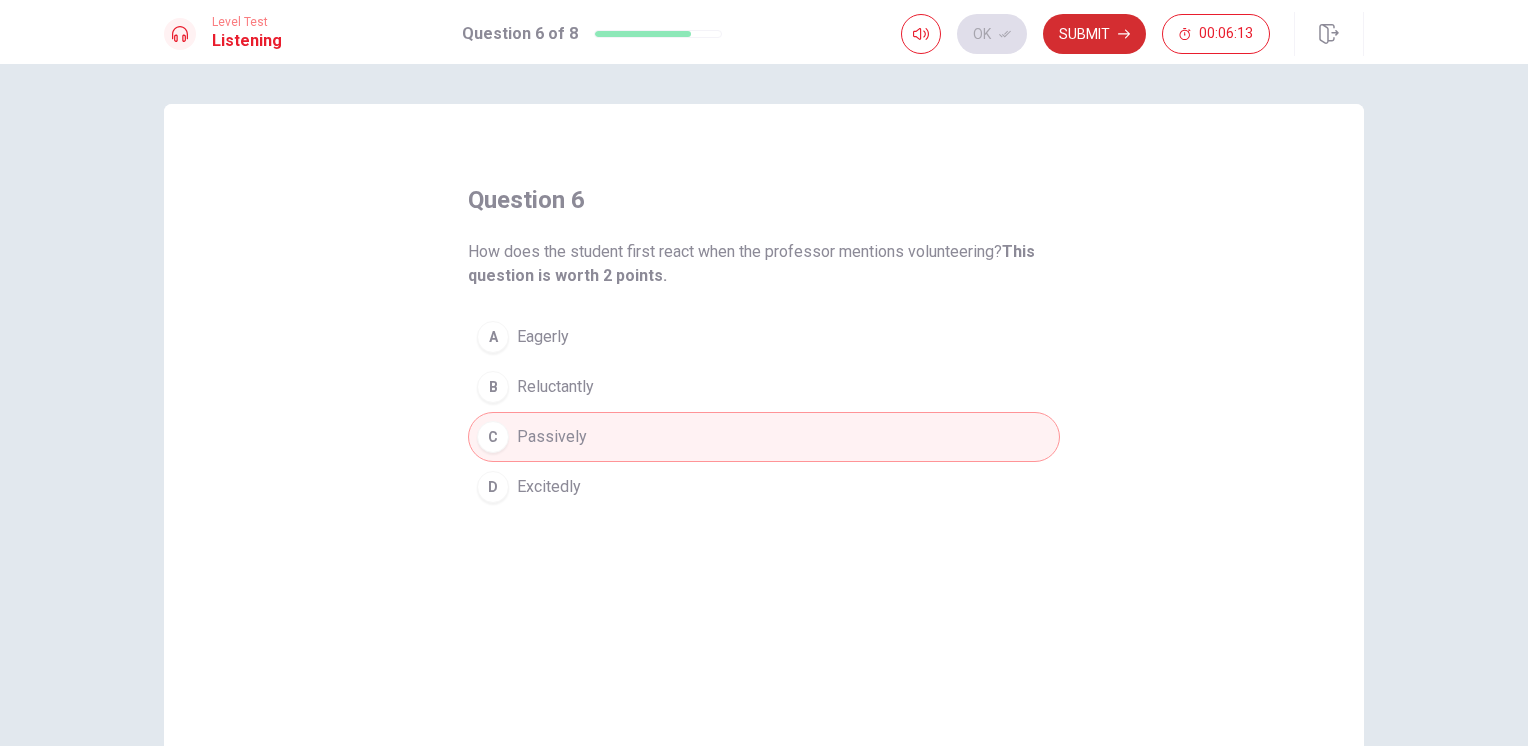 click on "Submit" at bounding box center (1094, 34) 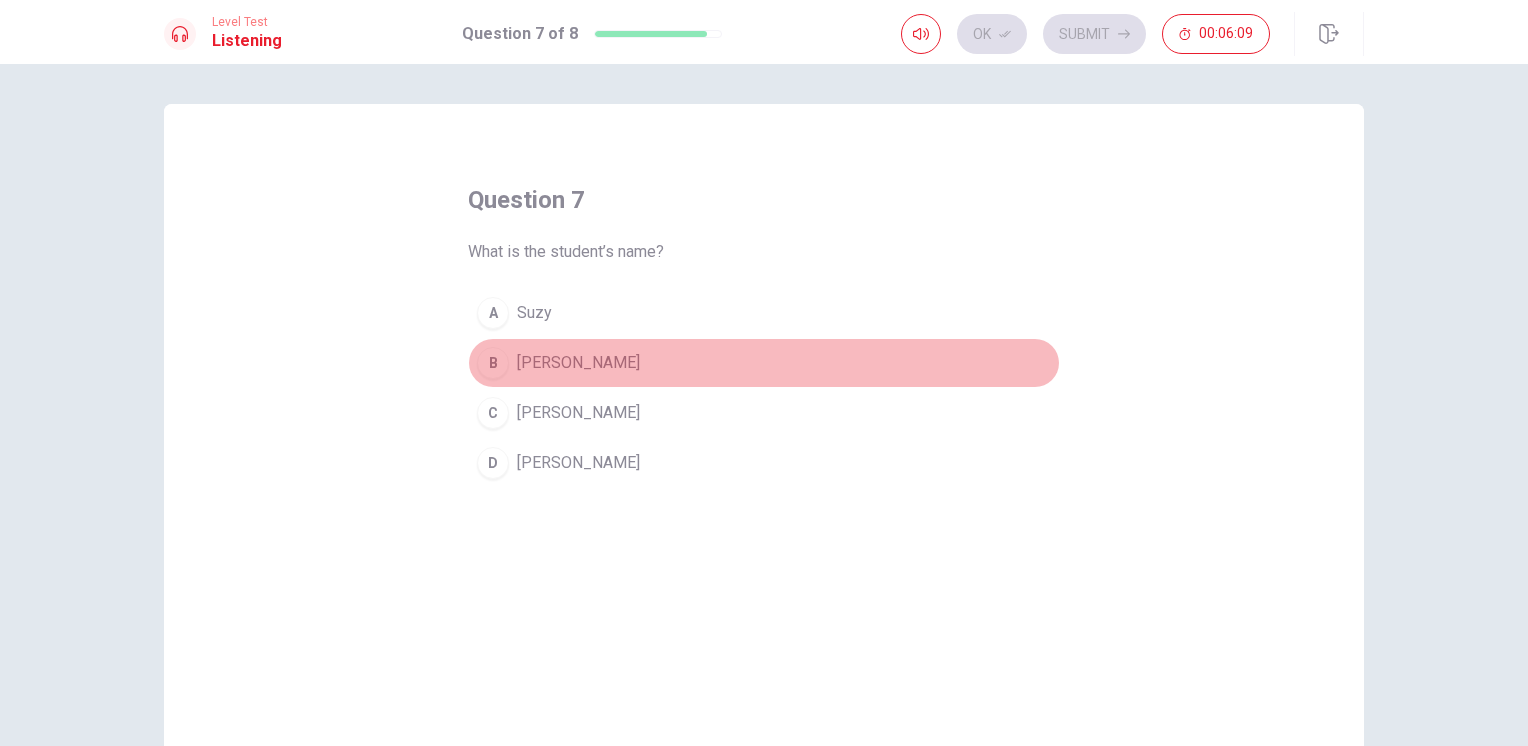 click on "Sarah" at bounding box center (578, 363) 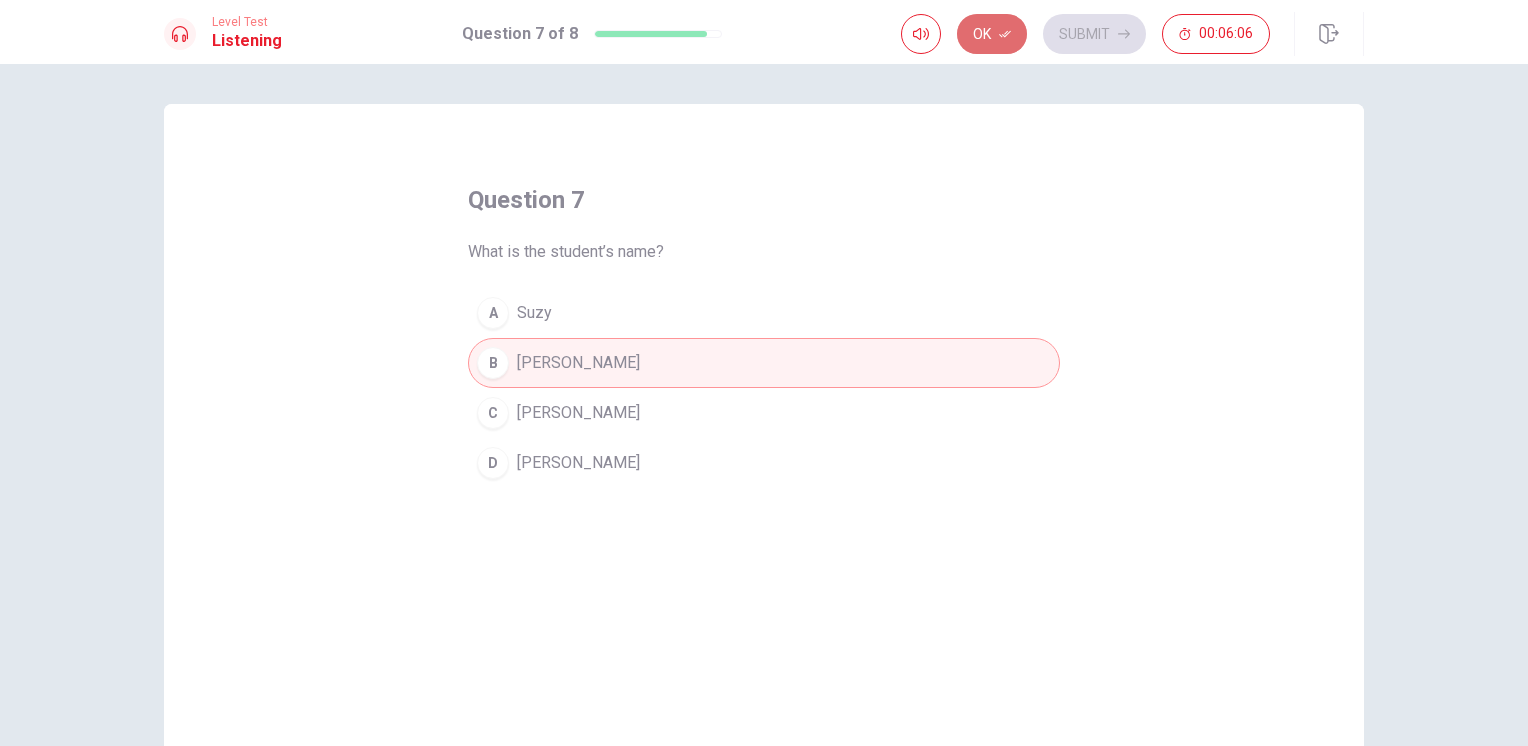 click on "Ok" at bounding box center (992, 34) 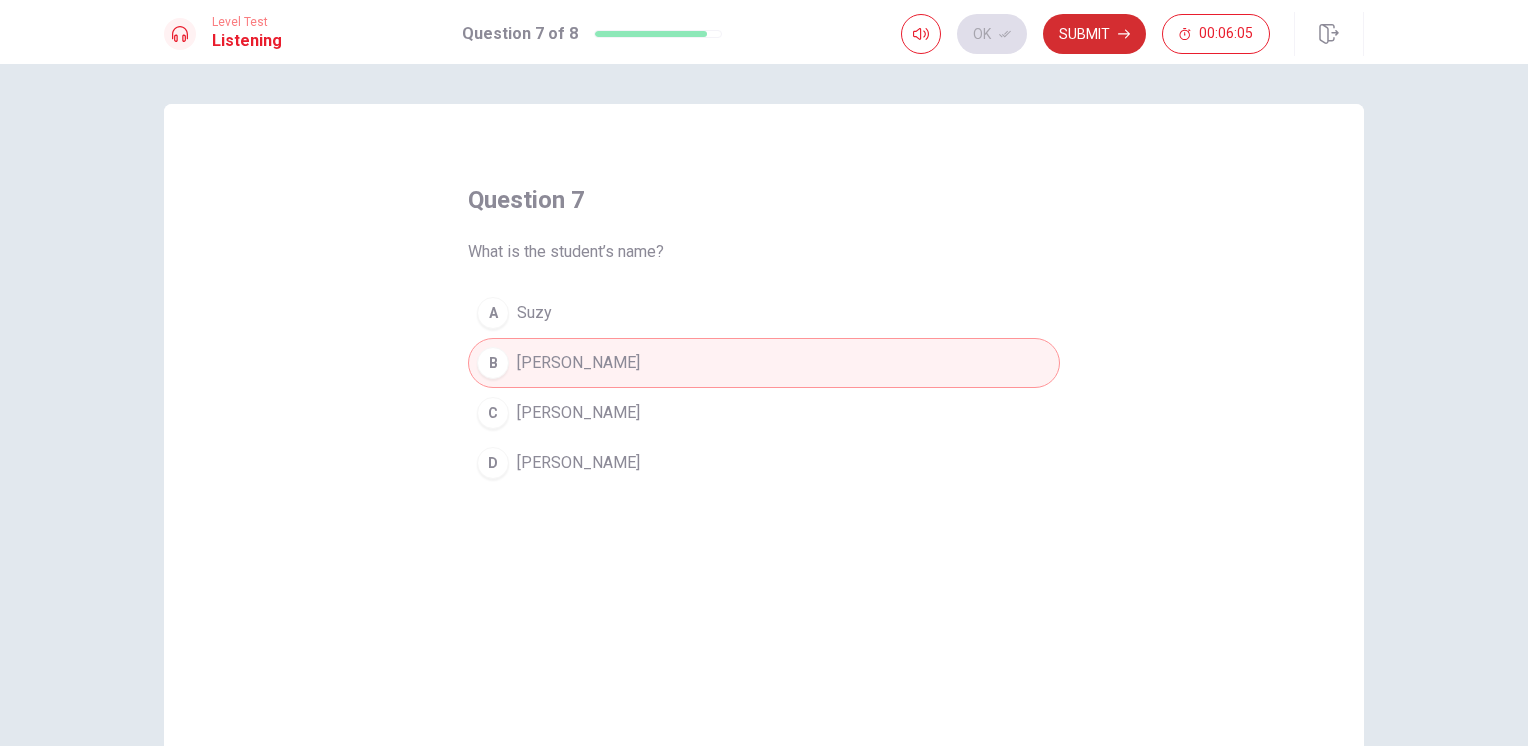 click on "Submit" at bounding box center (1094, 34) 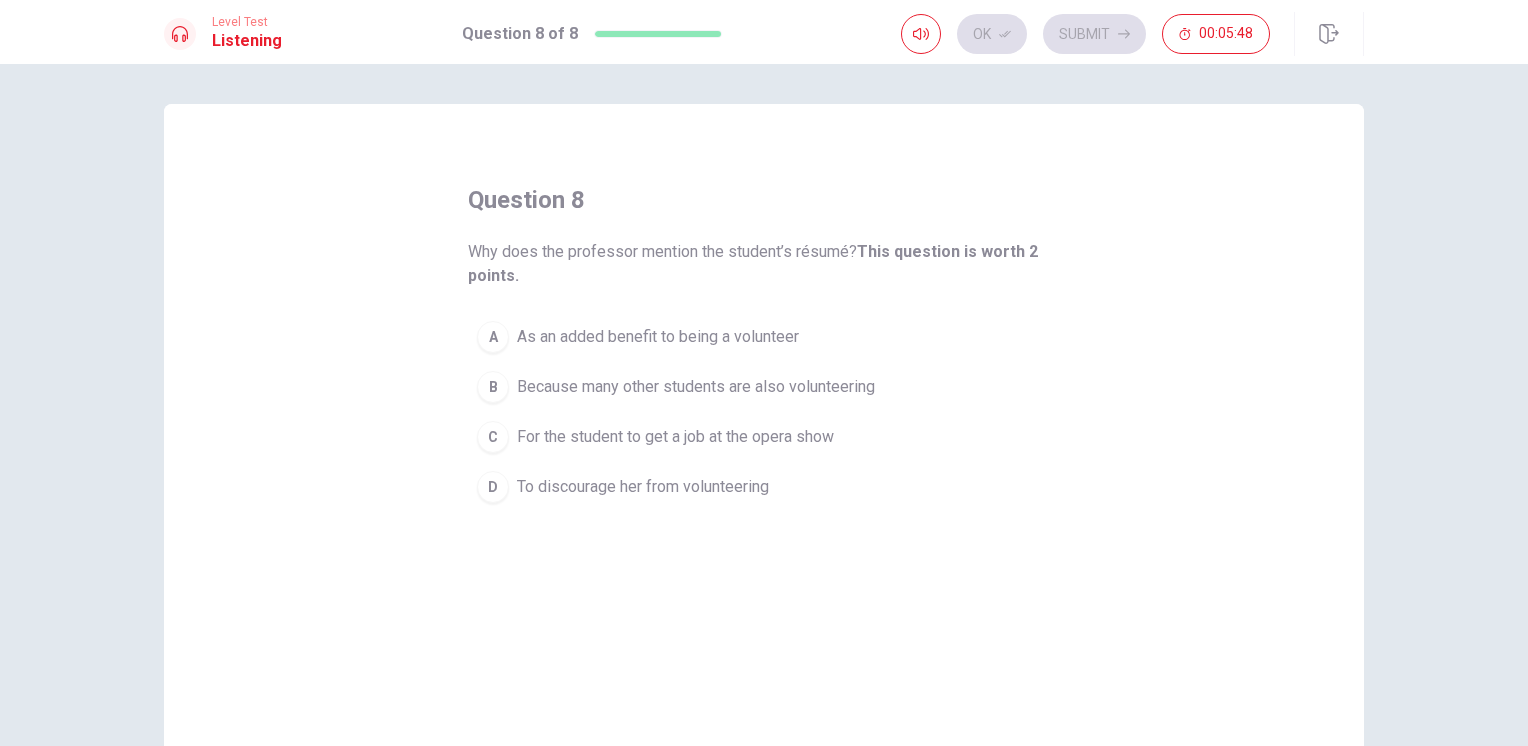 click on "For the student to get a job at the opera show" at bounding box center [675, 437] 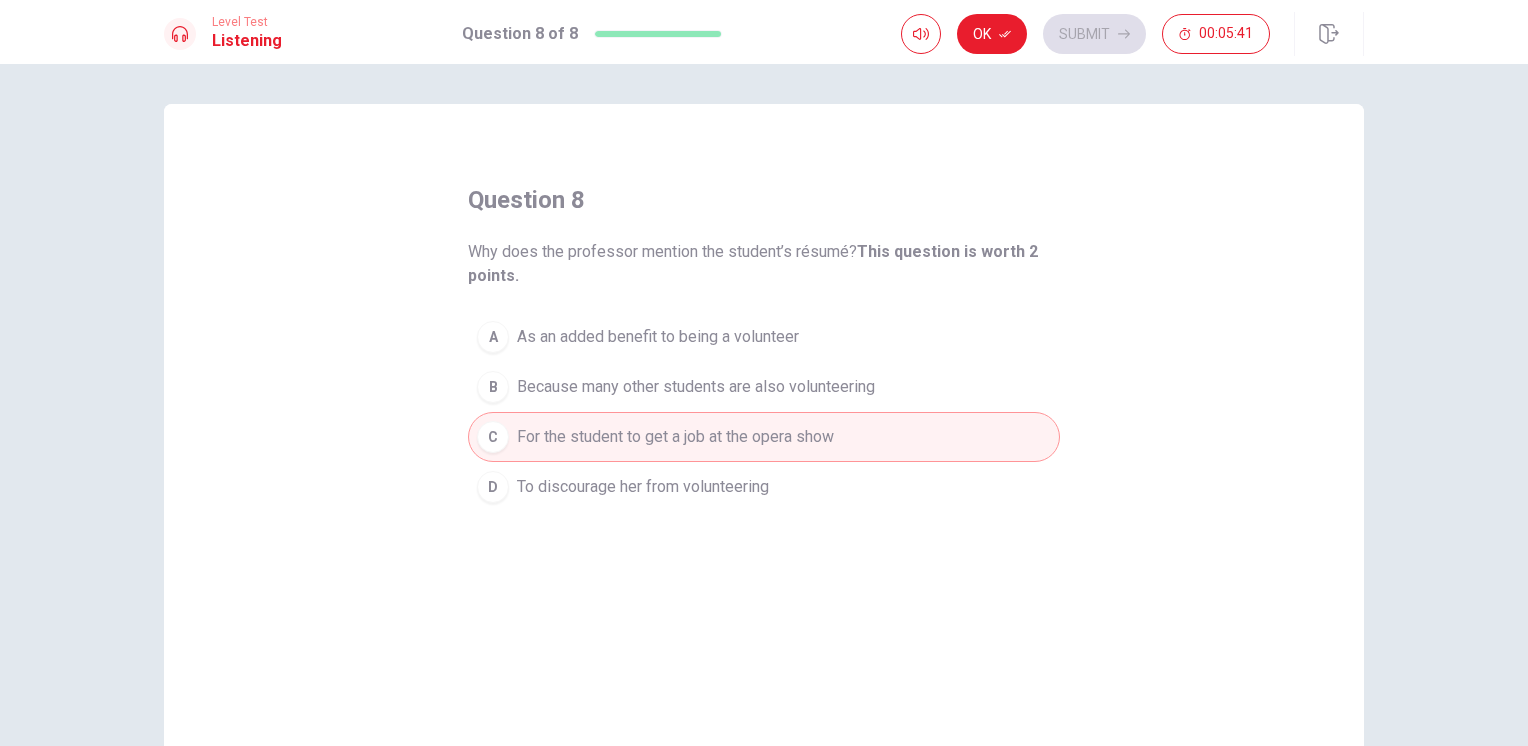 drag, startPoint x: 499, startPoint y: 258, endPoint x: 775, endPoint y: 263, distance: 276.0453 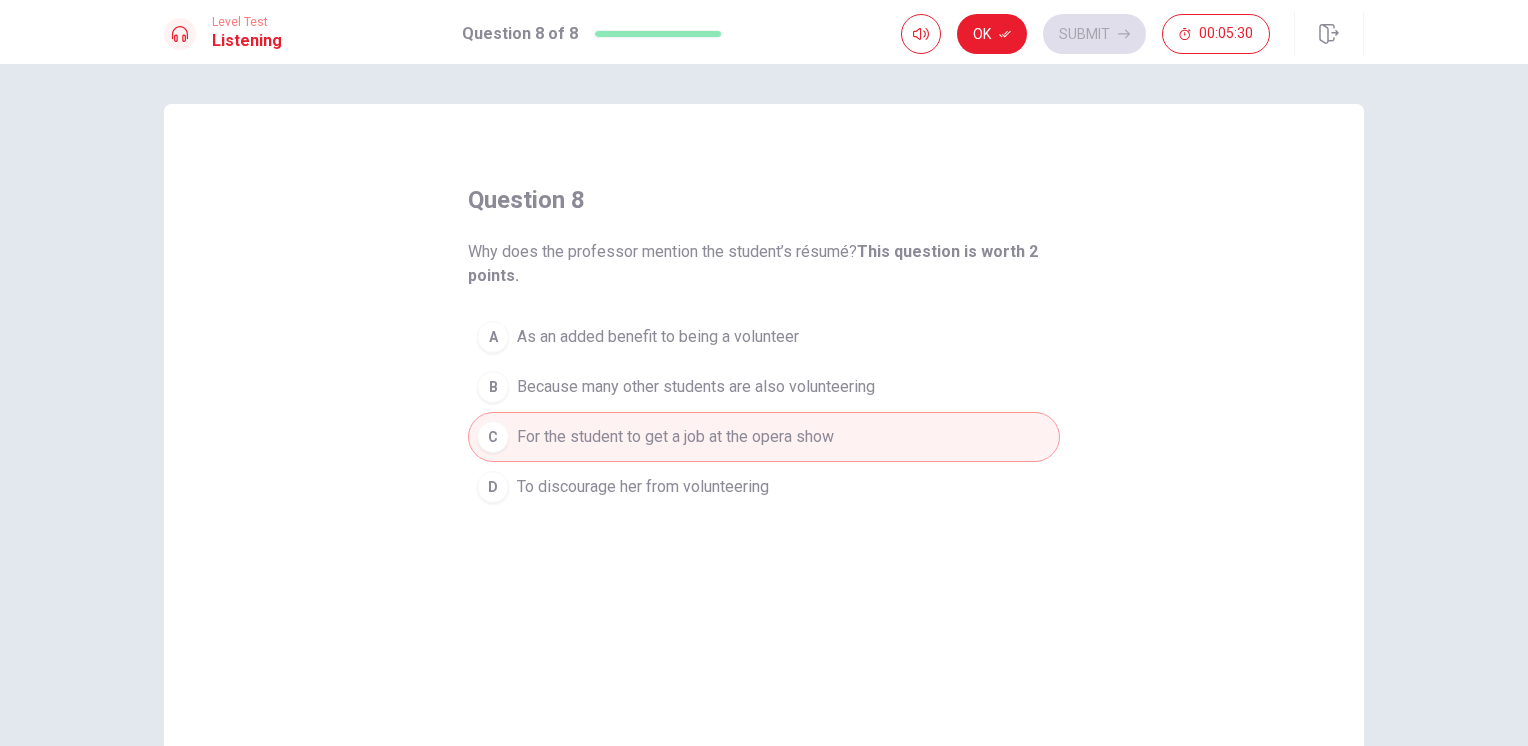 click on "question   8 Why does the professor mention the student’s résumé?  This question is worth 2 points. A As an added benefit to being a volunteer B Because many other students are also volunteering C For the student to get a job at the opera show D To discourage her from volunteering" at bounding box center [764, 451] 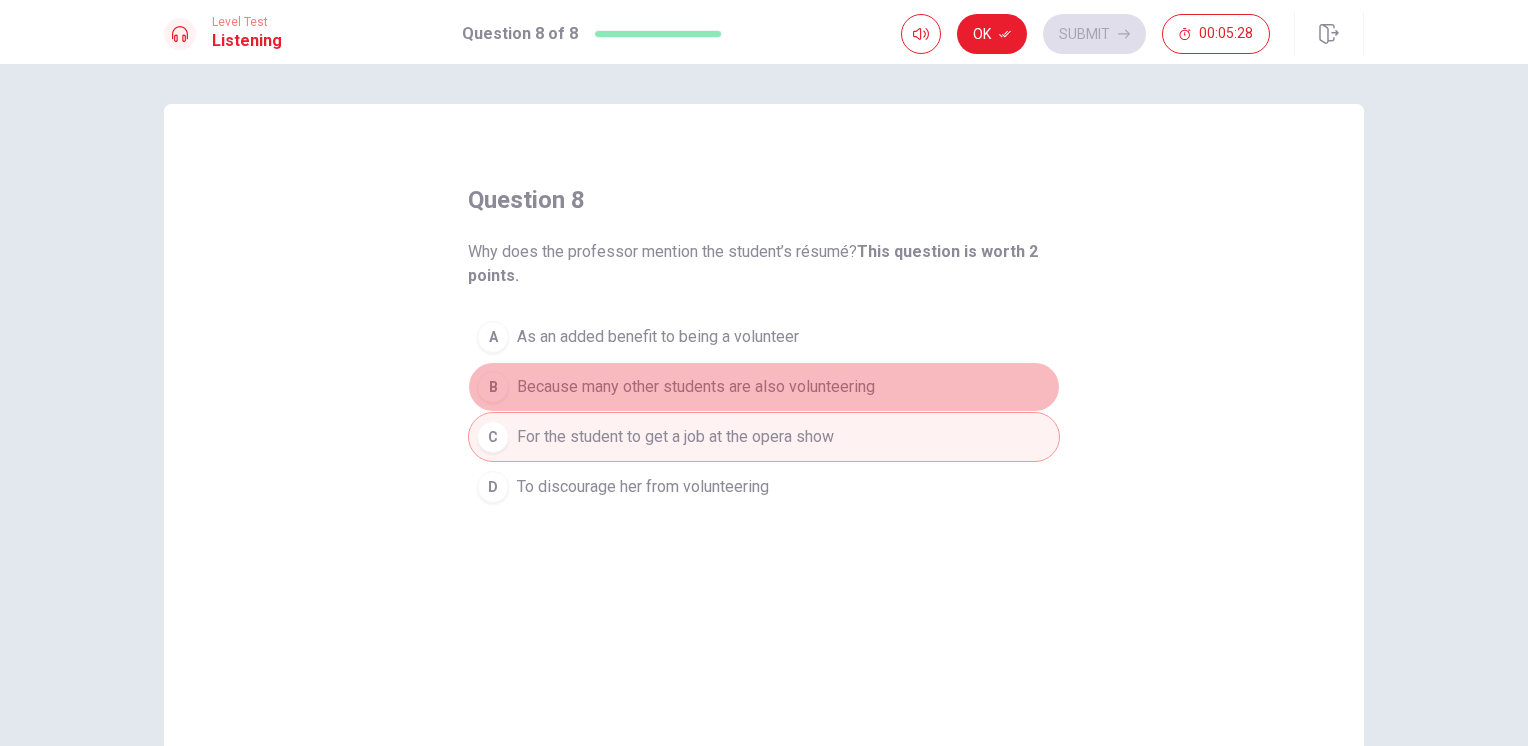 click on "Because many other students are also volunteering" at bounding box center [696, 387] 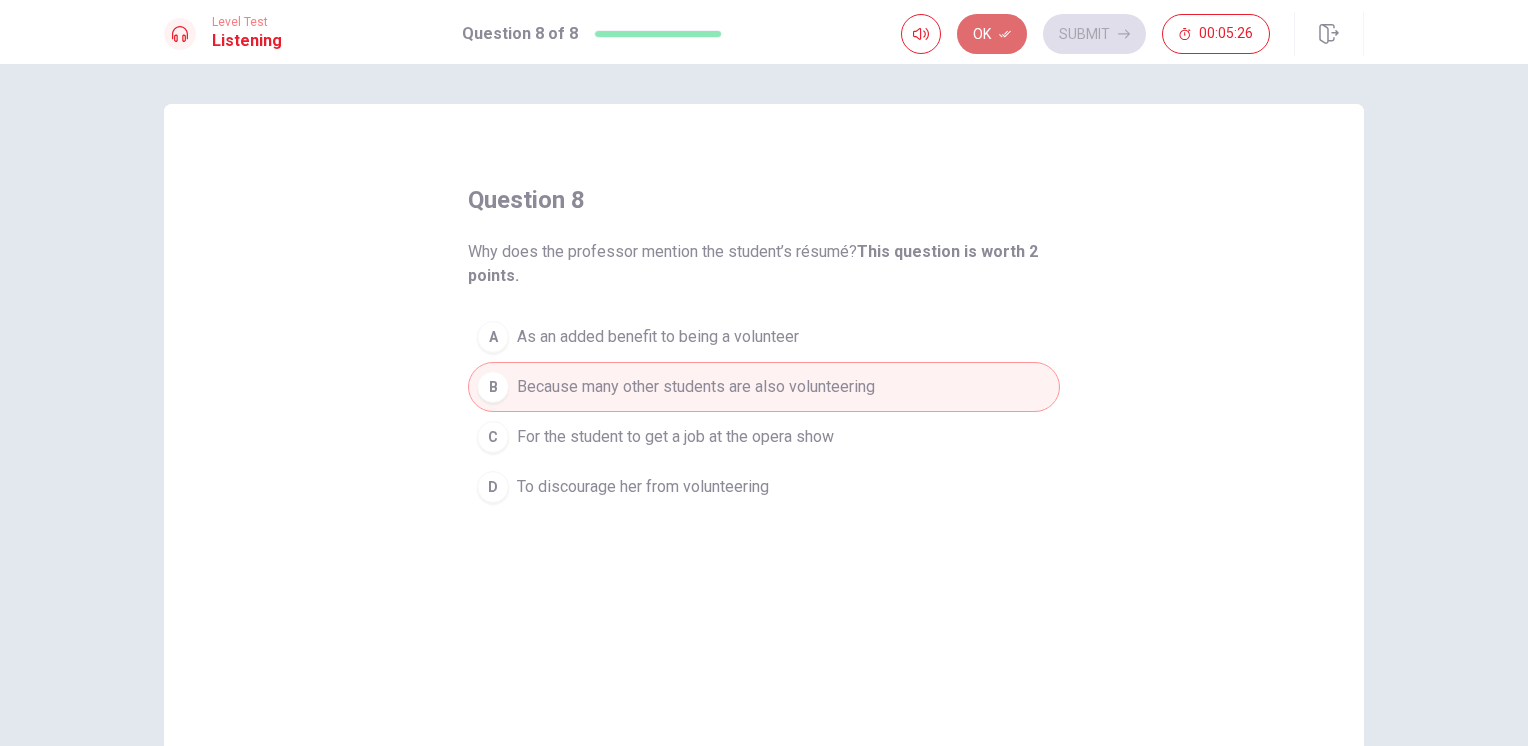 click on "Ok" at bounding box center (992, 34) 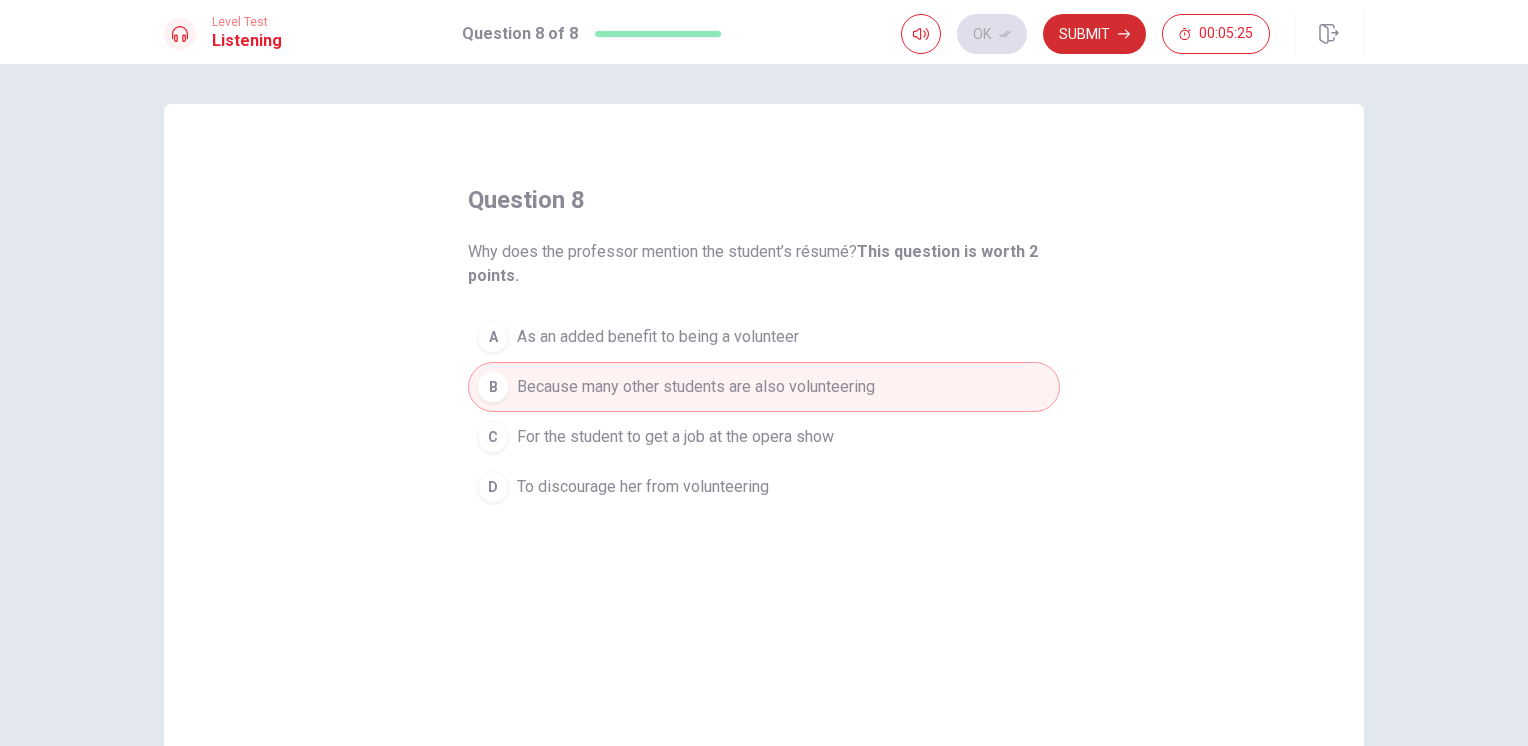 click on "Submit" at bounding box center (1094, 34) 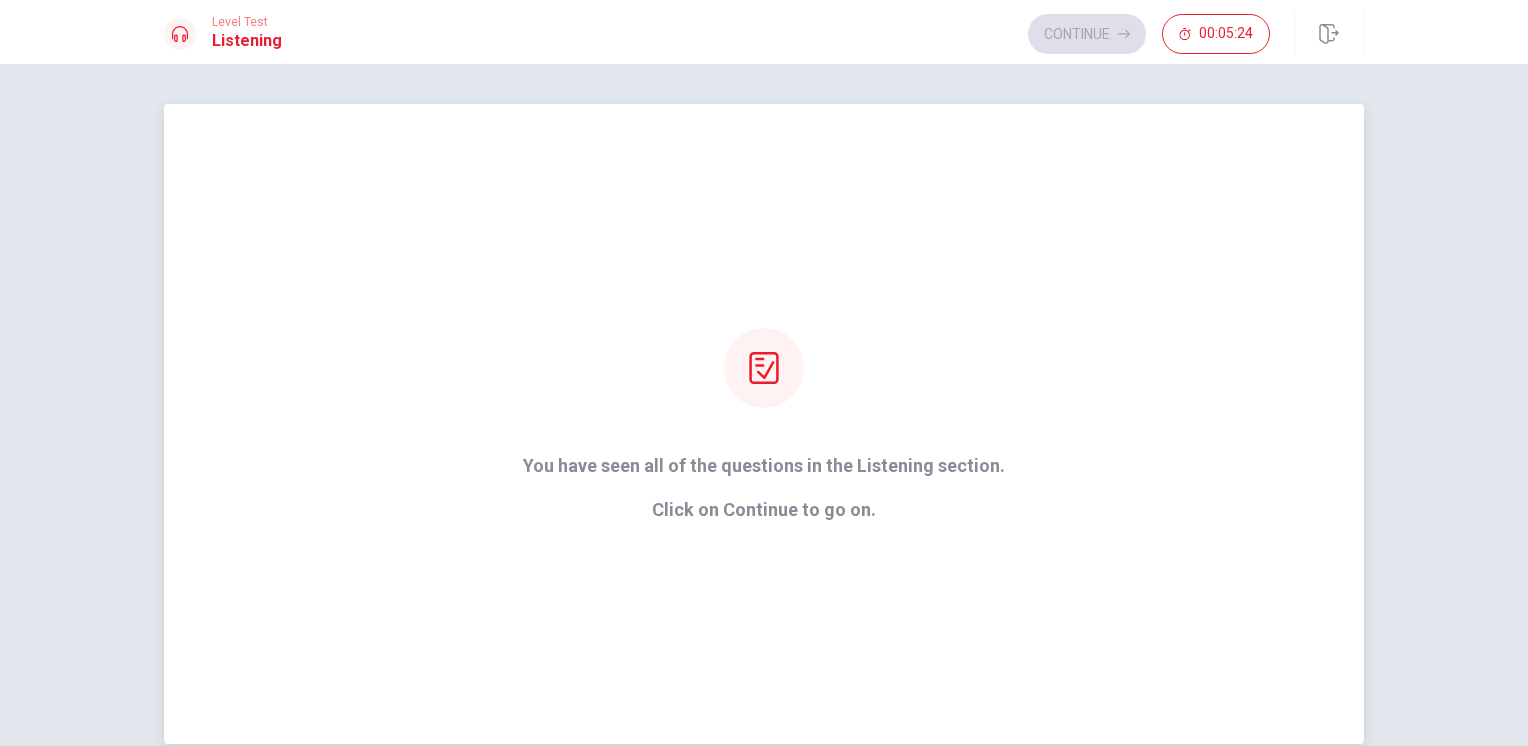 click on "You have seen all of the questions in the Listening section. Click on Continue to go on." at bounding box center (764, 424) 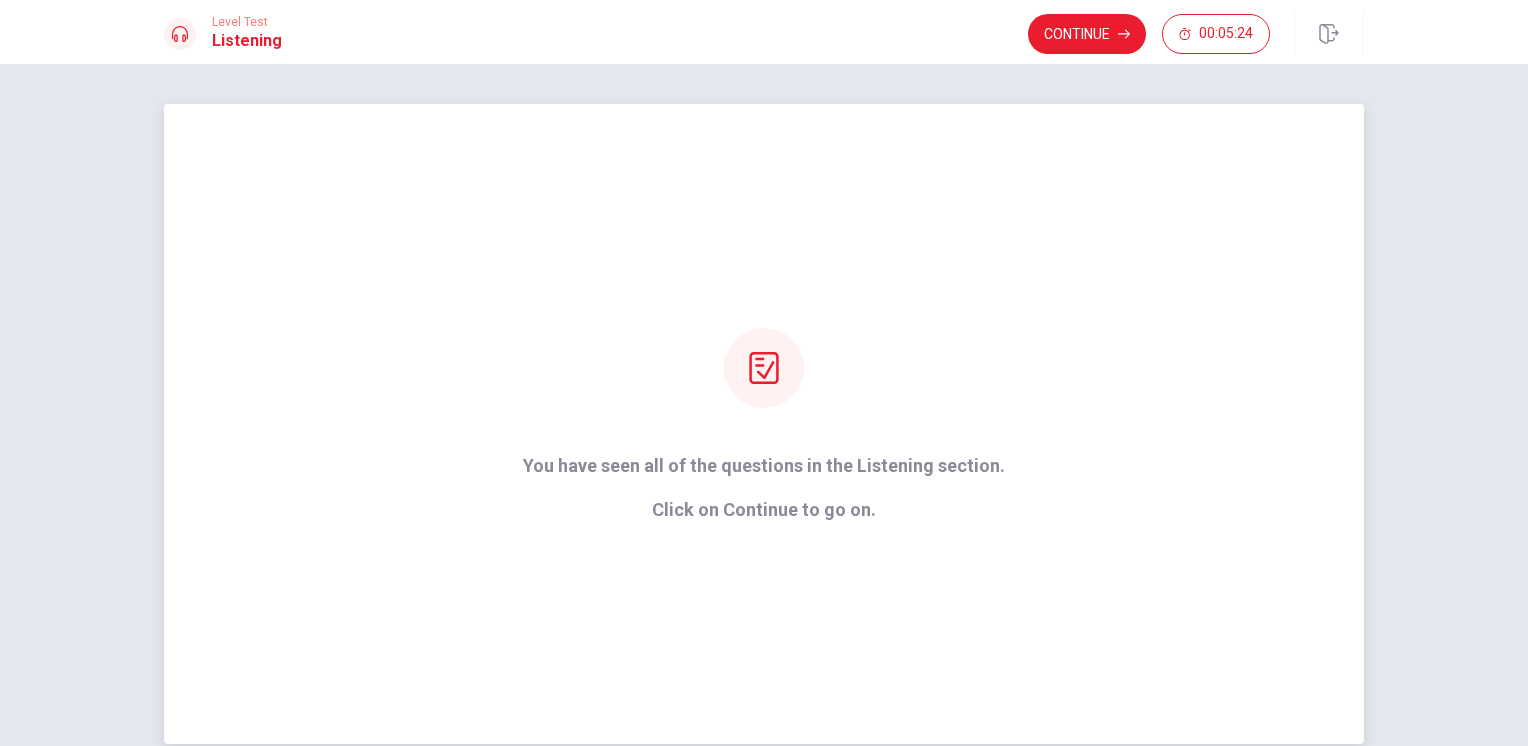 click on "You have seen all of the questions in the Listening section. Click on Continue to go on." at bounding box center (764, 424) 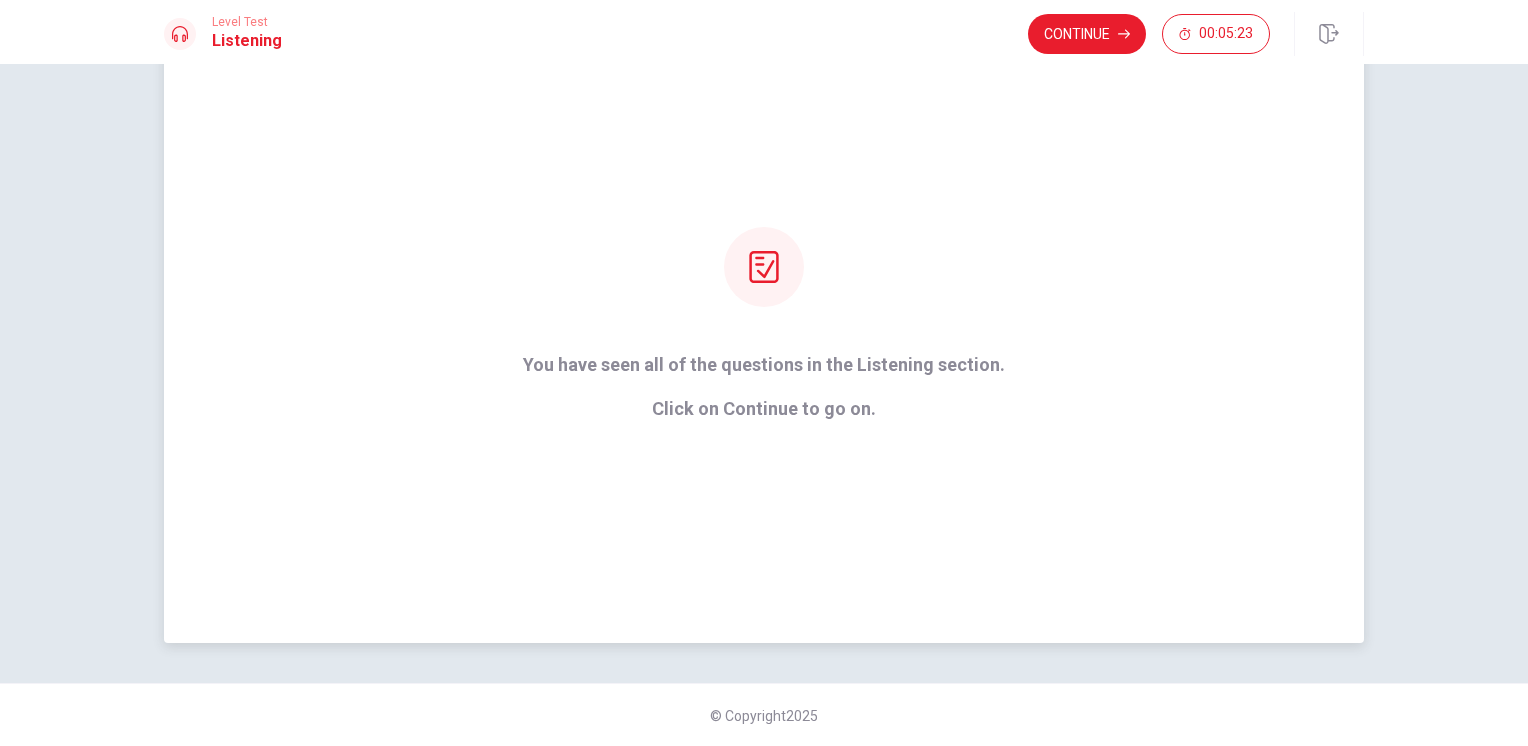 click at bounding box center [764, 267] 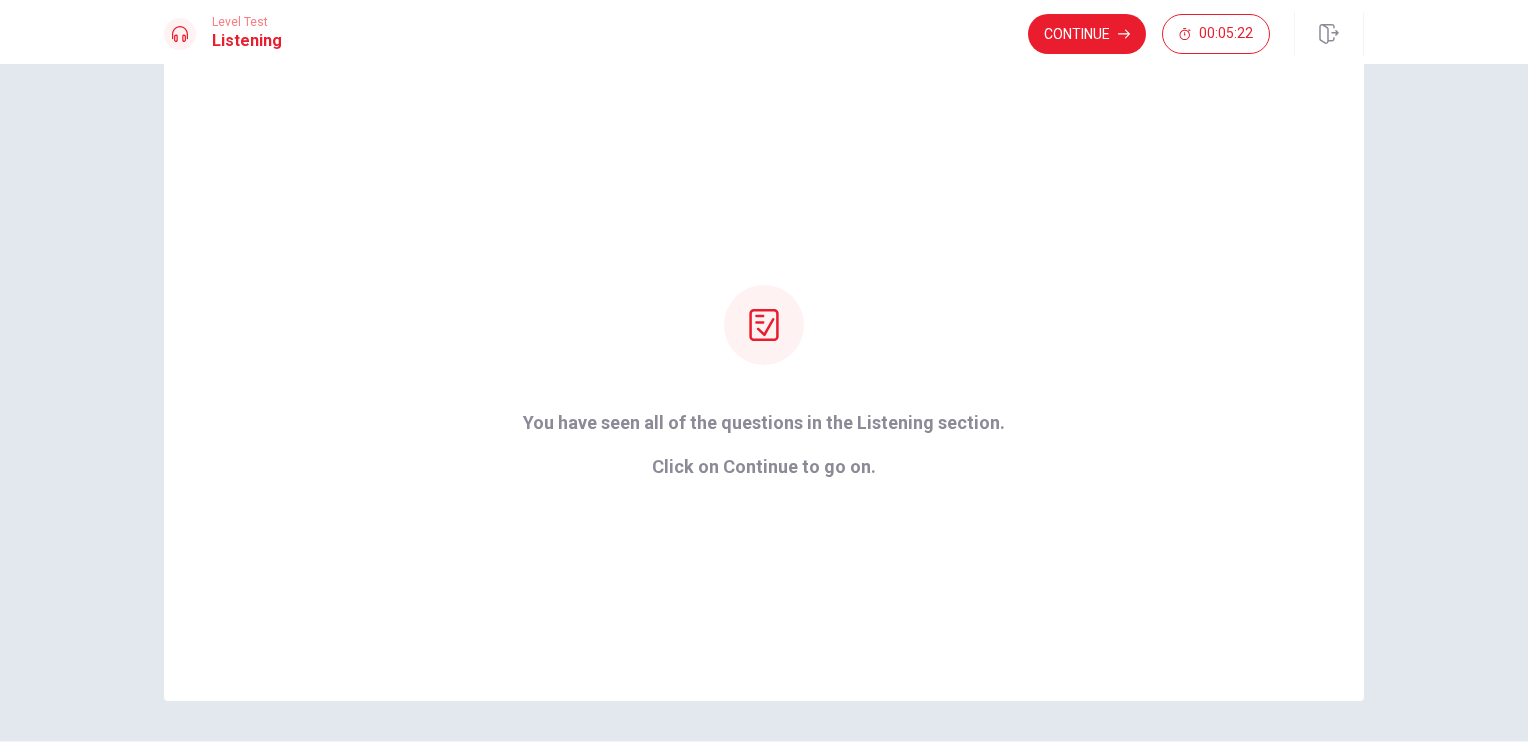 scroll, scrollTop: 0, scrollLeft: 0, axis: both 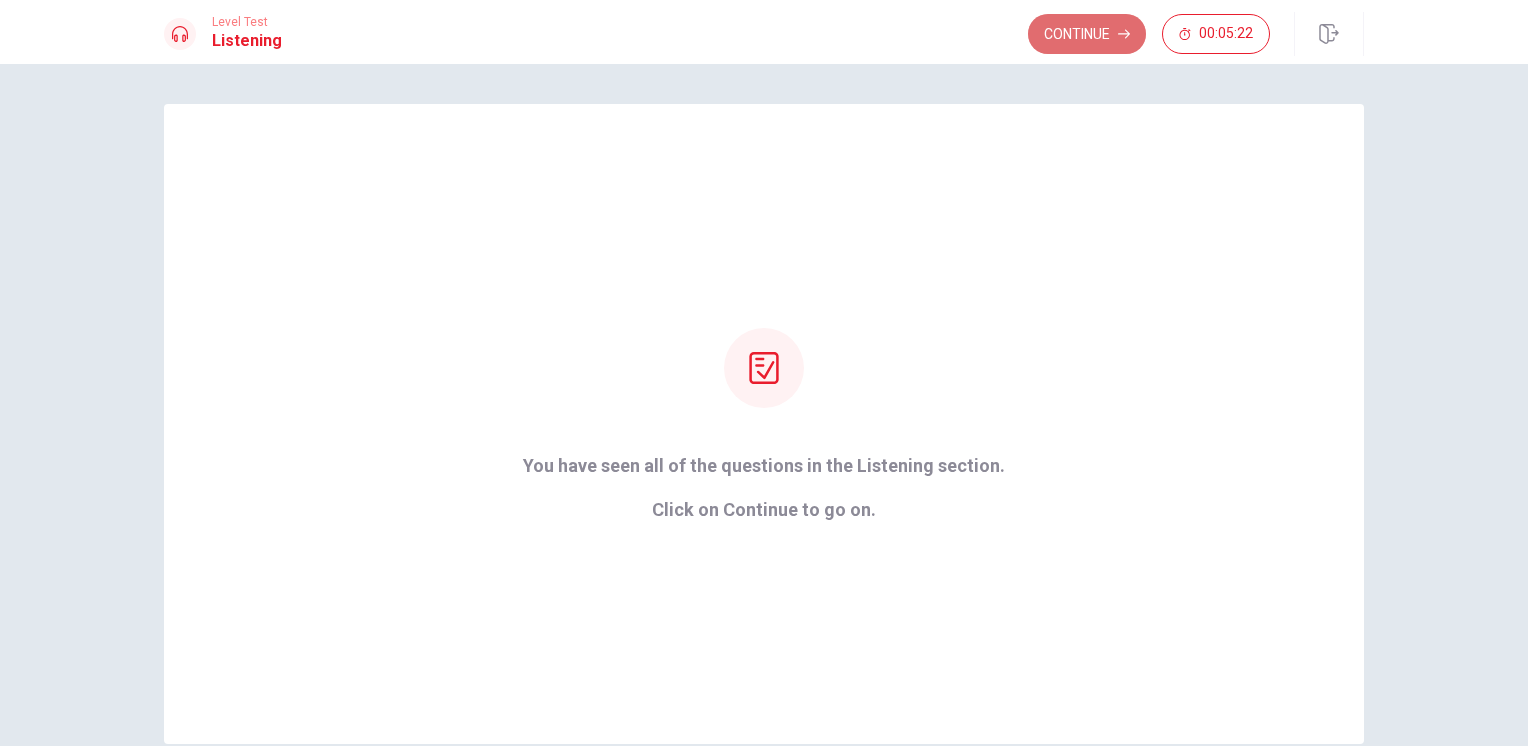 click on "Continue" at bounding box center (1087, 34) 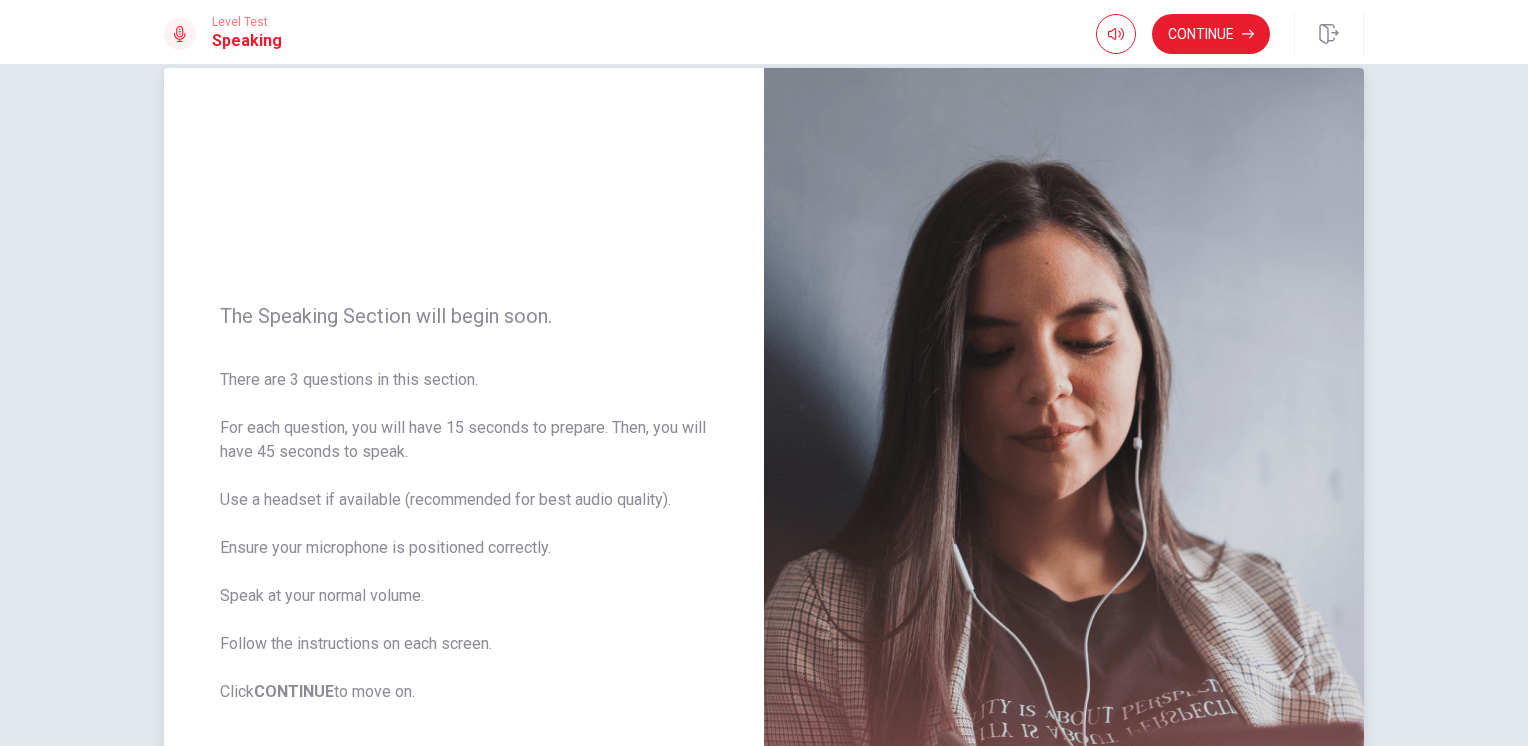 scroll, scrollTop: 33, scrollLeft: 0, axis: vertical 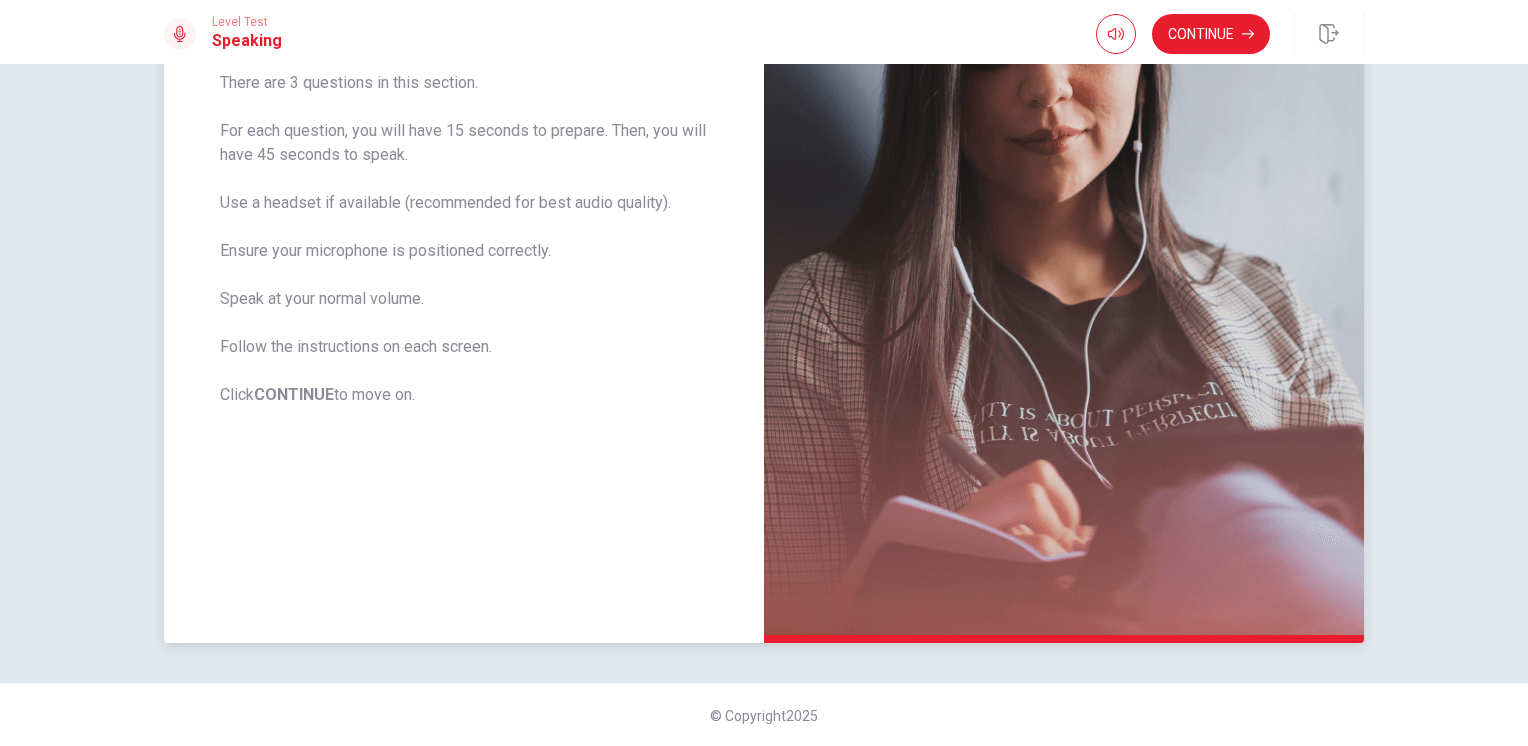 click on "There are 3 questions in this section.
For each question, you will have 15 seconds to prepare. Then, you will have 45 seconds to speak.
Use a headset if available (recommended for best audio quality).
Ensure your microphone is positioned correctly.
Speak at your normal volume.
Follow the instructions on each screen.
Click  CONTINUE  to move on." at bounding box center (464, 239) 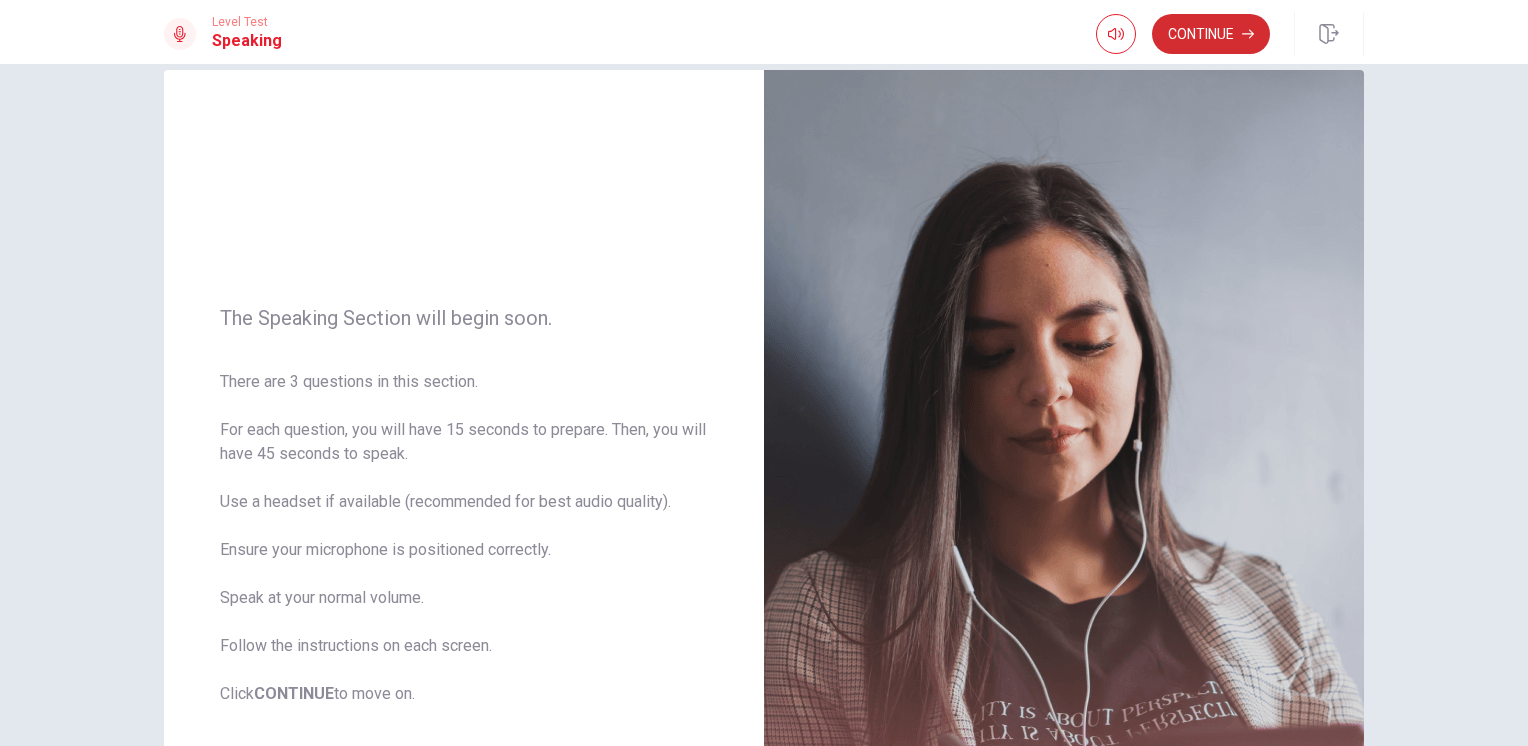 scroll, scrollTop: 33, scrollLeft: 0, axis: vertical 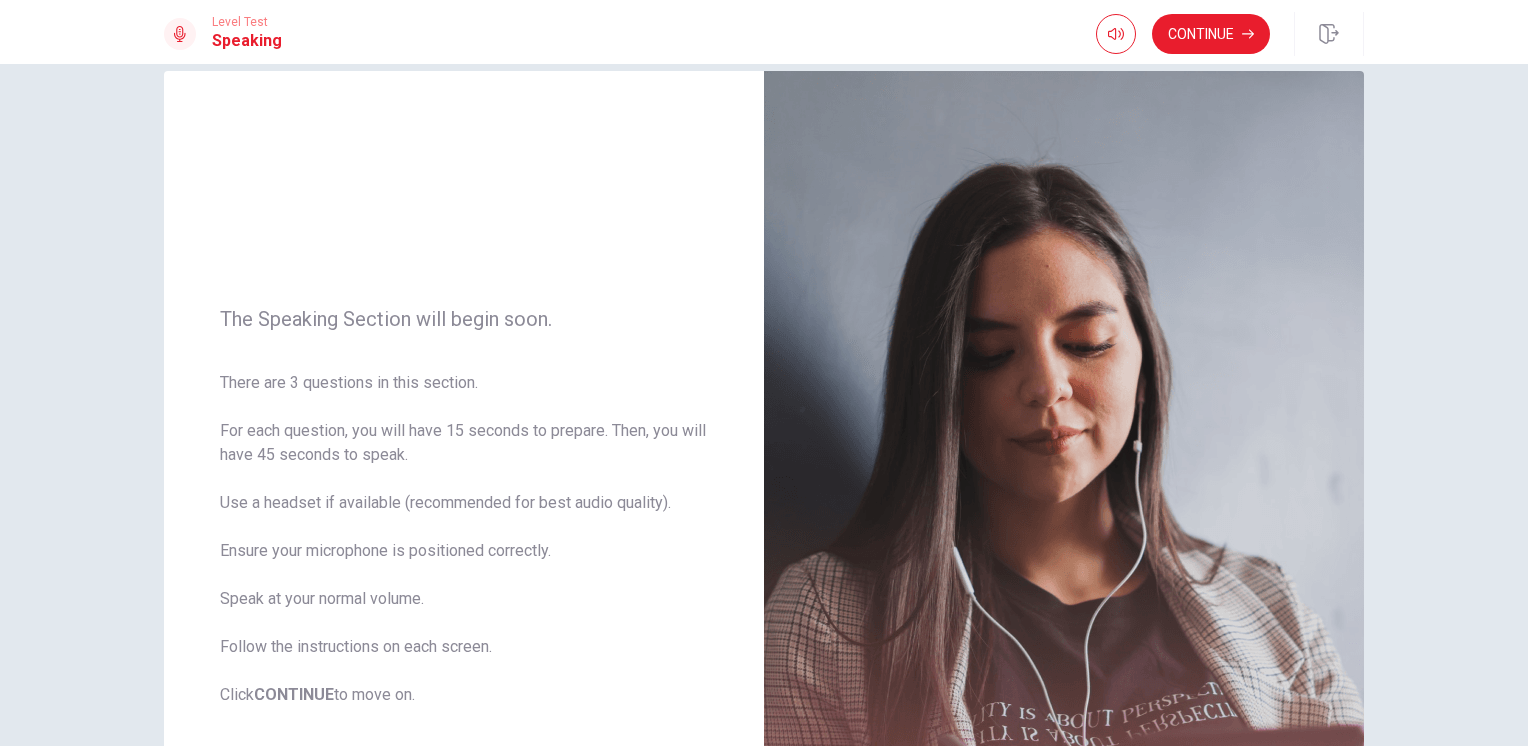 click on "Level Test   Speaking Continue" at bounding box center [764, 32] 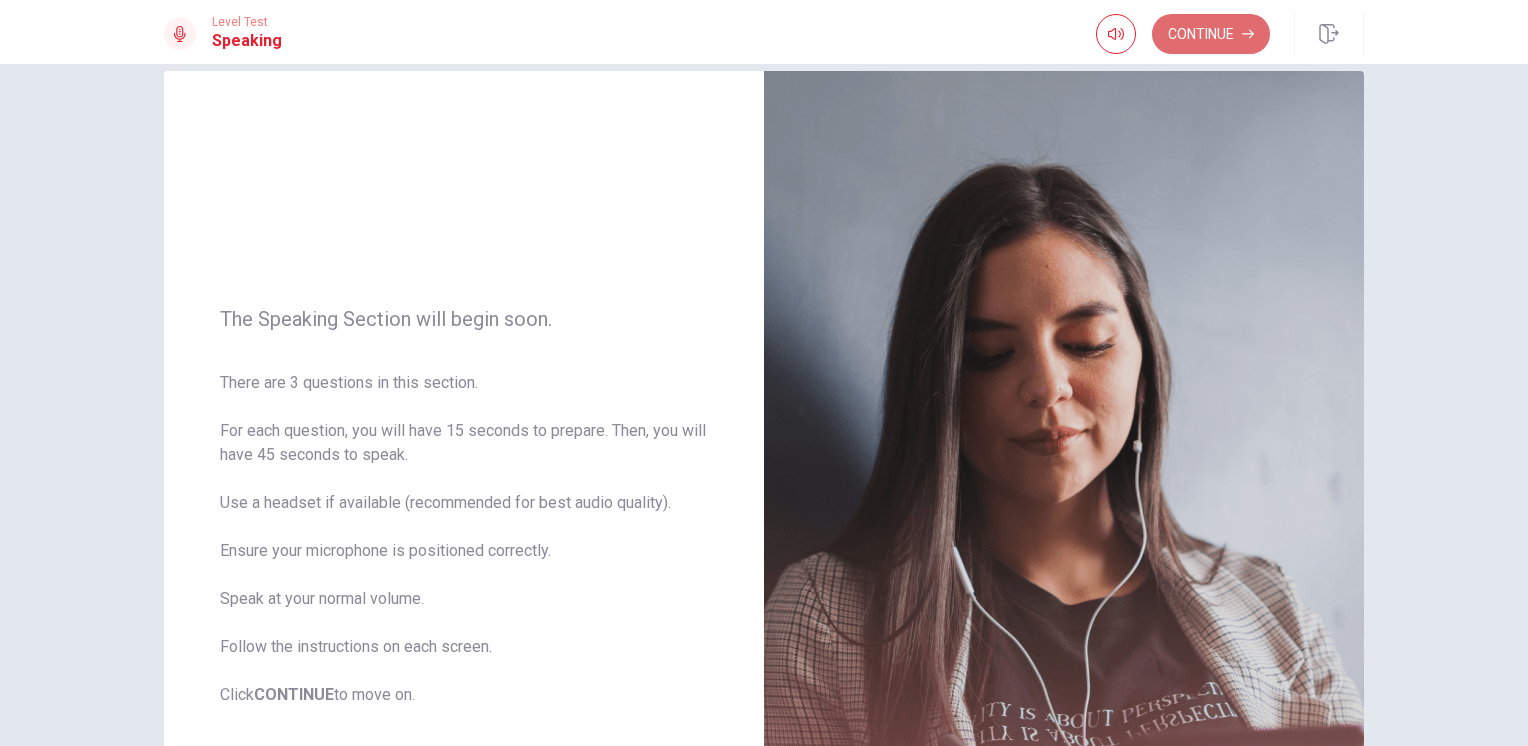 click on "Continue" at bounding box center [1211, 34] 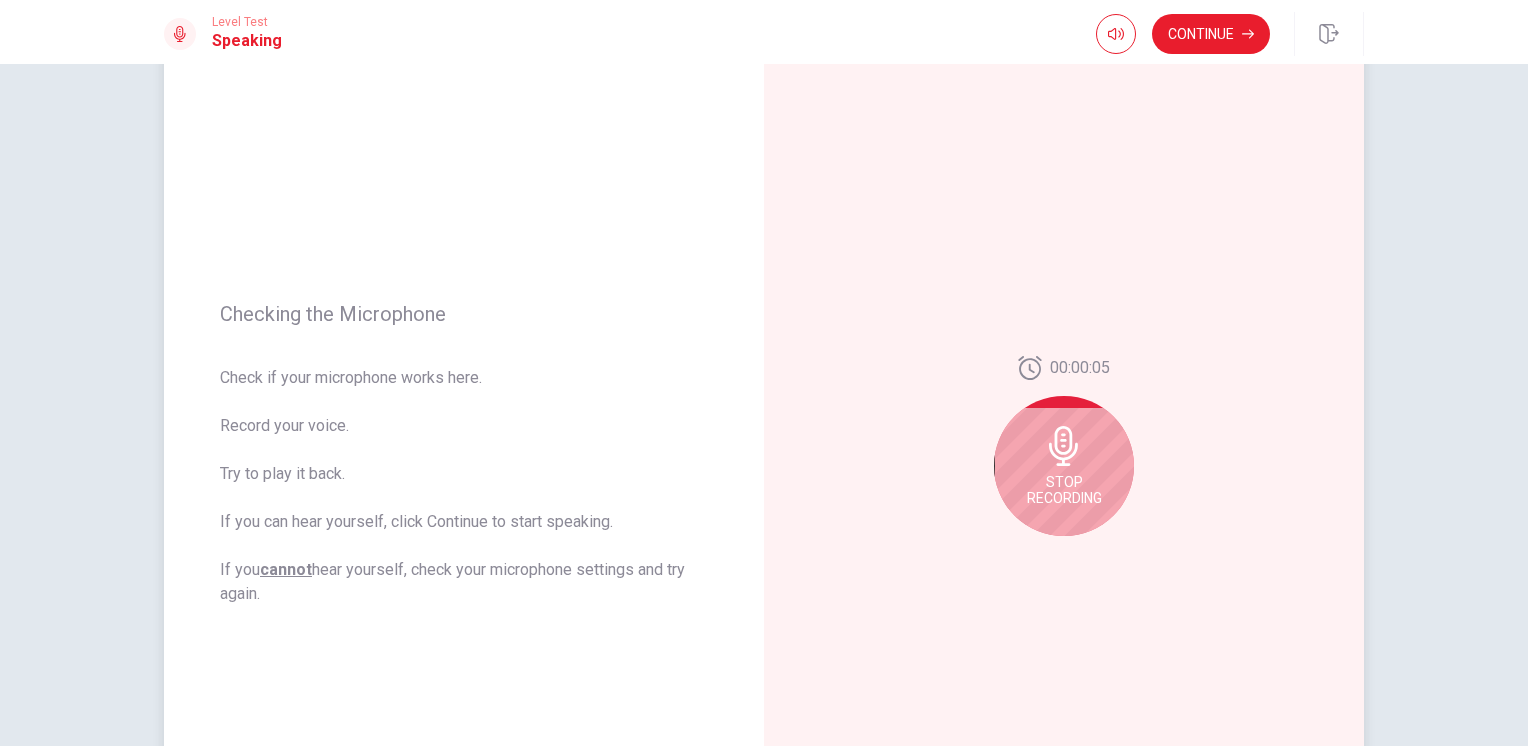 scroll, scrollTop: 133, scrollLeft: 0, axis: vertical 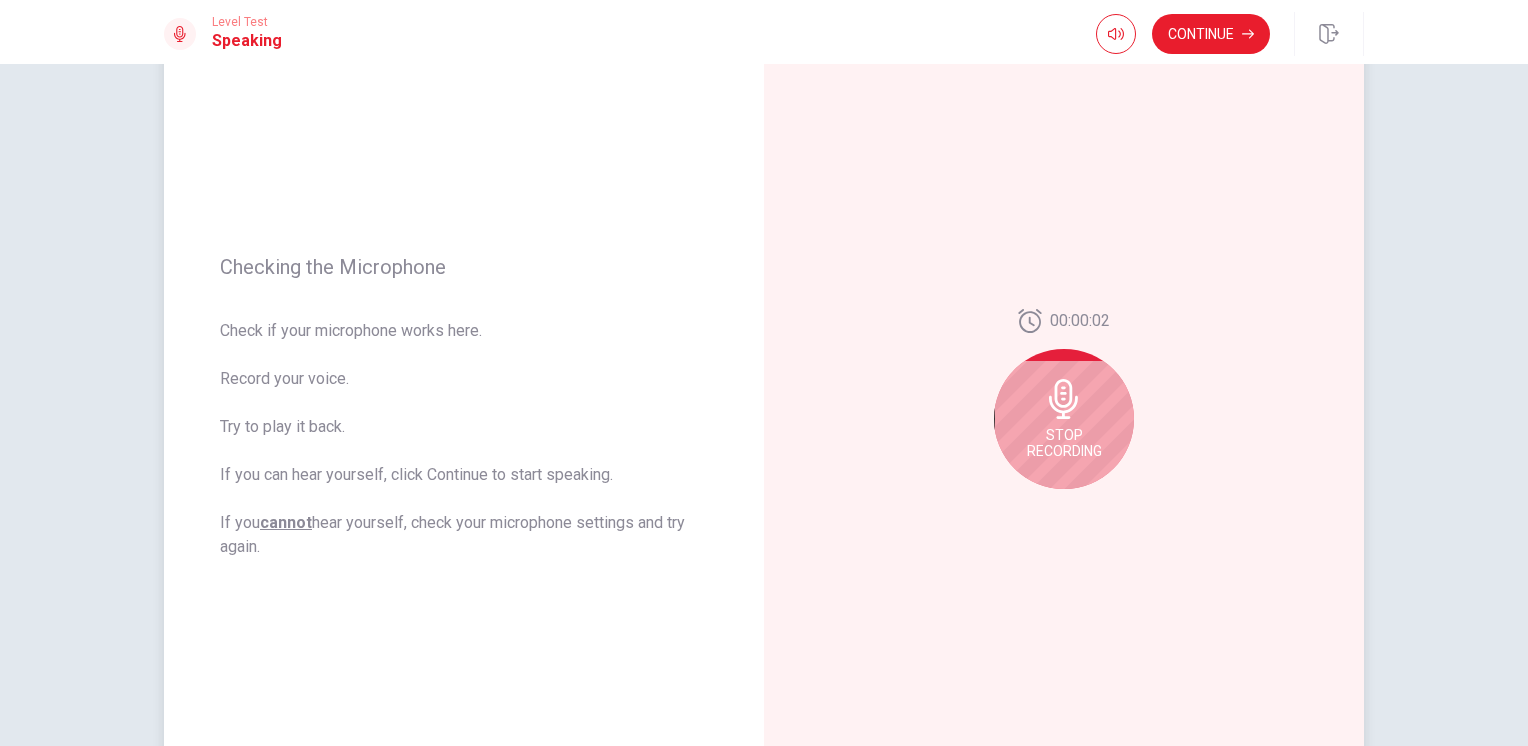 click 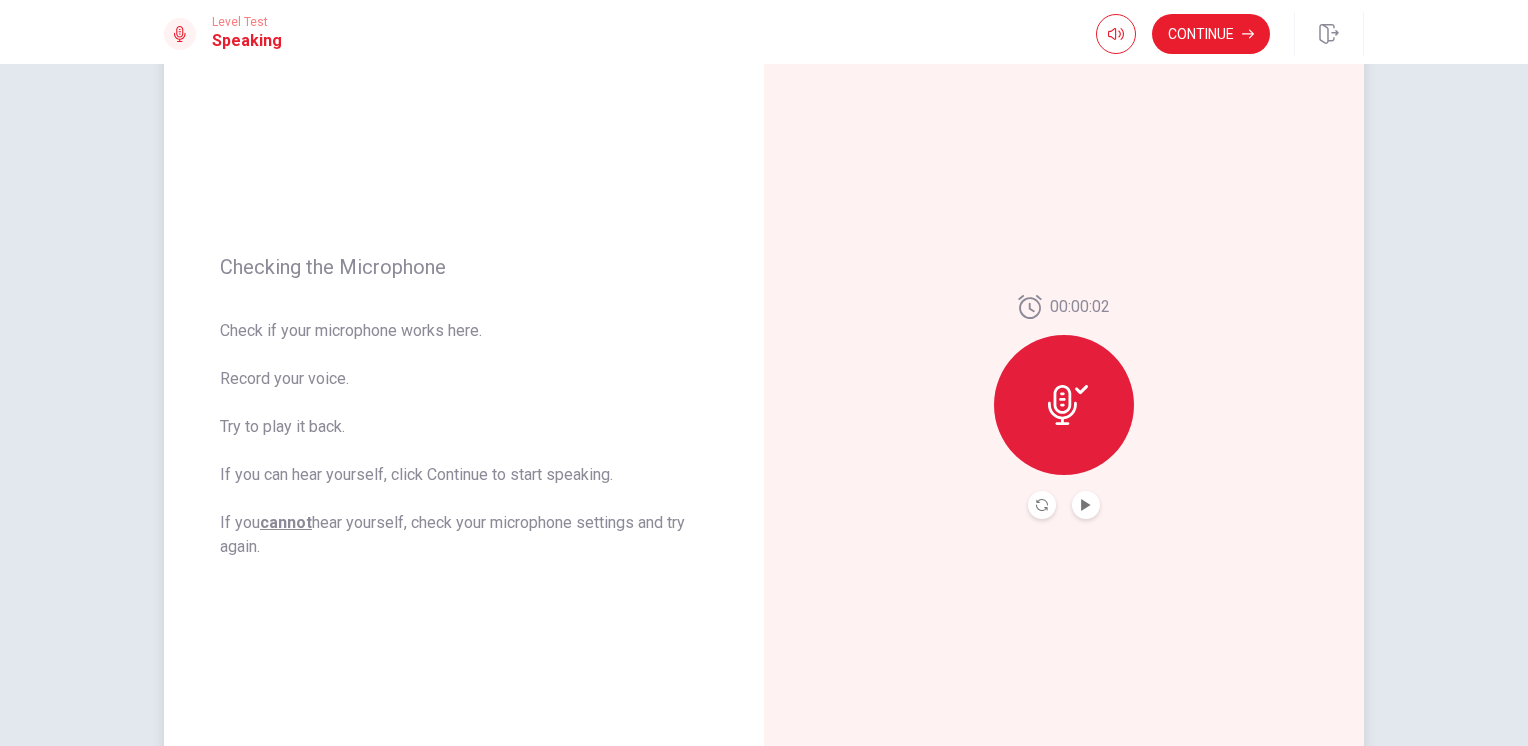 click at bounding box center [1086, 505] 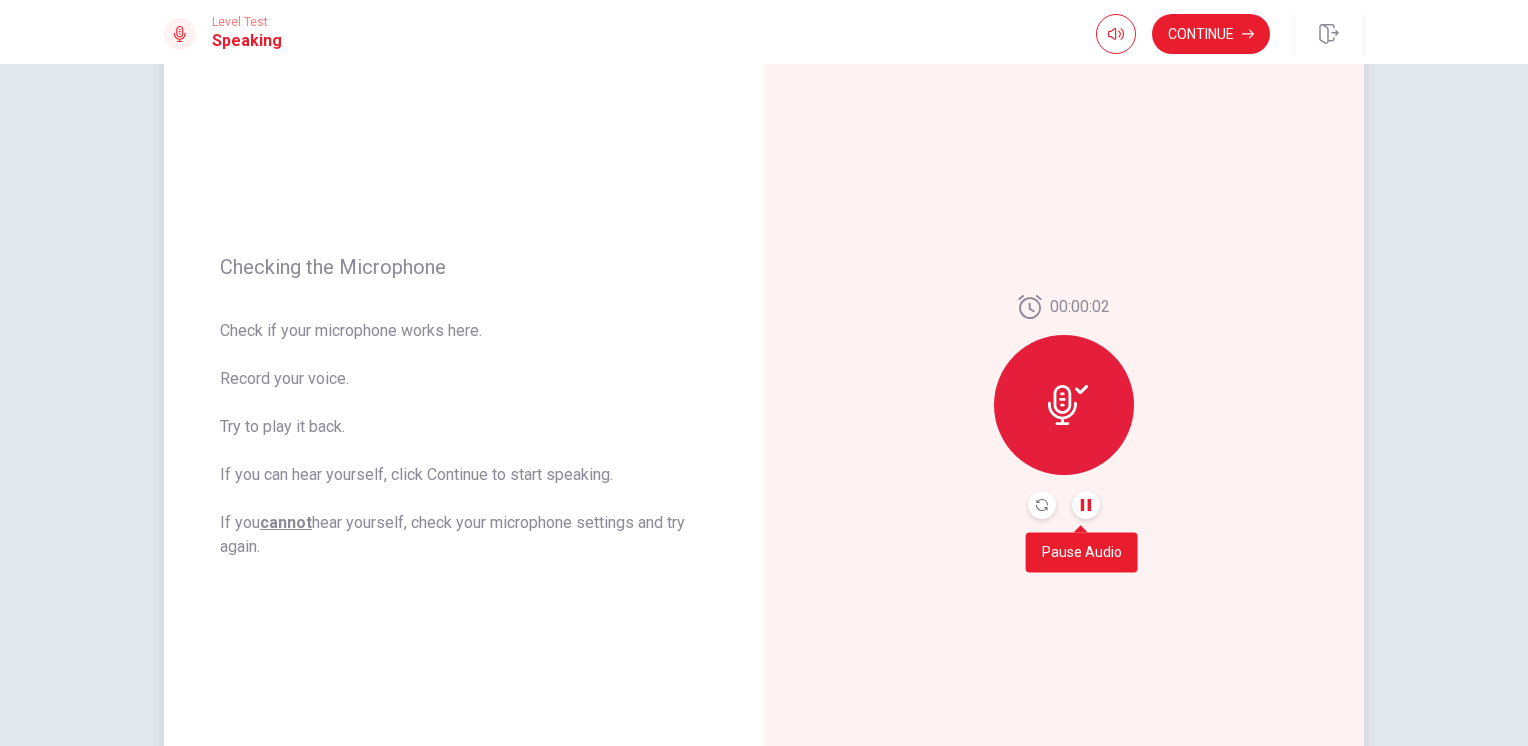 click 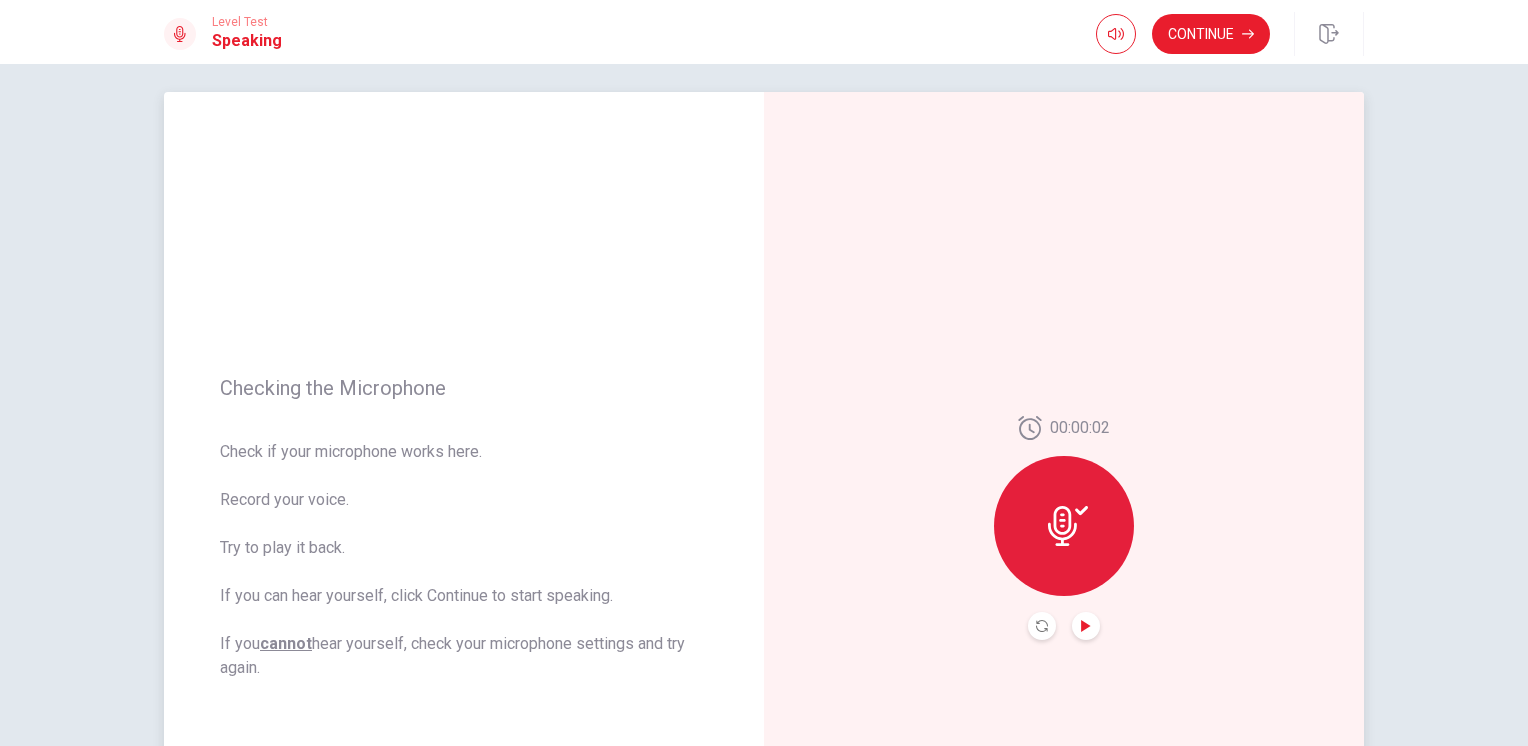 scroll, scrollTop: 0, scrollLeft: 0, axis: both 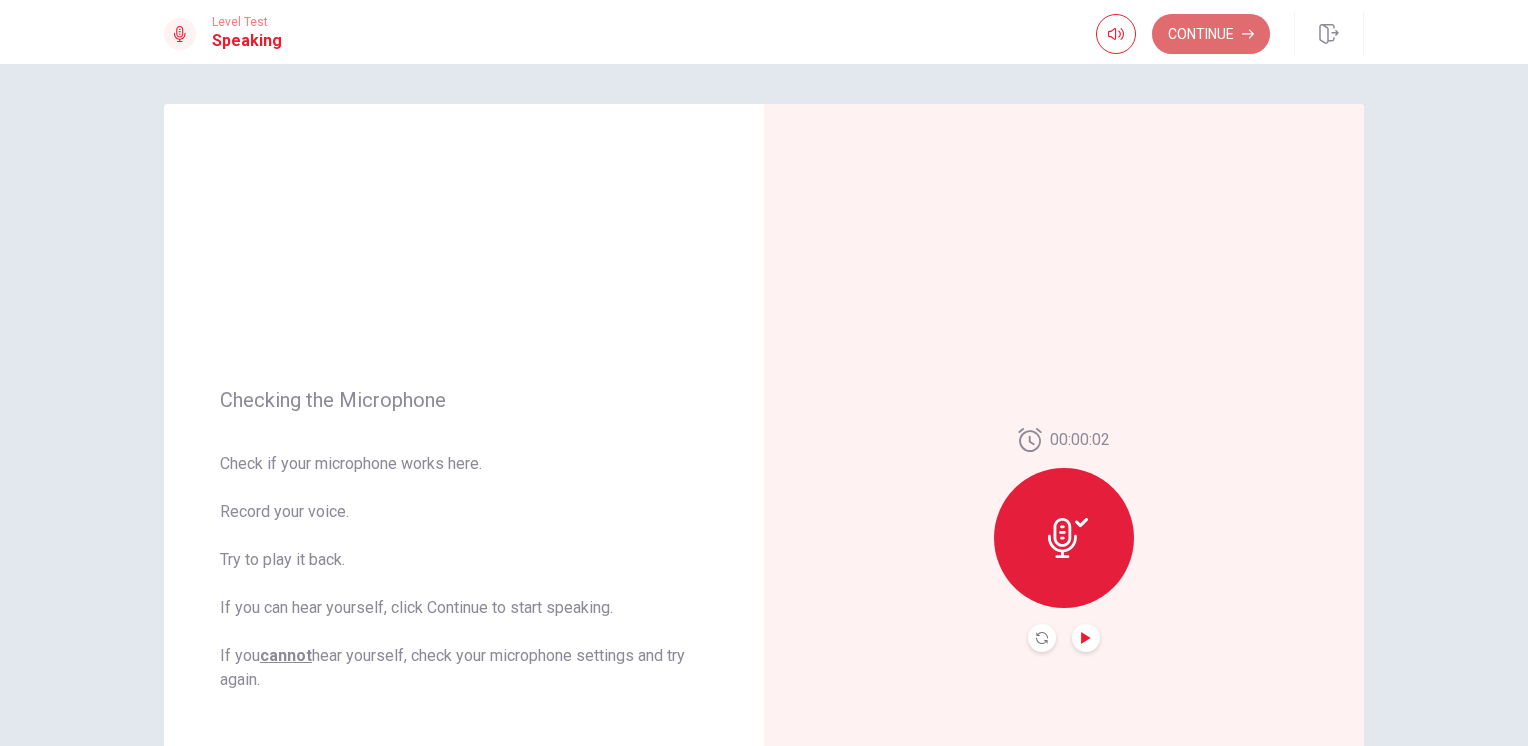 click on "Continue" at bounding box center (1211, 34) 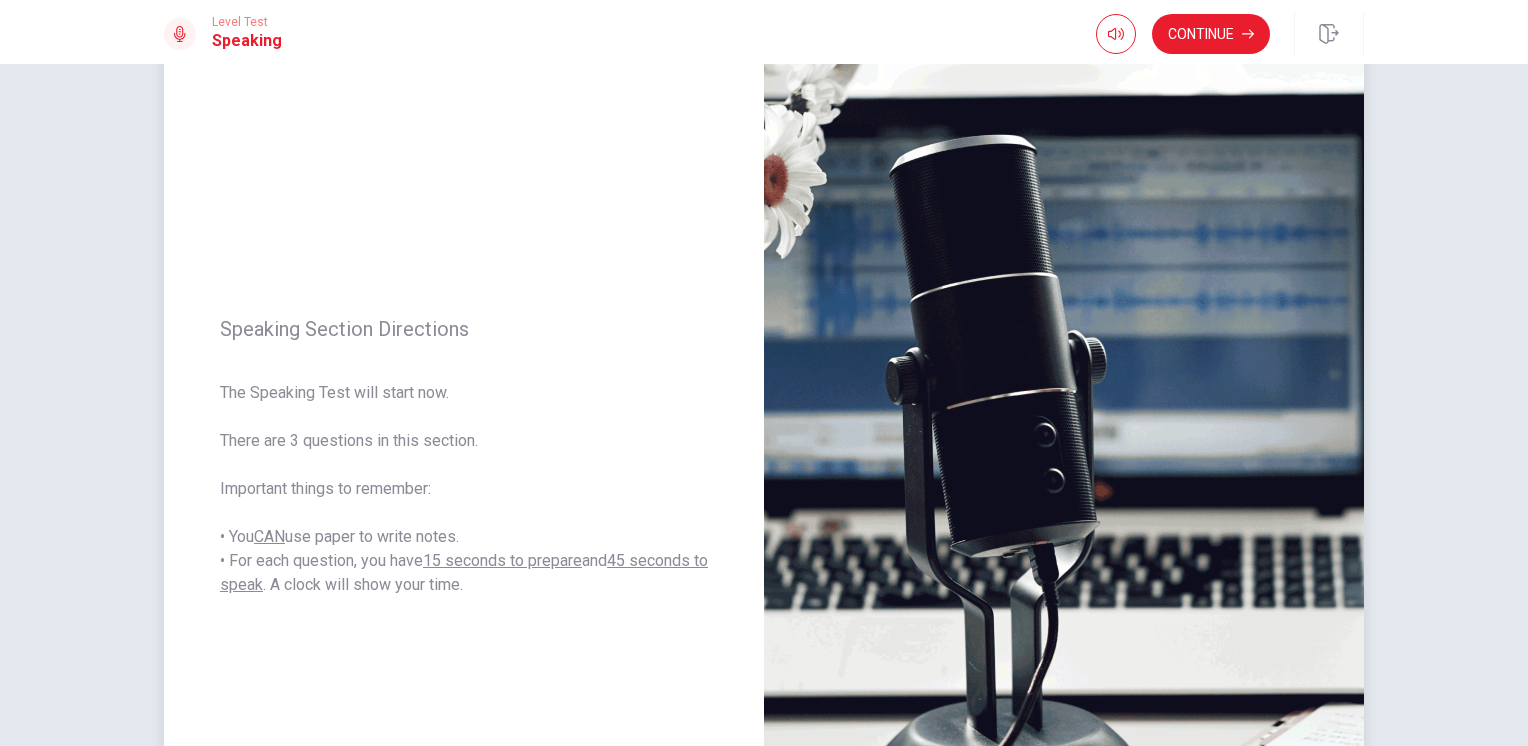 scroll, scrollTop: 0, scrollLeft: 0, axis: both 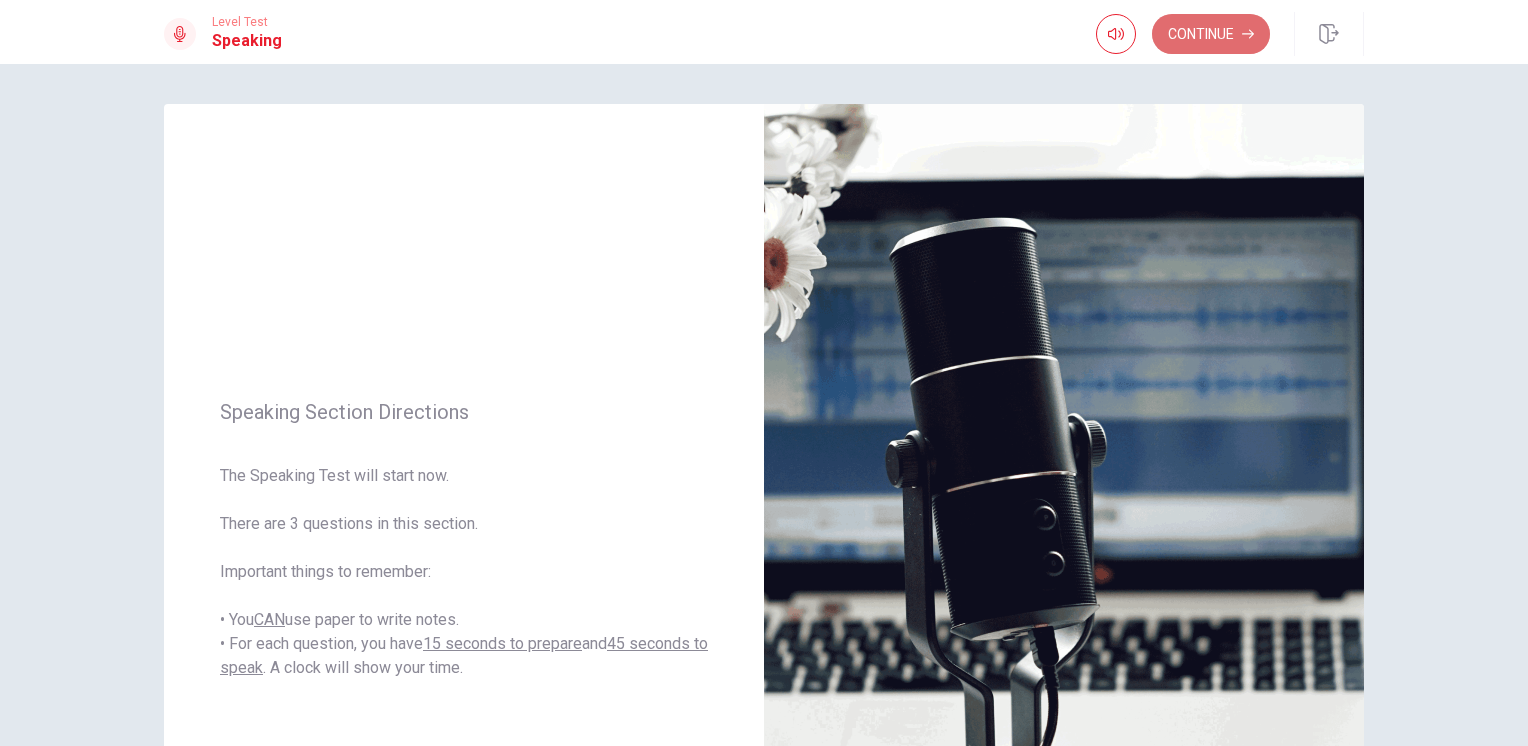click on "Continue" at bounding box center (1211, 34) 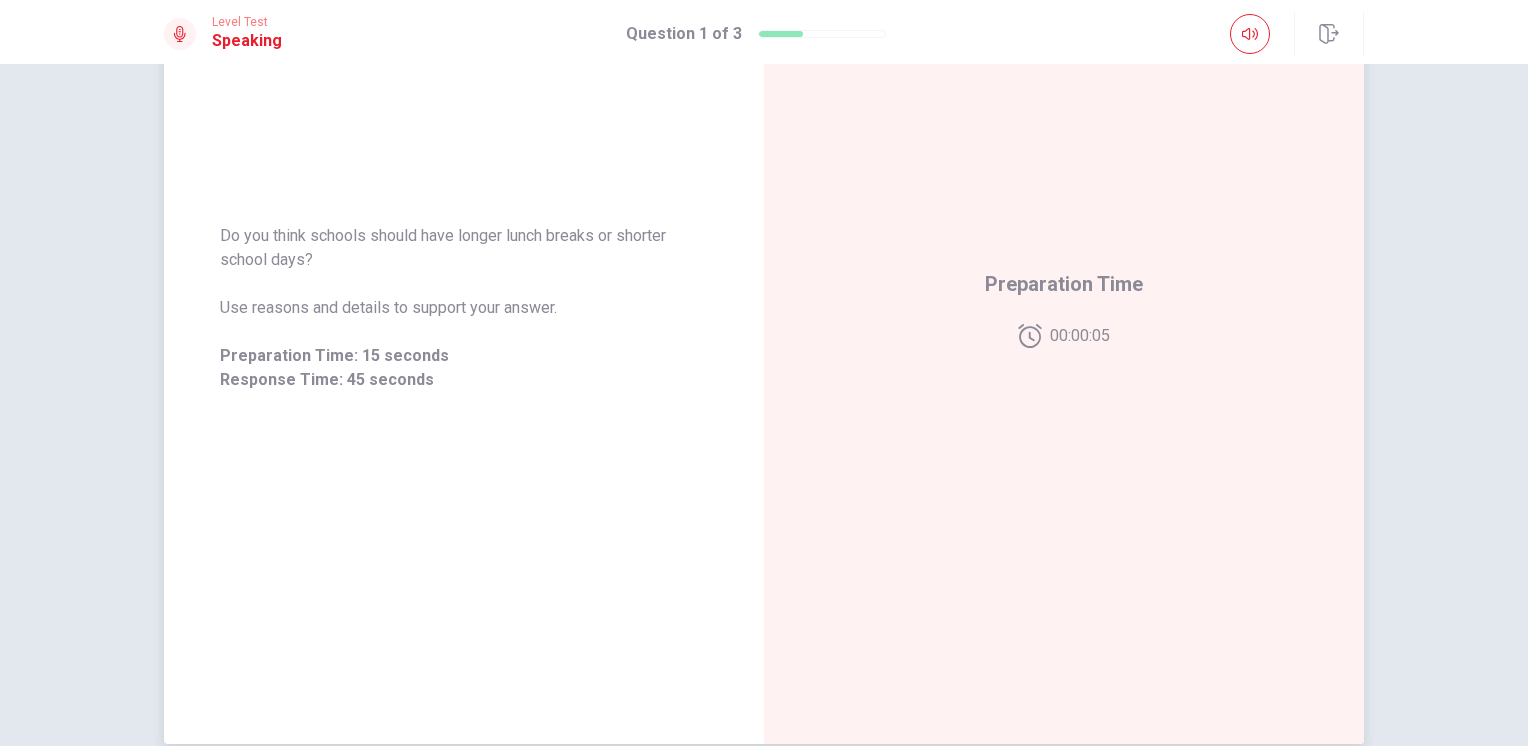 scroll, scrollTop: 100, scrollLeft: 0, axis: vertical 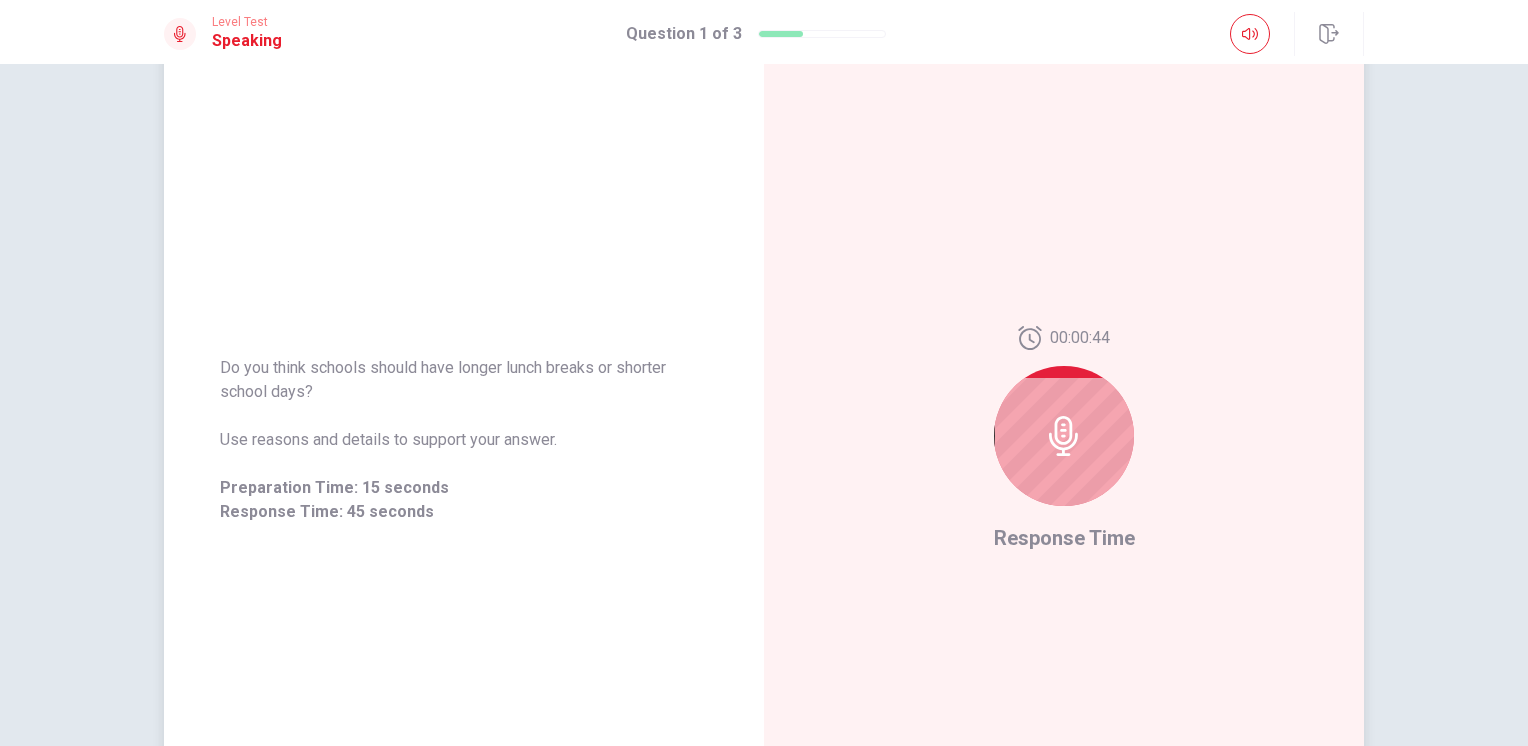 click 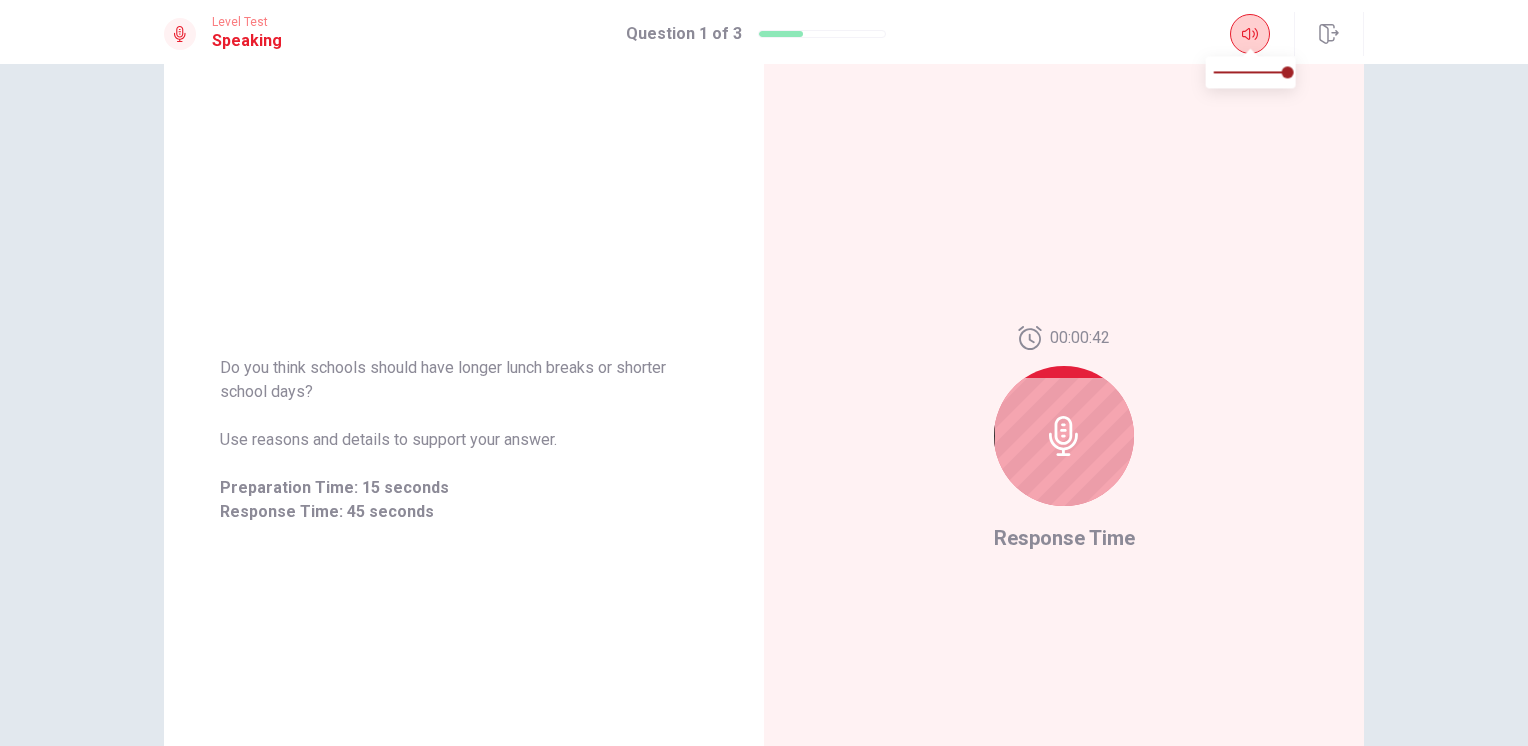 click at bounding box center (1250, 34) 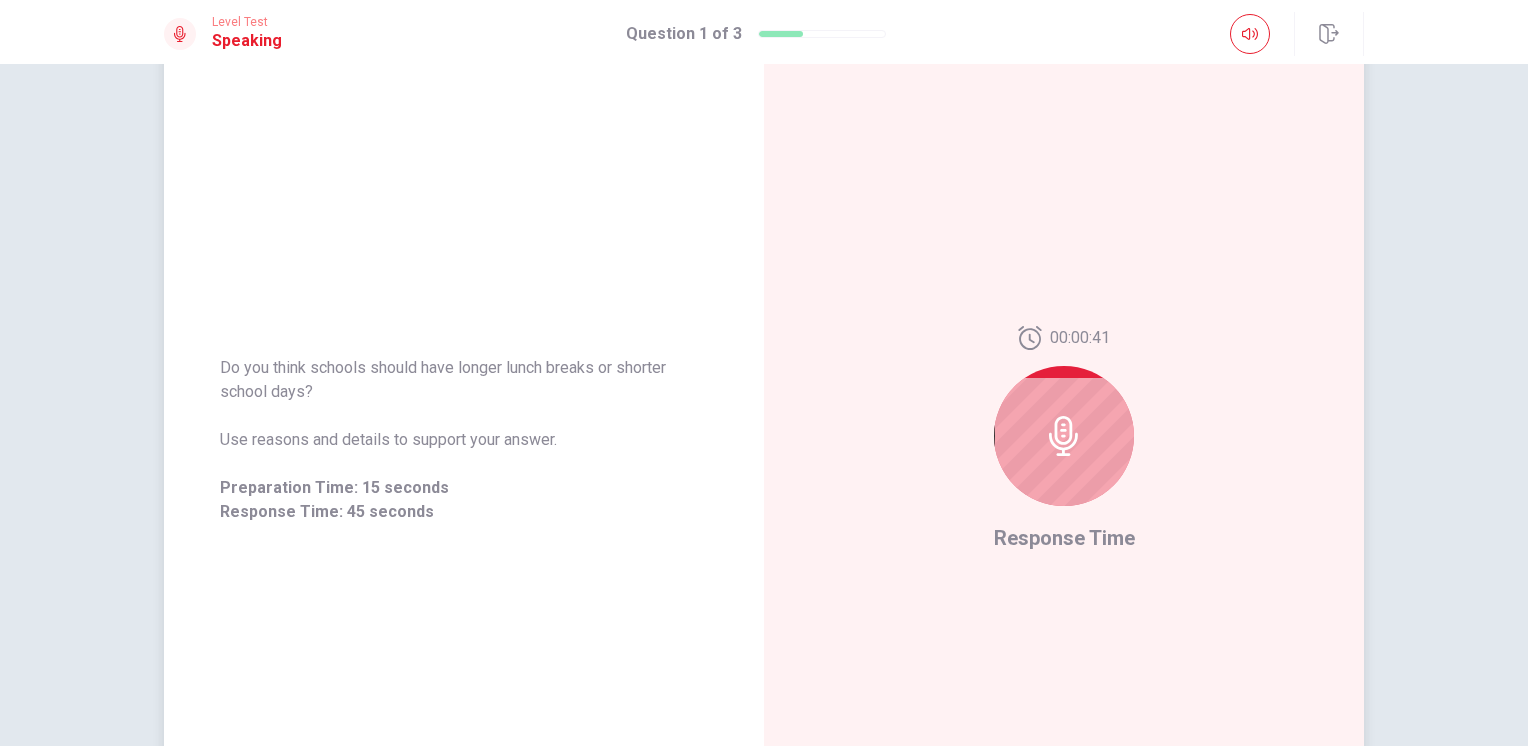 drag, startPoint x: 1341, startPoint y: 31, endPoint x: 925, endPoint y: 161, distance: 435.83942 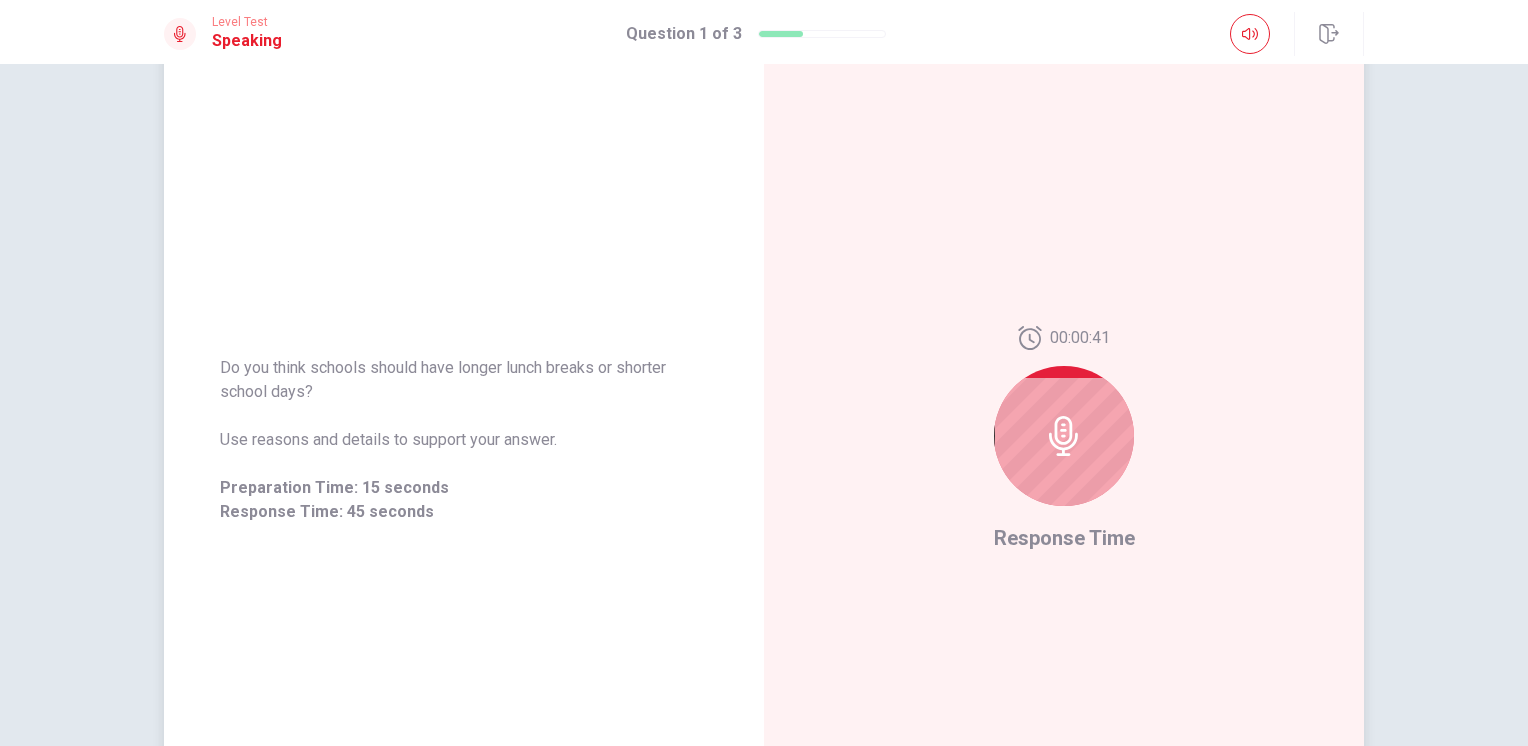 click 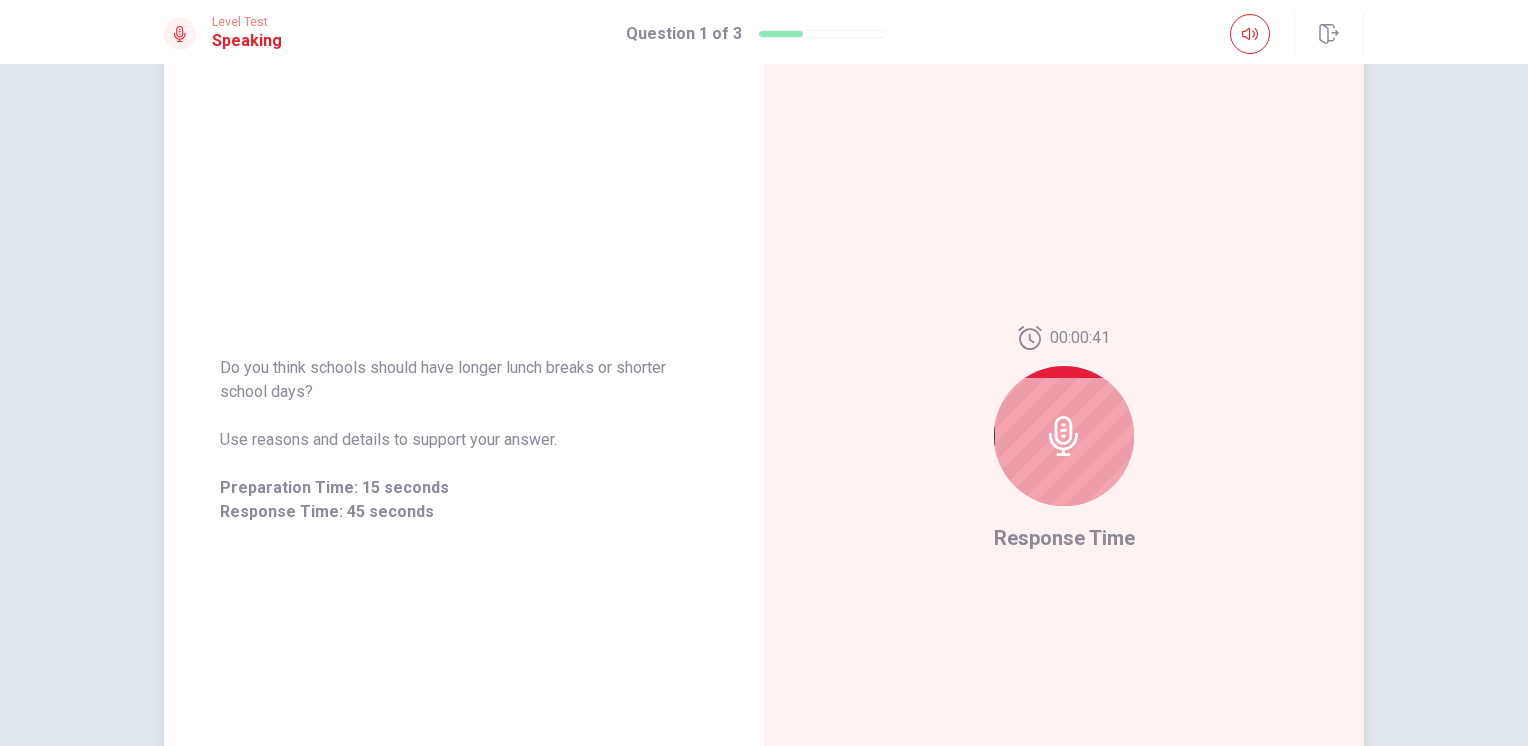 click on "00:00:41 Response Time" at bounding box center (1064, 440) 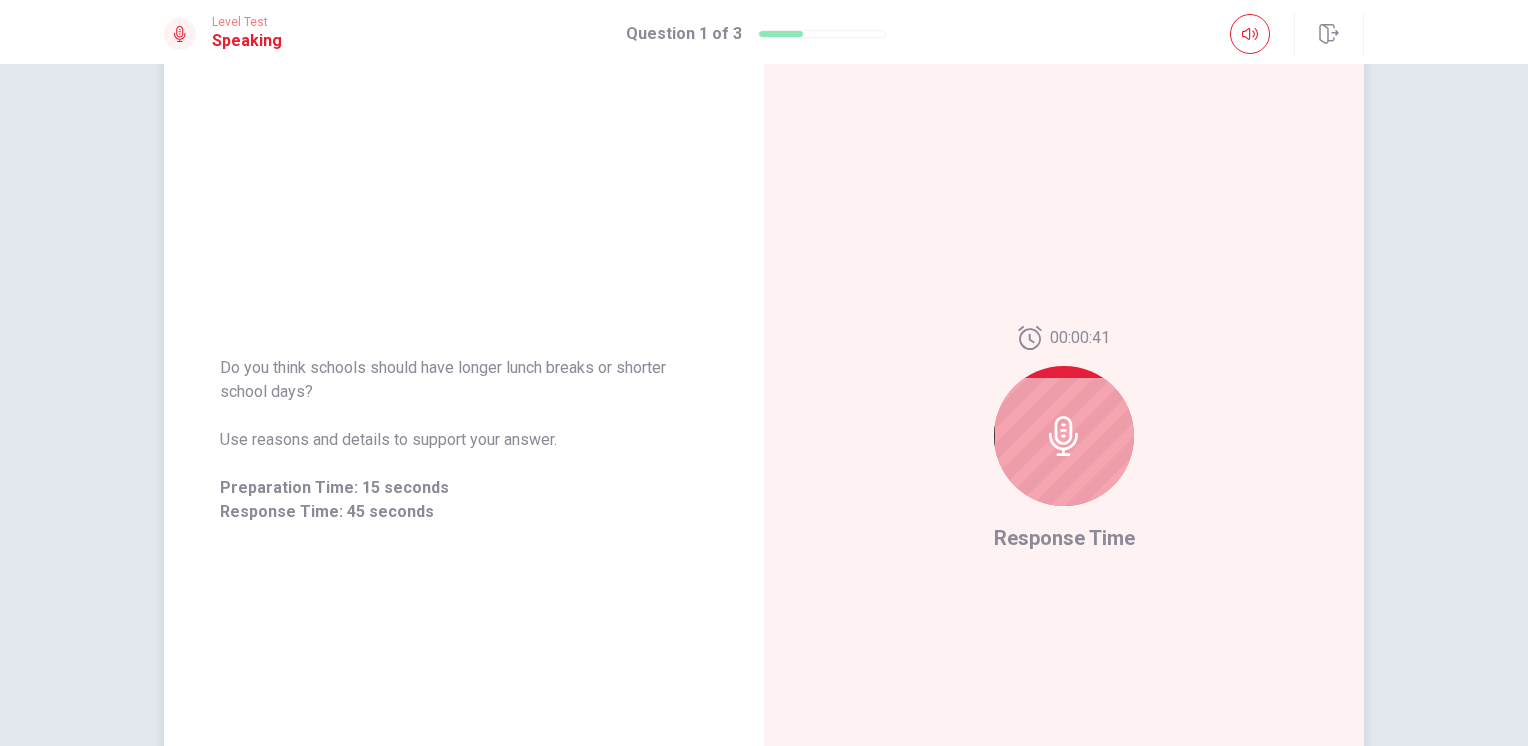 click on "00:00:41" at bounding box center (1064, 424) 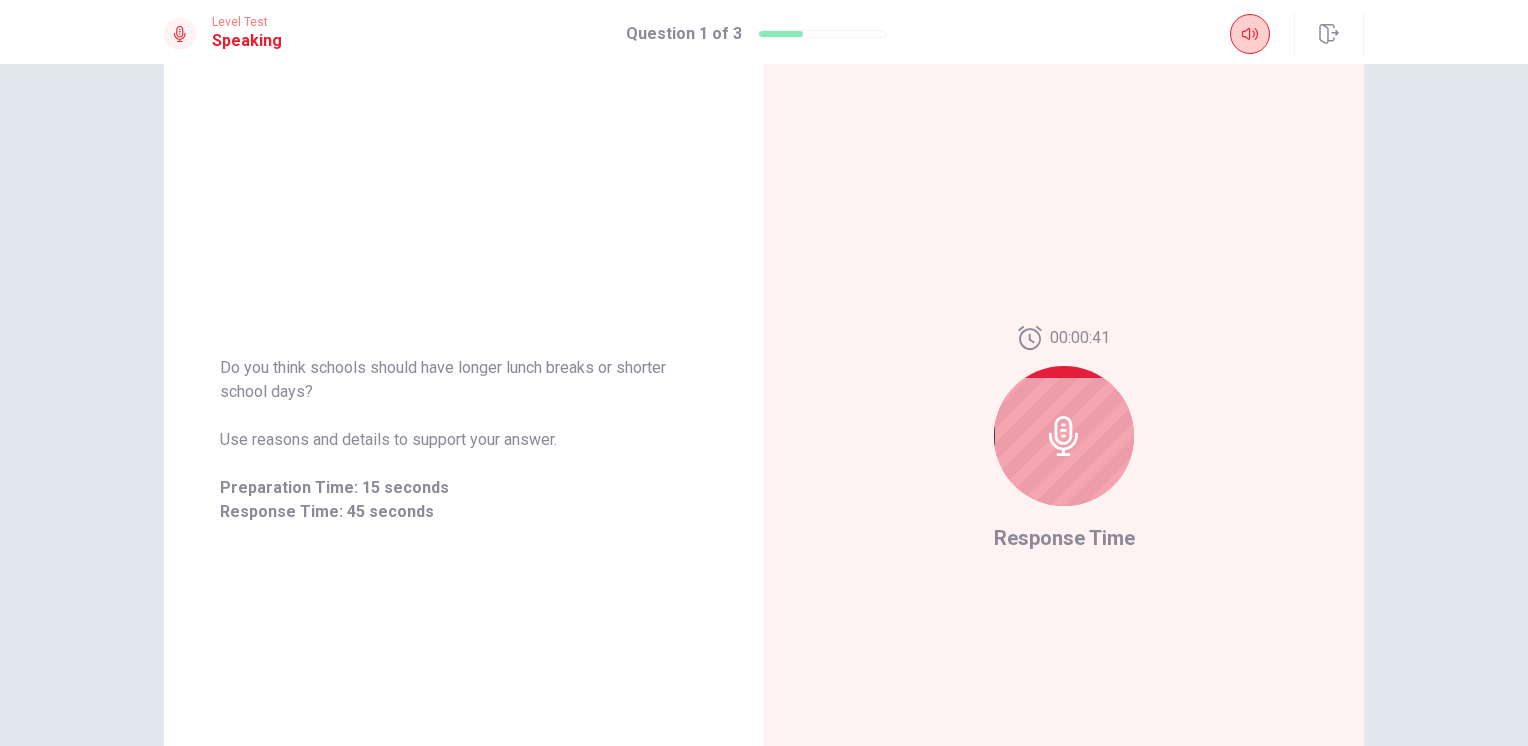 click 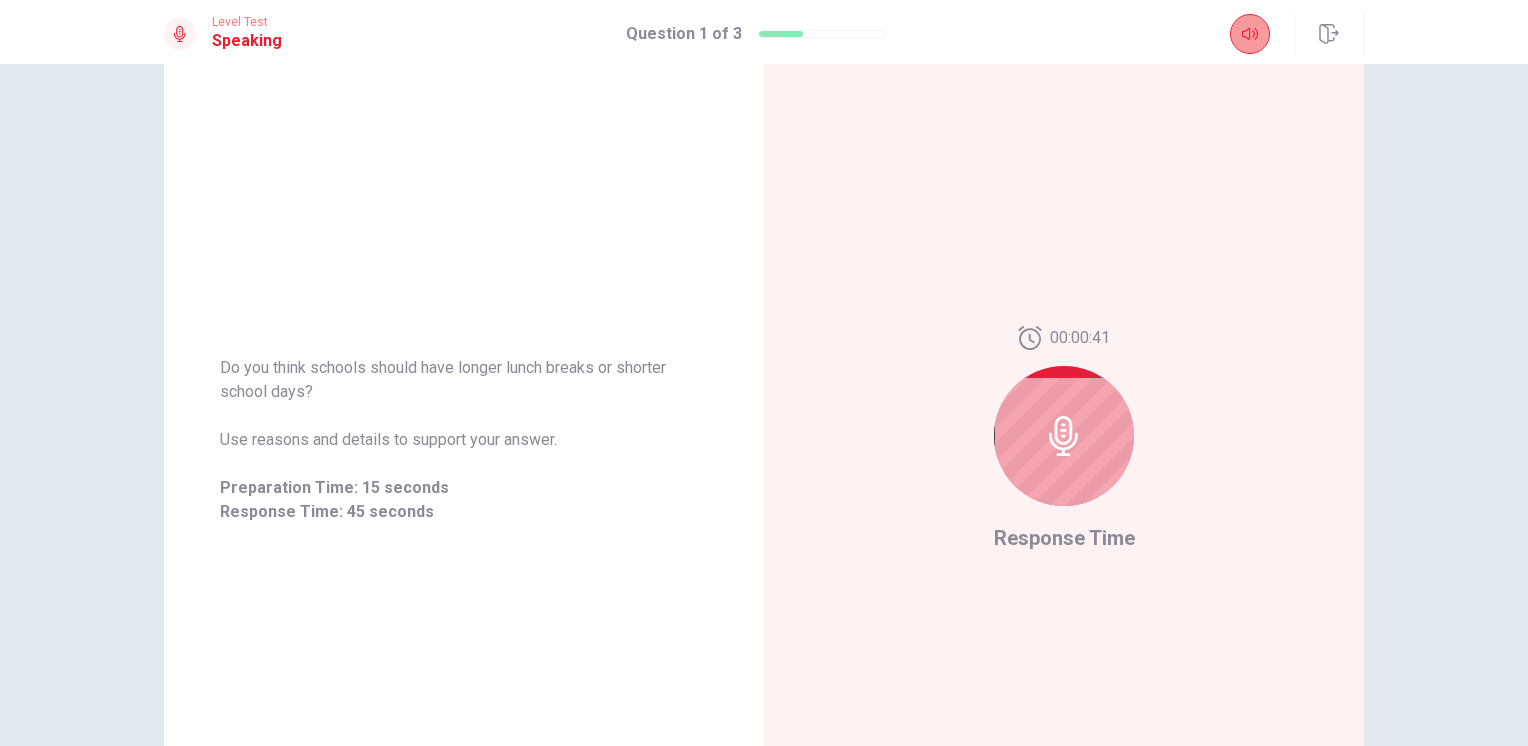 click 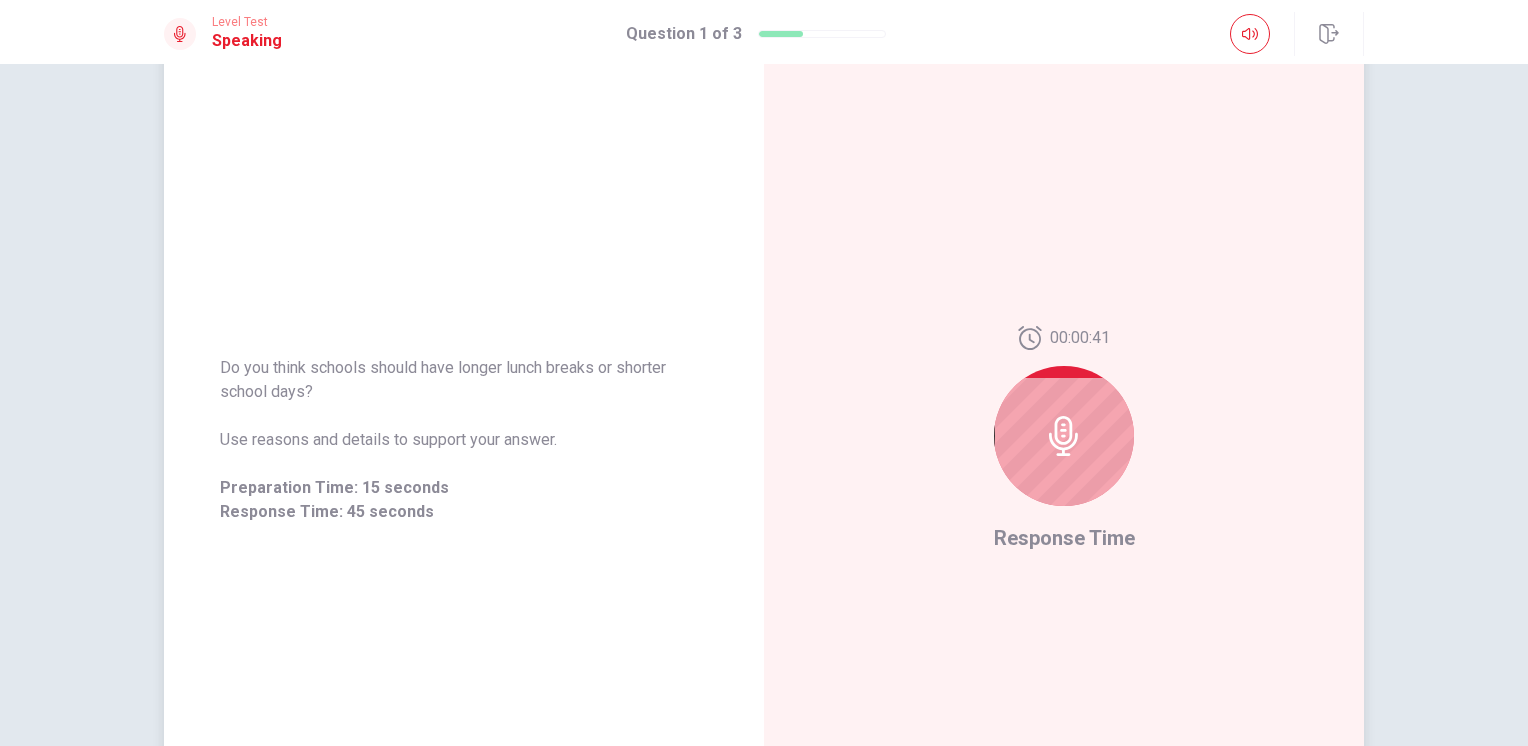 click on "00:00:41 Response Time" at bounding box center (1064, 440) 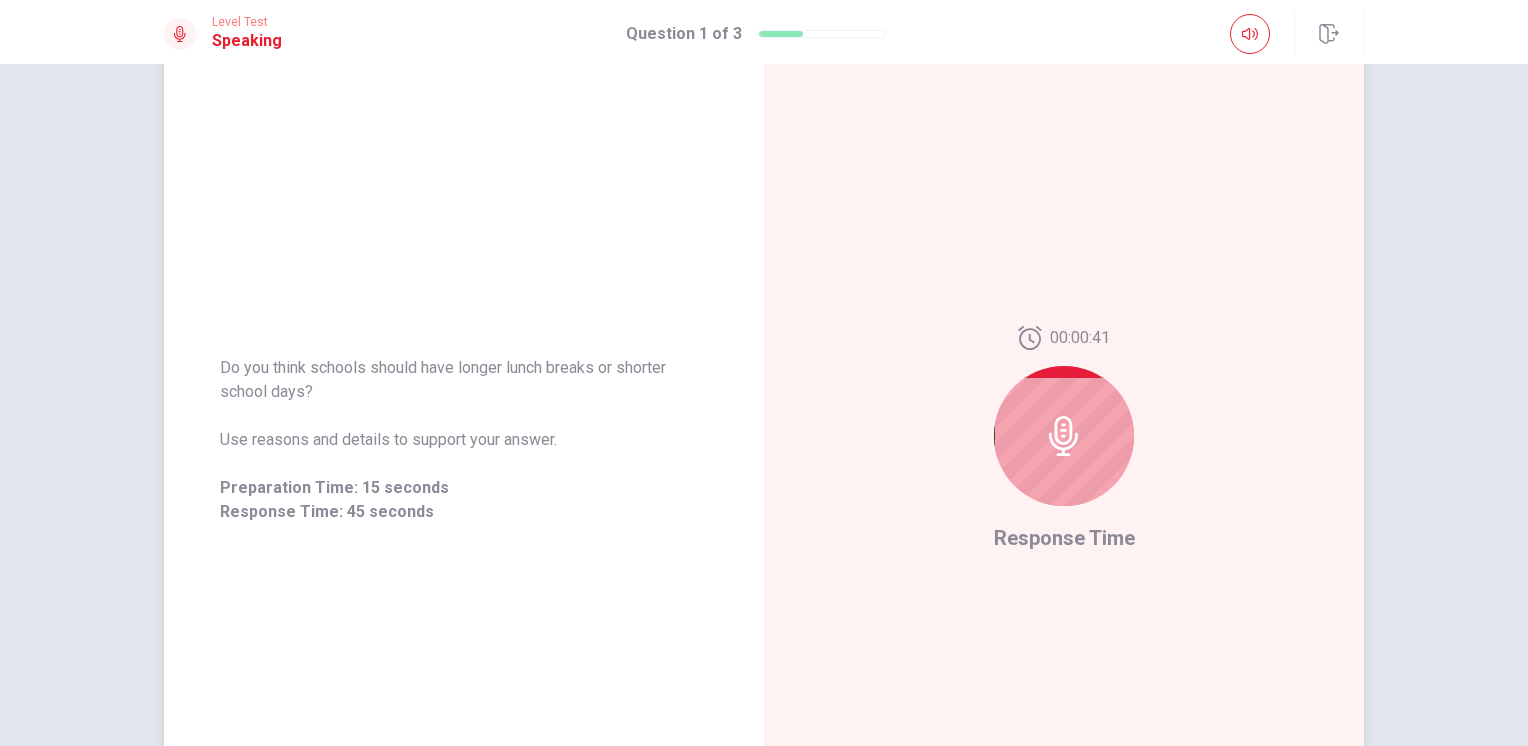 drag, startPoint x: 732, startPoint y: 518, endPoint x: 714, endPoint y: 521, distance: 18.248287 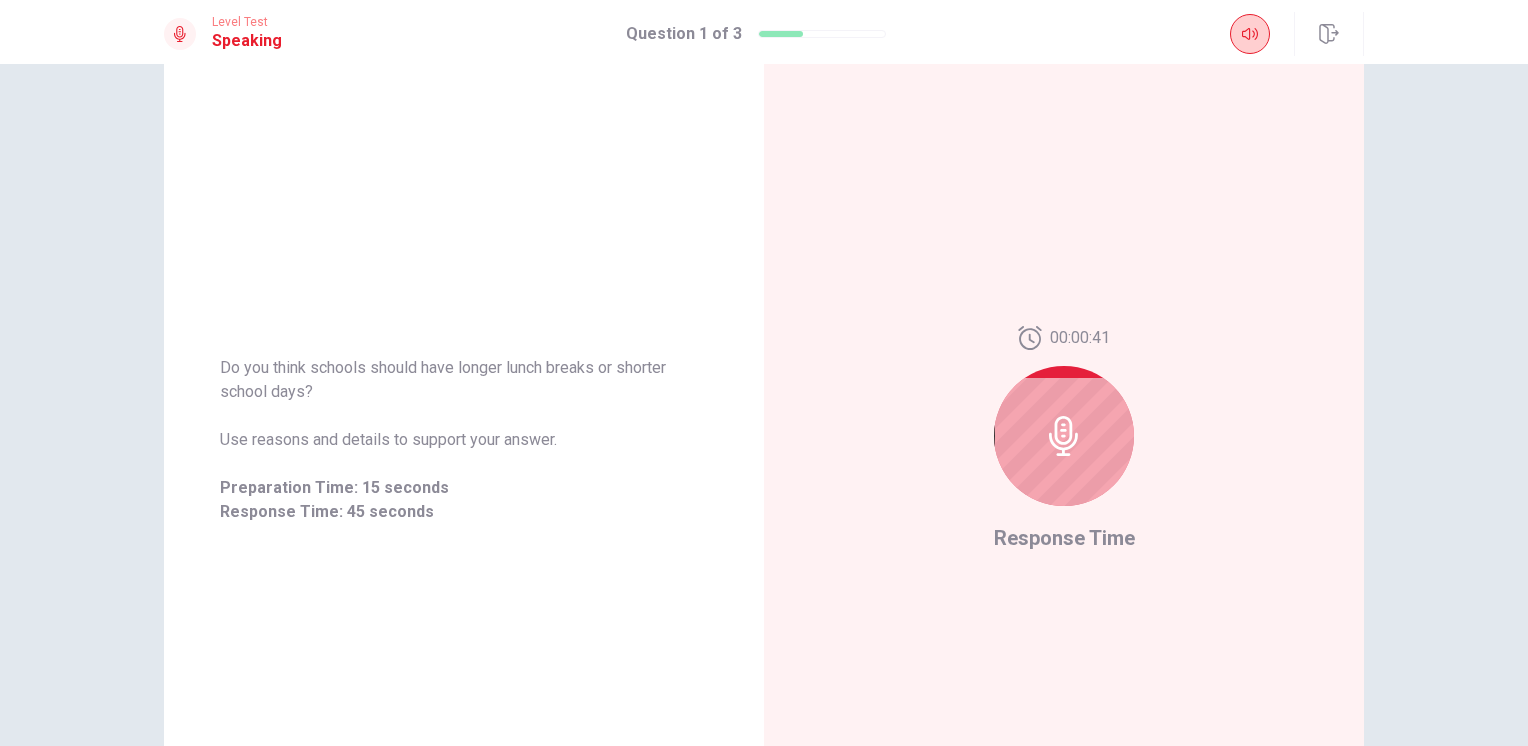 click at bounding box center [1250, 34] 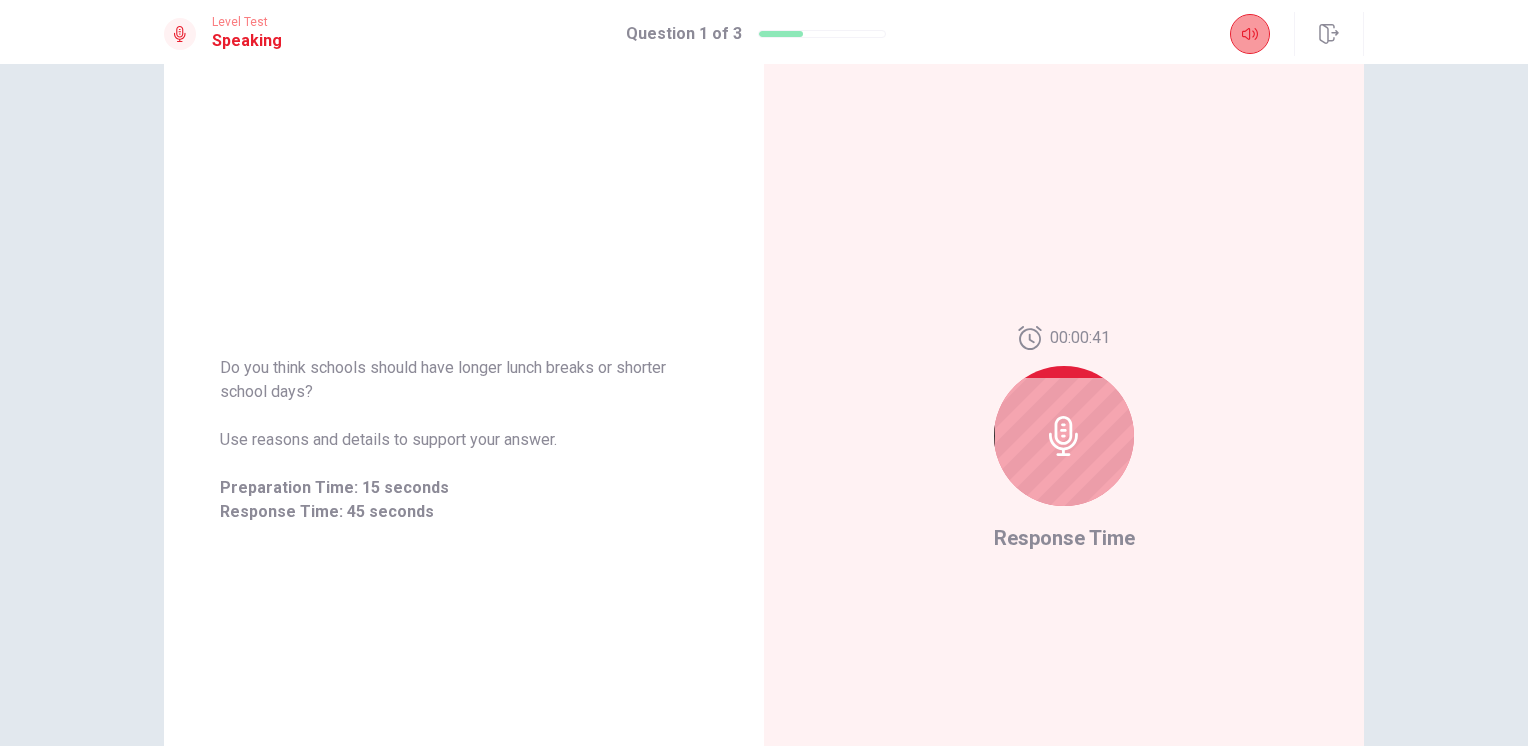click at bounding box center (1250, 34) 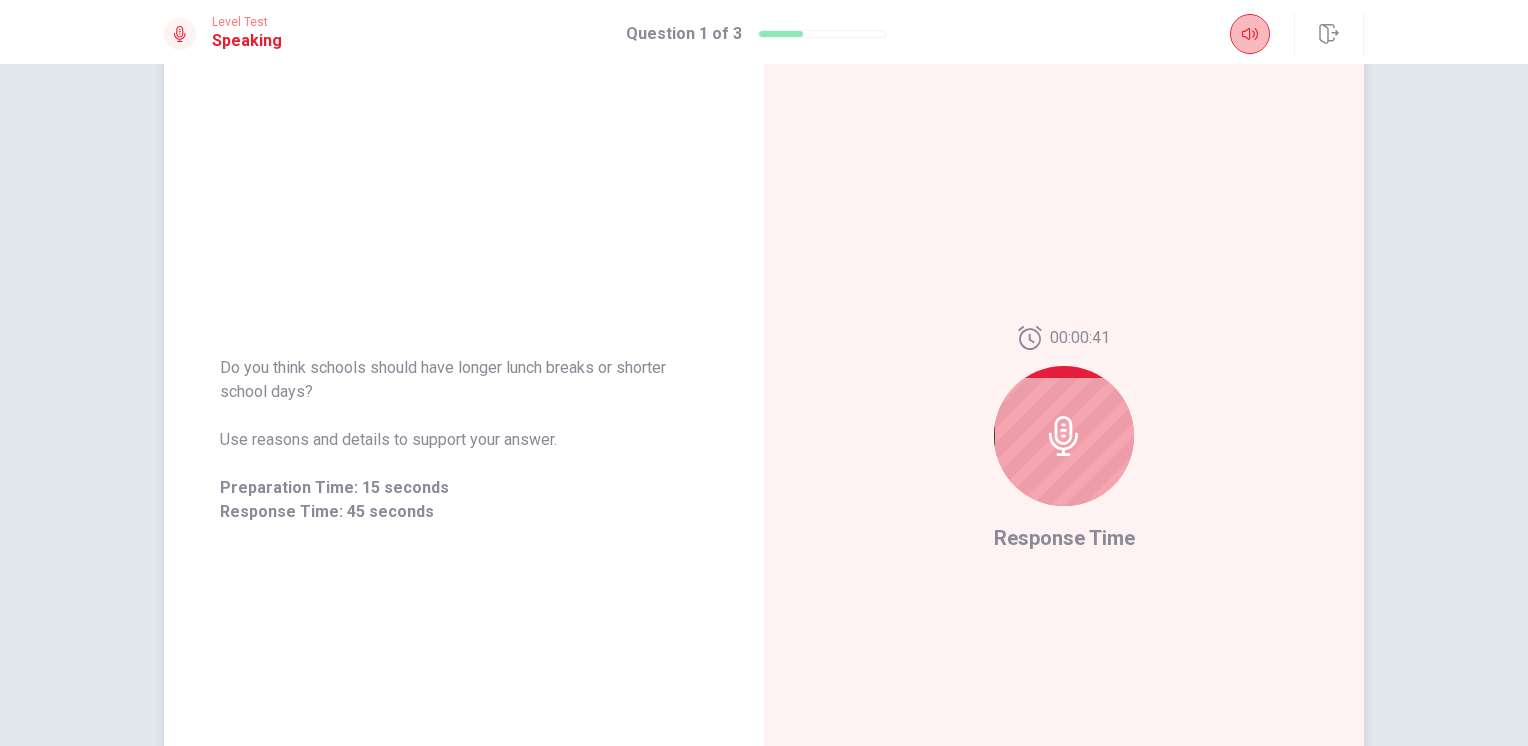 click at bounding box center [1064, 436] 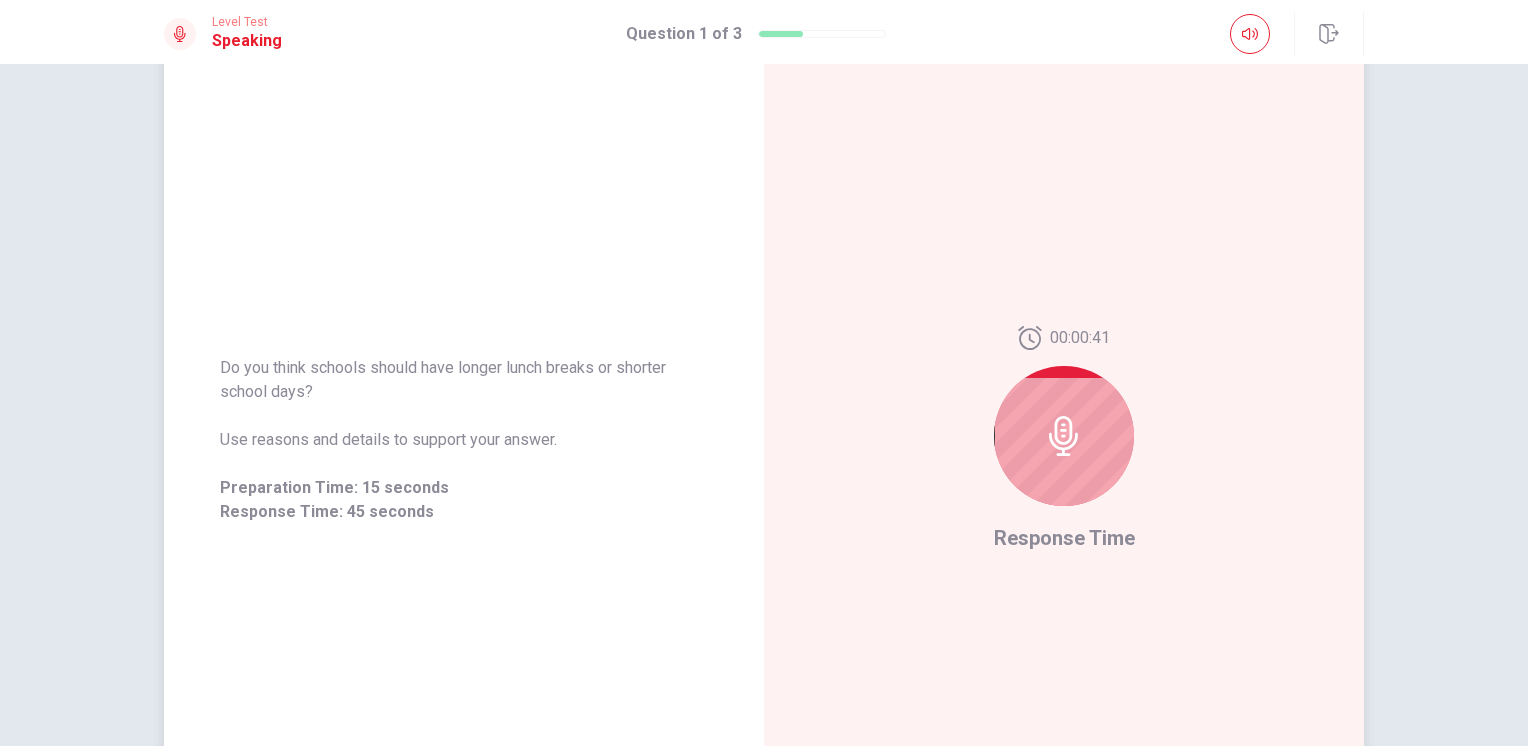 click on "Do you think schools should have longer lunch breaks or shorter school days? Use reasons and details to support your answer. Preparation Time: 15 seconds Response Time: 45 seconds" at bounding box center [464, 440] 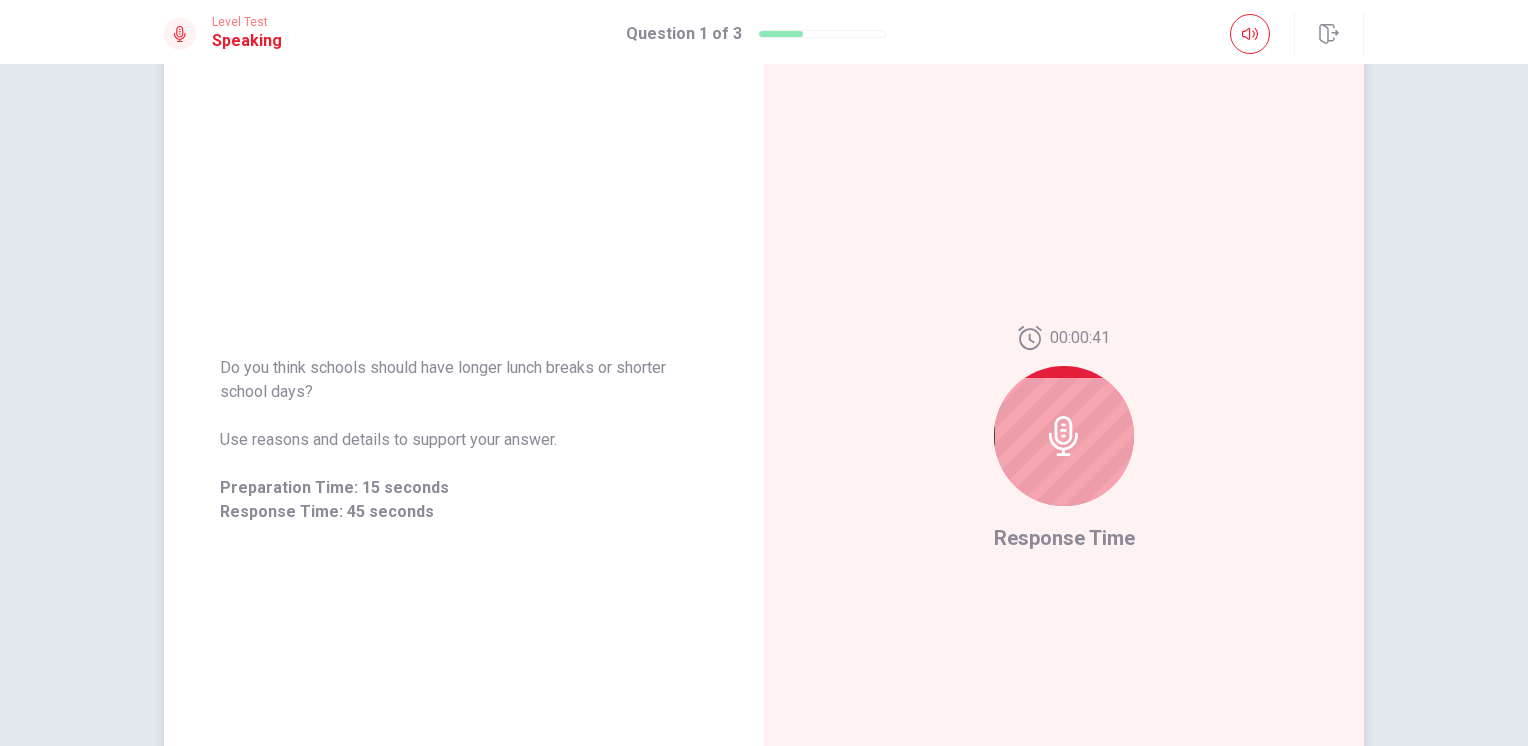 drag, startPoint x: 456, startPoint y: 517, endPoint x: 1134, endPoint y: 540, distance: 678.39 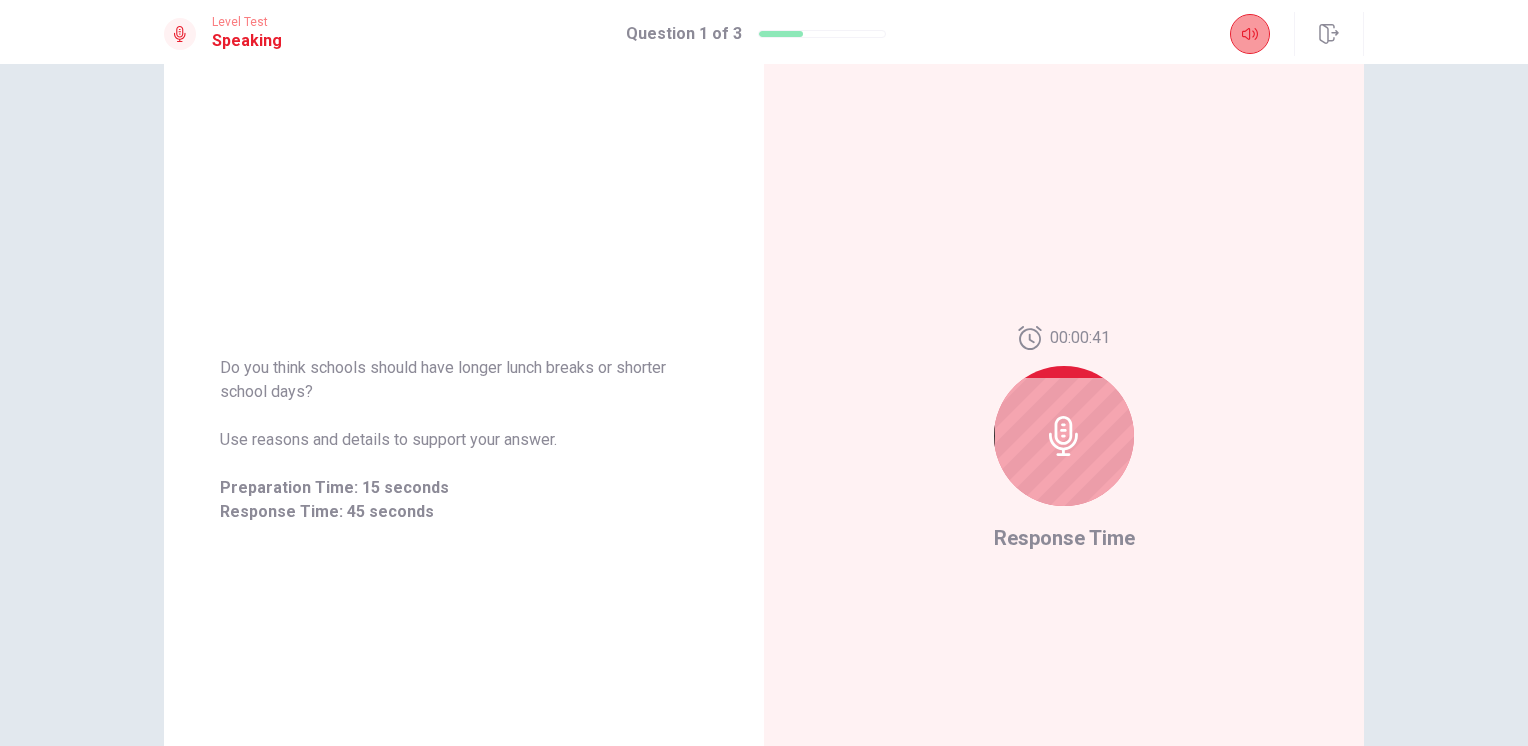 click 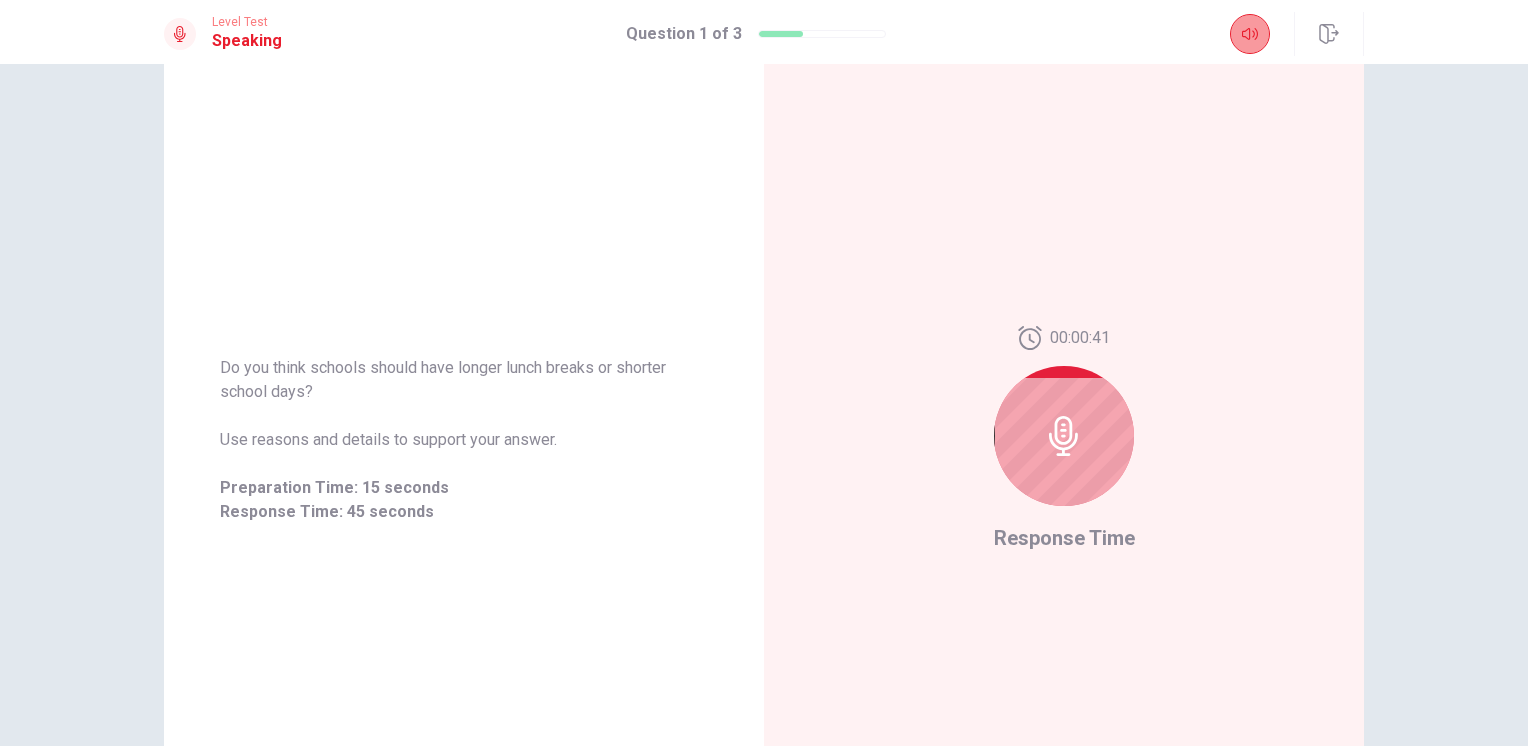 click 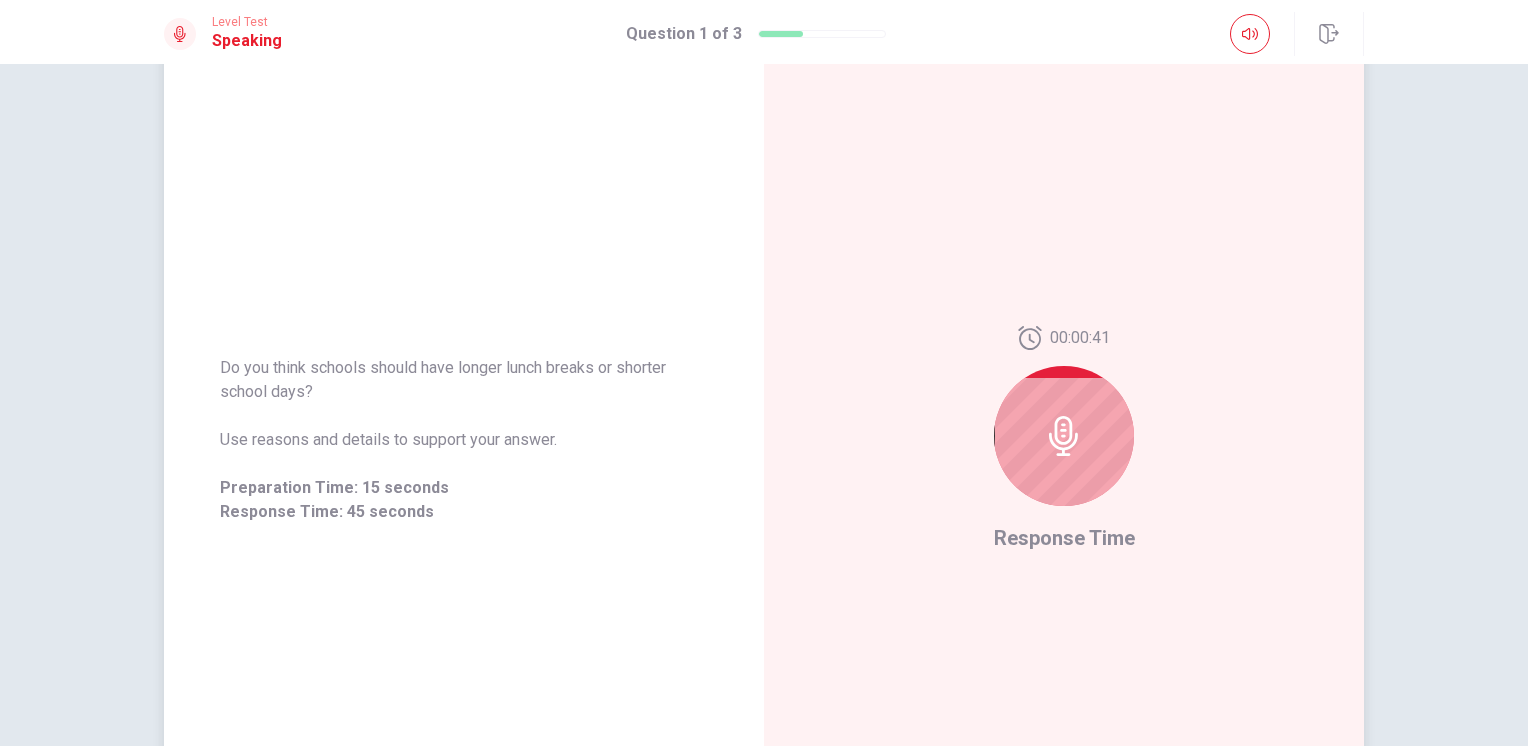 click on "00:00:41 Response Time" at bounding box center (1064, 440) 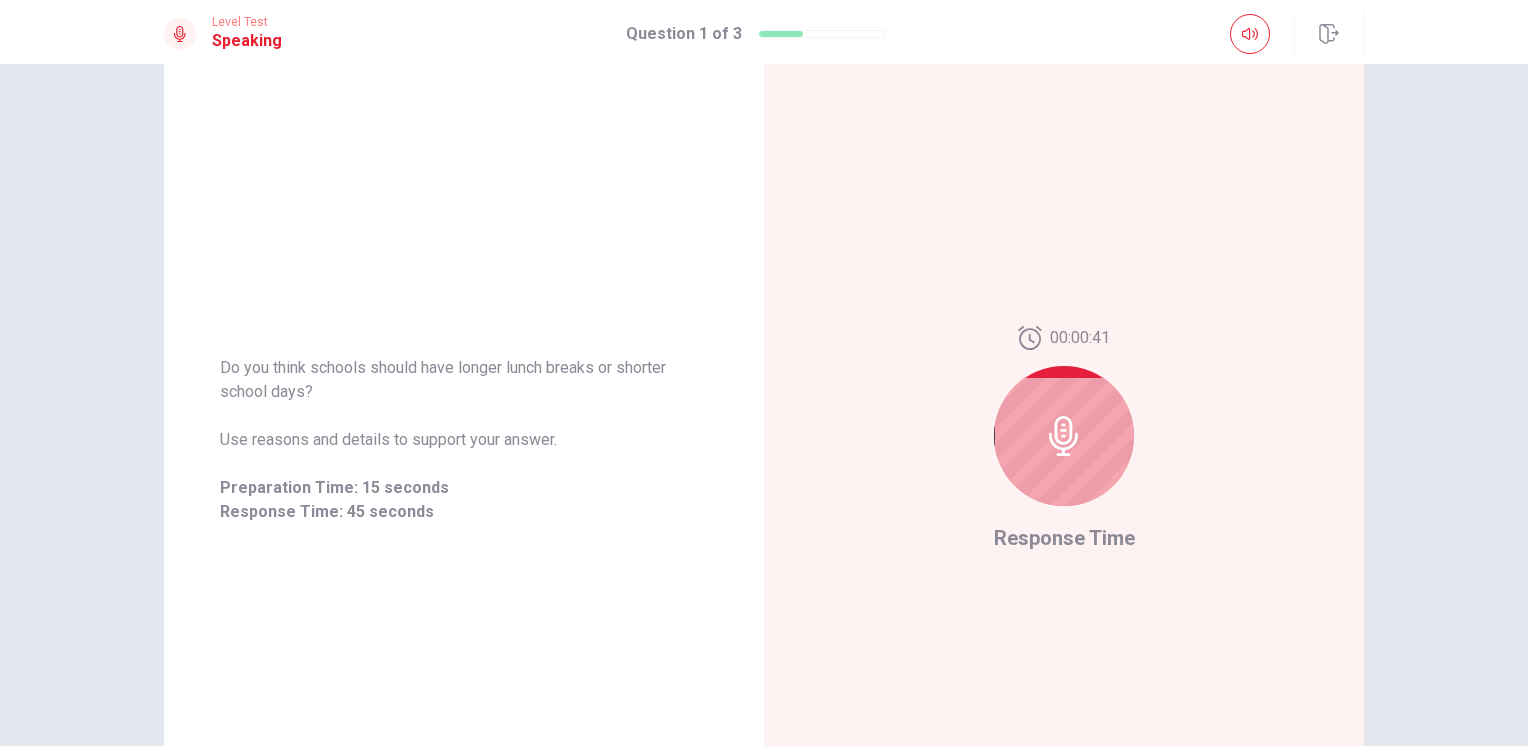 click on "Do you think schools should have longer lunch breaks or shorter school days? Use reasons and details to support your answer. Preparation Time: 15 seconds Response Time: 45 seconds 00:00:41 Response Time © Copyright  2025" at bounding box center [764, 405] 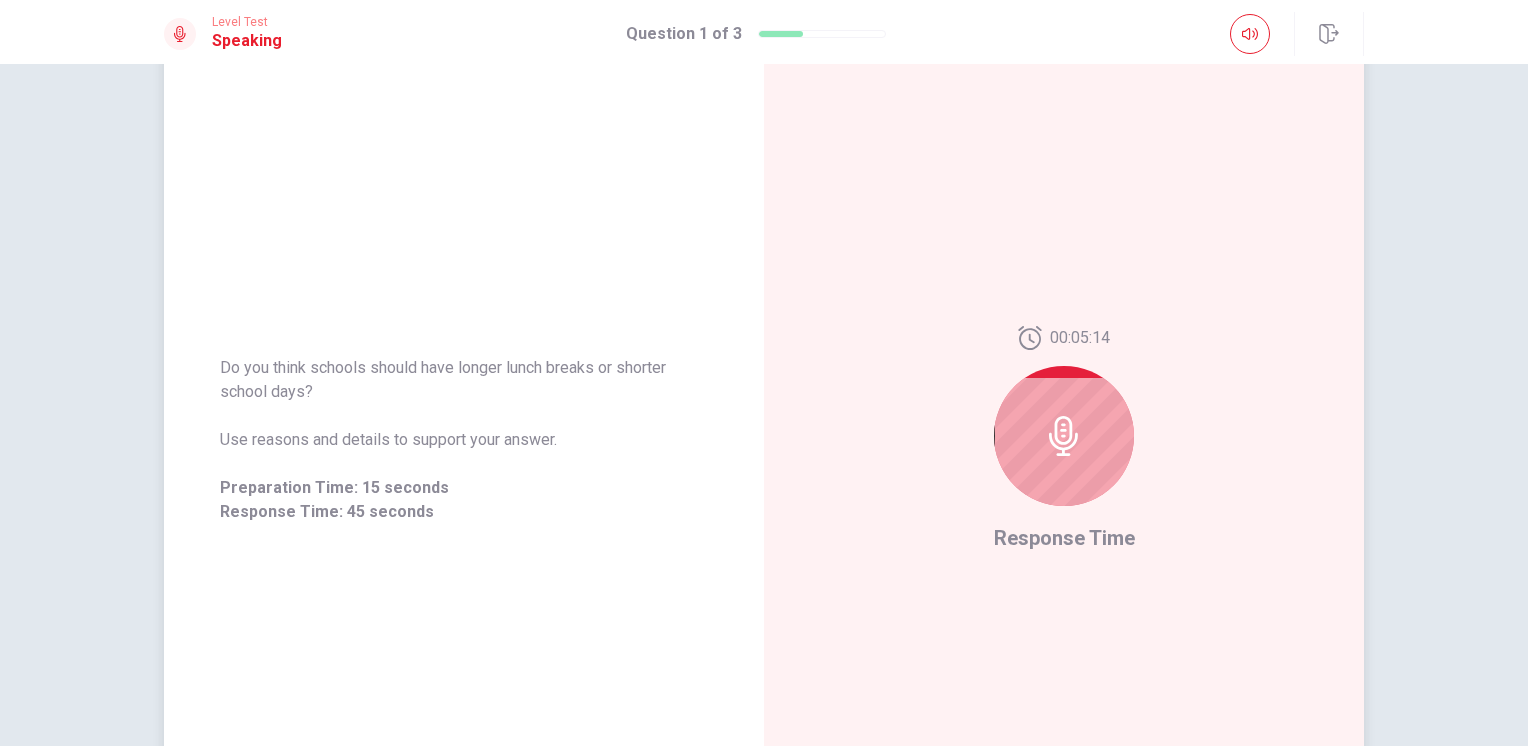 click on "Do you think schools should have longer lunch breaks or shorter school days? Use reasons and details to support your answer. Preparation Time: 15 seconds Response Time: 45 seconds" at bounding box center [464, 440] 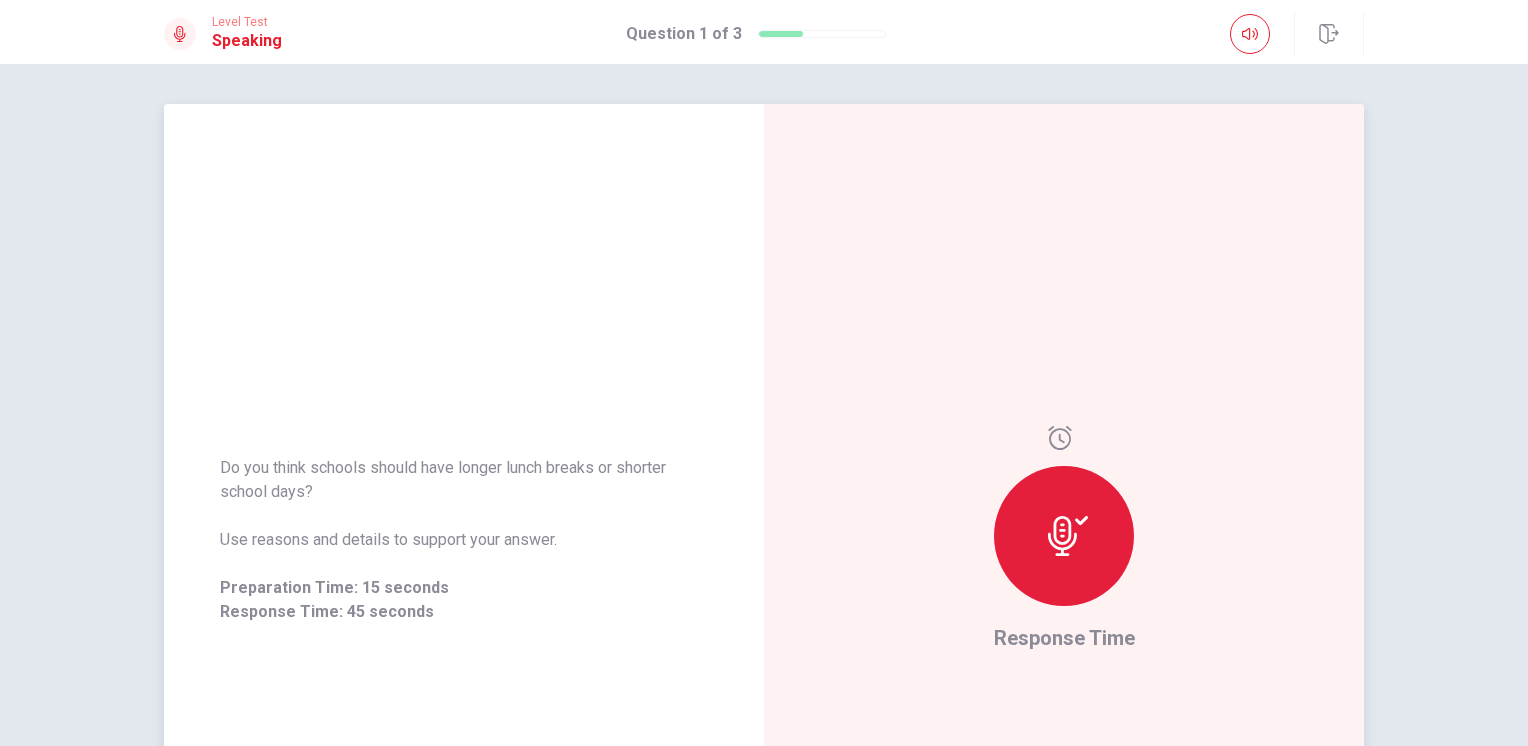 click on "Response Time" at bounding box center [1064, 540] 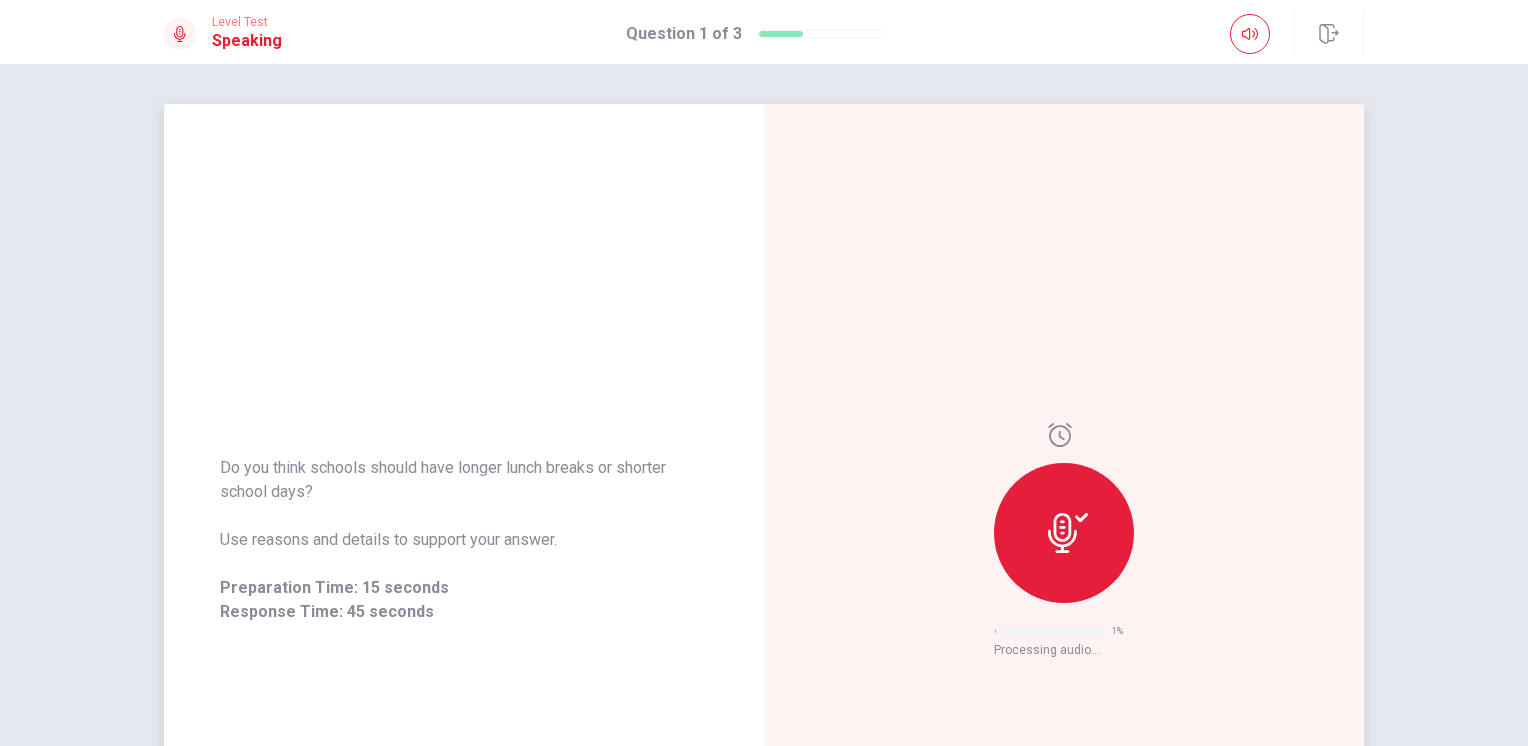 click 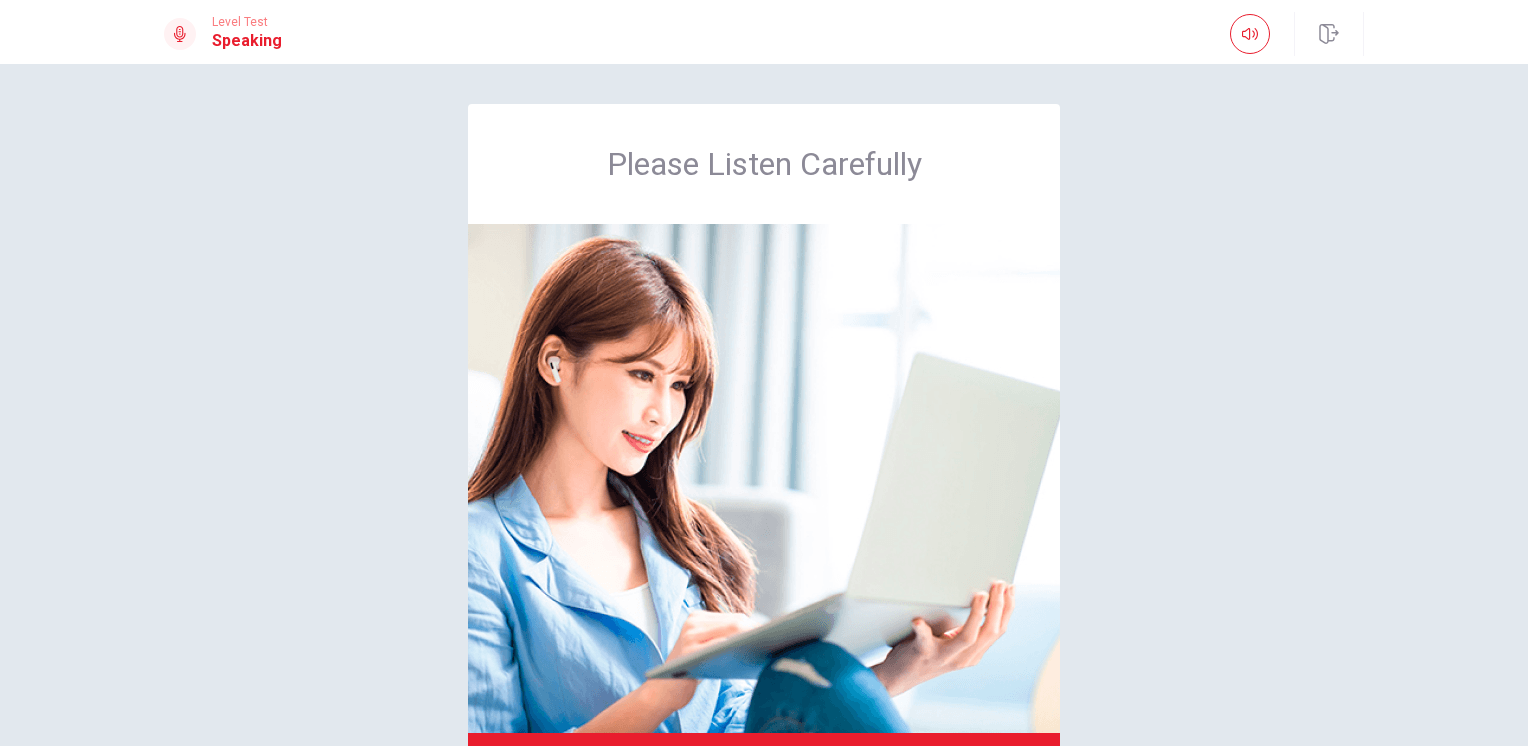 scroll, scrollTop: 130, scrollLeft: 0, axis: vertical 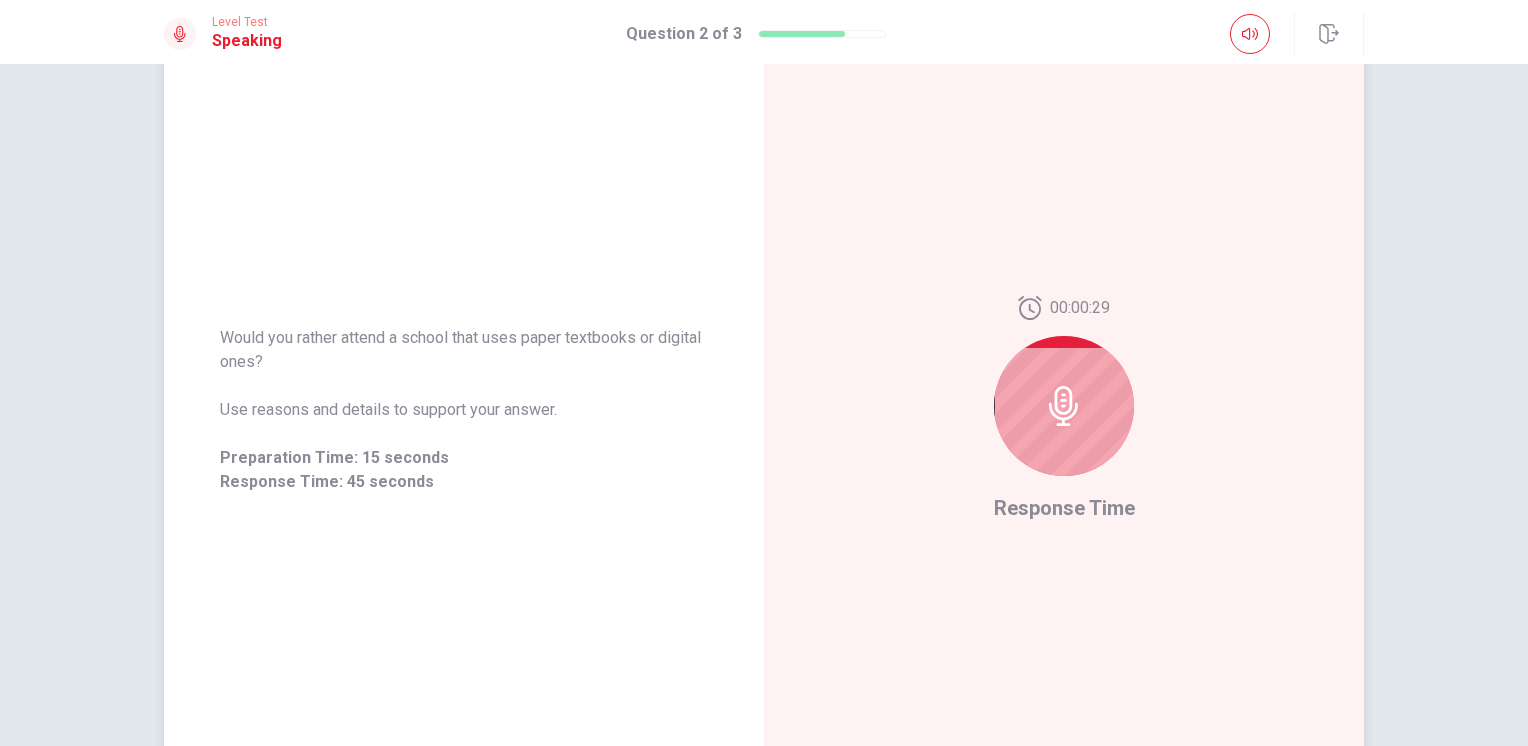 click on "Would you rather attend a school that uses paper textbooks or digital ones? Use reasons and details to support your answer. Preparation Time: 15 seconds Response Time: 45 seconds" at bounding box center (464, 410) 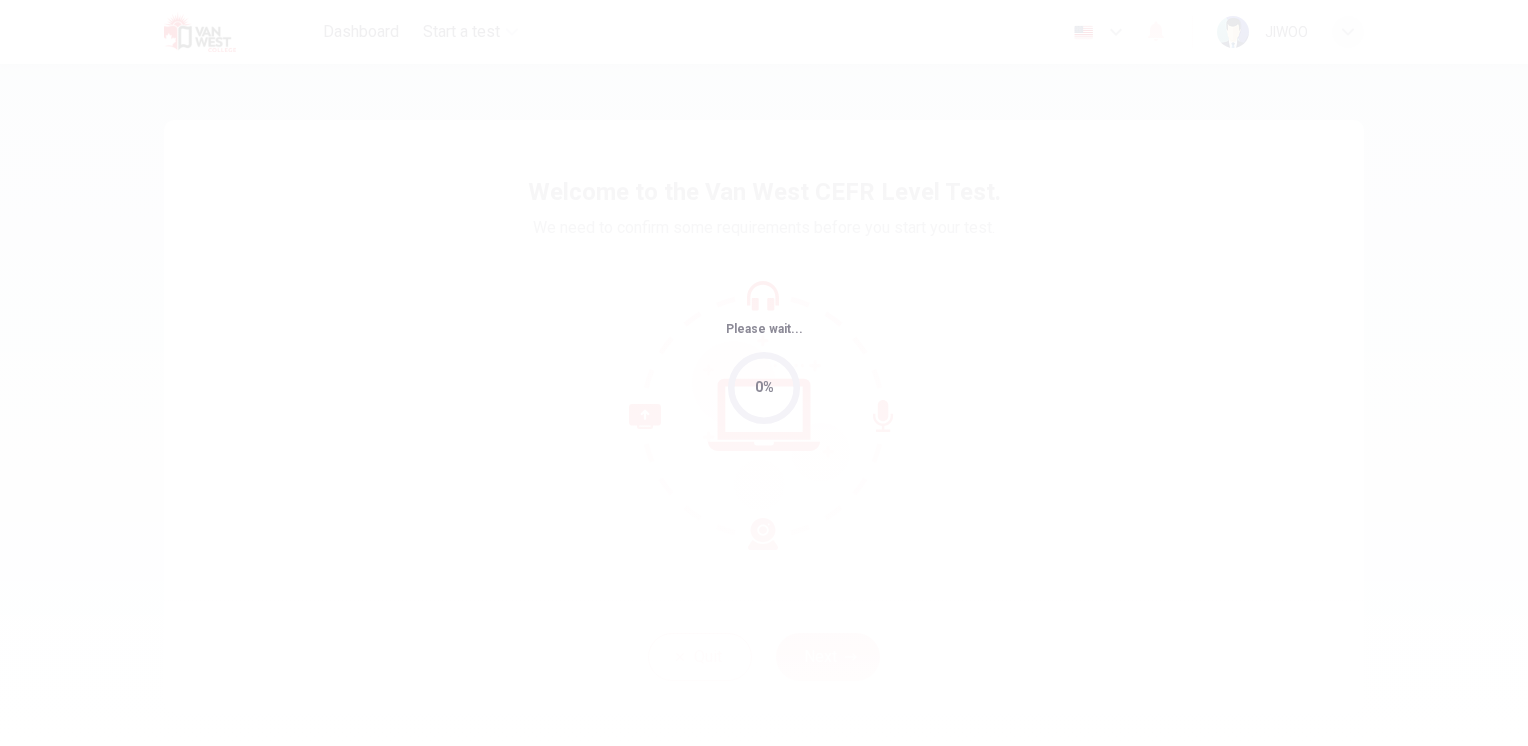 click on "Please wait... 0%" at bounding box center [764, 373] 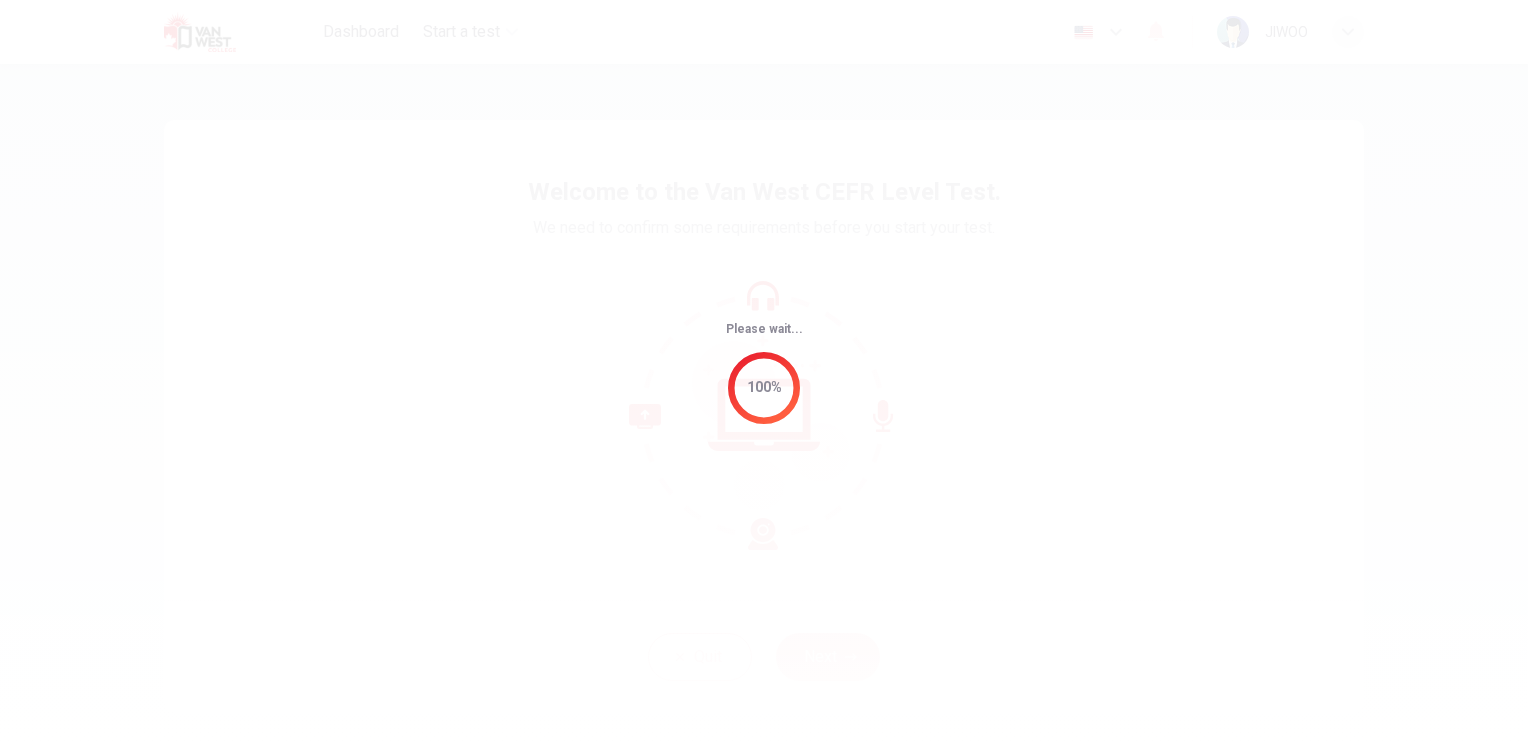 click on "Please wait... 100%" at bounding box center (764, 373) 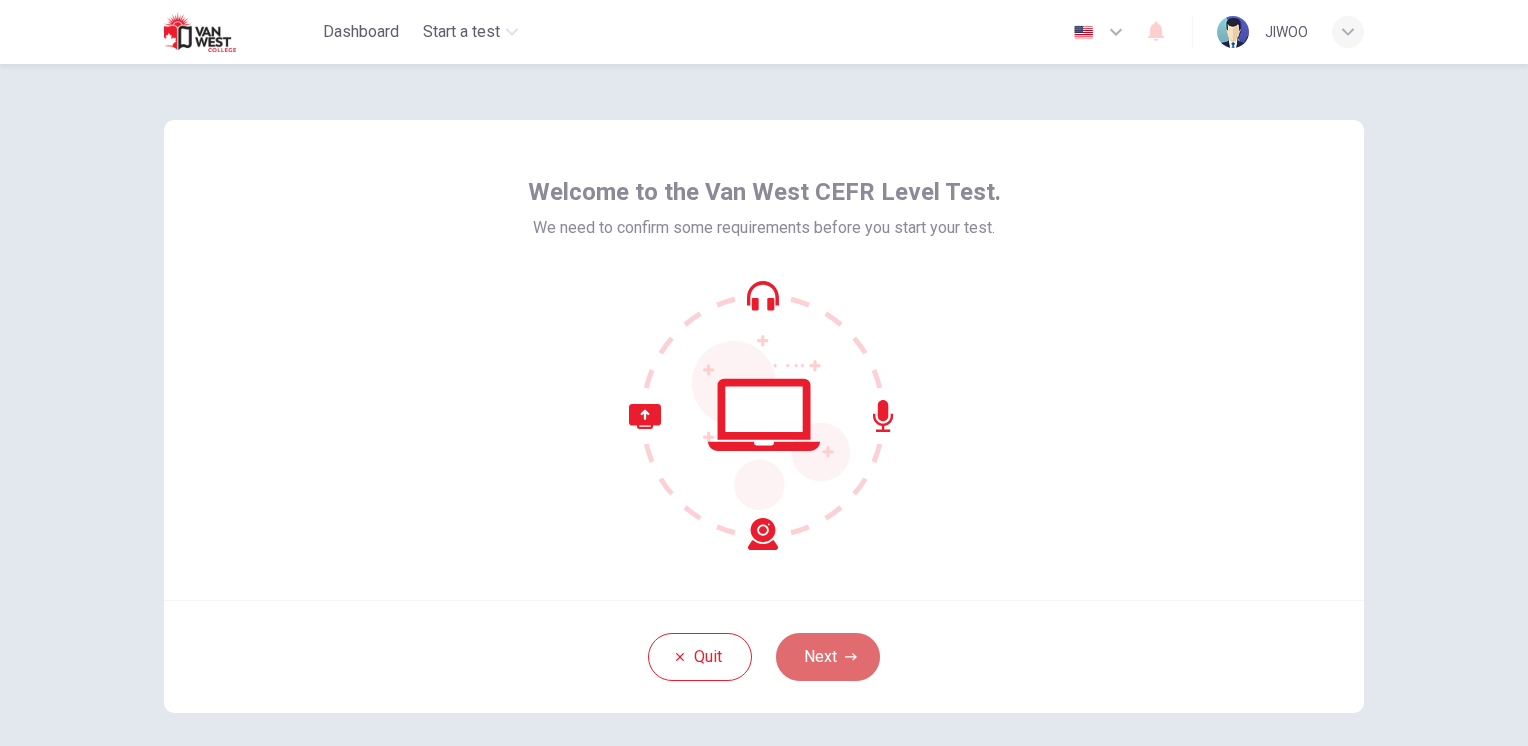 click on "Next" at bounding box center (828, 657) 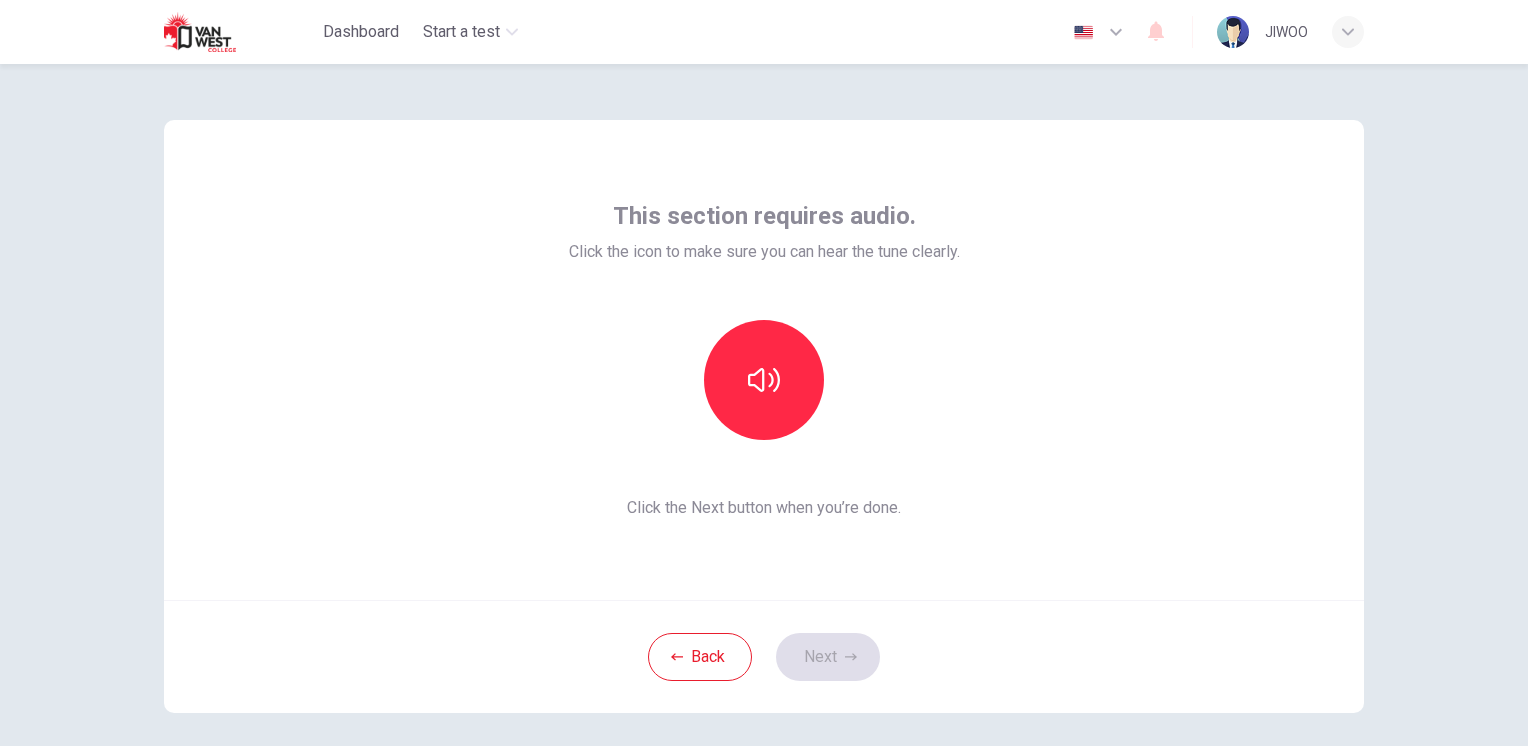 click on "Back Next" at bounding box center (764, 656) 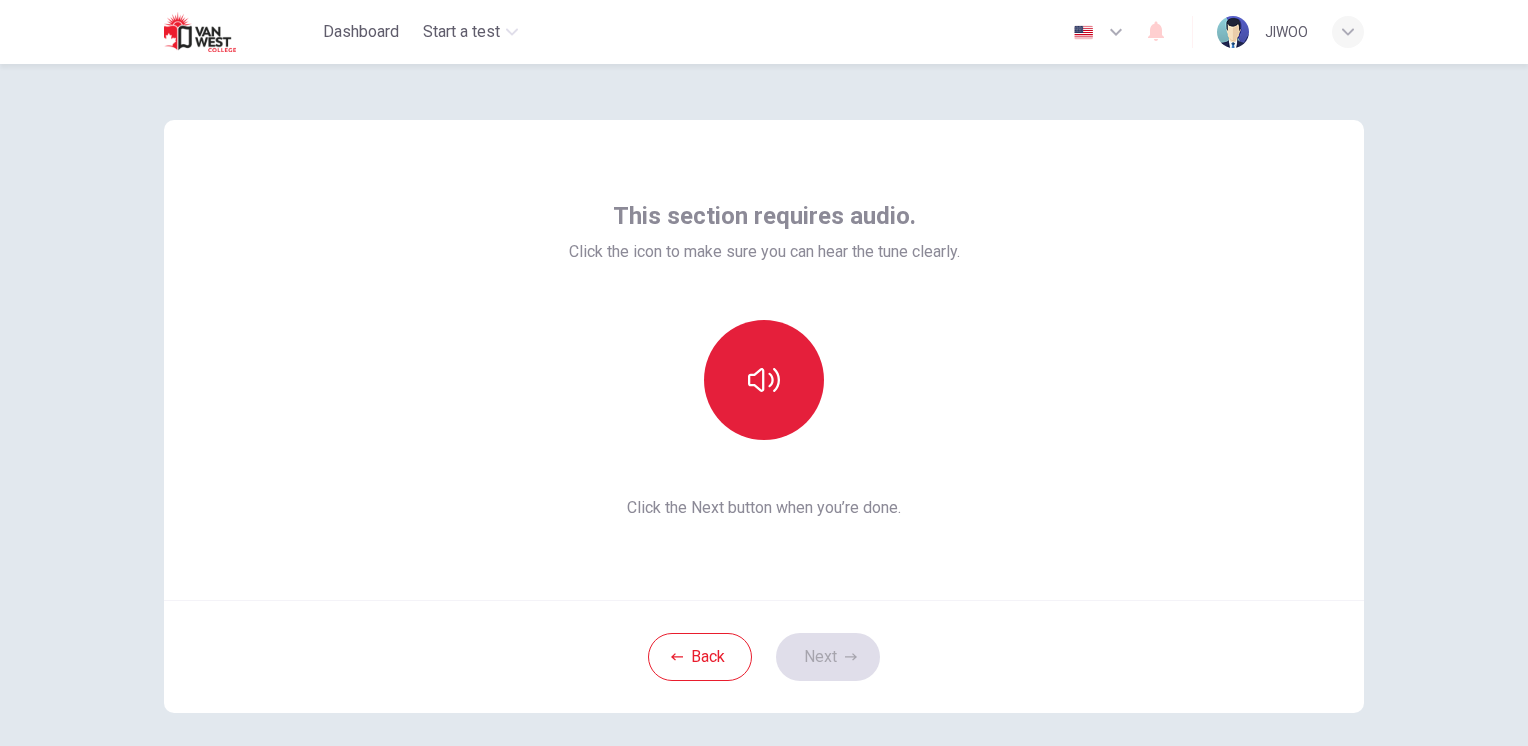 click at bounding box center (764, 380) 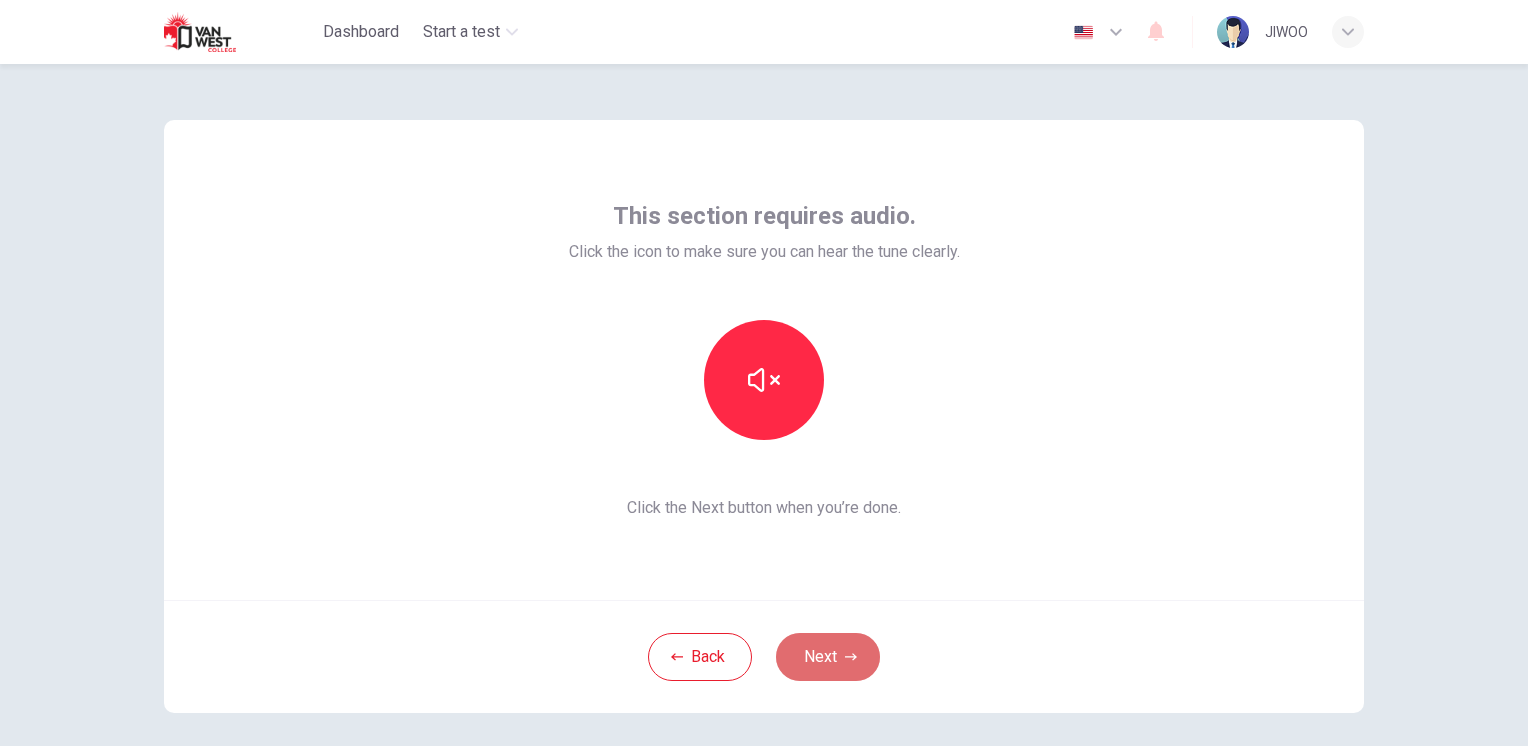 click on "Next" at bounding box center [828, 657] 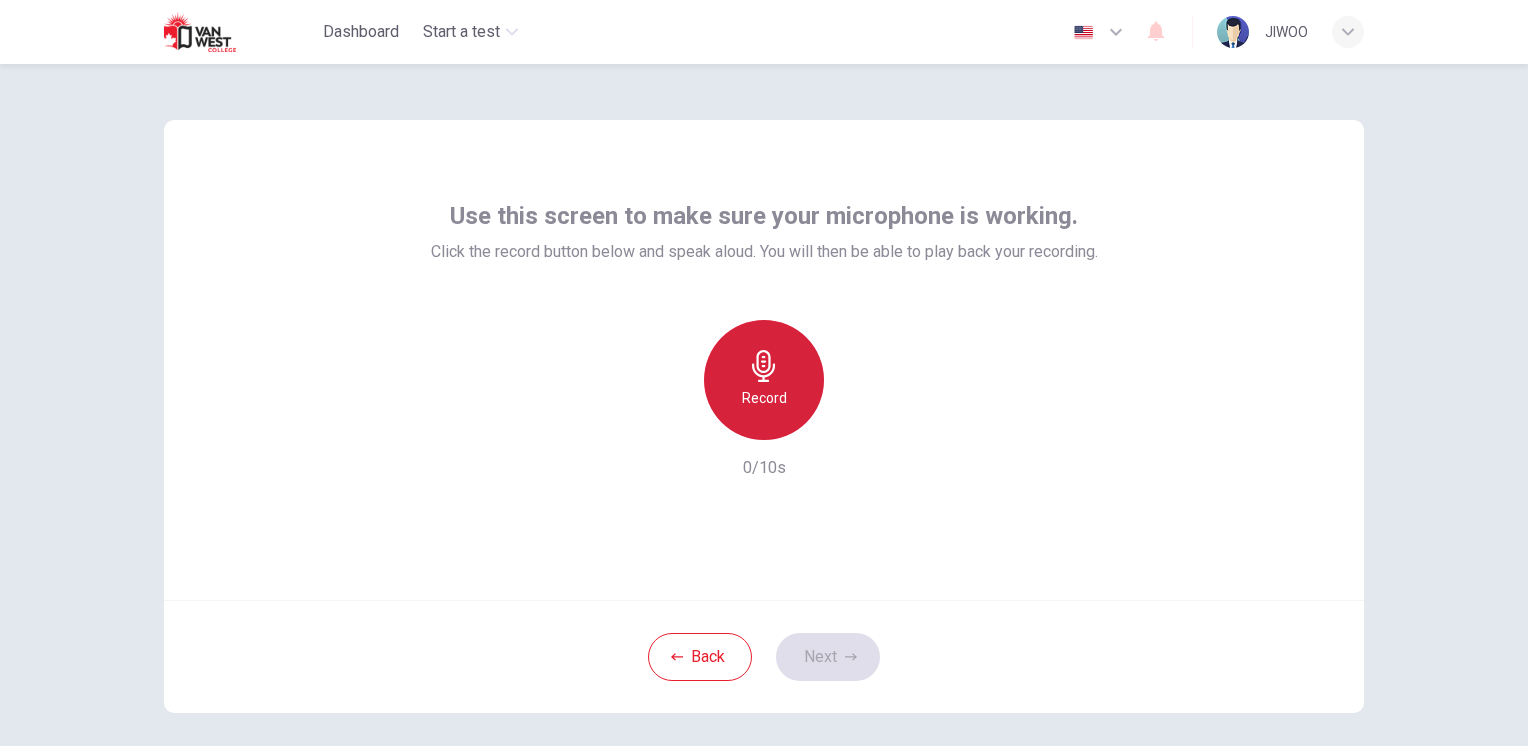 click 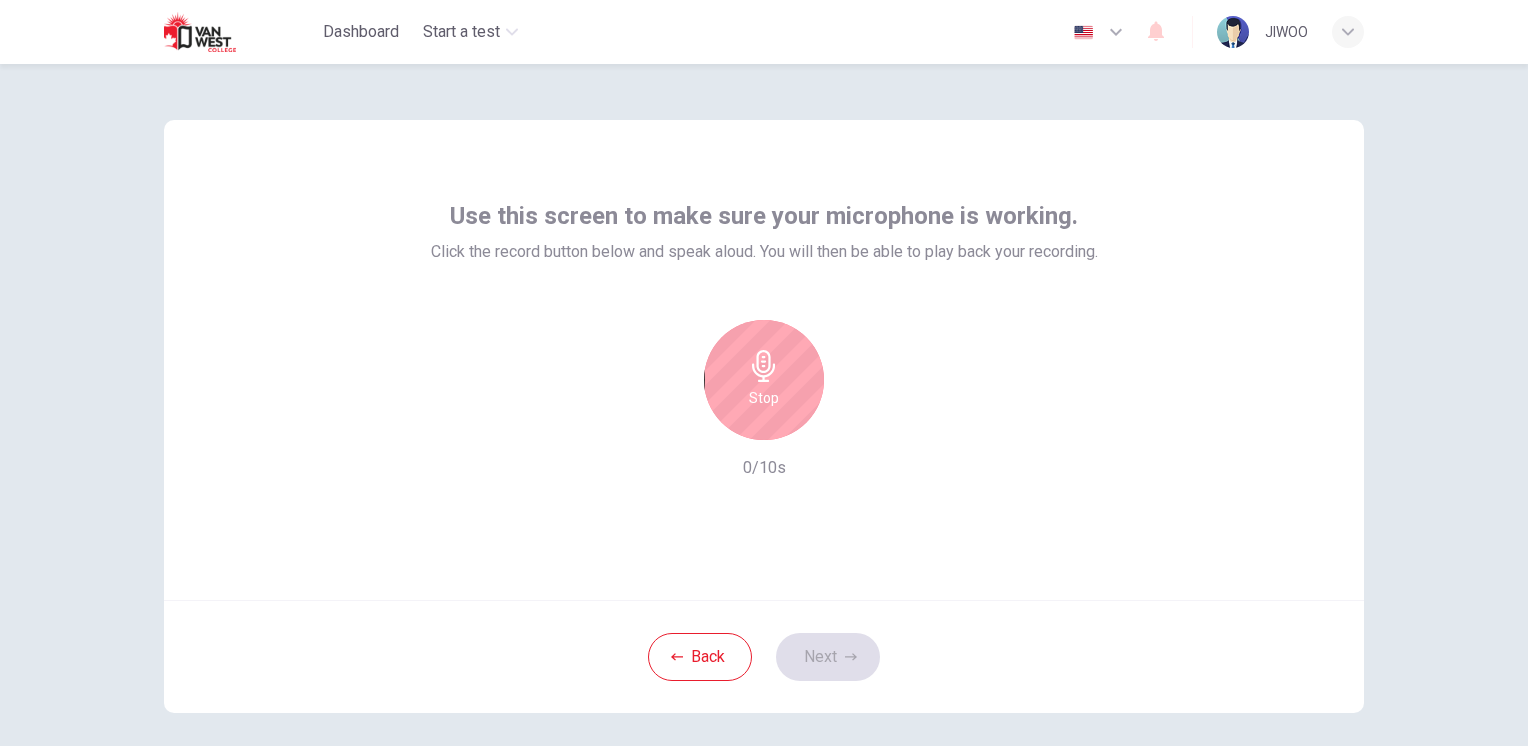 click on "Stop" at bounding box center [764, 380] 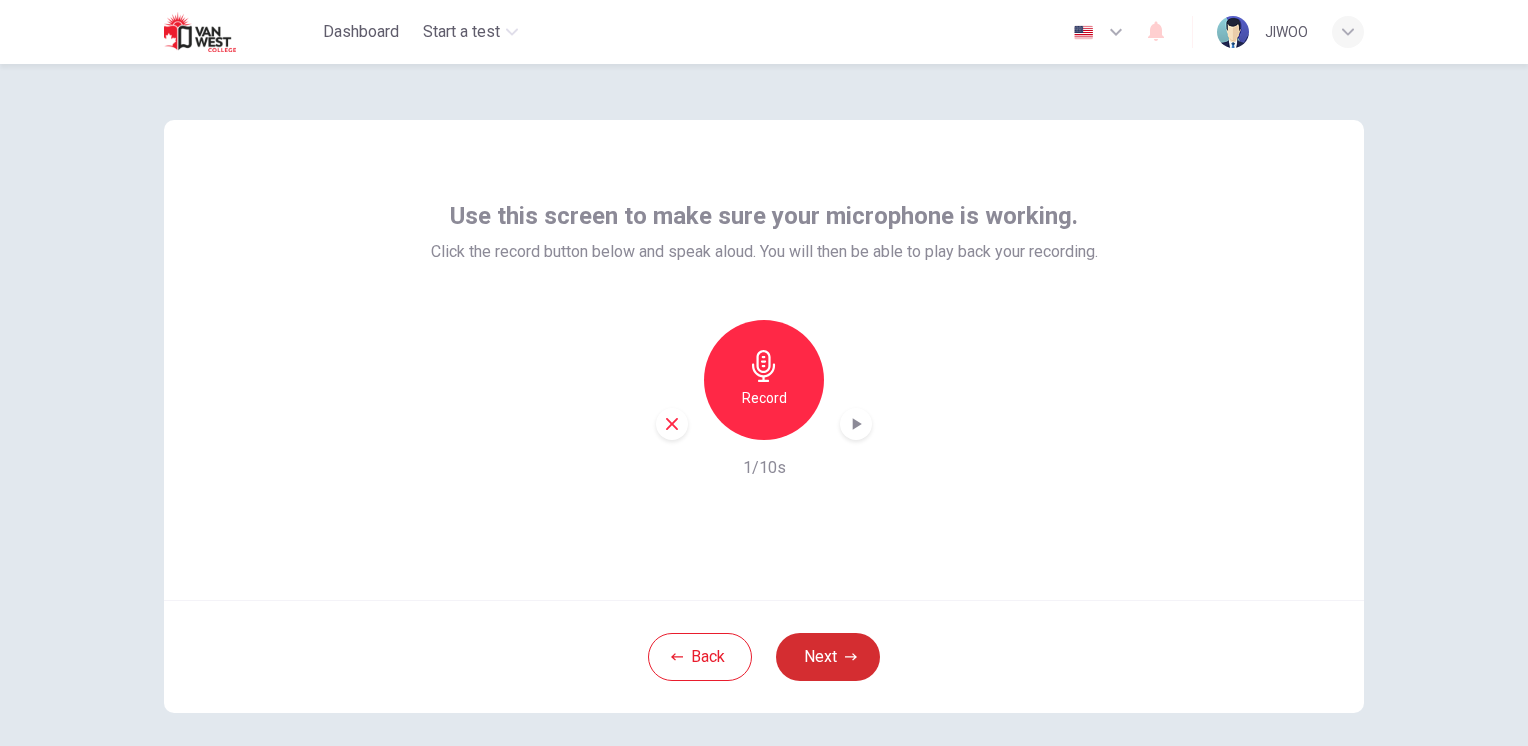 click on "Next" at bounding box center [828, 657] 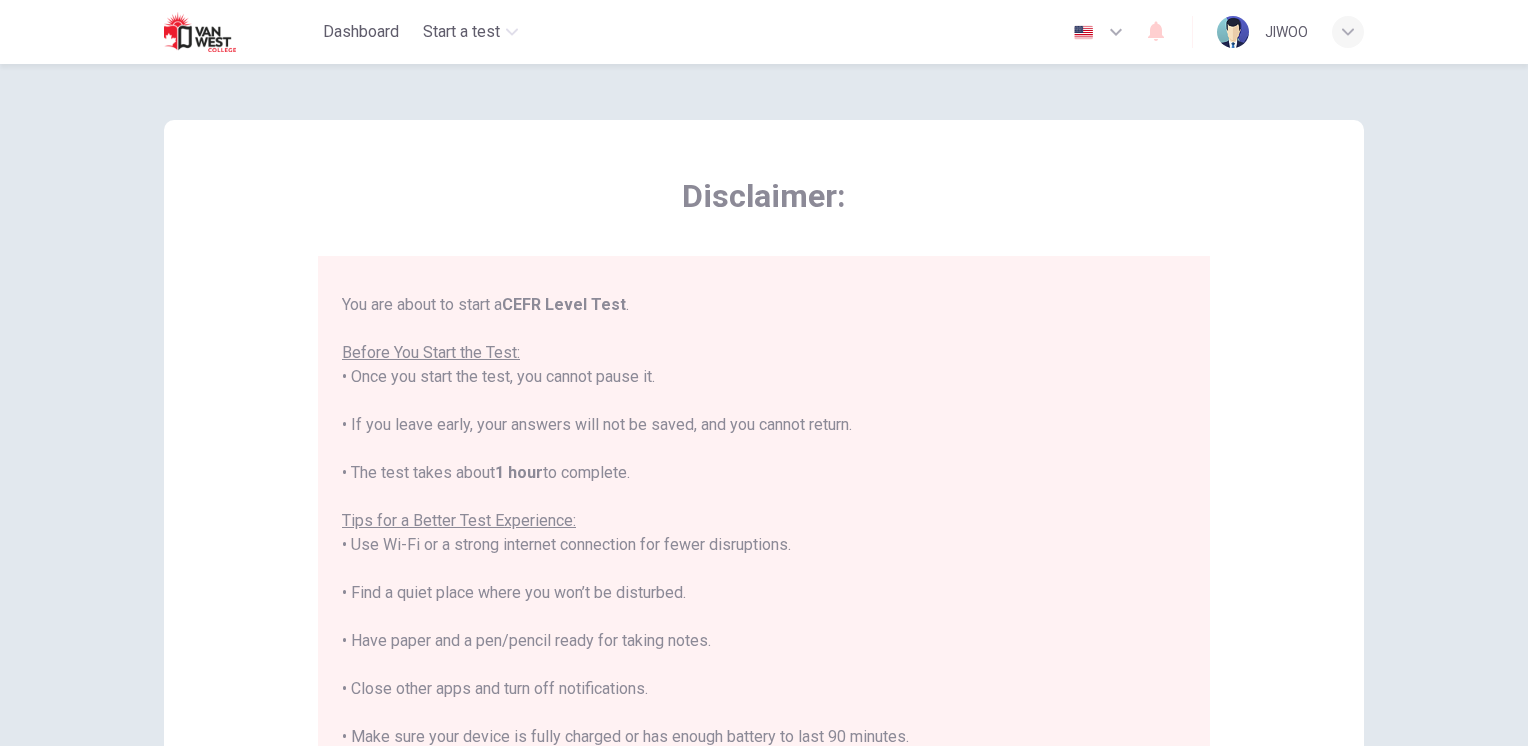 scroll, scrollTop: 191, scrollLeft: 0, axis: vertical 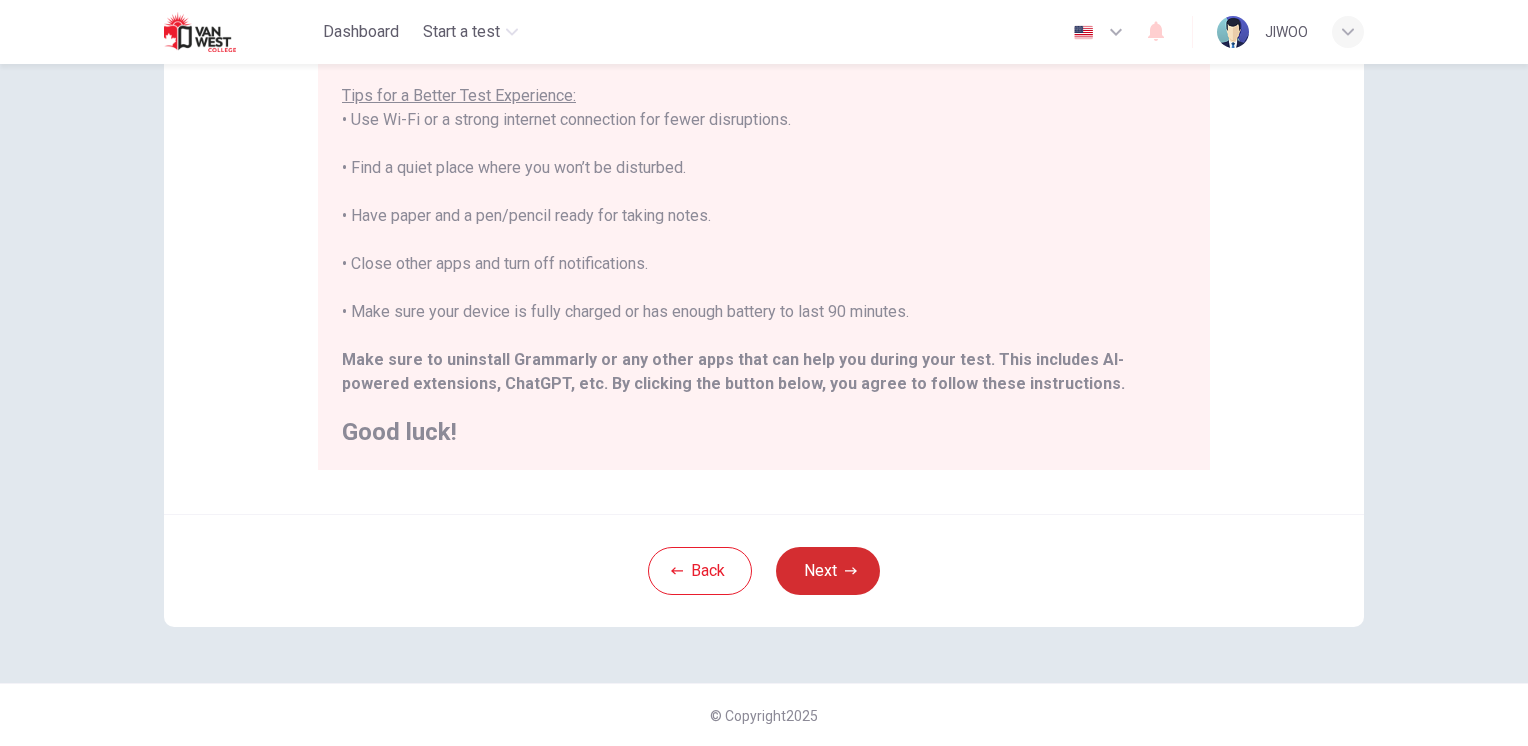 click on "Next" at bounding box center [828, 571] 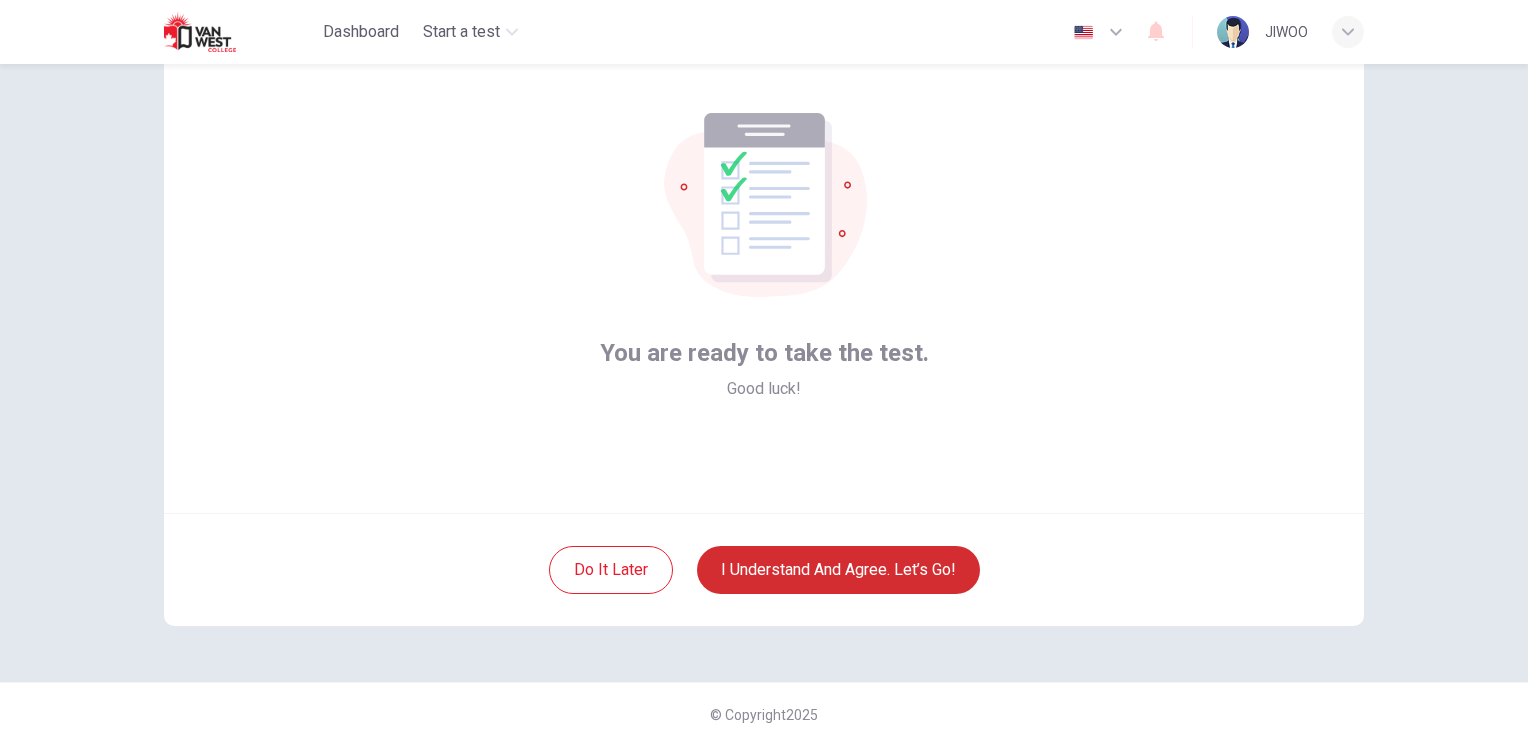 scroll, scrollTop: 86, scrollLeft: 0, axis: vertical 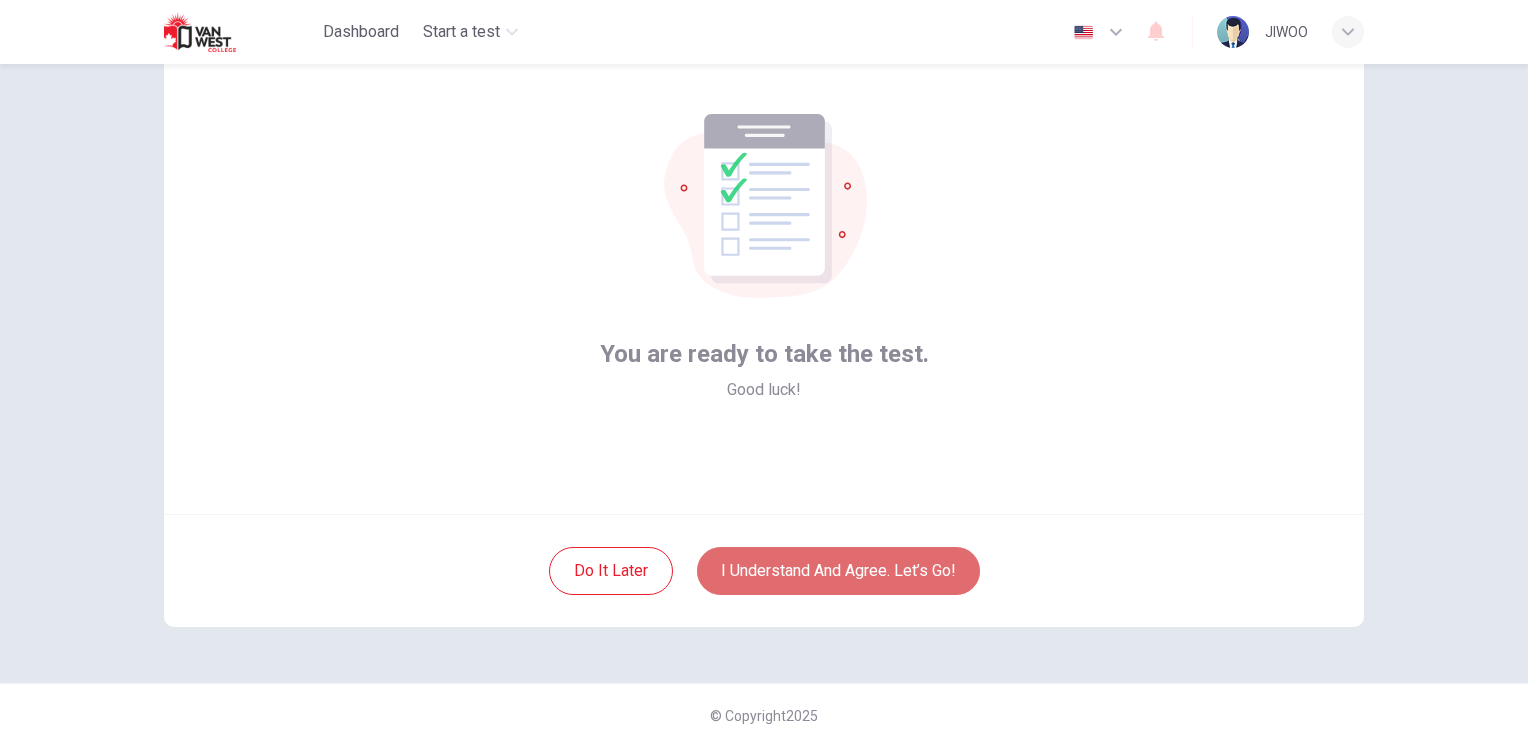 click on "I understand and agree. Let’s go!" at bounding box center (838, 571) 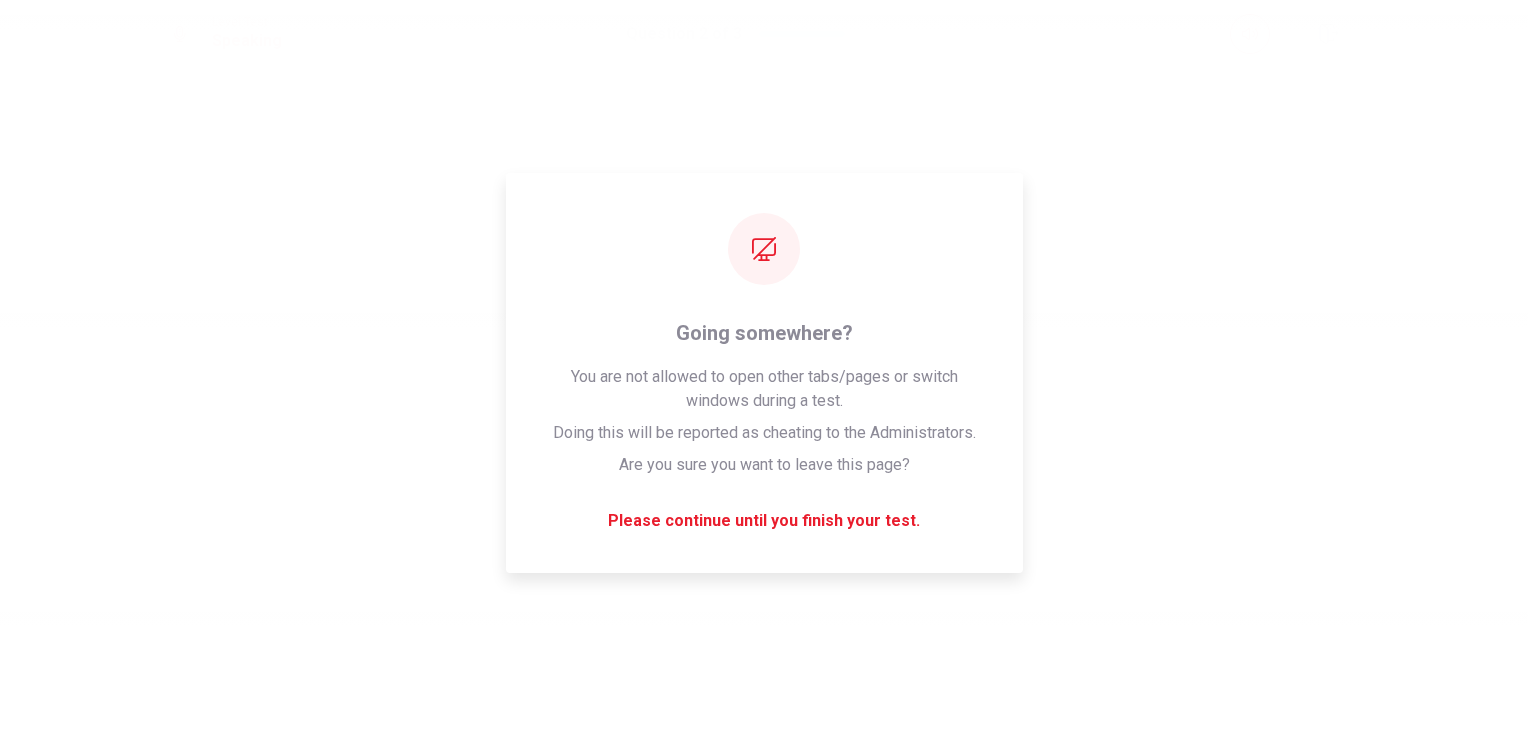 click on "Please wait... 0%" at bounding box center [764, 373] 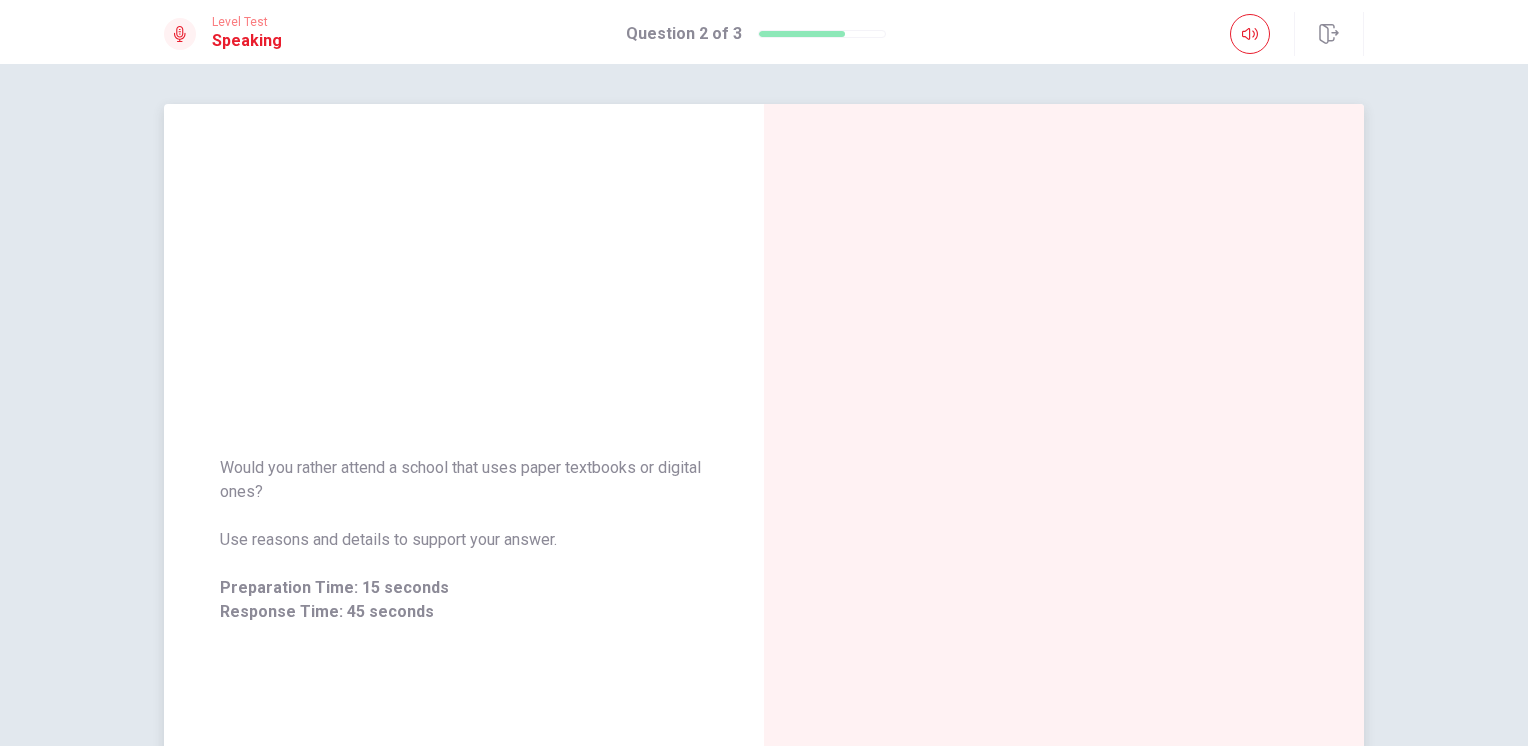 click at bounding box center (1064, 540) 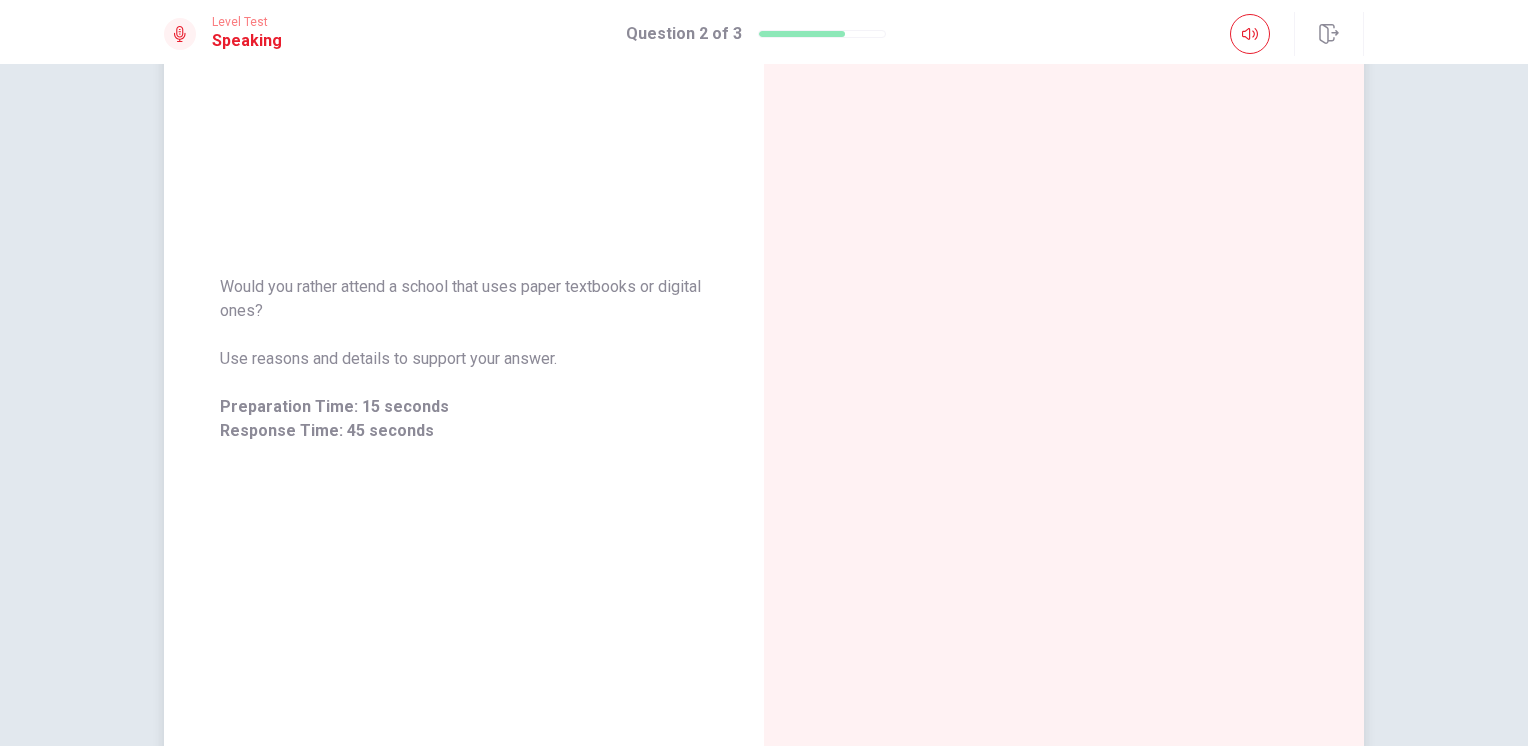 scroll, scrollTop: 33, scrollLeft: 0, axis: vertical 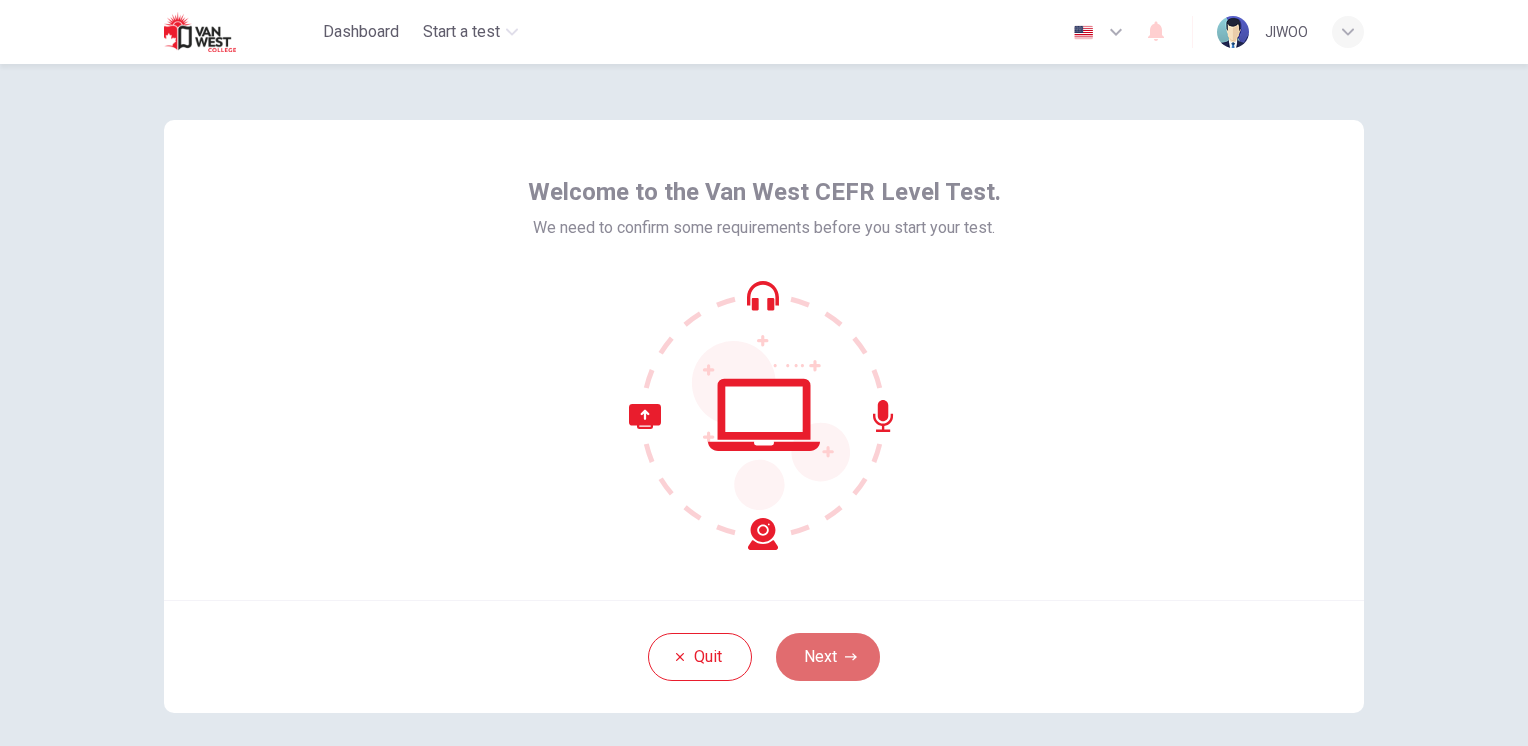 click on "Next" at bounding box center (828, 657) 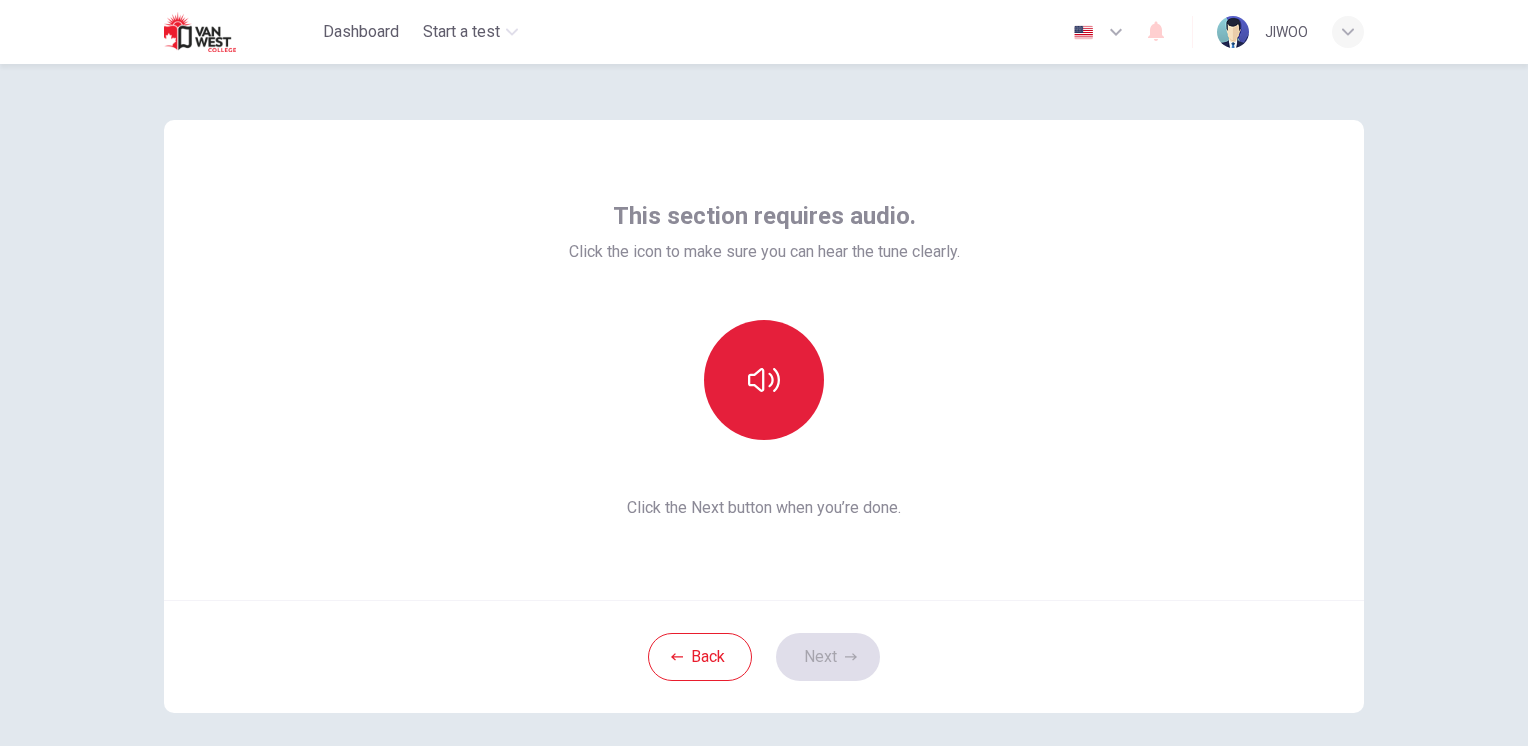 click at bounding box center (764, 380) 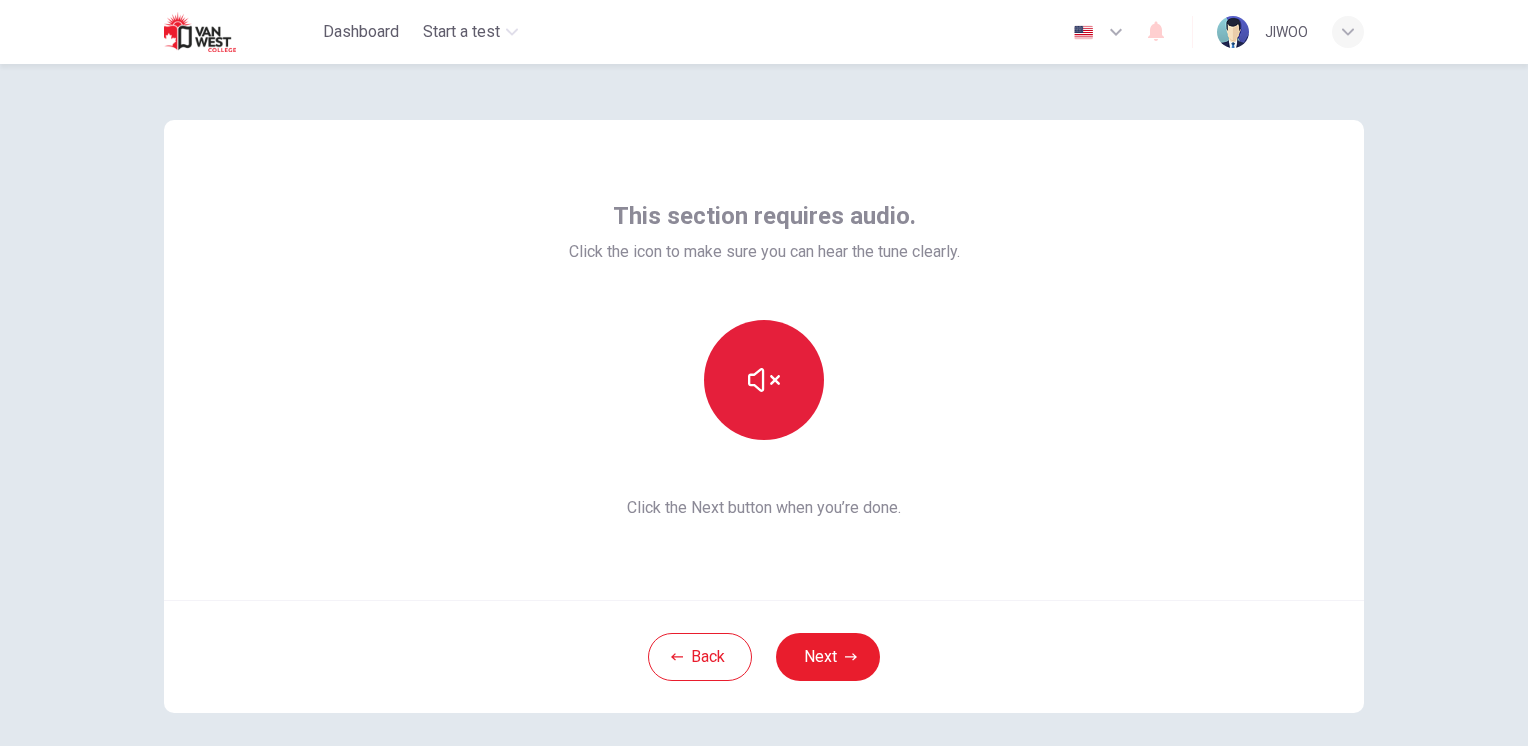 click at bounding box center [764, 380] 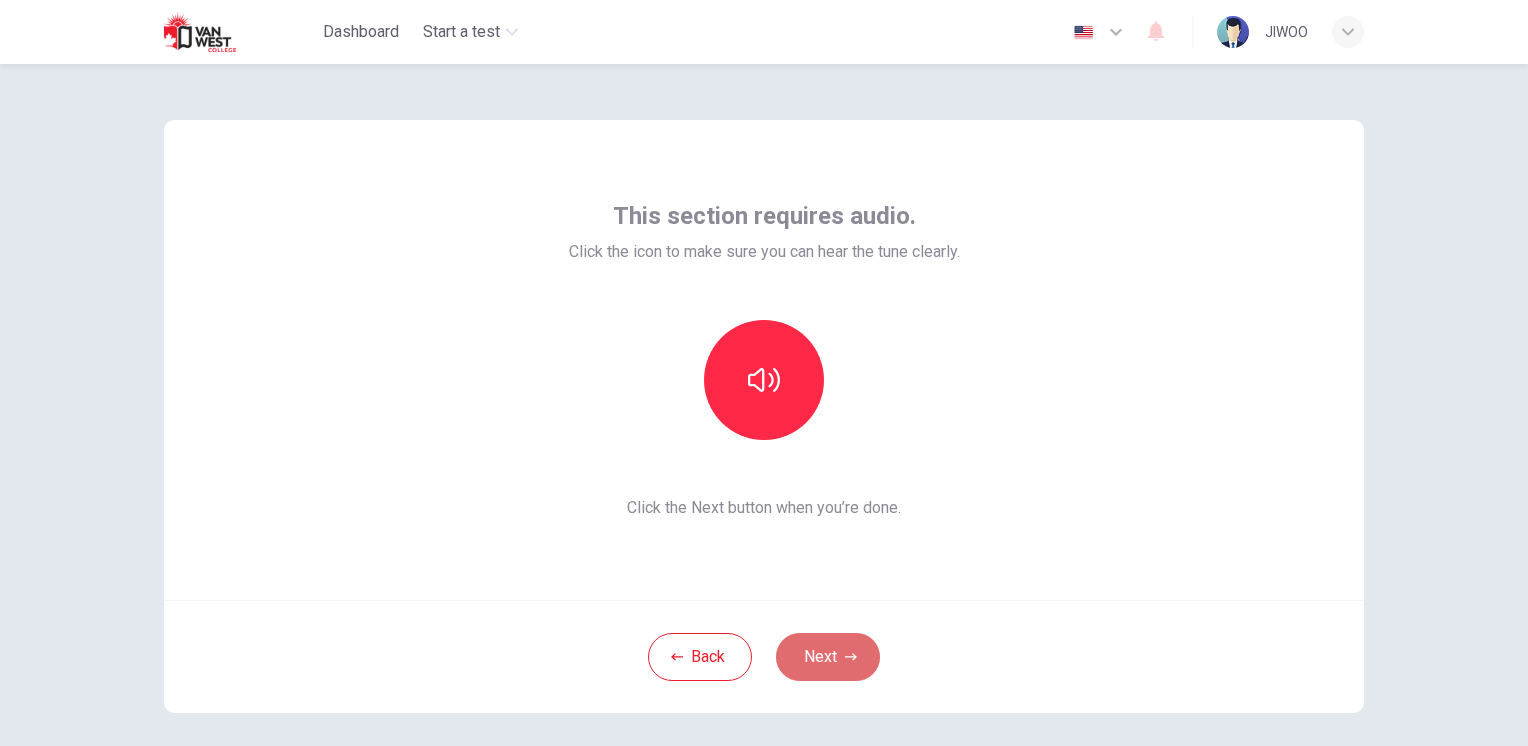 click on "Next" at bounding box center [828, 657] 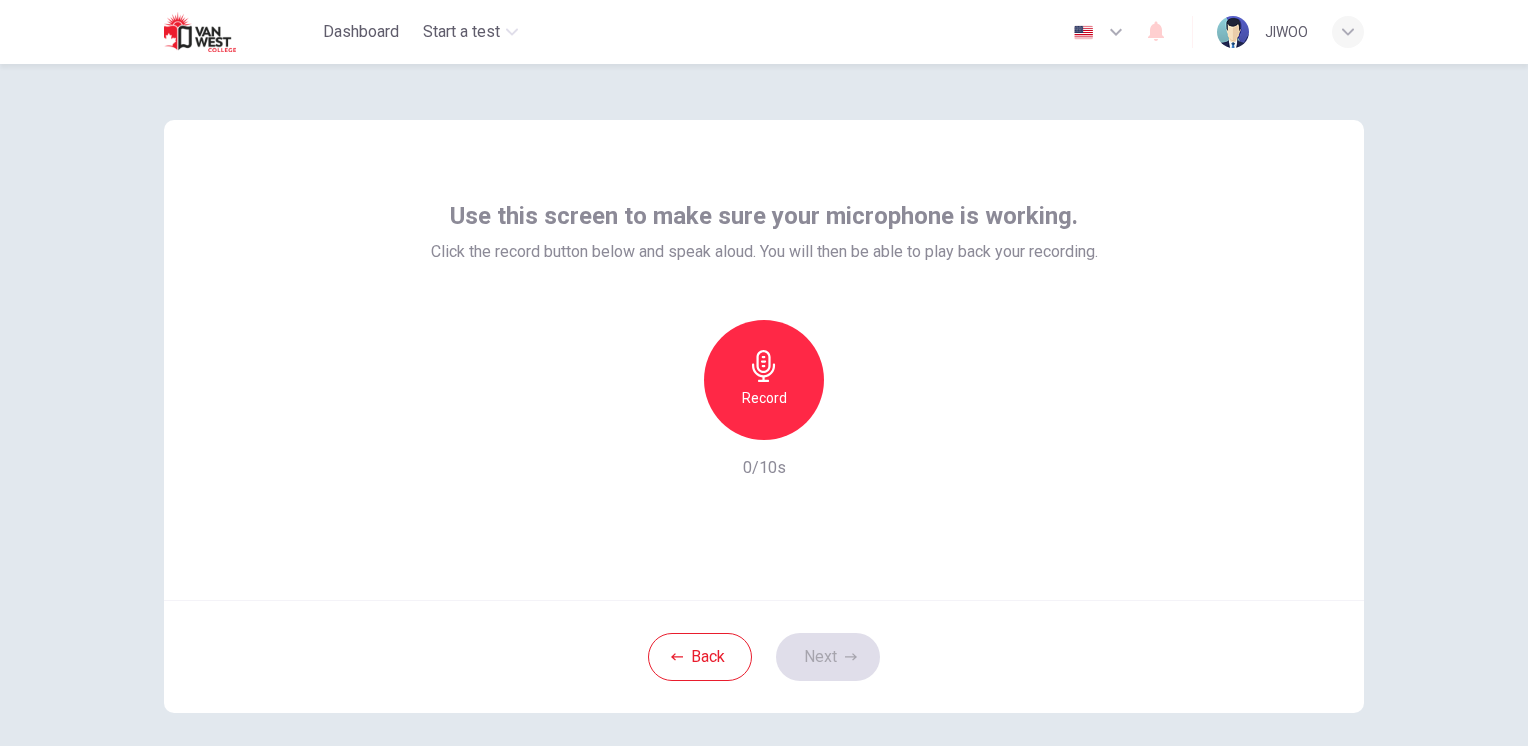 click on "Record" at bounding box center (764, 398) 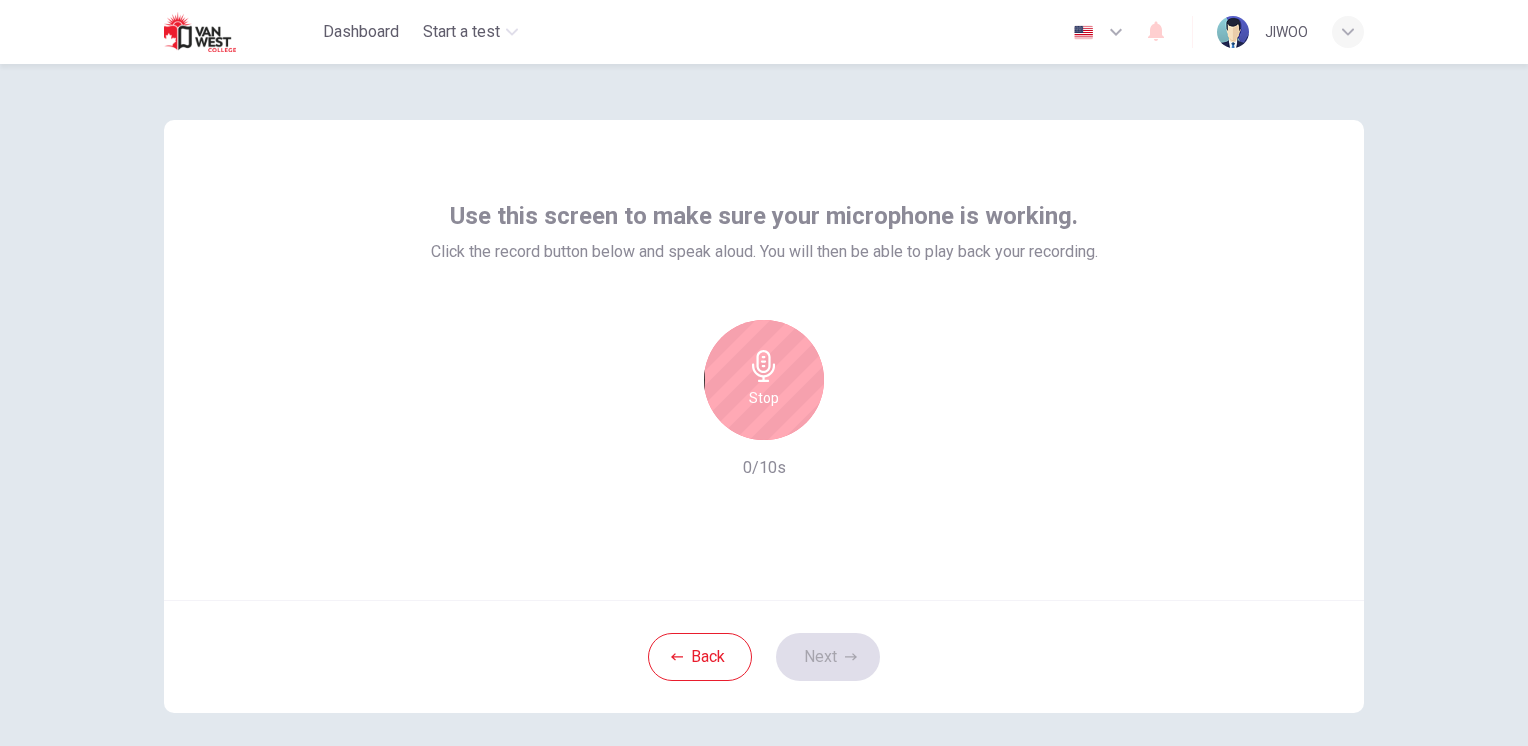 click on "Stop" at bounding box center [764, 398] 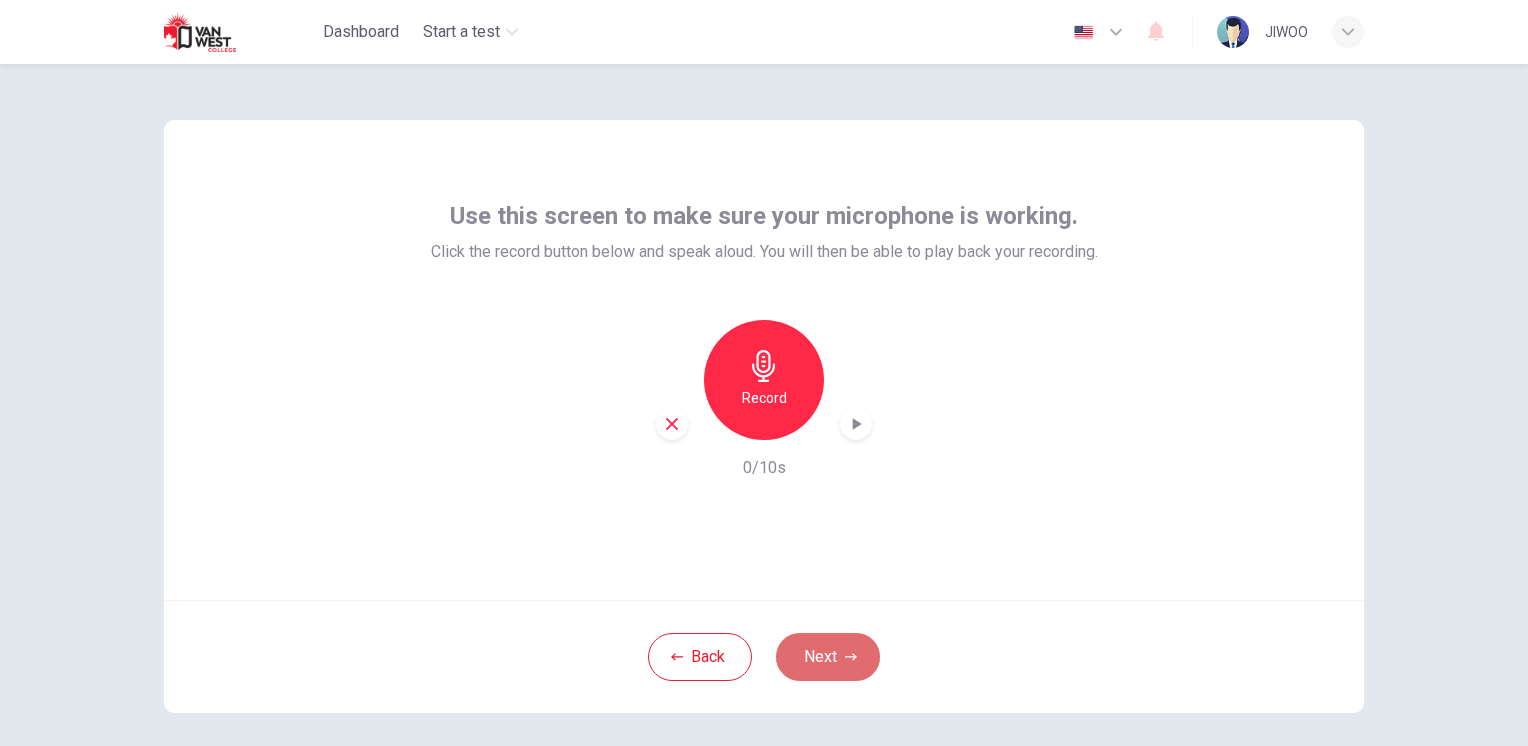 click 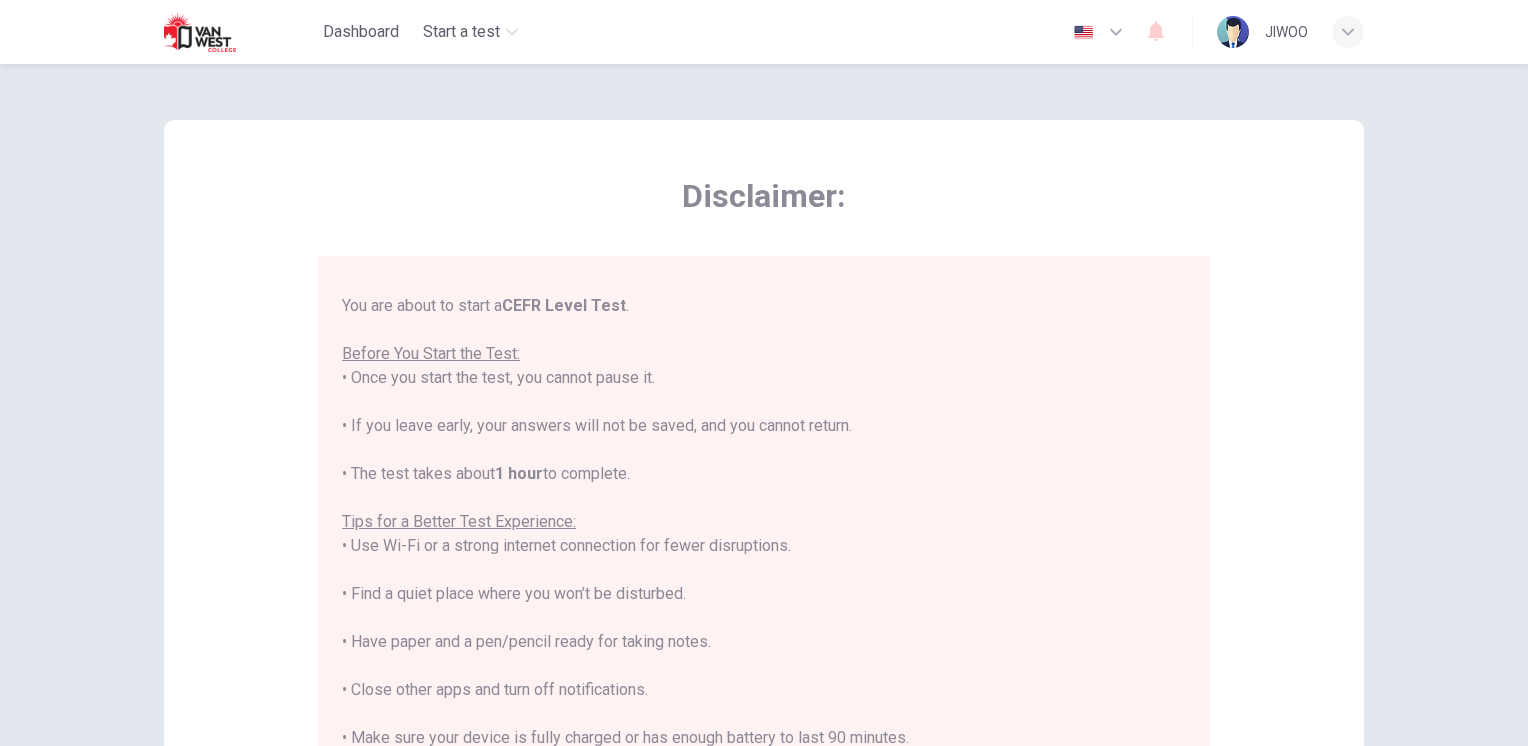 scroll, scrollTop: 191, scrollLeft: 0, axis: vertical 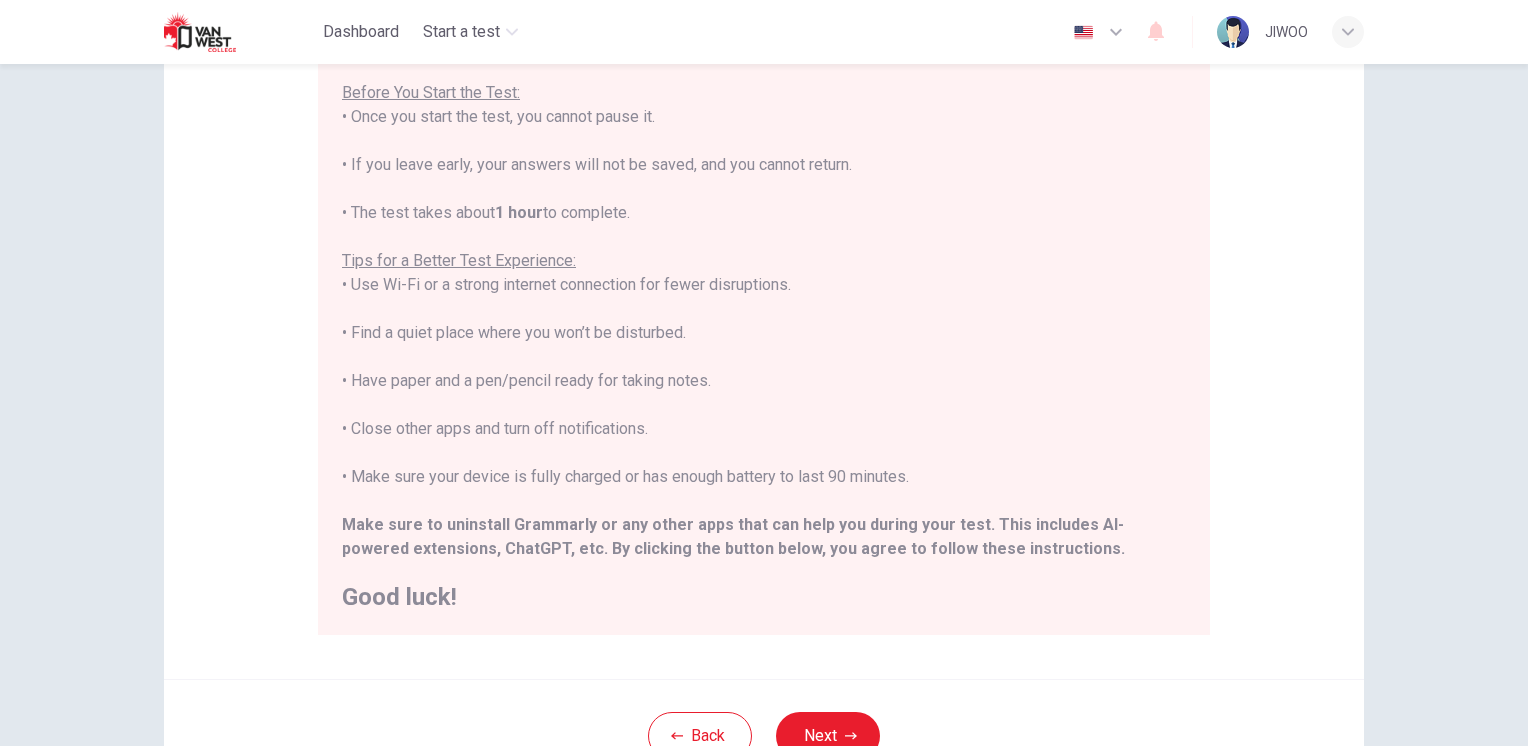 drag, startPoint x: 1418, startPoint y: 535, endPoint x: 1258, endPoint y: 590, distance: 169.18924 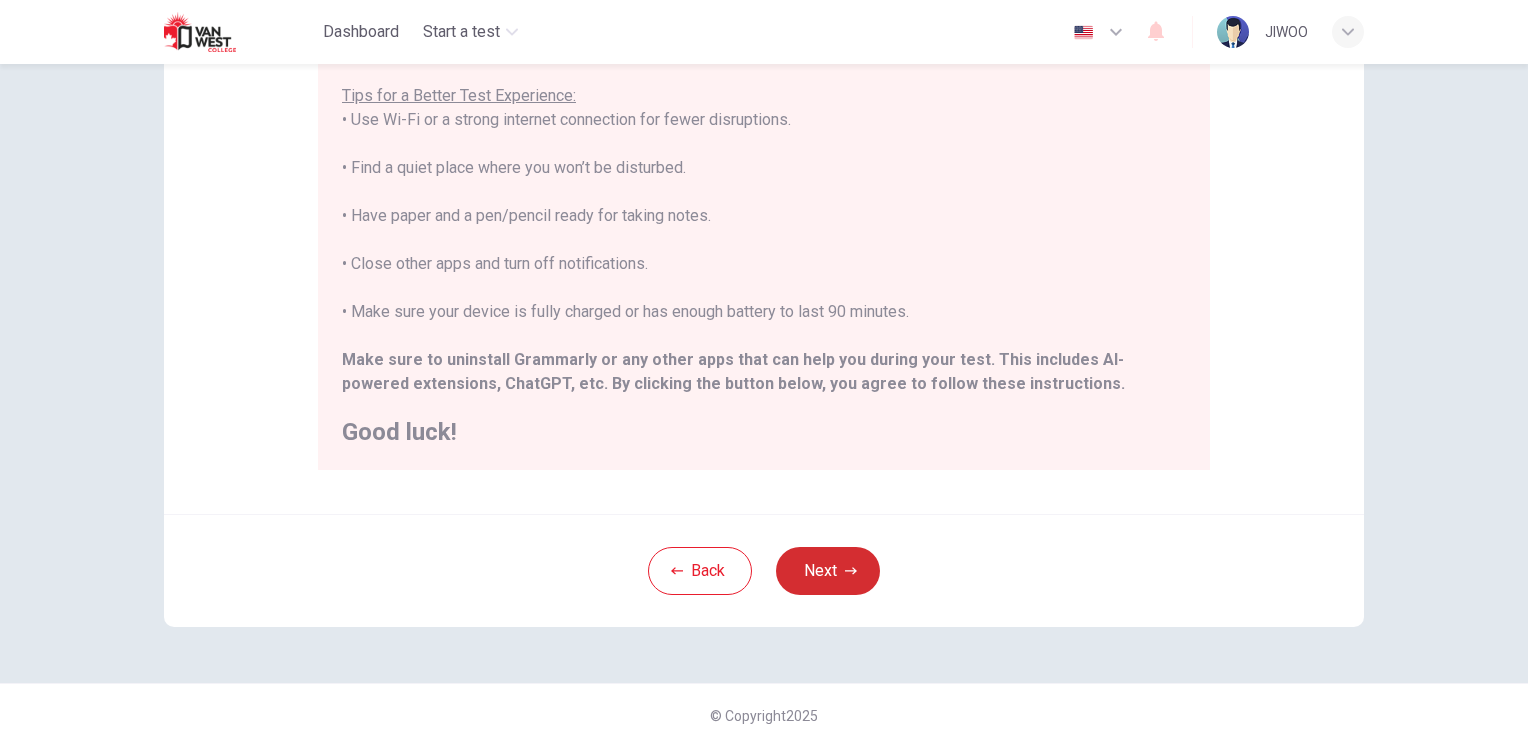 click 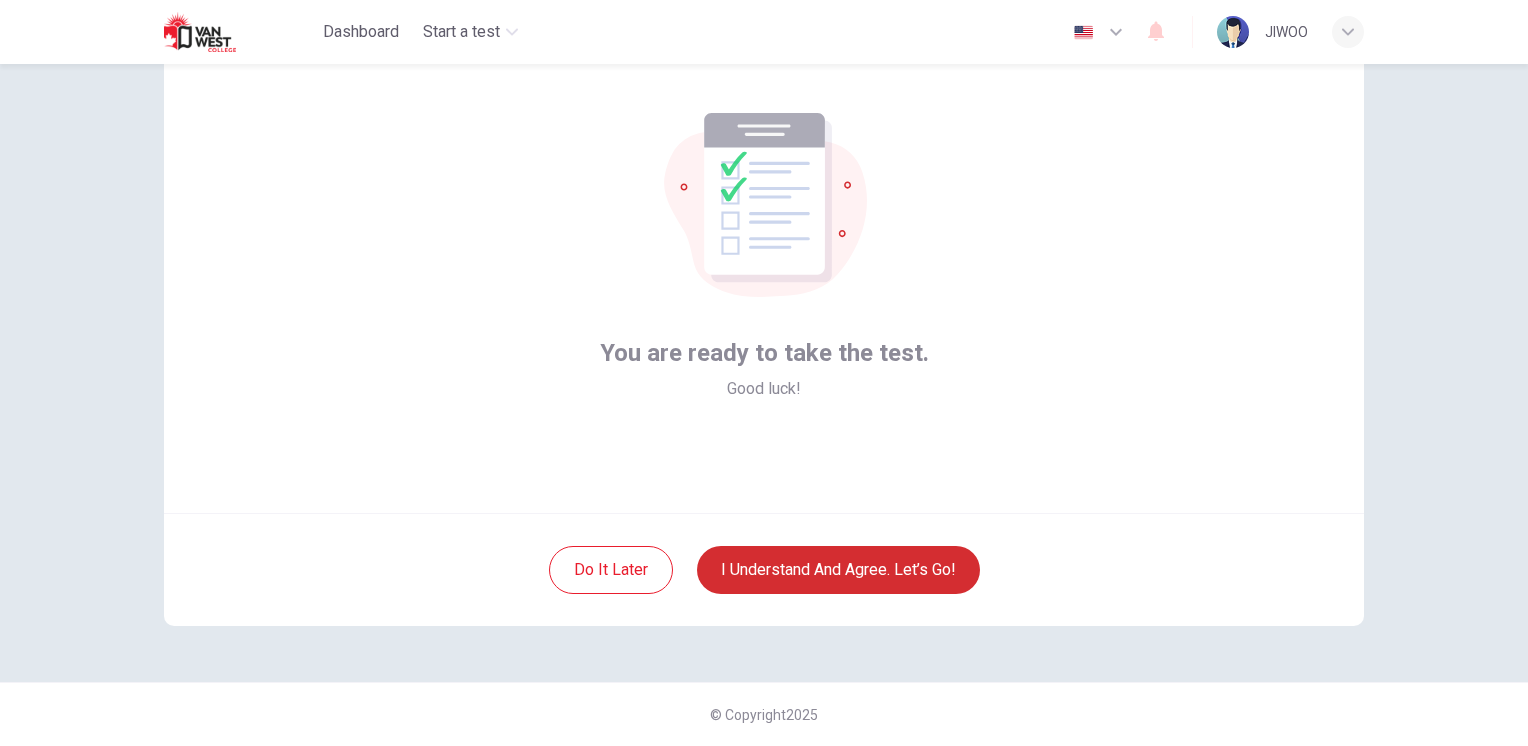 scroll, scrollTop: 86, scrollLeft: 0, axis: vertical 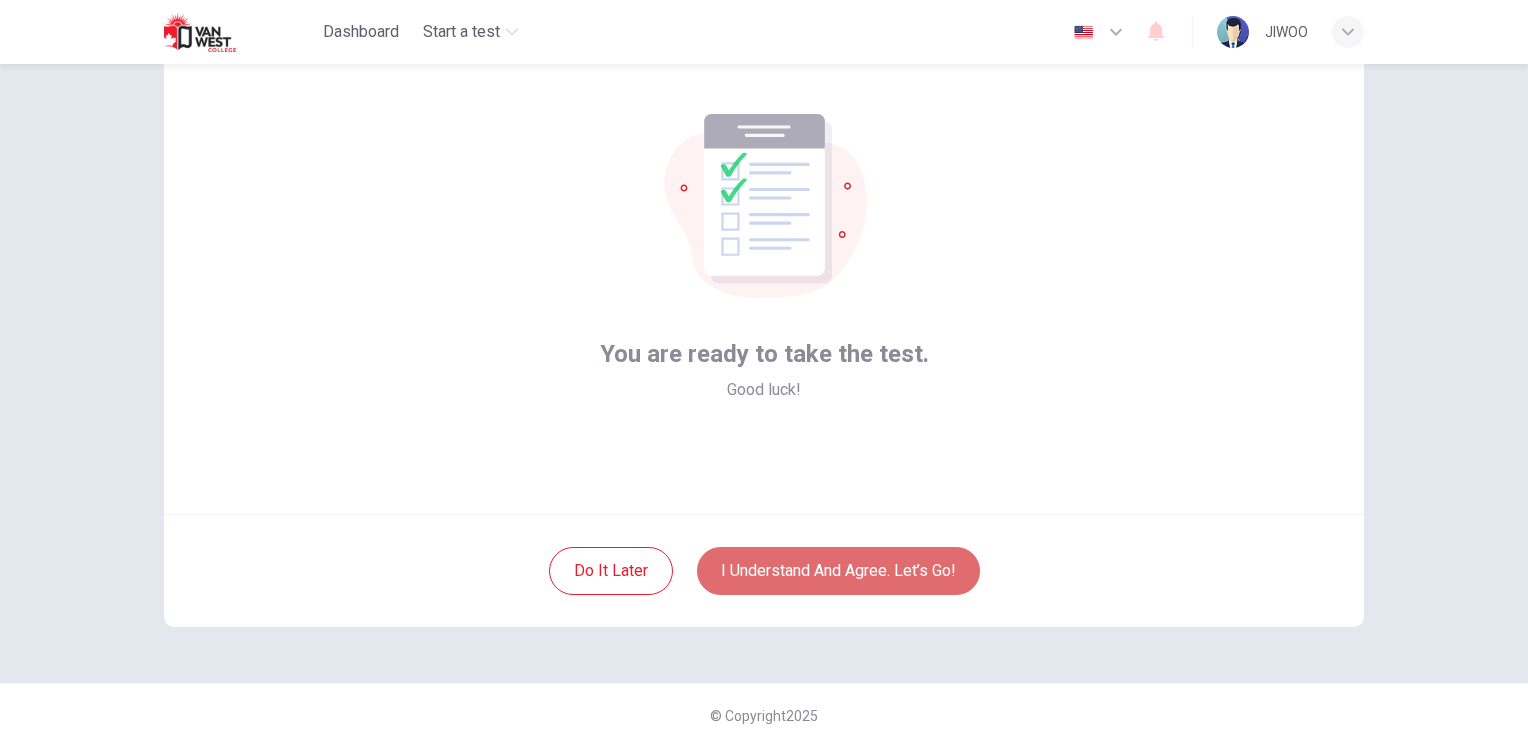 click on "I understand and agree. Let’s go!" at bounding box center [838, 571] 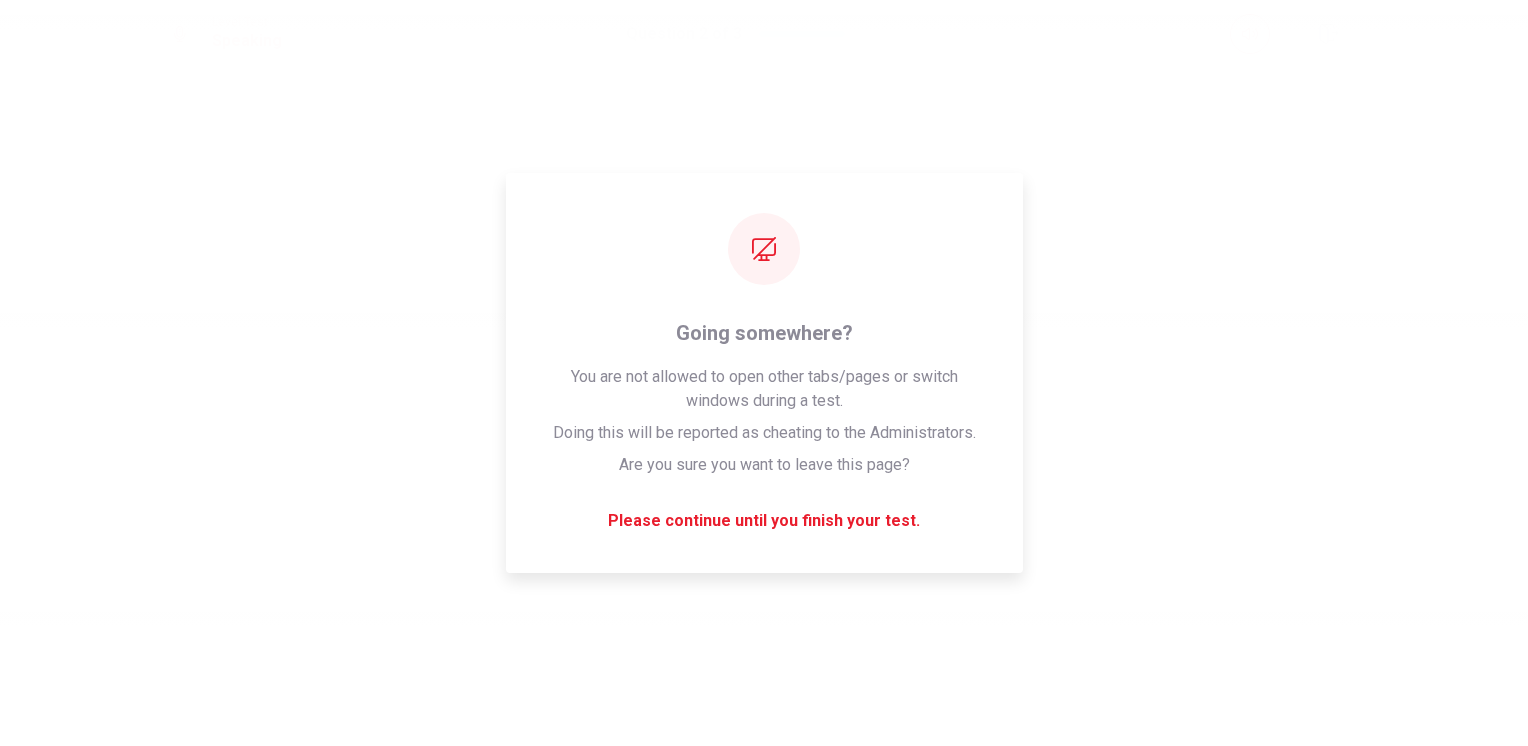 drag, startPoint x: 812, startPoint y: 401, endPoint x: 1454, endPoint y: 336, distance: 645.2821 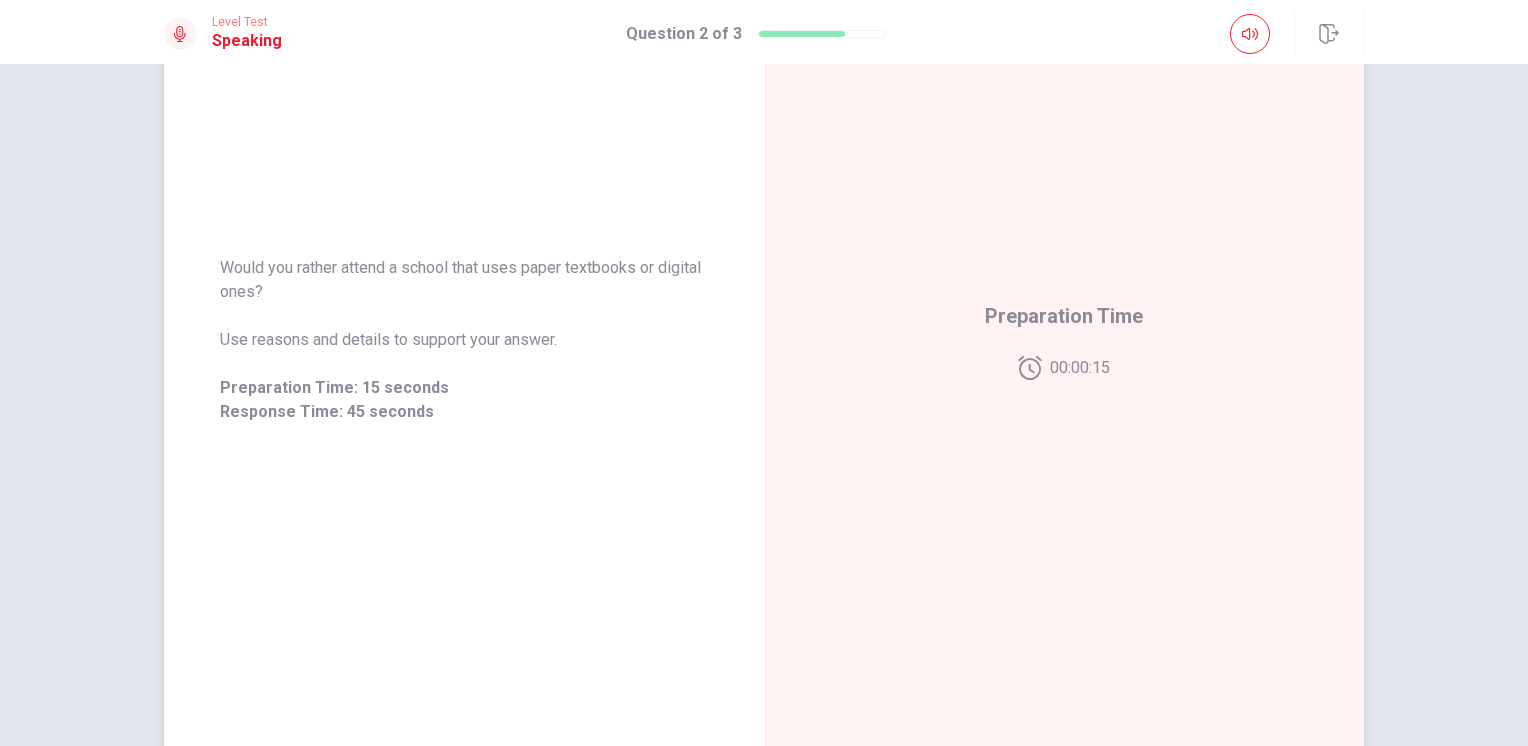 scroll, scrollTop: 200, scrollLeft: 0, axis: vertical 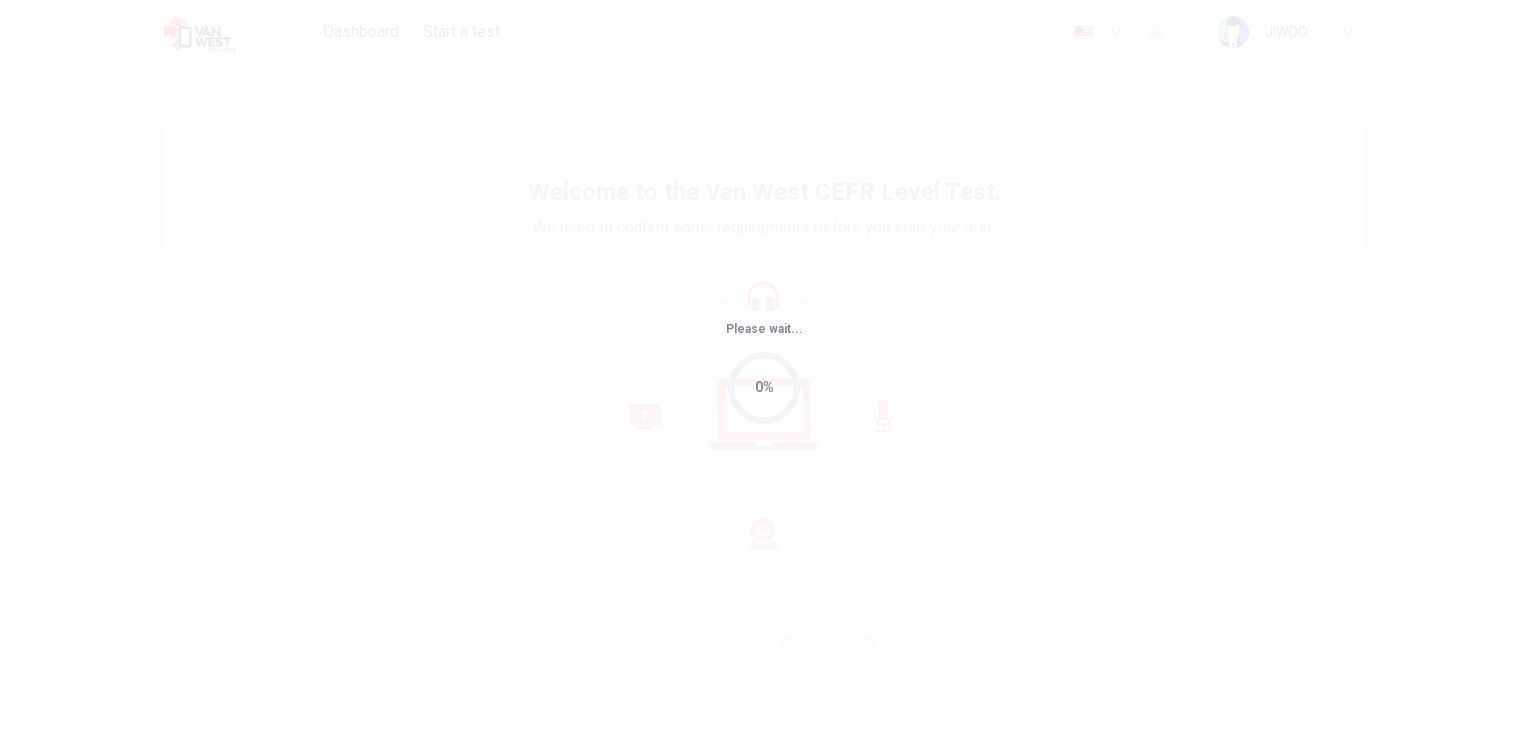 click on "Please wait... 0%" at bounding box center (764, 373) 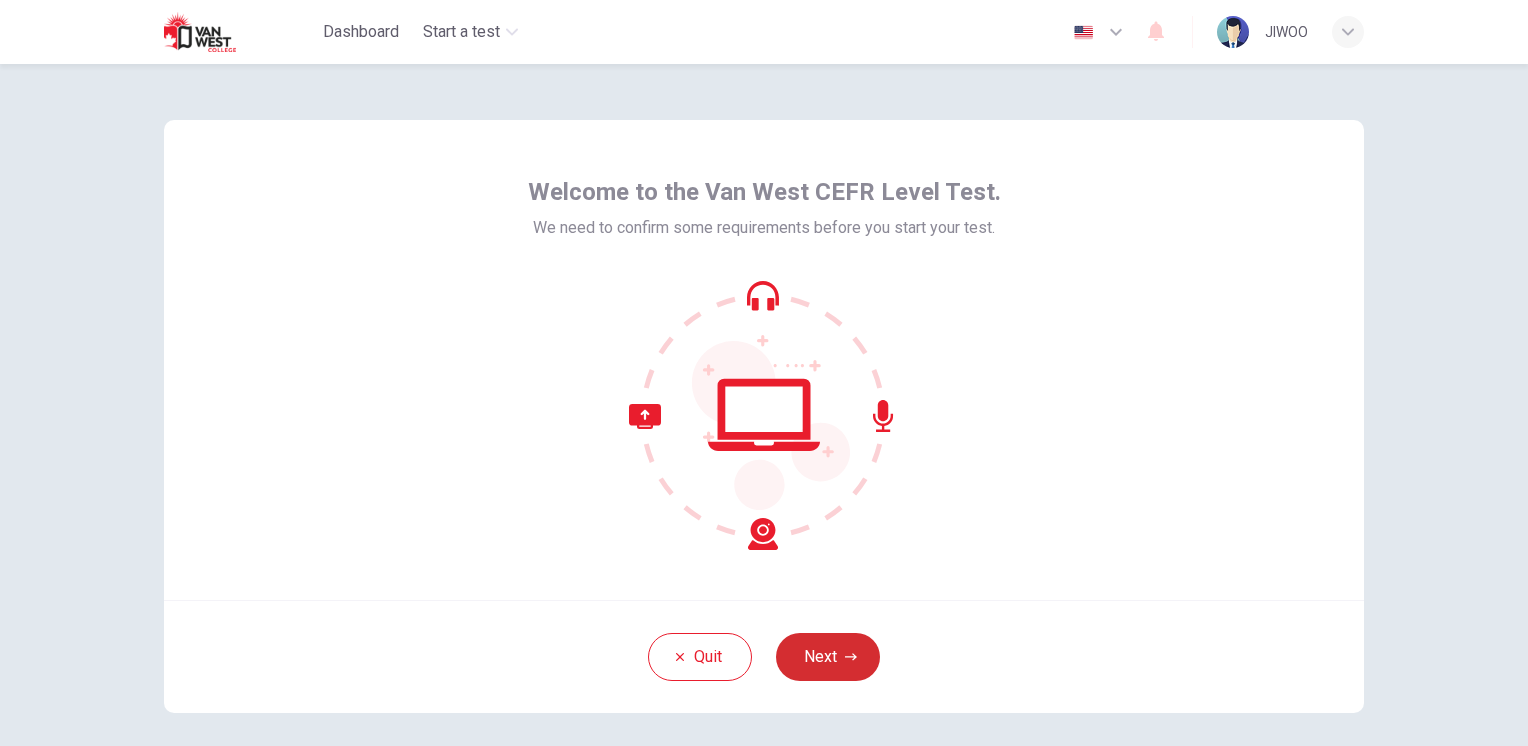 click on "Next" at bounding box center [828, 657] 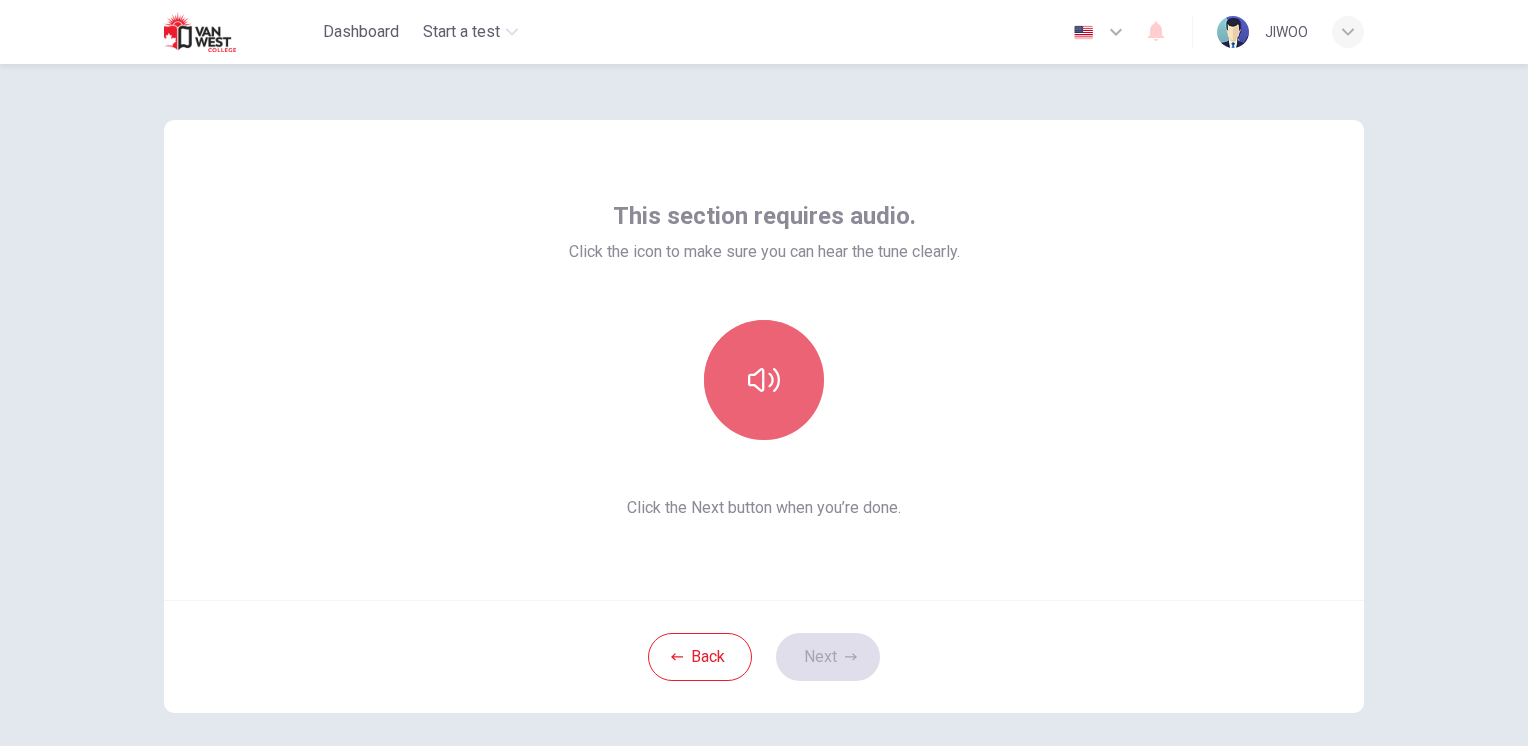 click at bounding box center [764, 380] 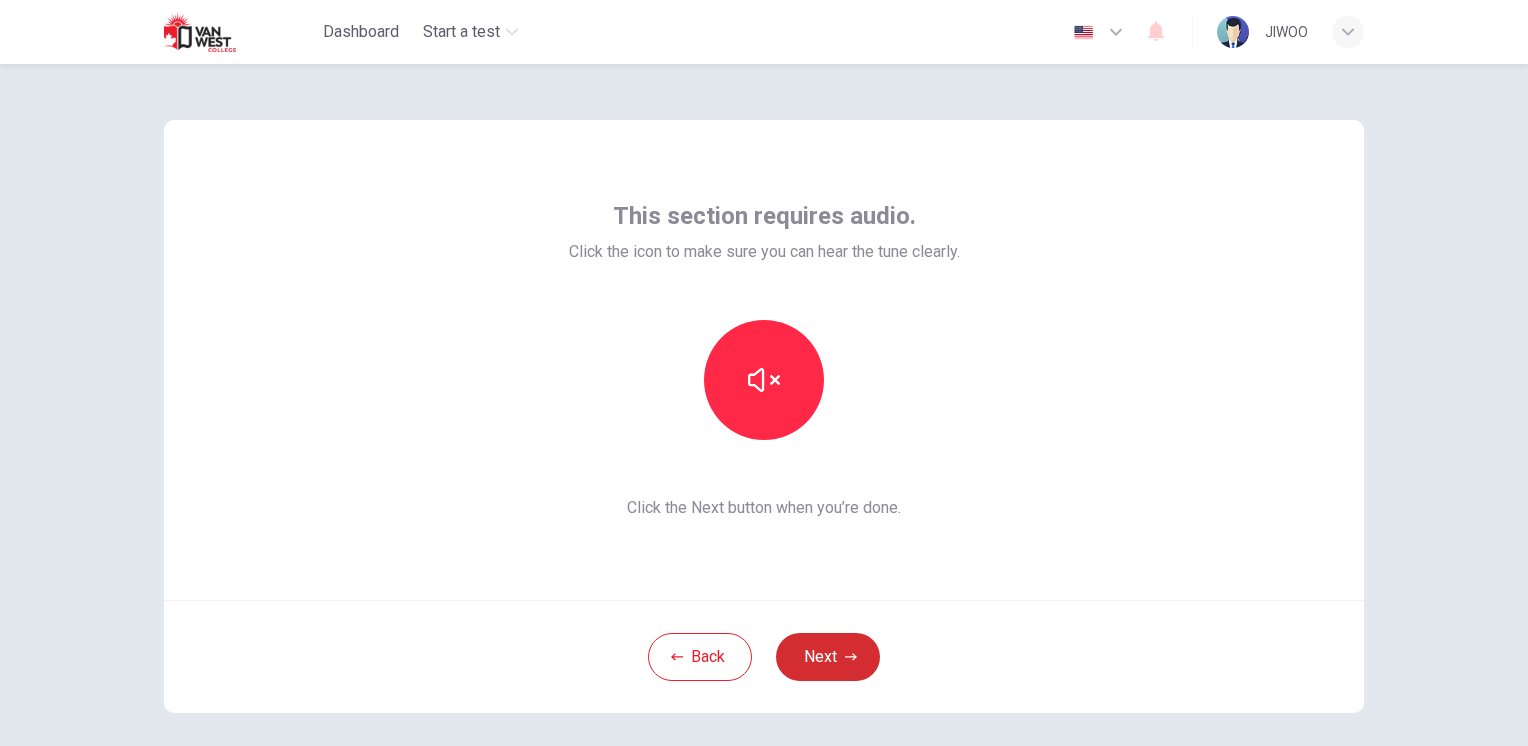 click on "Next" at bounding box center (828, 657) 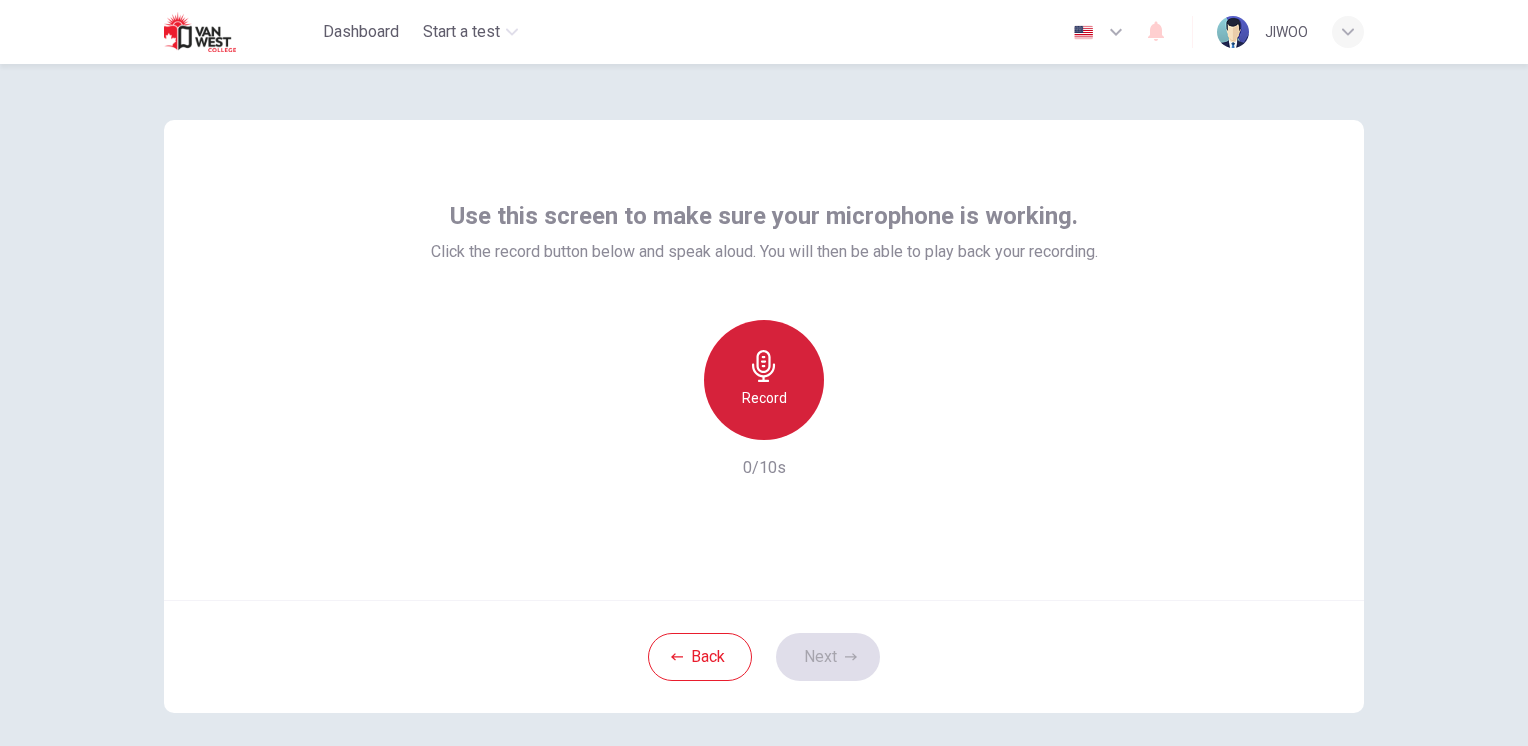 click on "Record" at bounding box center [764, 380] 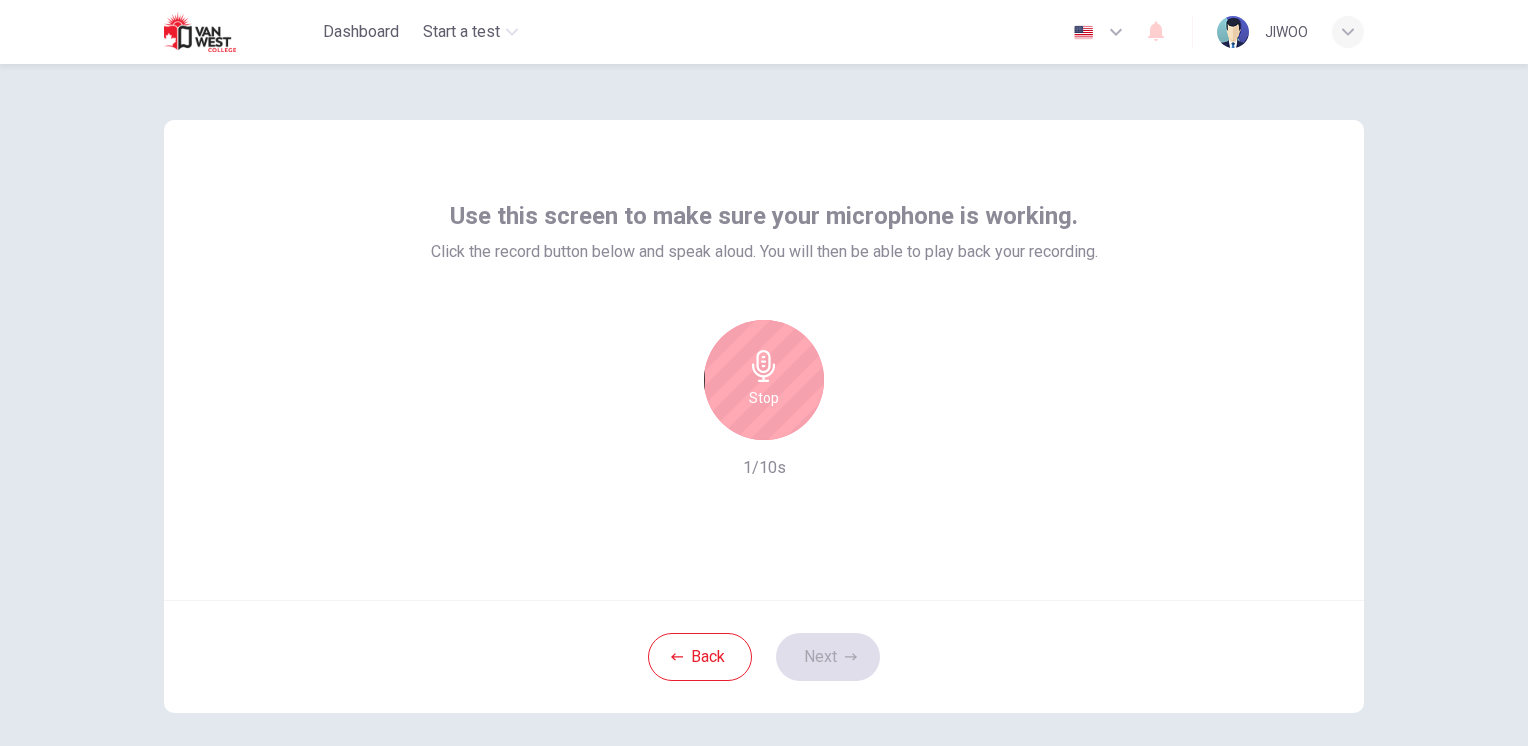 click on "Back Next" at bounding box center (764, 656) 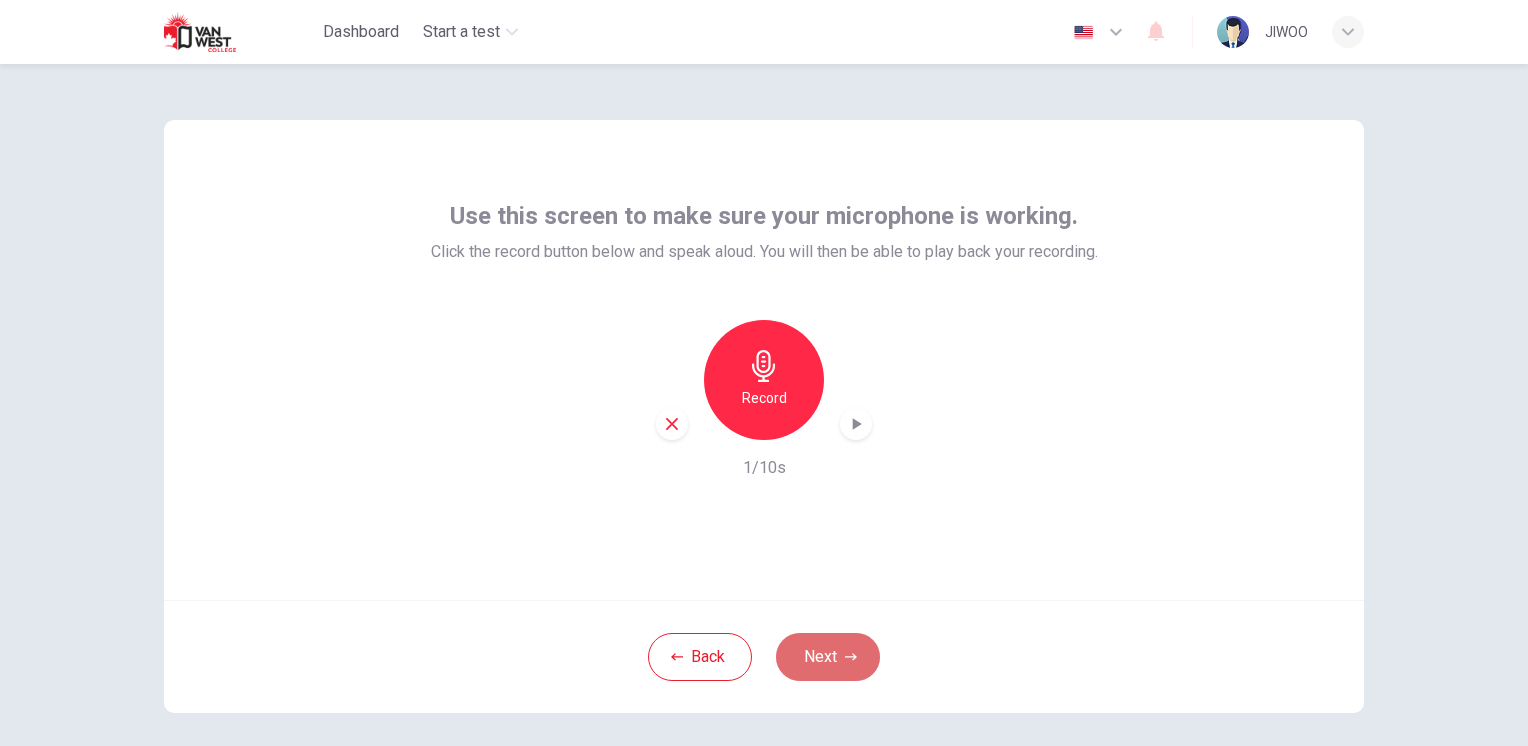 click on "Next" at bounding box center [828, 657] 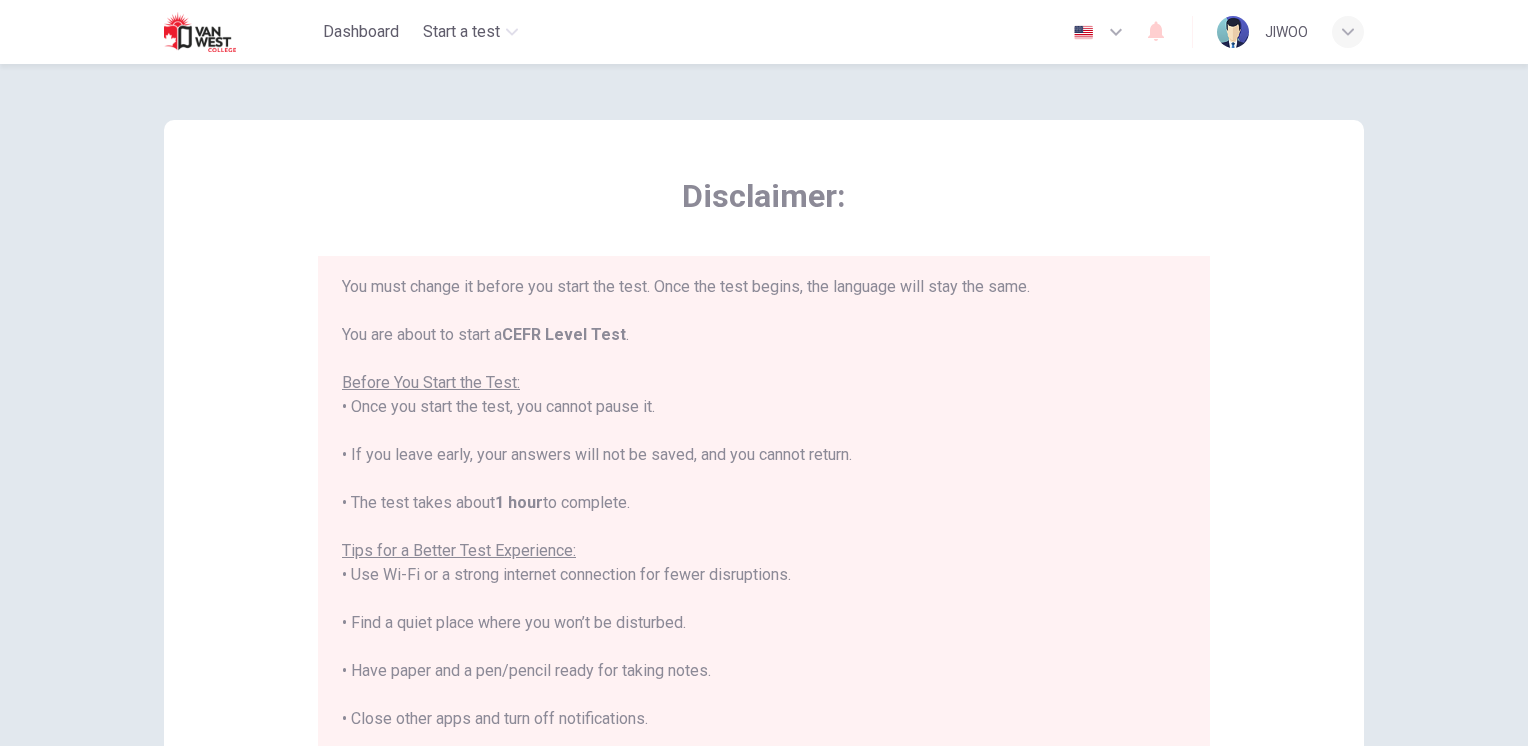 scroll, scrollTop: 191, scrollLeft: 0, axis: vertical 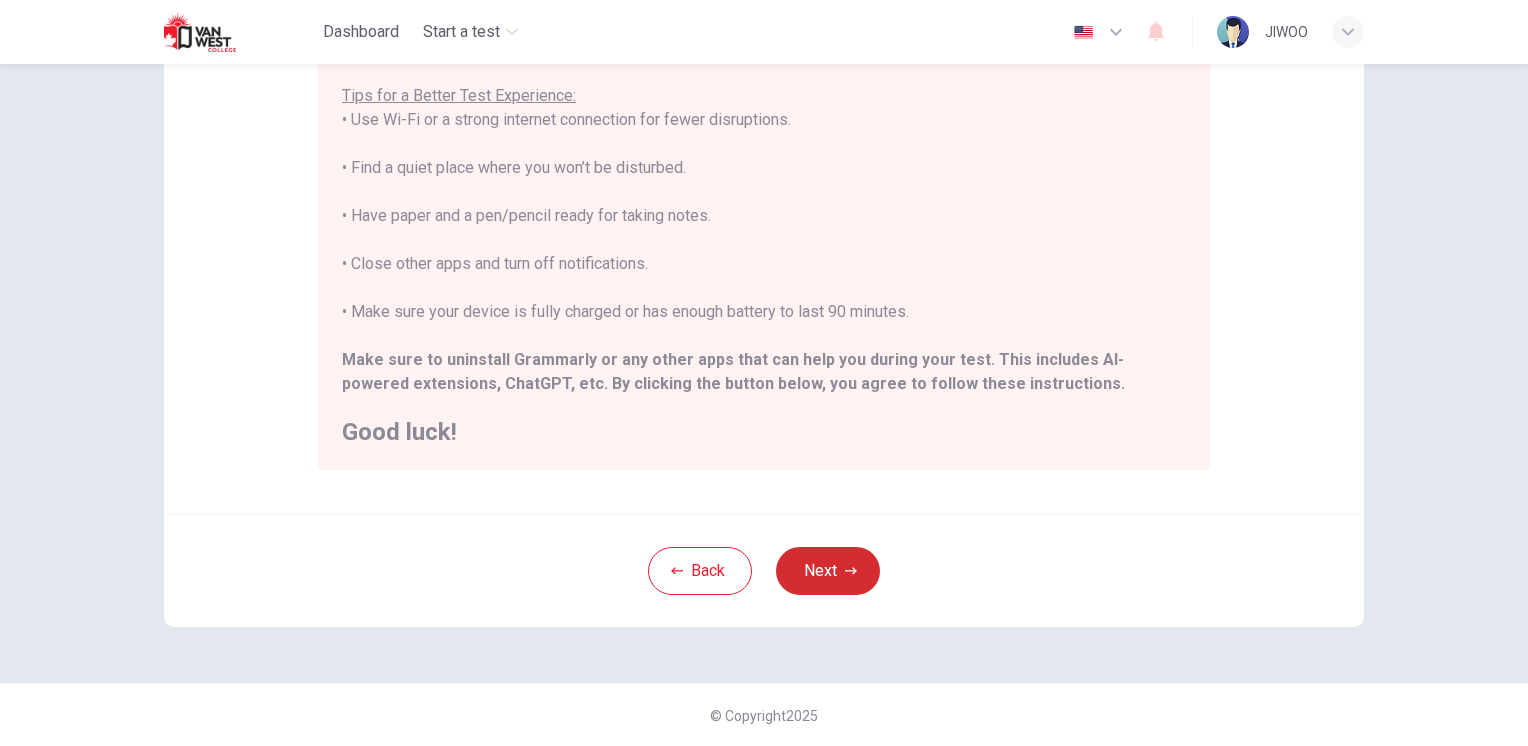 click on "Next" at bounding box center (828, 571) 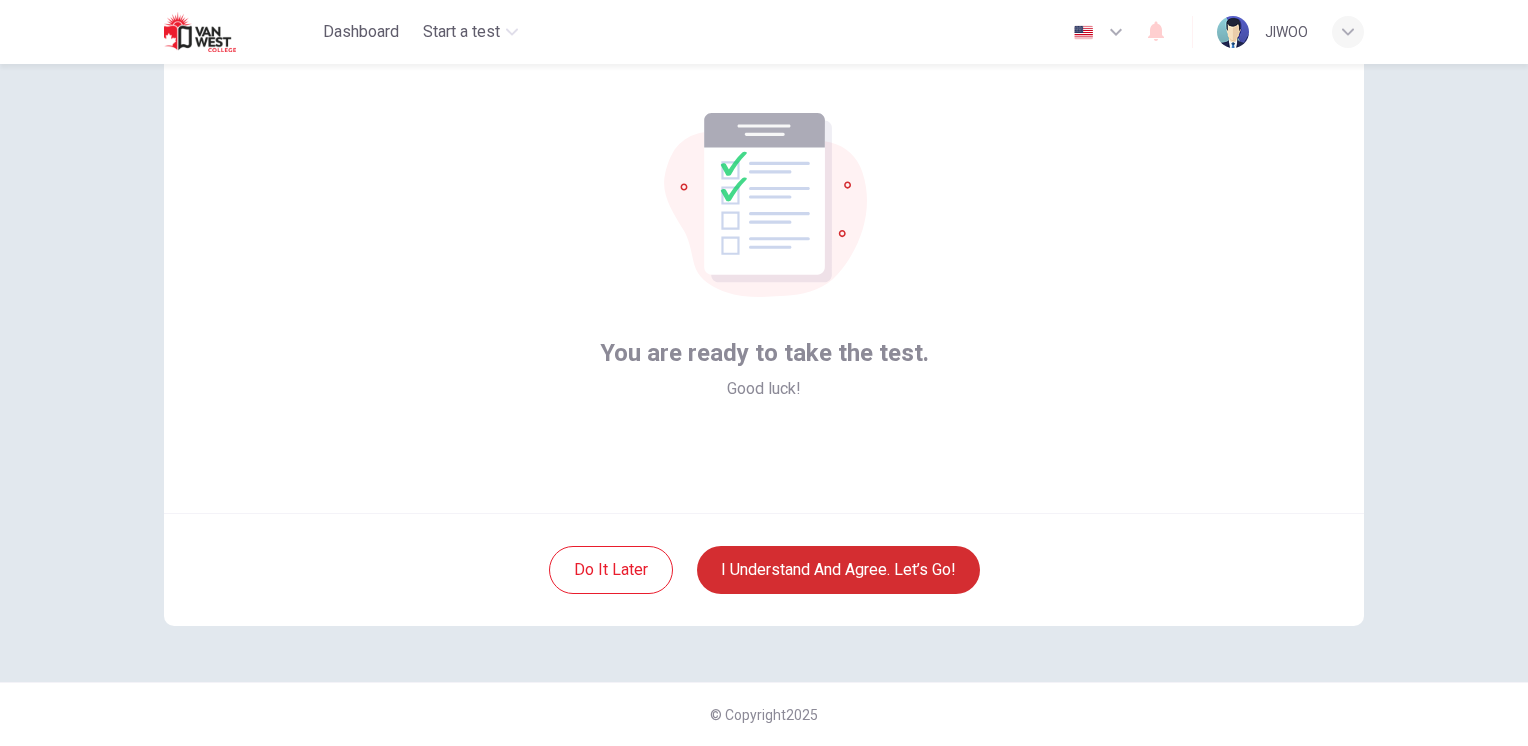 scroll, scrollTop: 86, scrollLeft: 0, axis: vertical 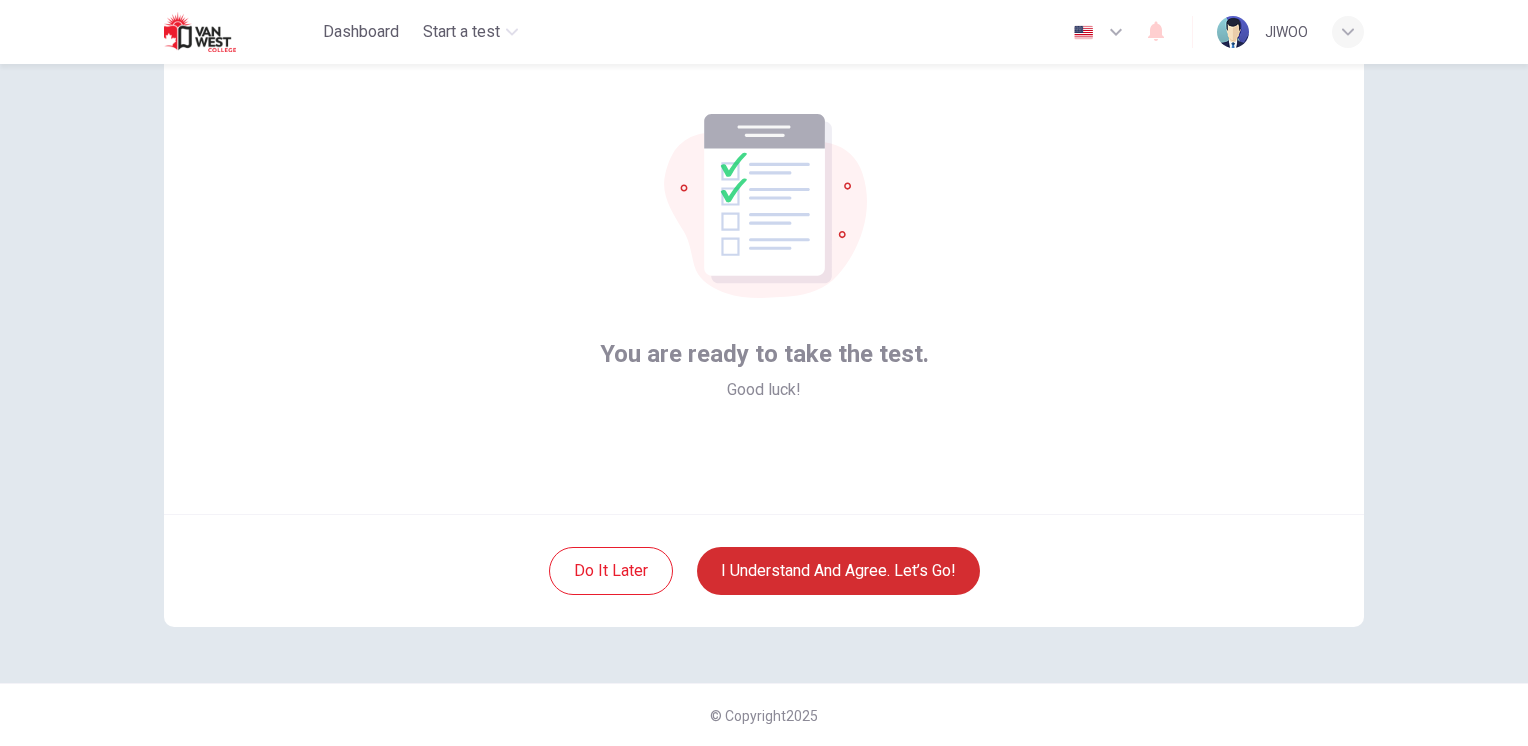 click on "I understand and agree. Let’s go!" at bounding box center [838, 571] 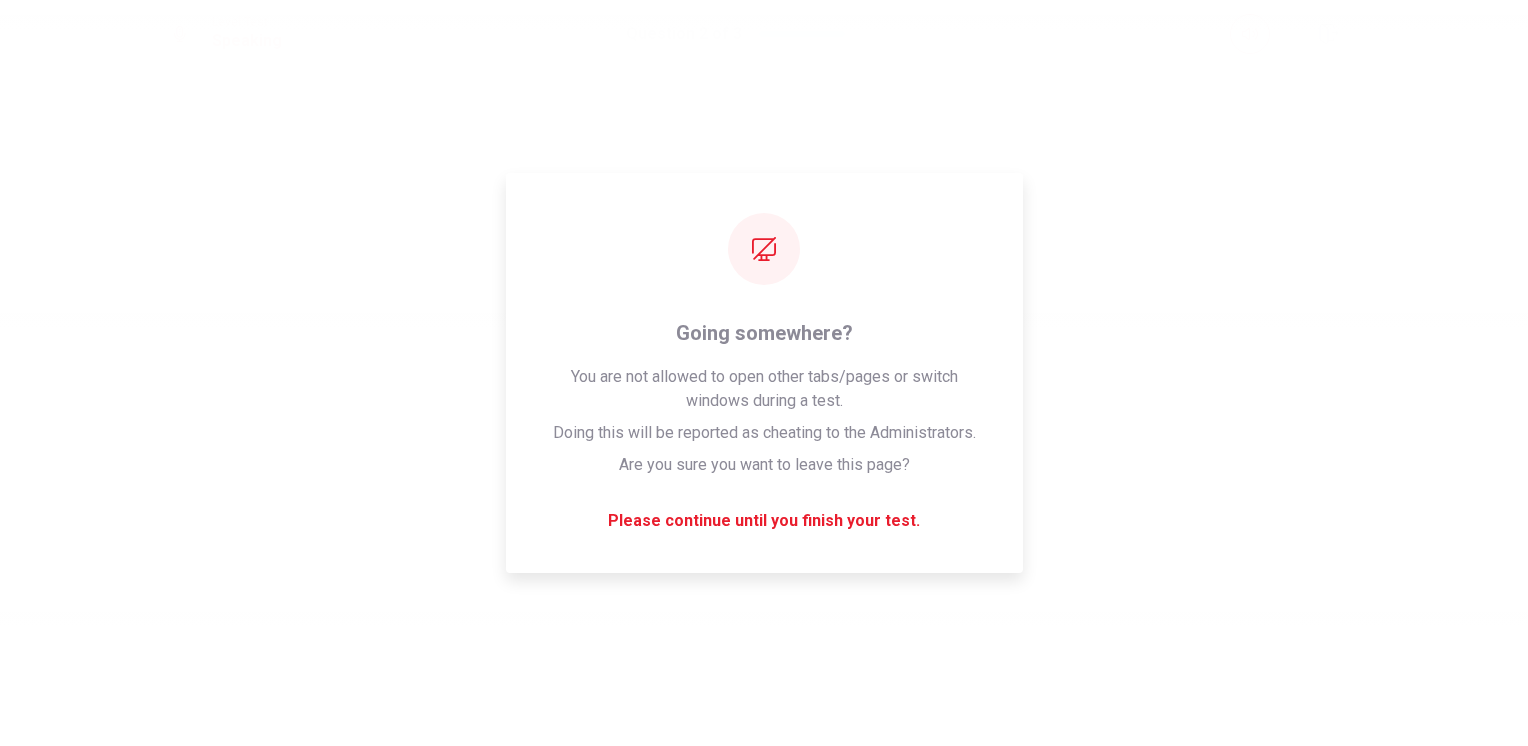 click on "Please wait... 100%" at bounding box center (764, 373) 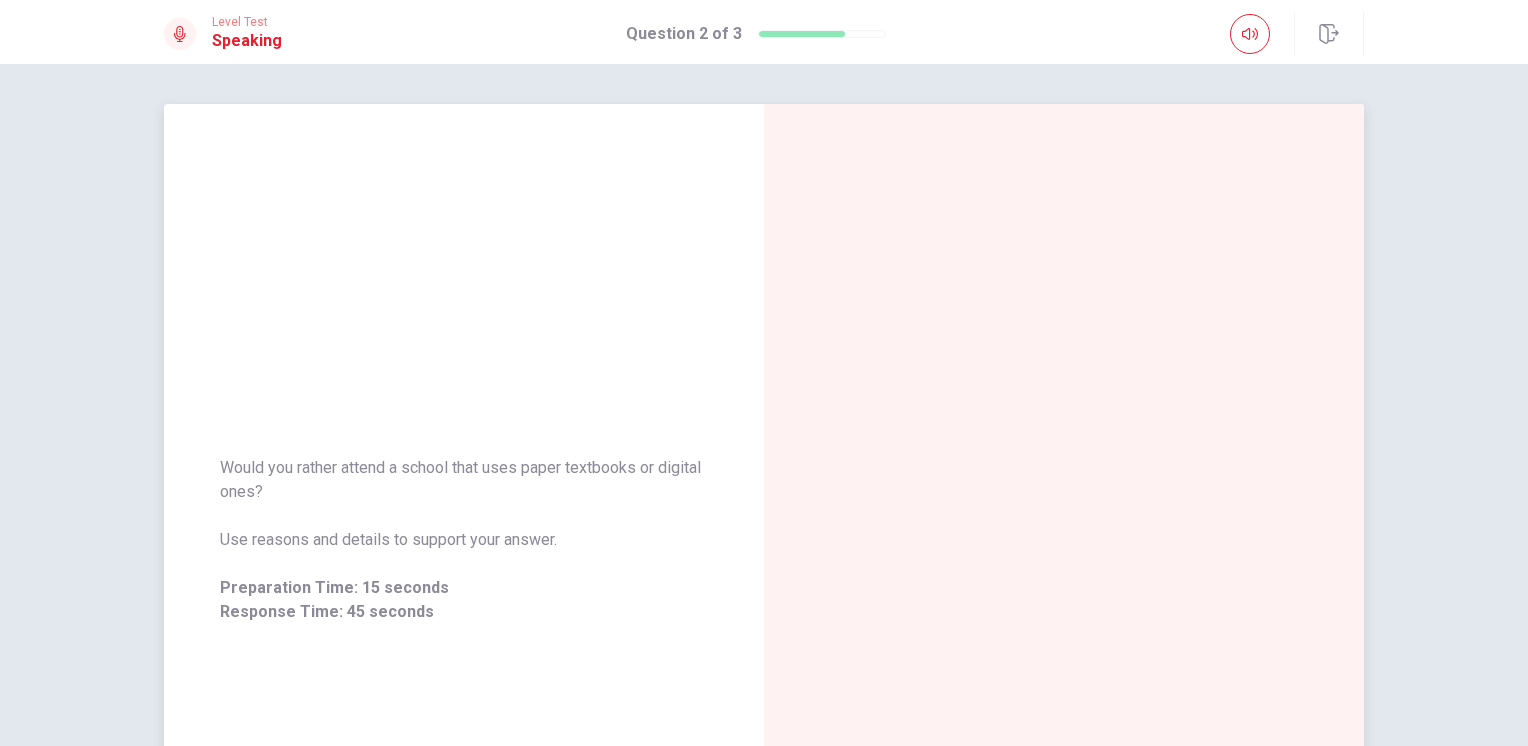 click at bounding box center [1064, 540] 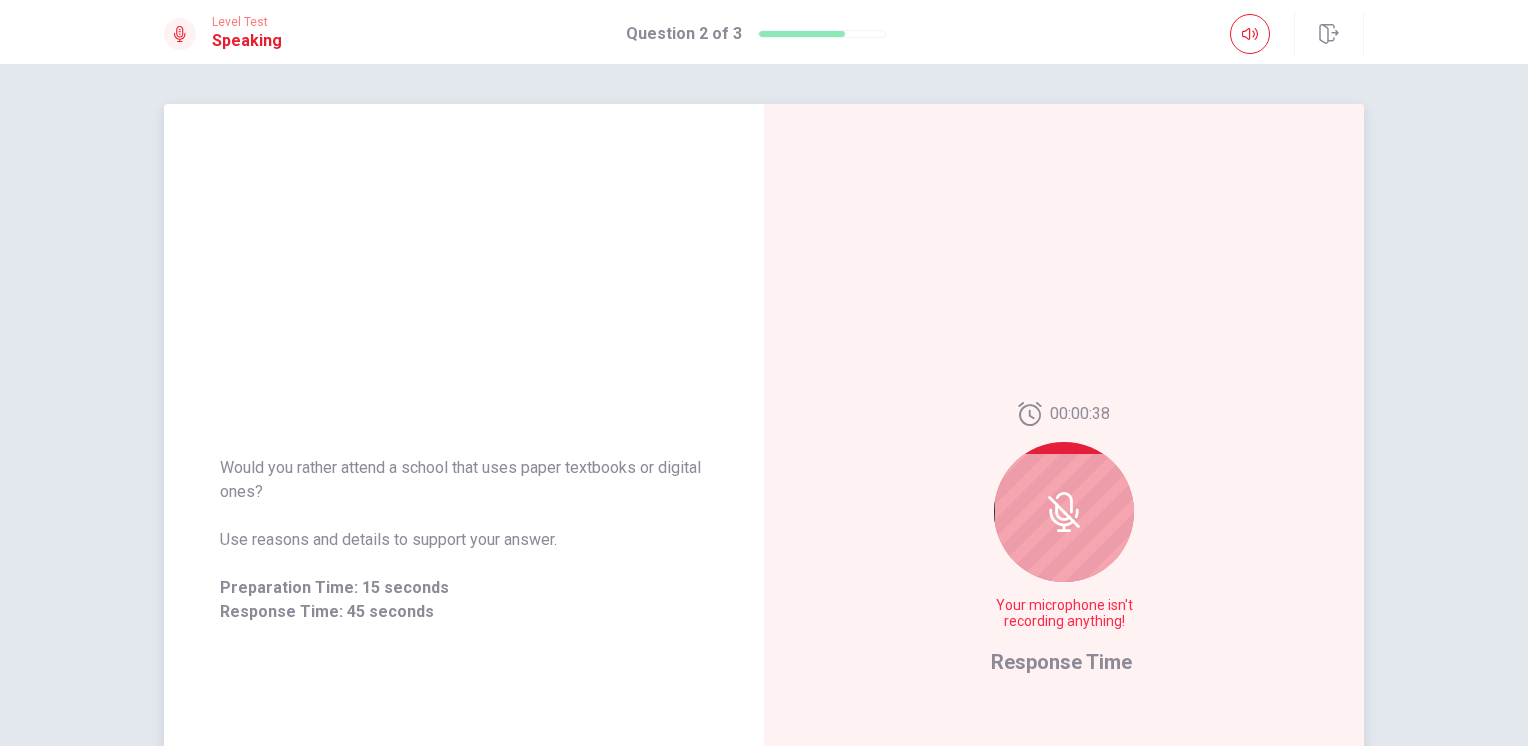 click on "Your microphone isn't recording anything!" at bounding box center (1064, 614) 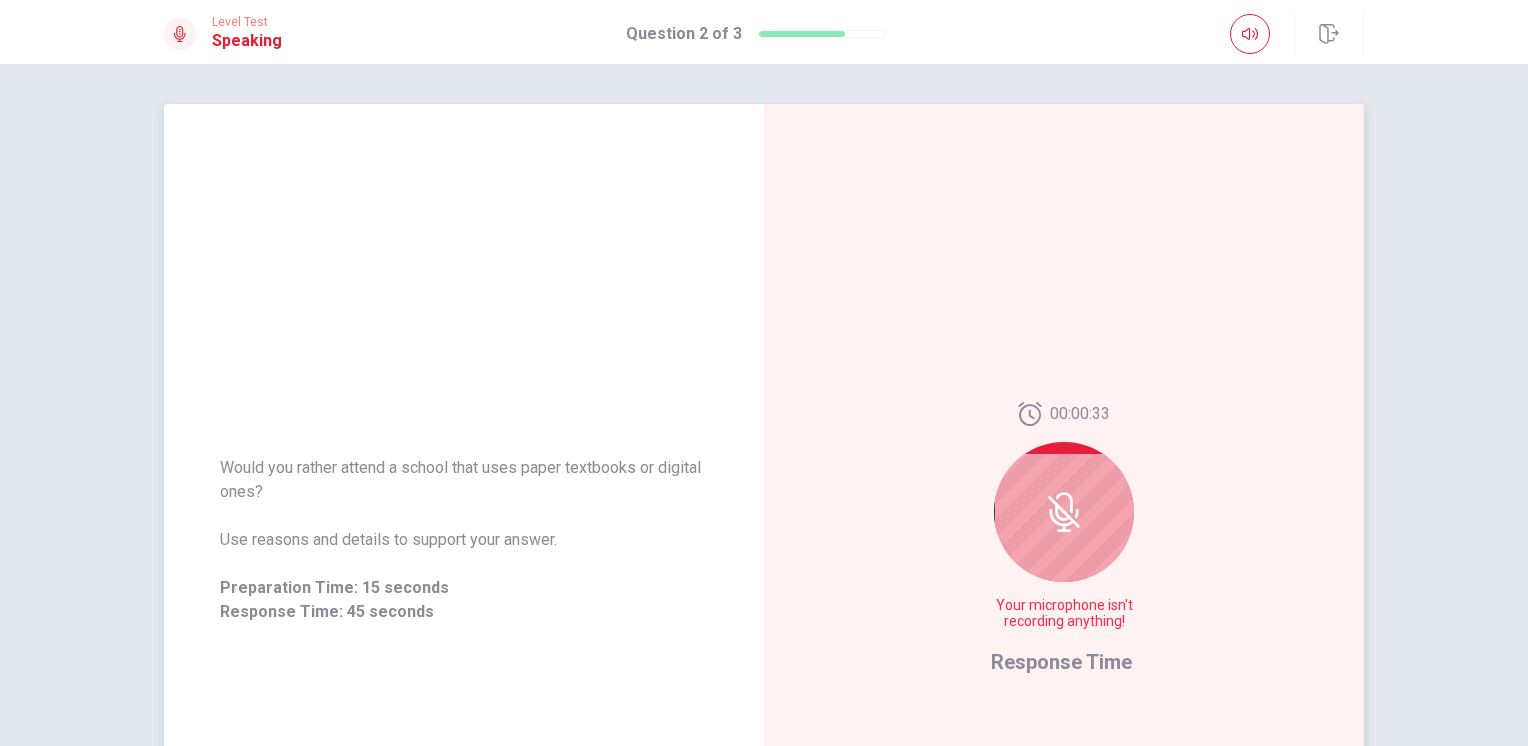 click on "Would you rather attend a school that uses paper textbooks or digital ones? Use reasons and details to support your answer. Preparation Time: 15 seconds Response Time: 45 seconds" at bounding box center (464, 540) 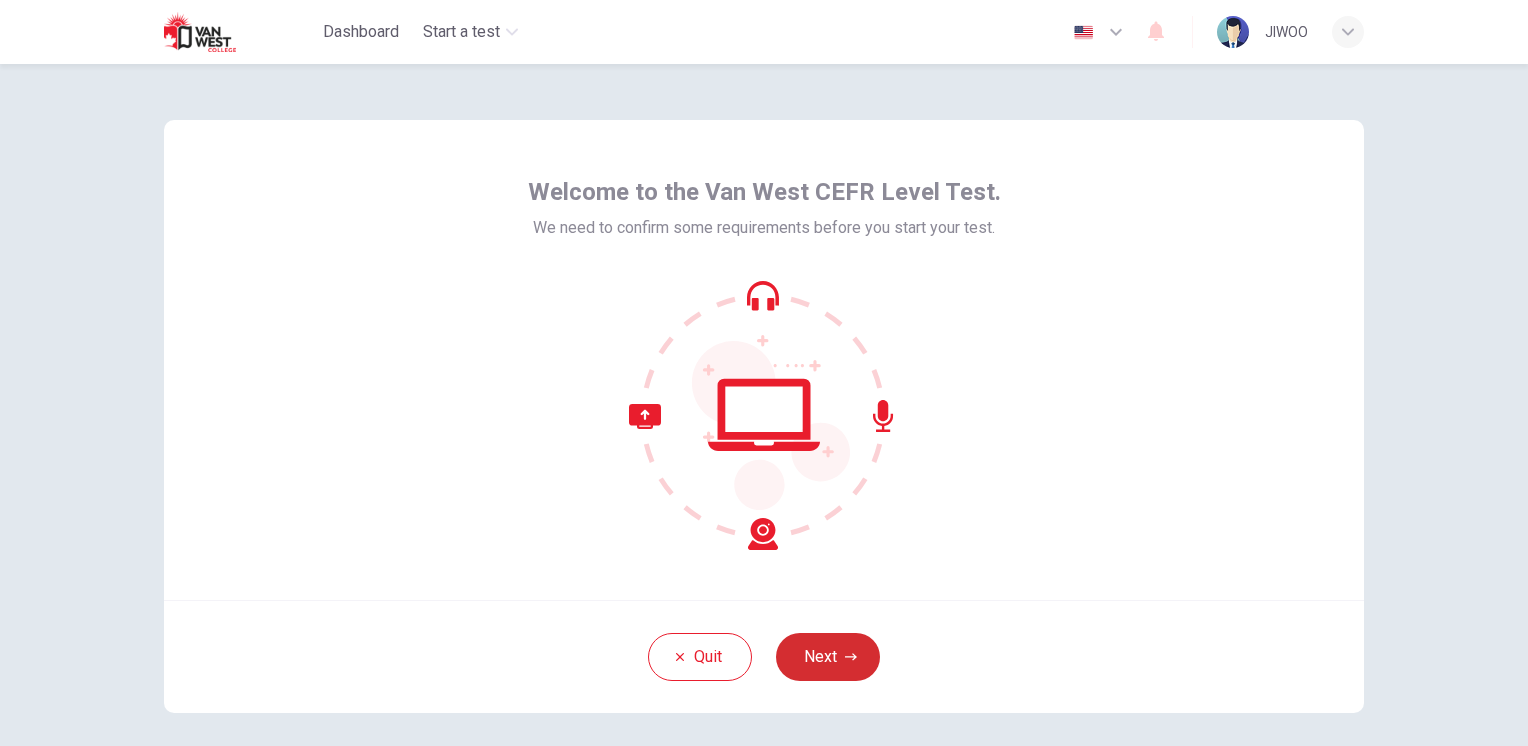 click on "Next" at bounding box center (828, 657) 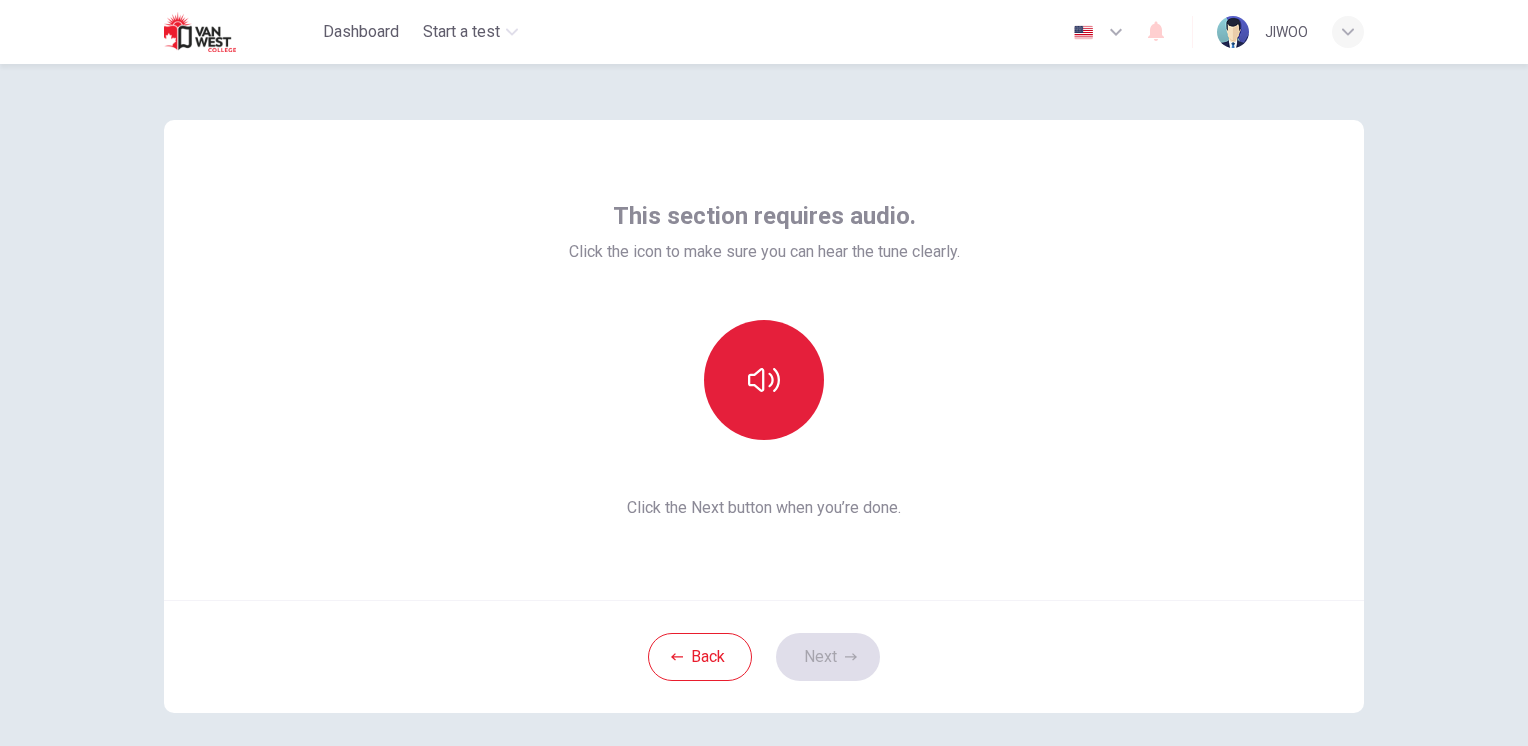 click 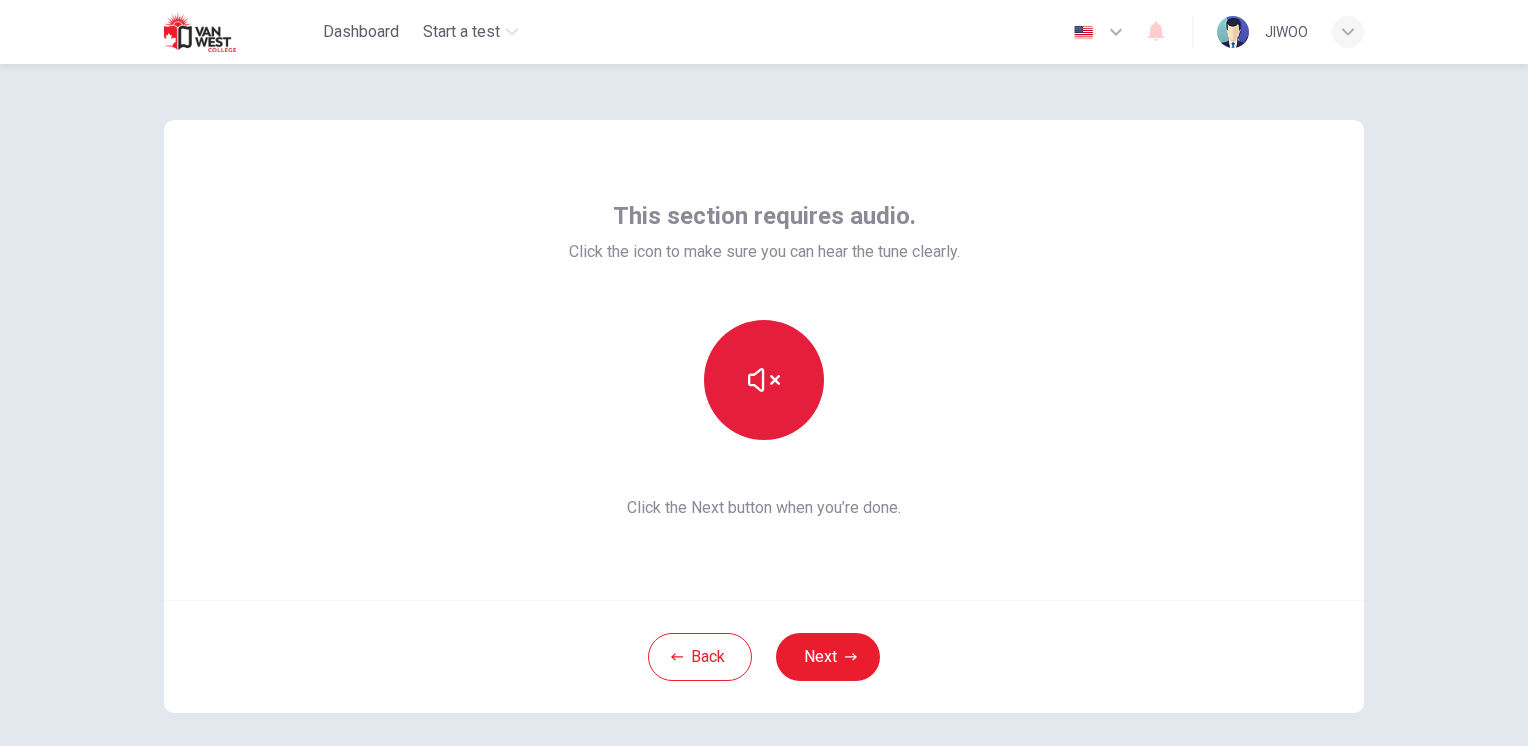 click 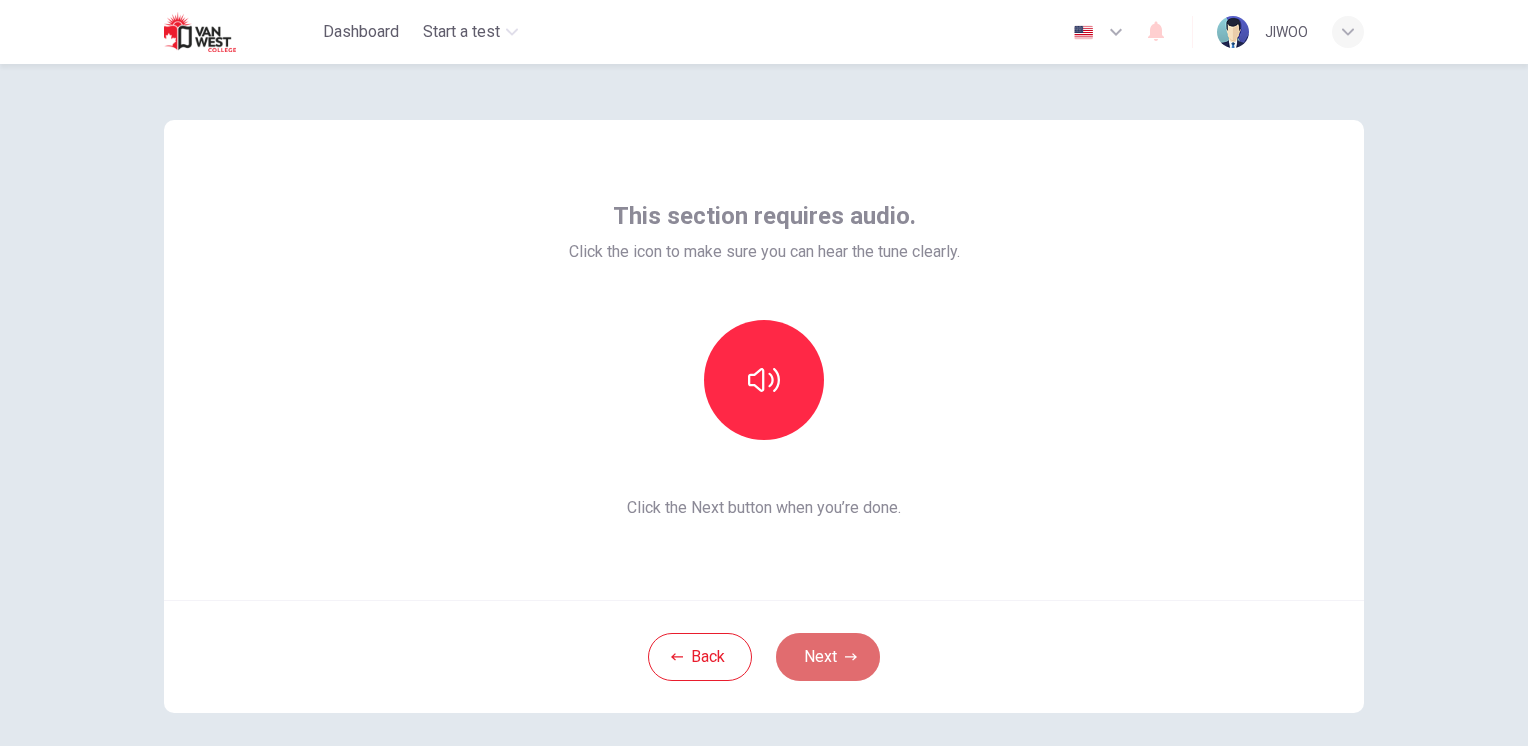 click on "Next" at bounding box center (828, 657) 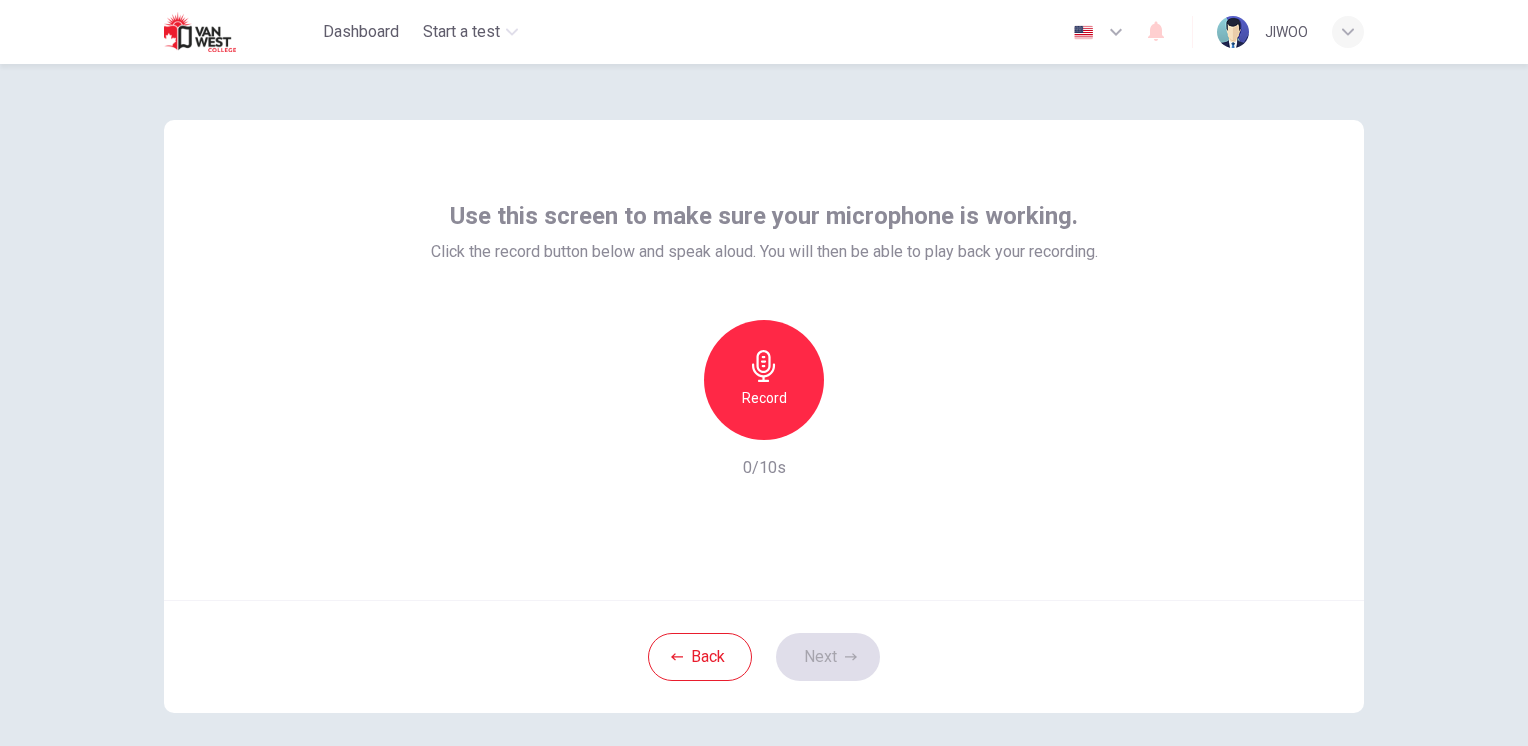click on "Record 0/10s" at bounding box center [764, 400] 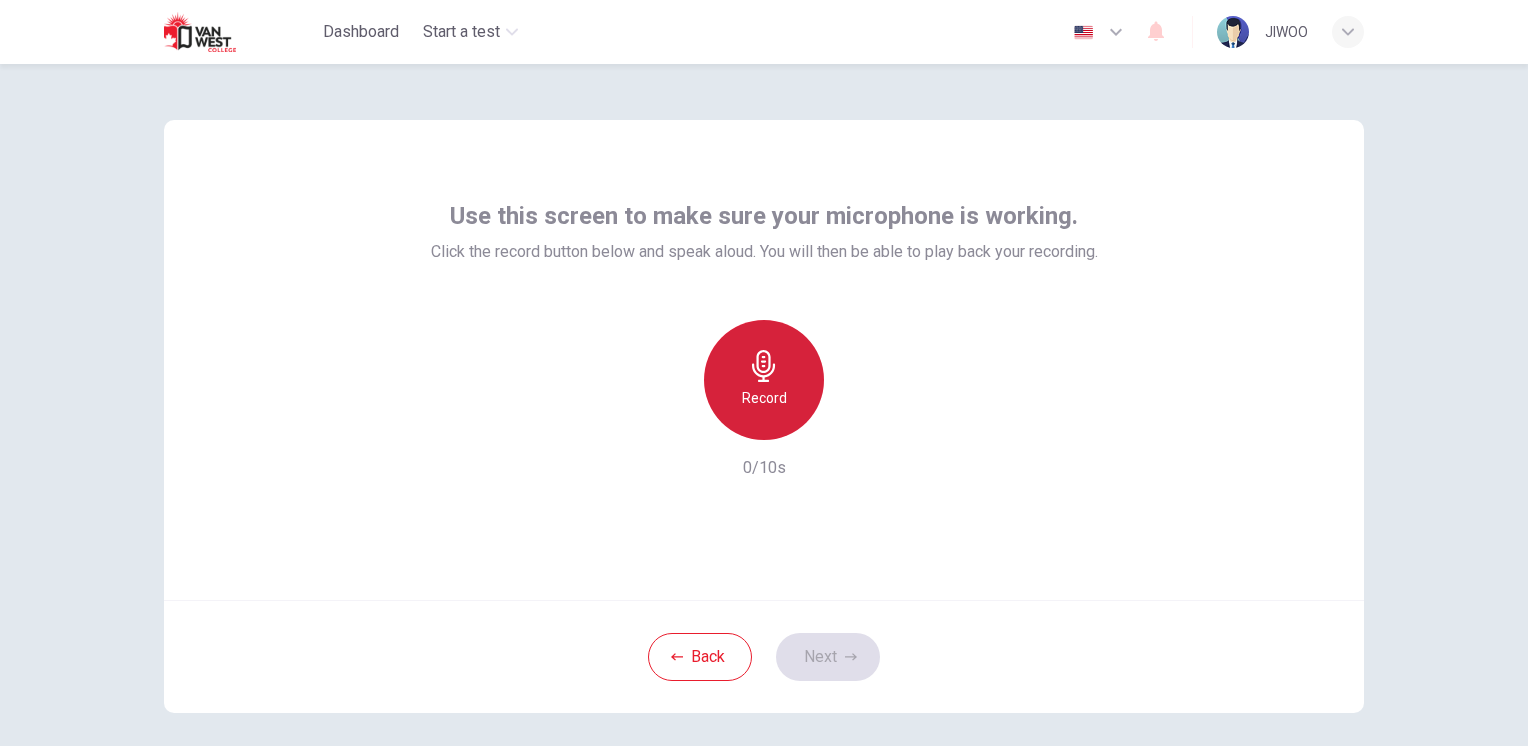 click on "Record" at bounding box center [764, 380] 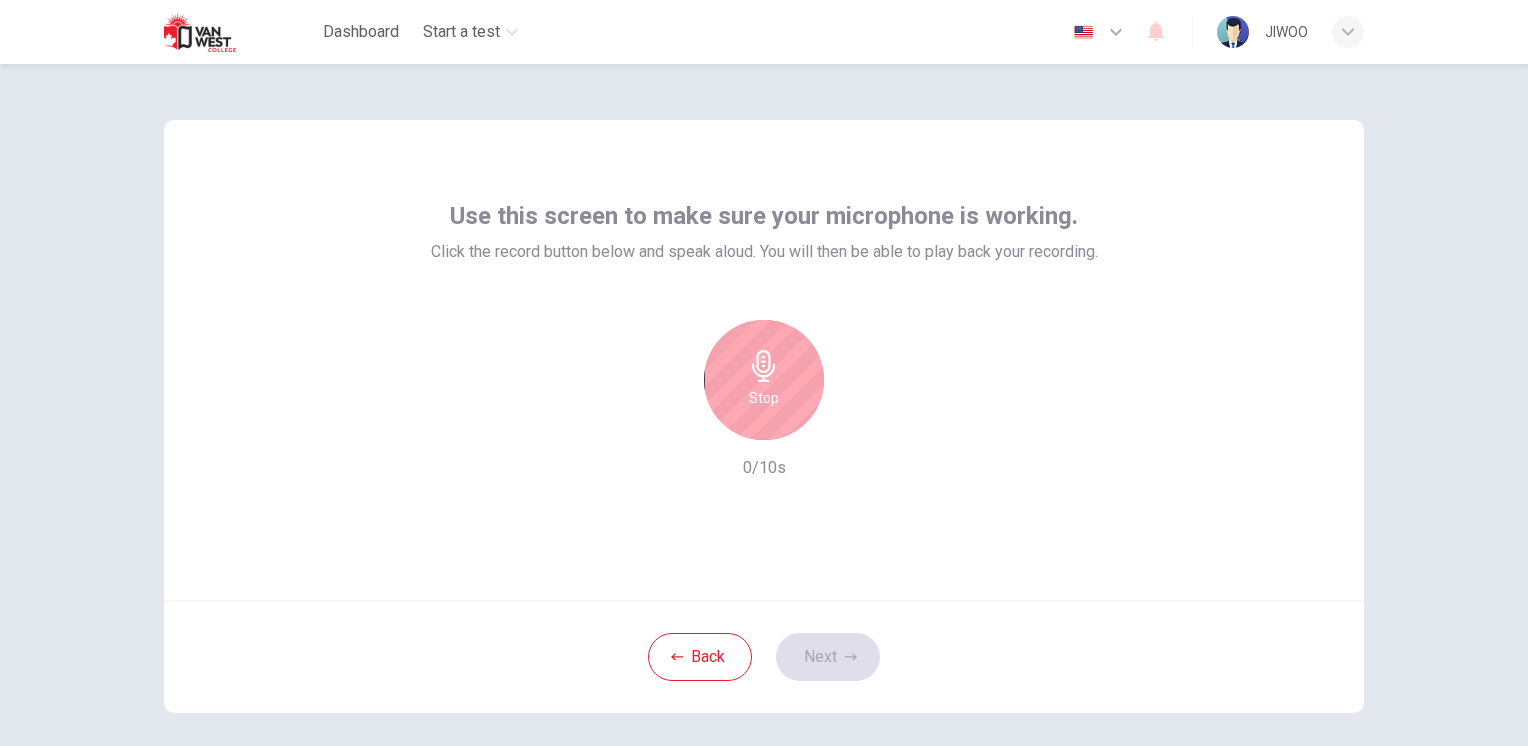 click on "Stop" at bounding box center (764, 380) 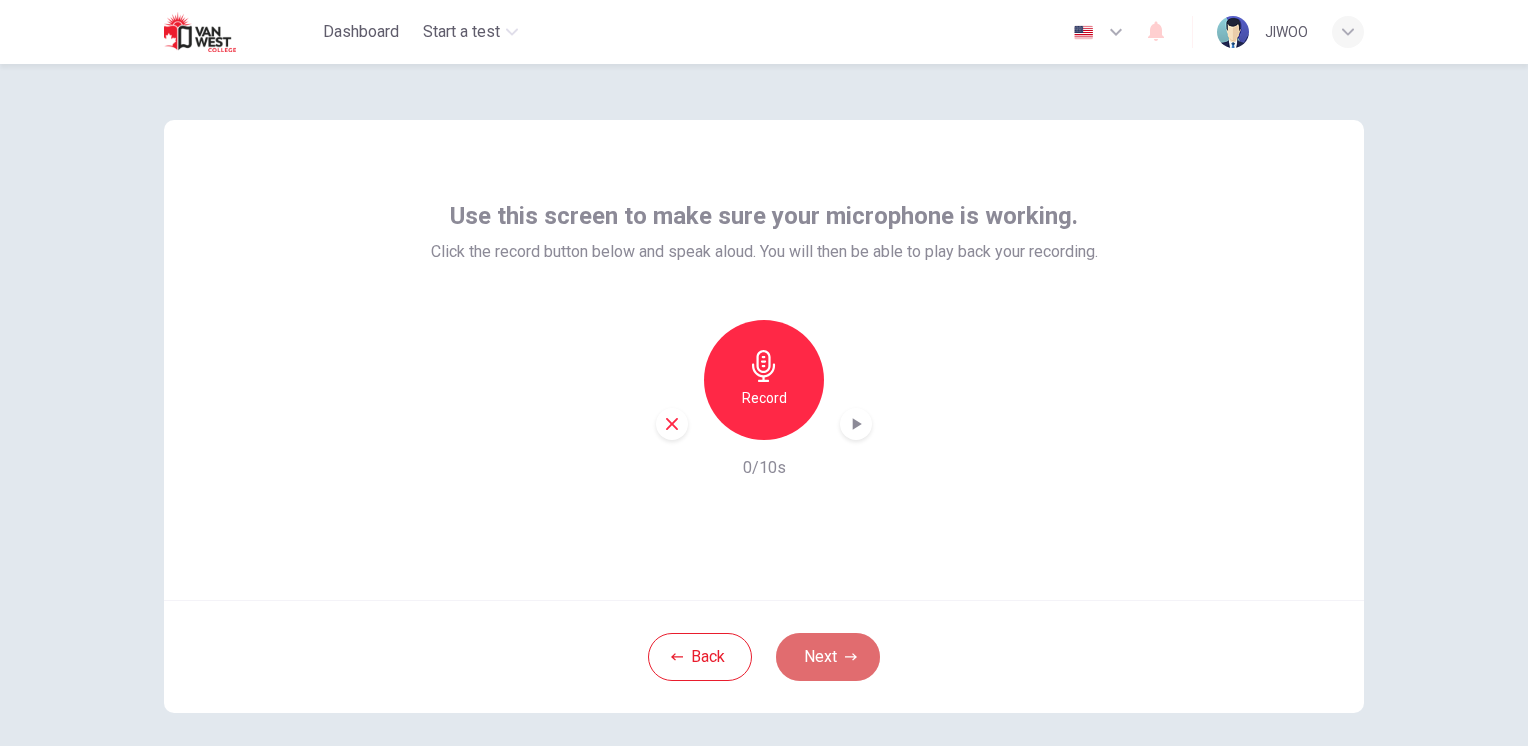 click on "Next" at bounding box center (828, 657) 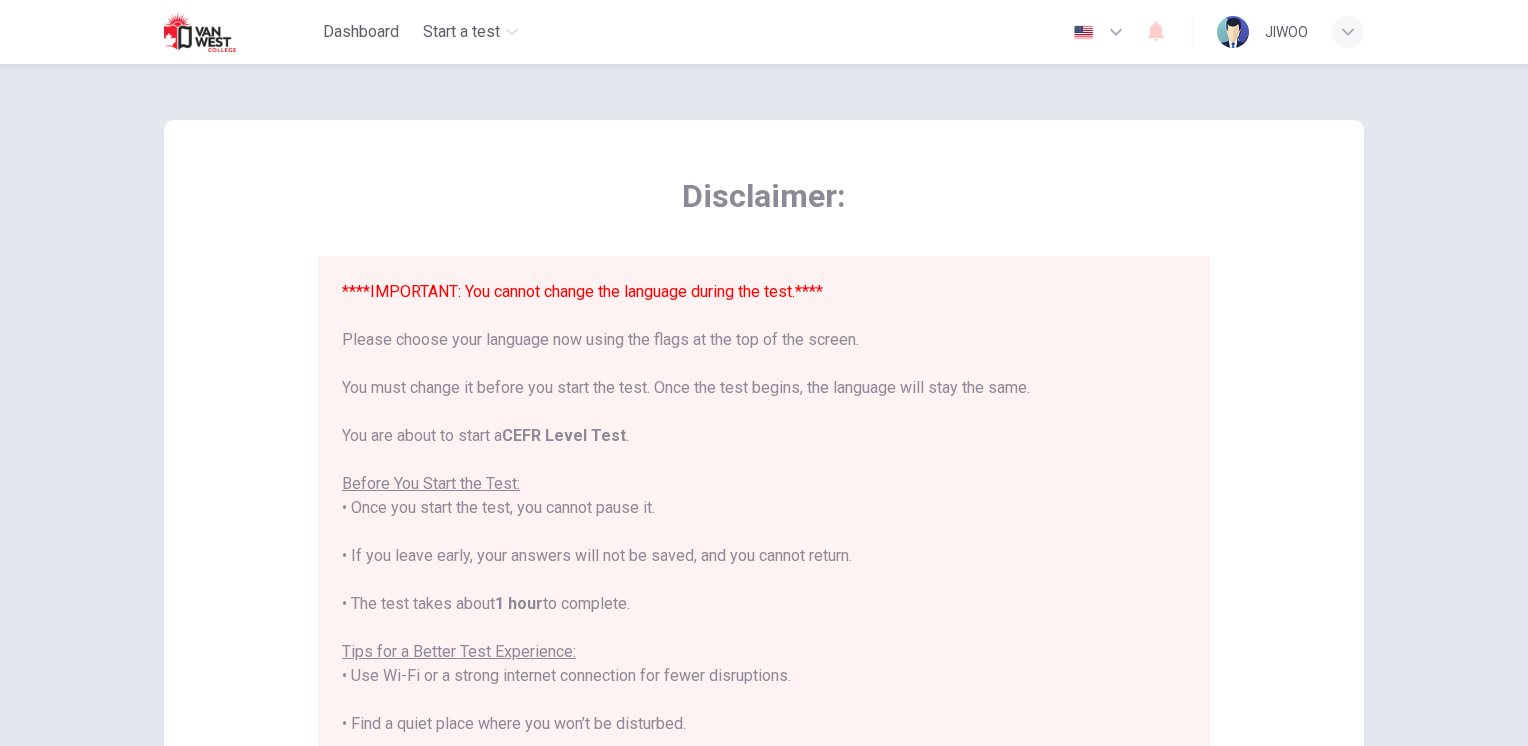 scroll, scrollTop: 191, scrollLeft: 0, axis: vertical 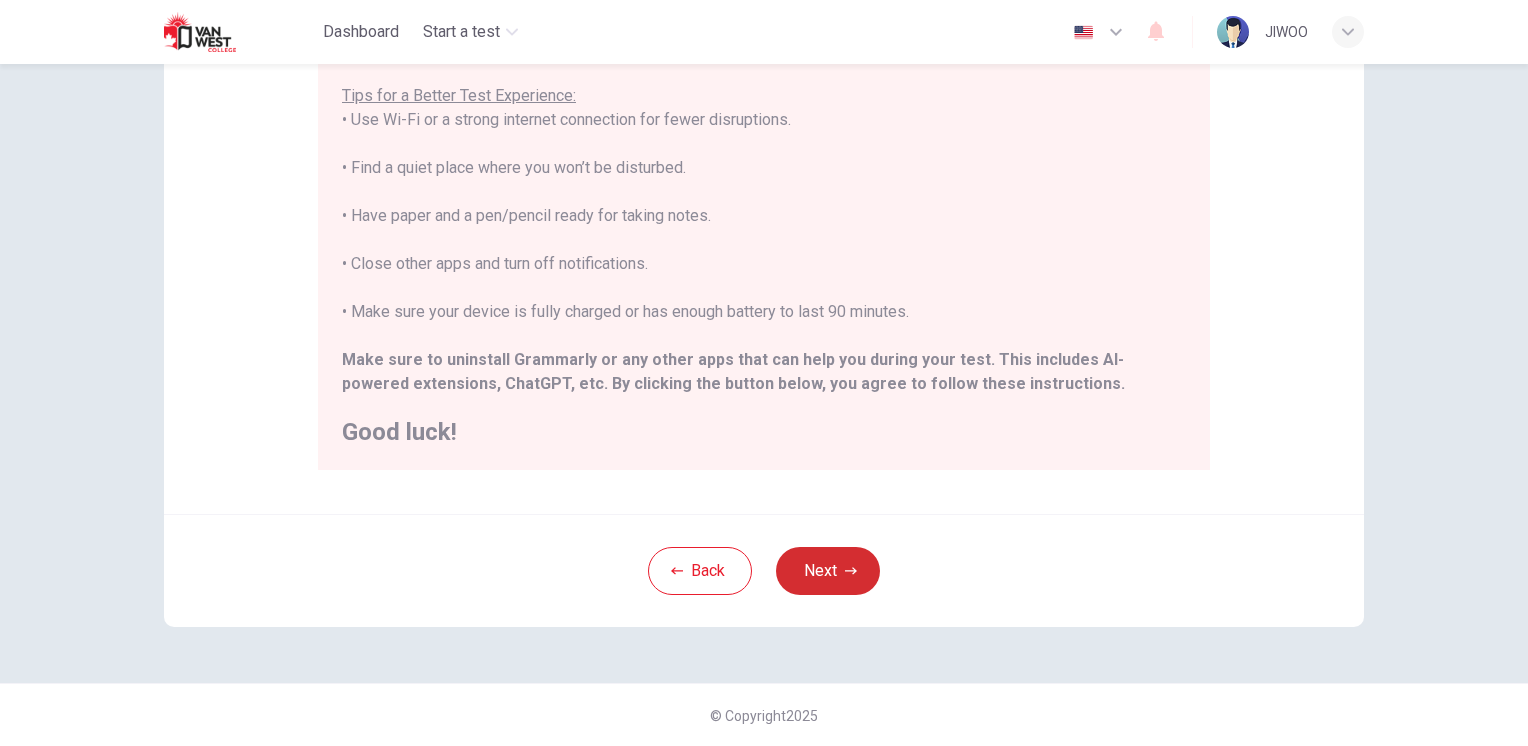 click on "Next" at bounding box center (828, 571) 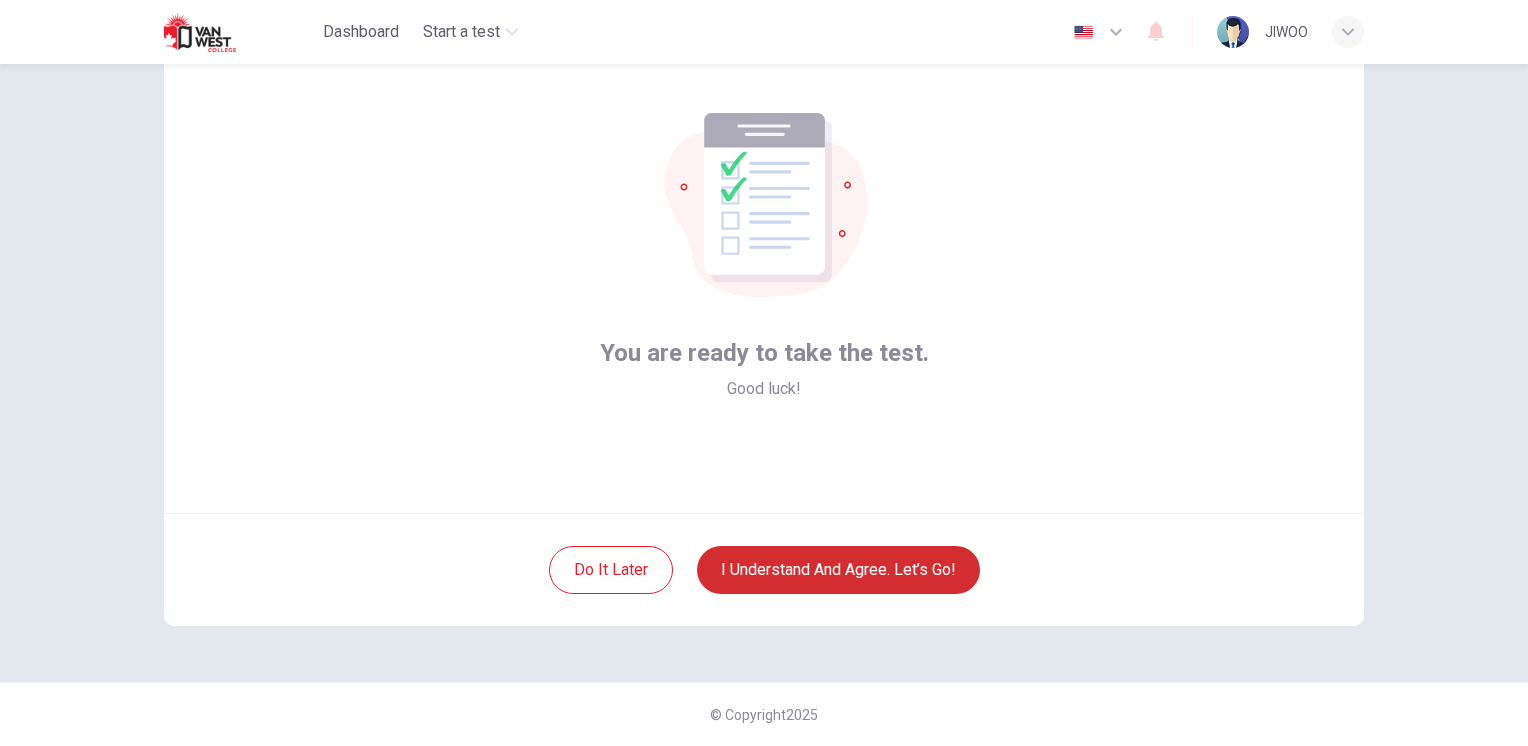 scroll, scrollTop: 86, scrollLeft: 0, axis: vertical 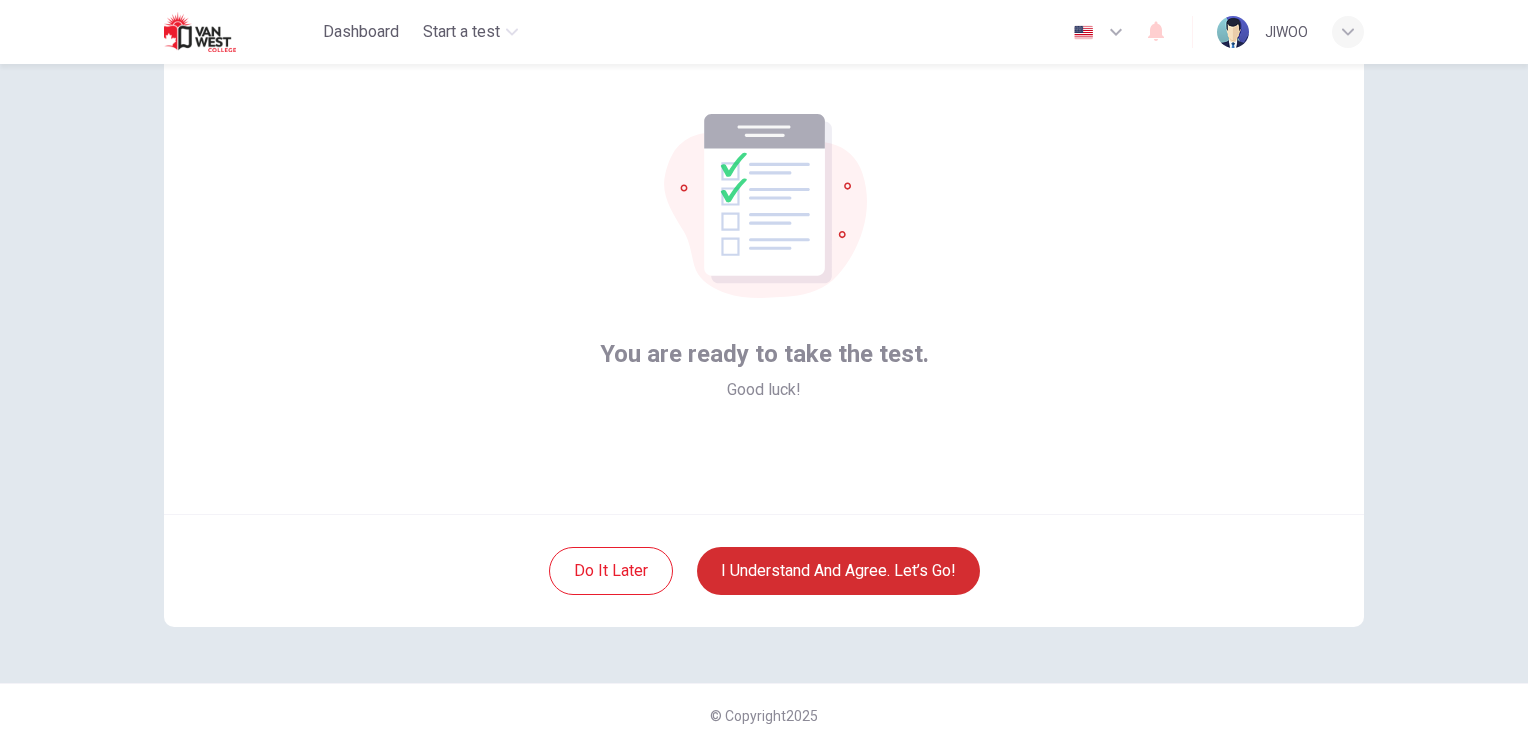 click on "I understand and agree. Let’s go!" at bounding box center (838, 571) 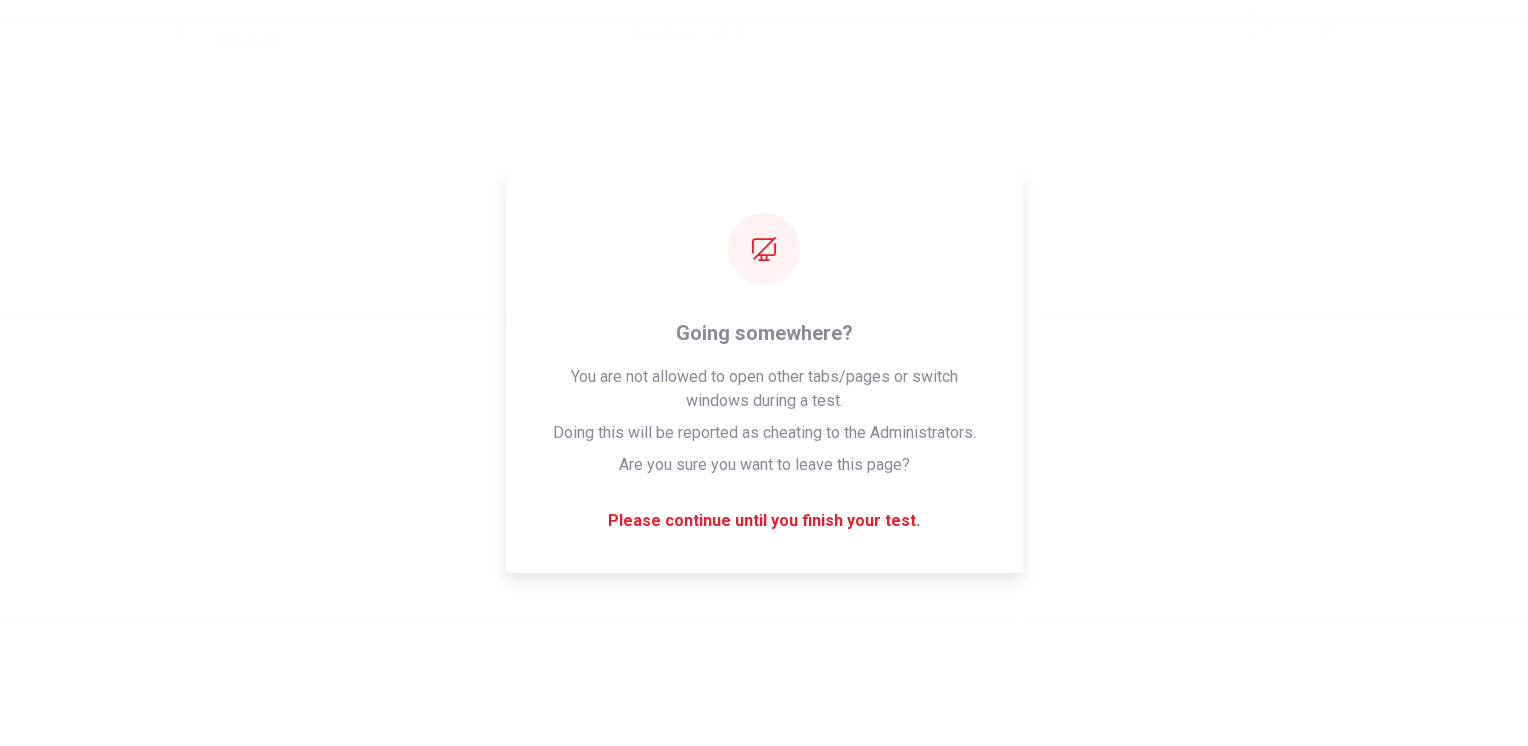 click on "Please wait... 100%" at bounding box center [764, 373] 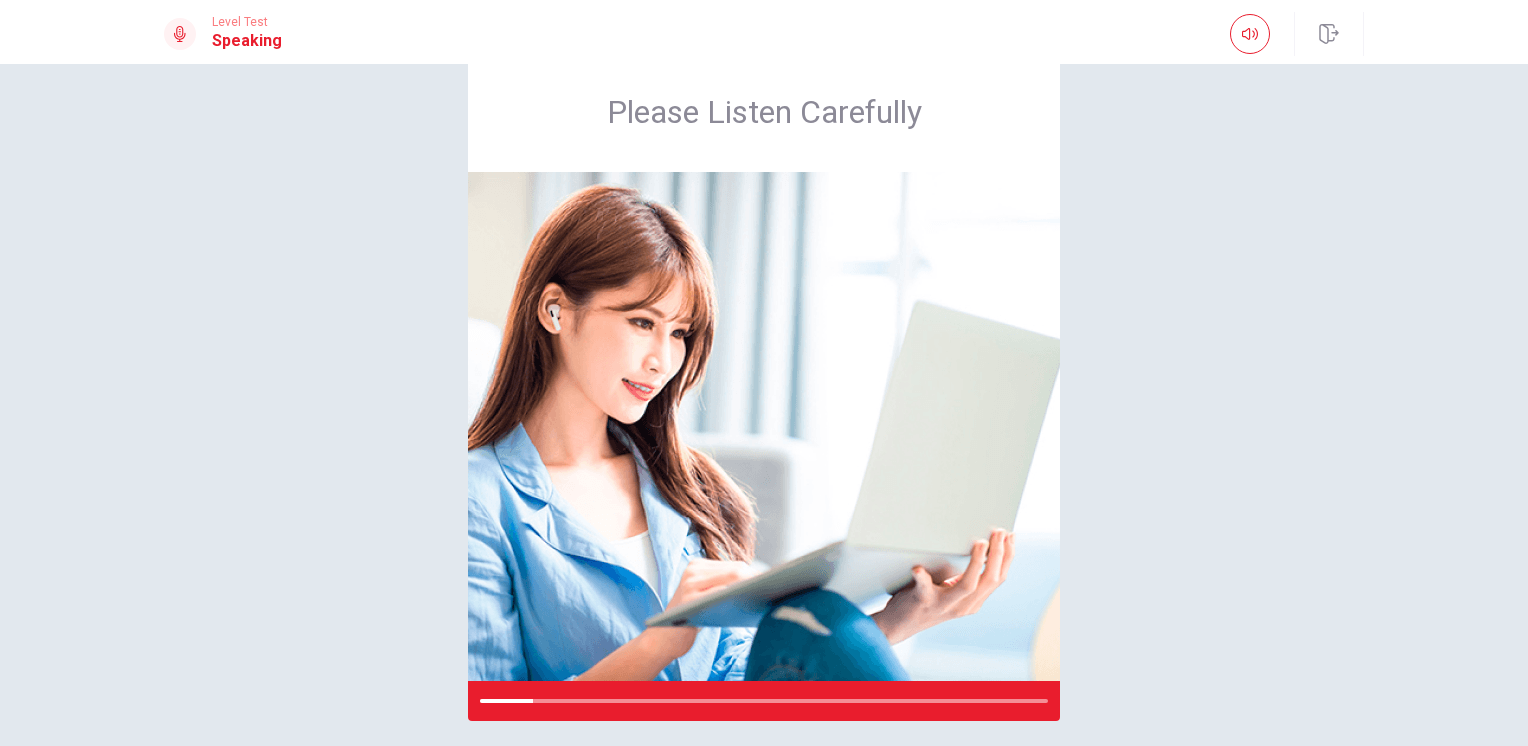 scroll, scrollTop: 0, scrollLeft: 0, axis: both 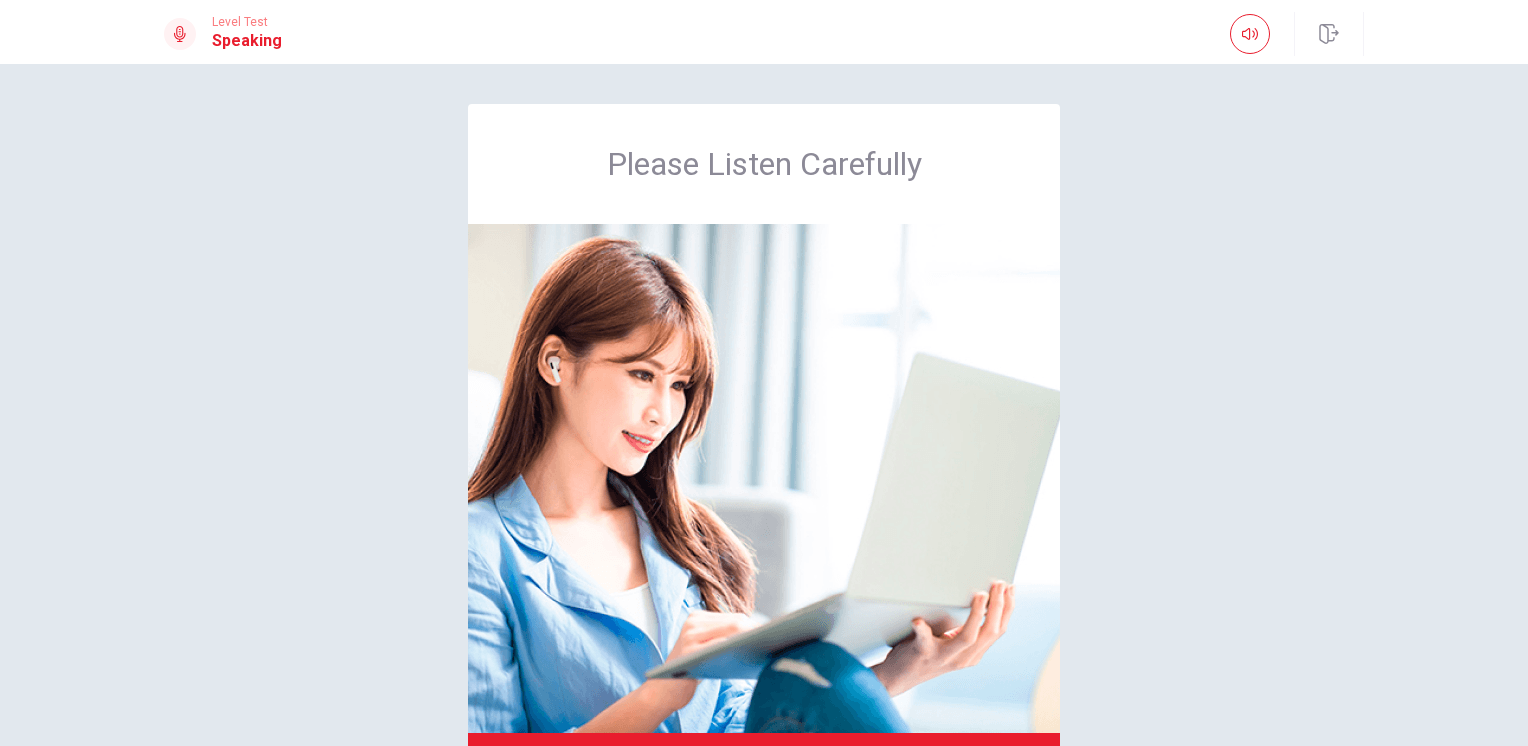 click on "Please Listen Carefully" at bounding box center (764, 438) 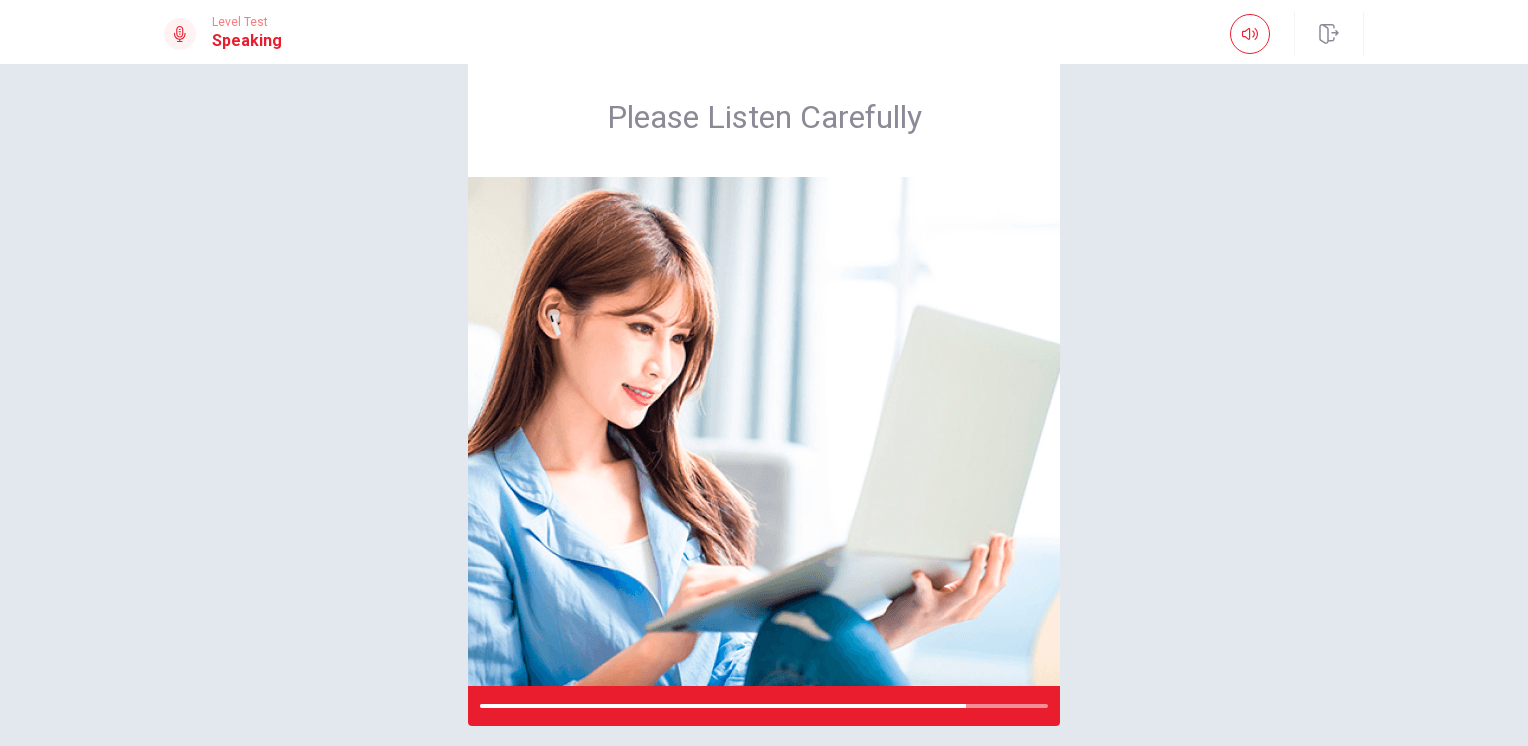 scroll, scrollTop: 0, scrollLeft: 0, axis: both 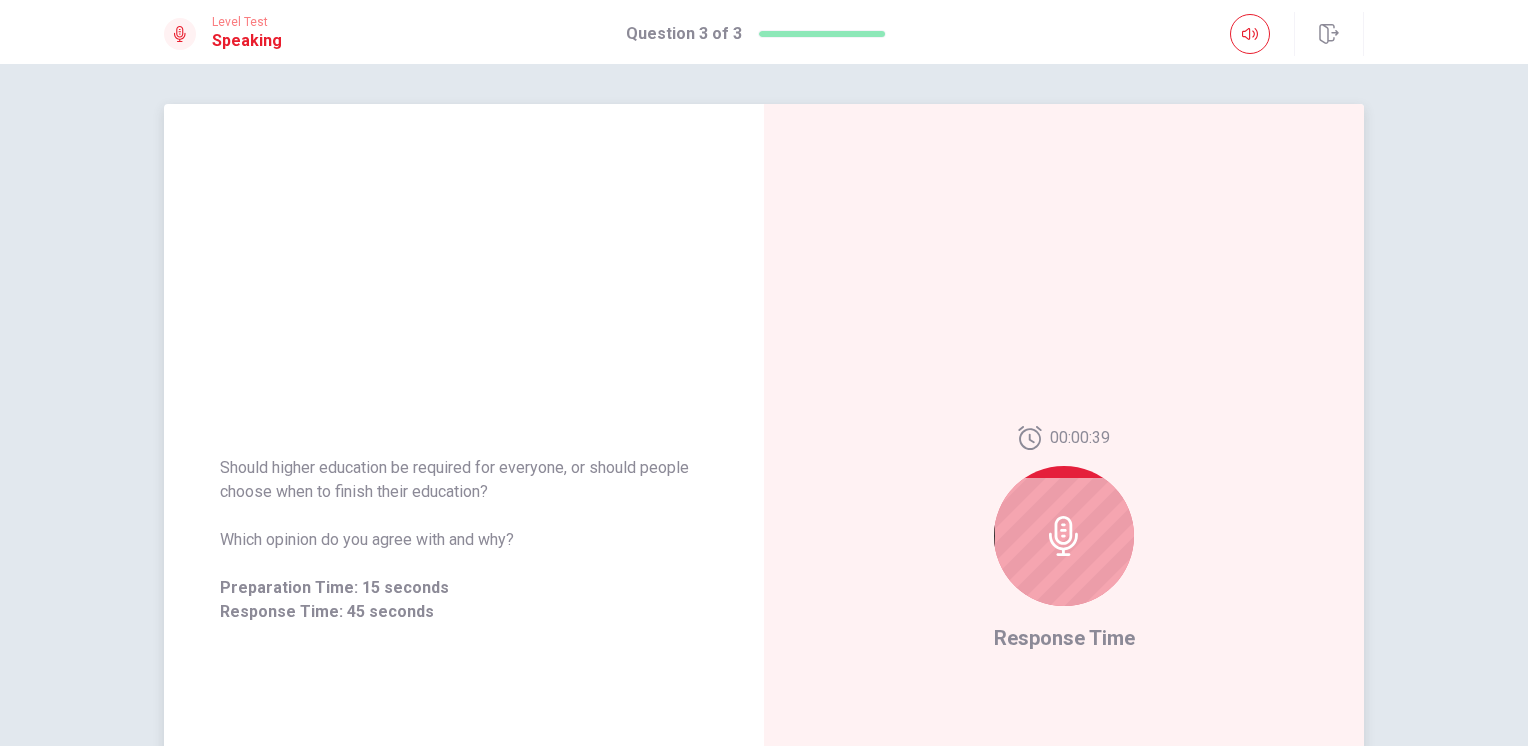 drag, startPoint x: 480, startPoint y: 493, endPoint x: 184, endPoint y: 456, distance: 298.30353 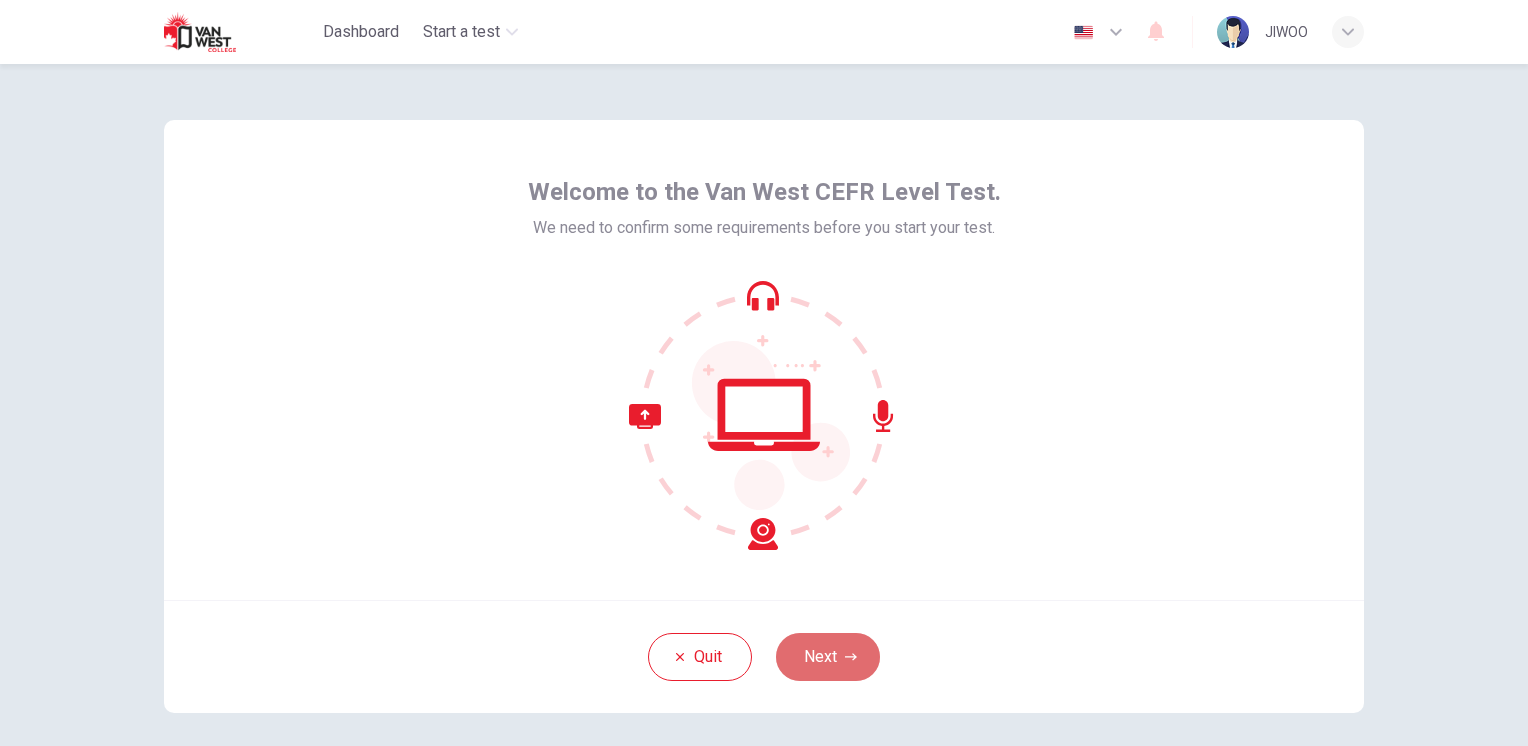 click on "Next" at bounding box center [828, 657] 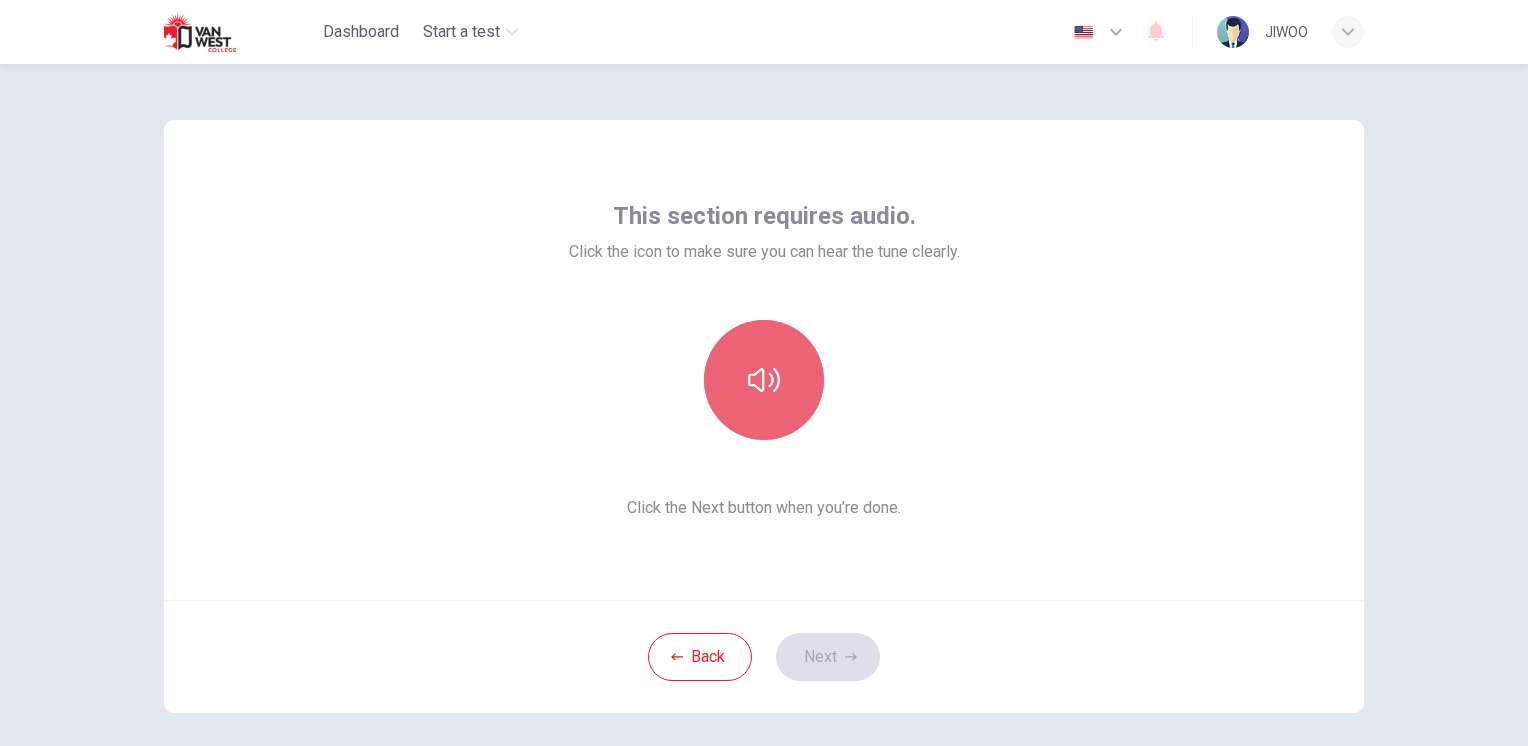 click 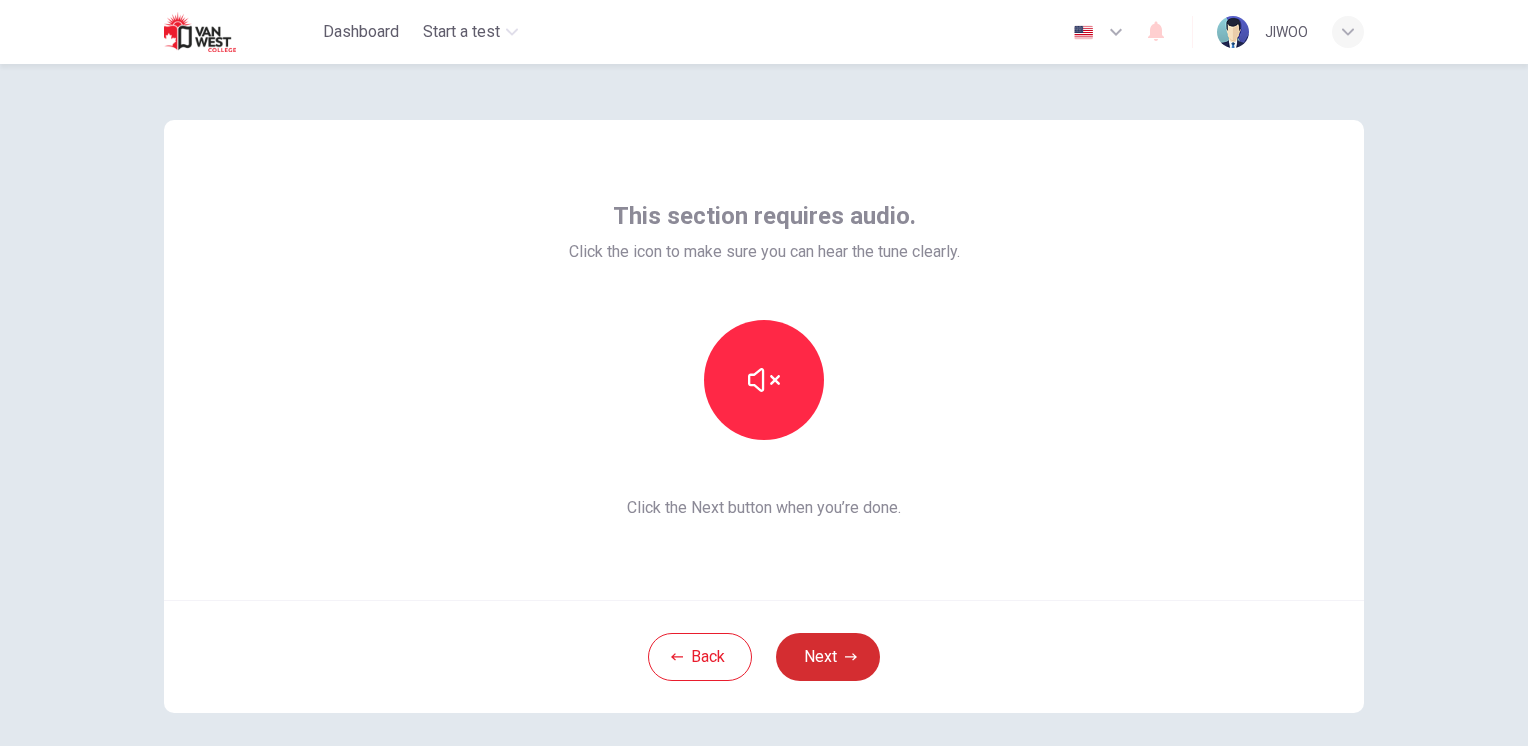 click on "Next" at bounding box center (828, 657) 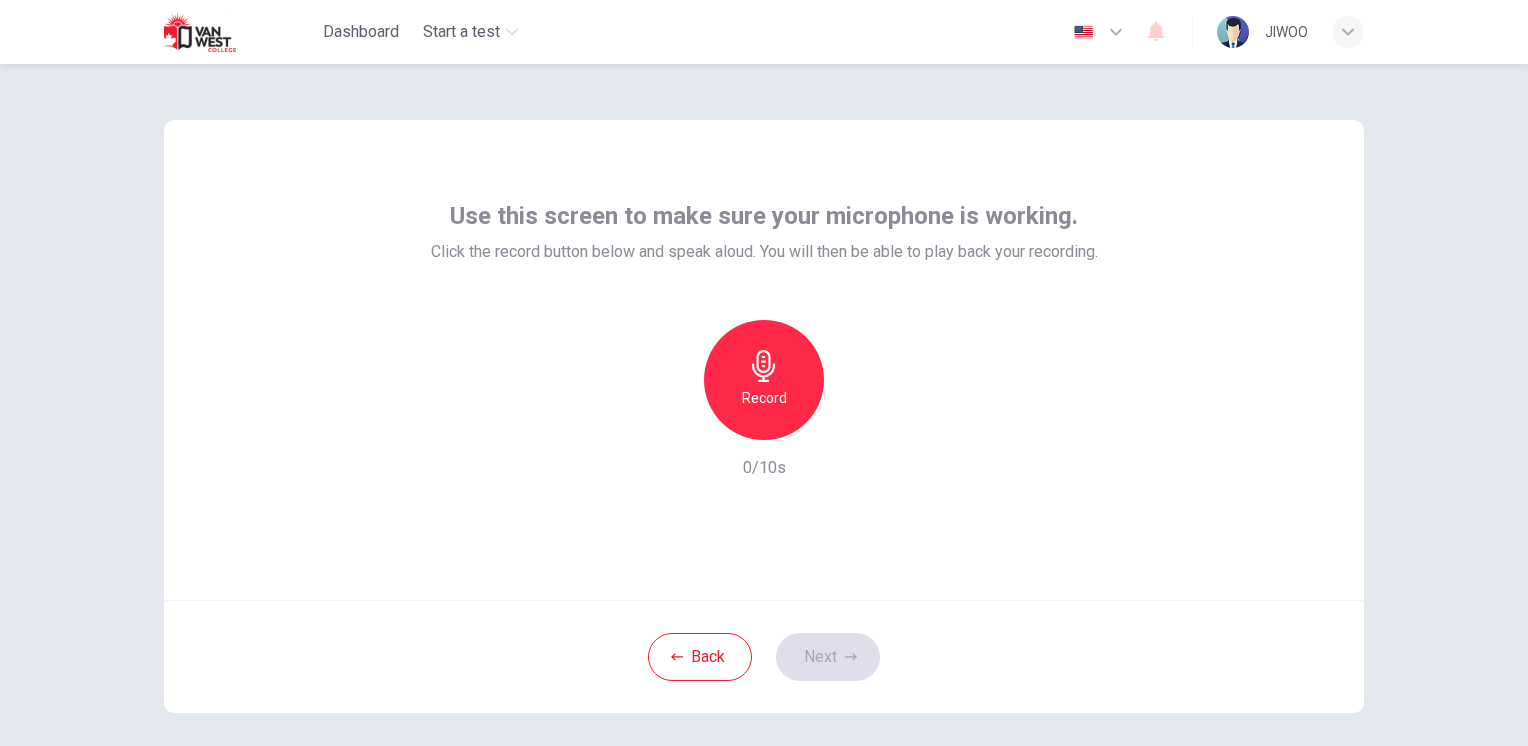 click on "Record" at bounding box center [764, 380] 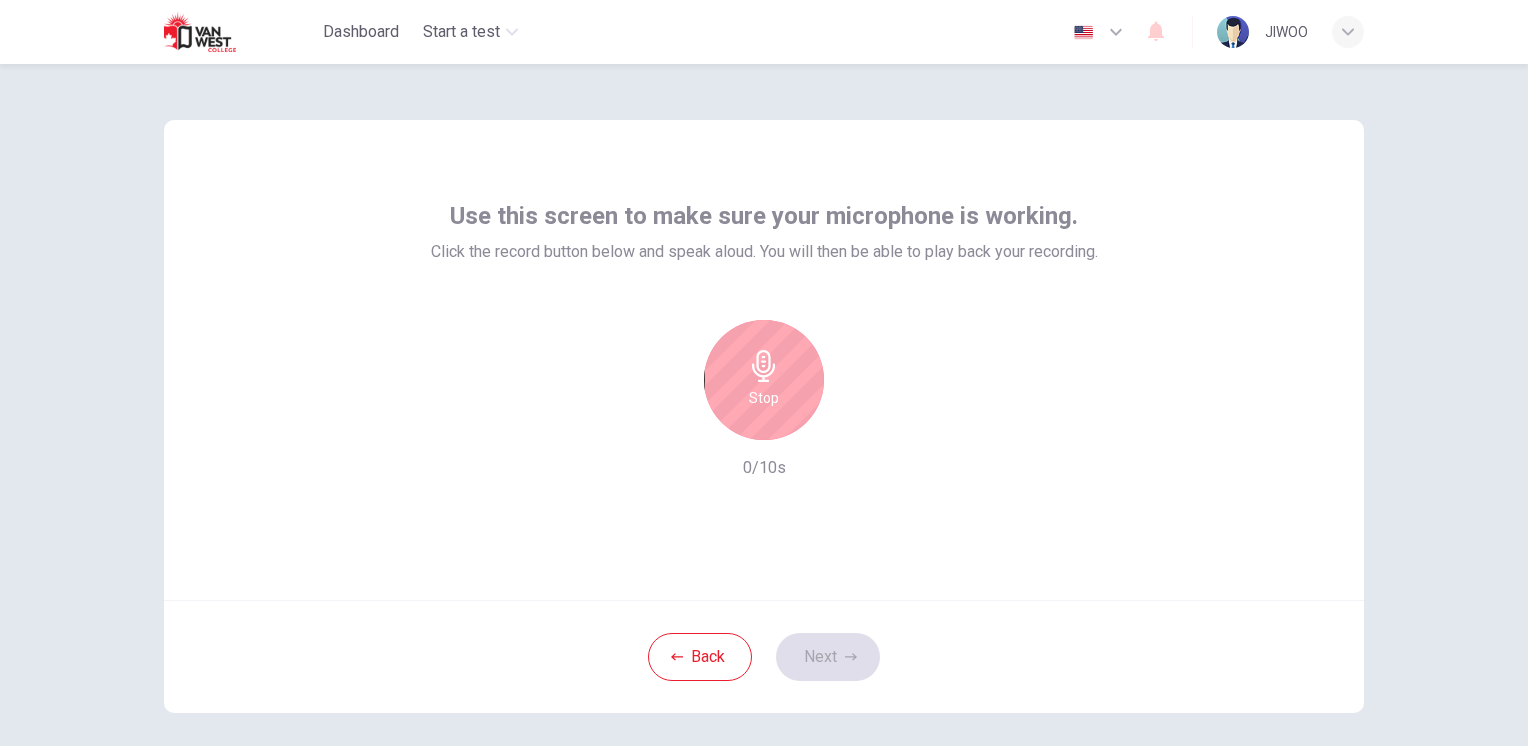 click on "Back Next" at bounding box center [764, 656] 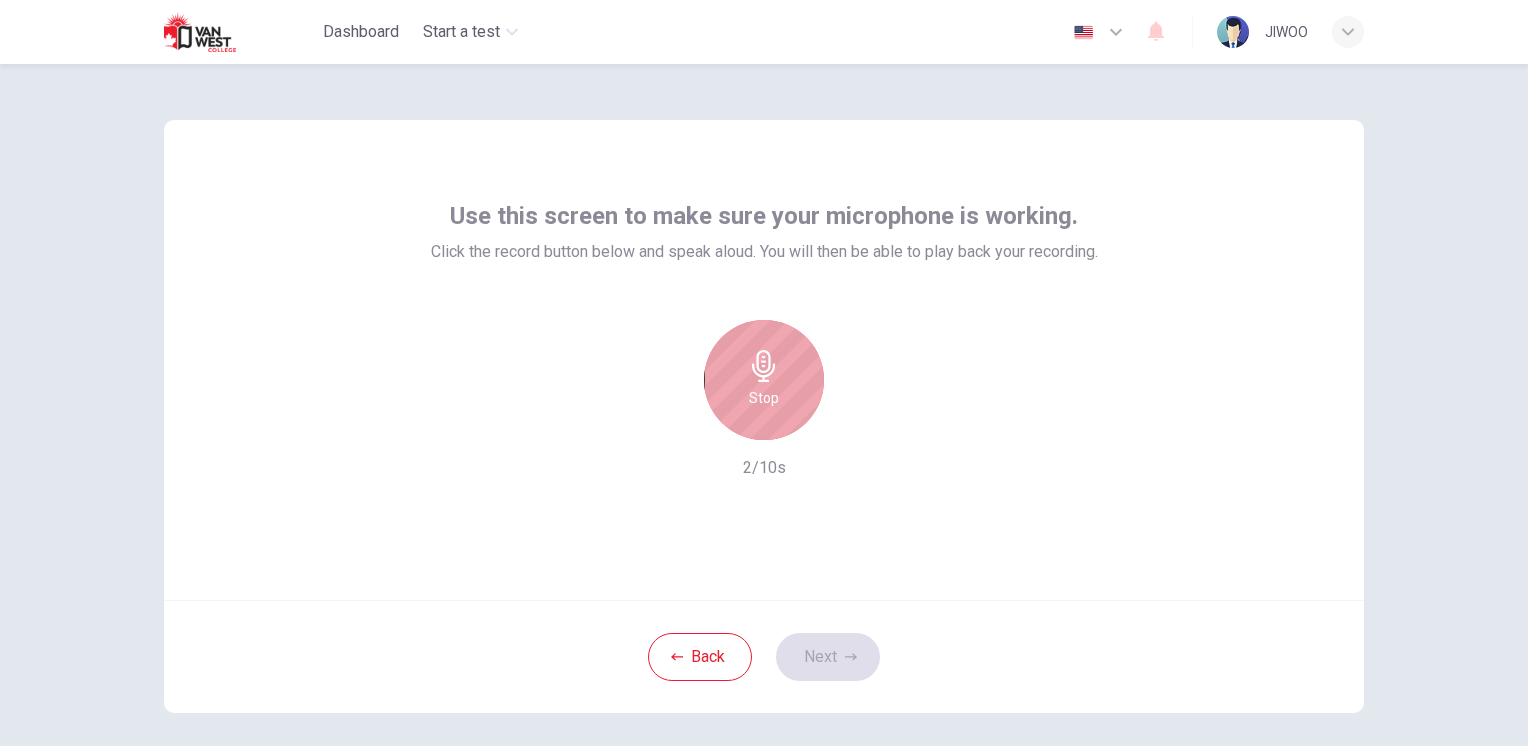click on "Stop" at bounding box center [764, 398] 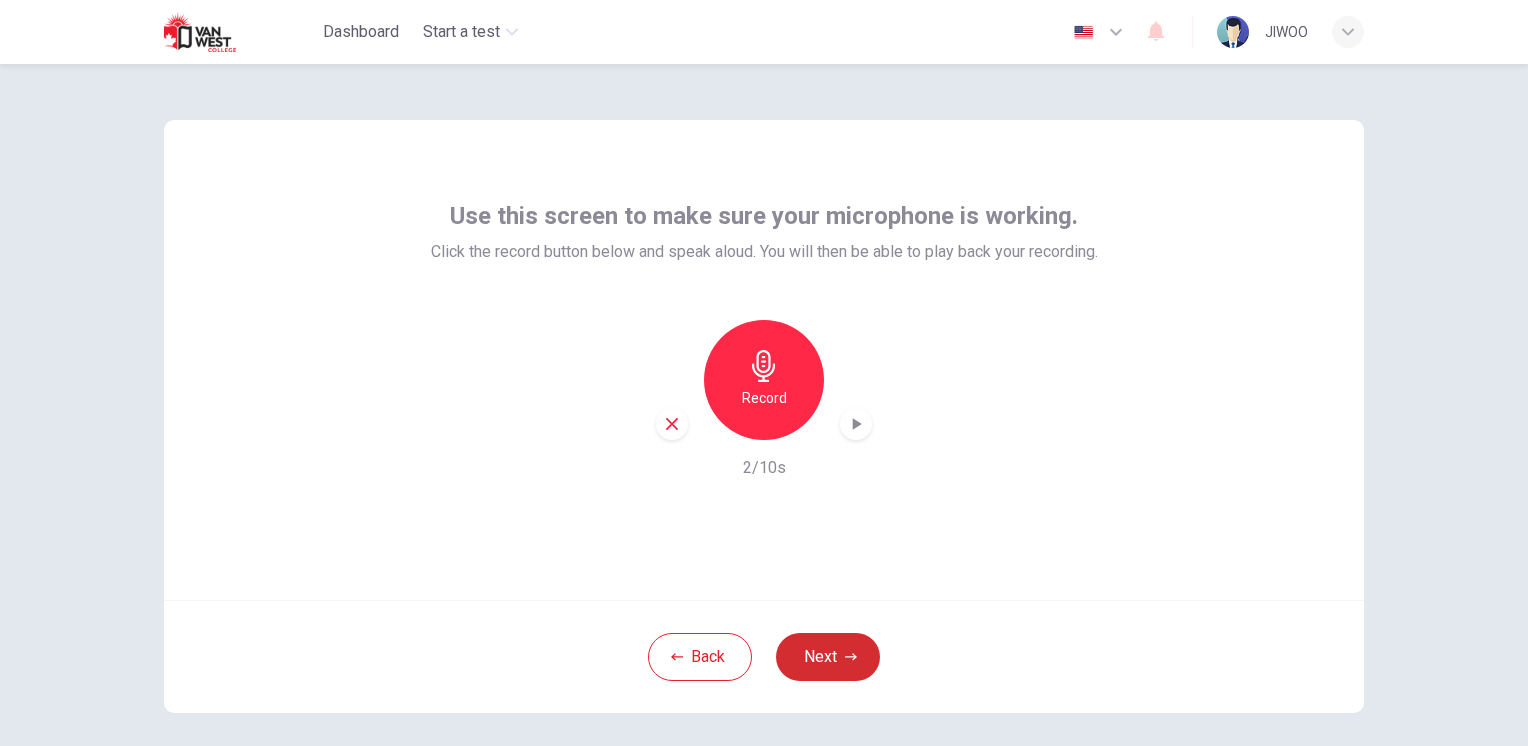 click on "Next" at bounding box center (828, 657) 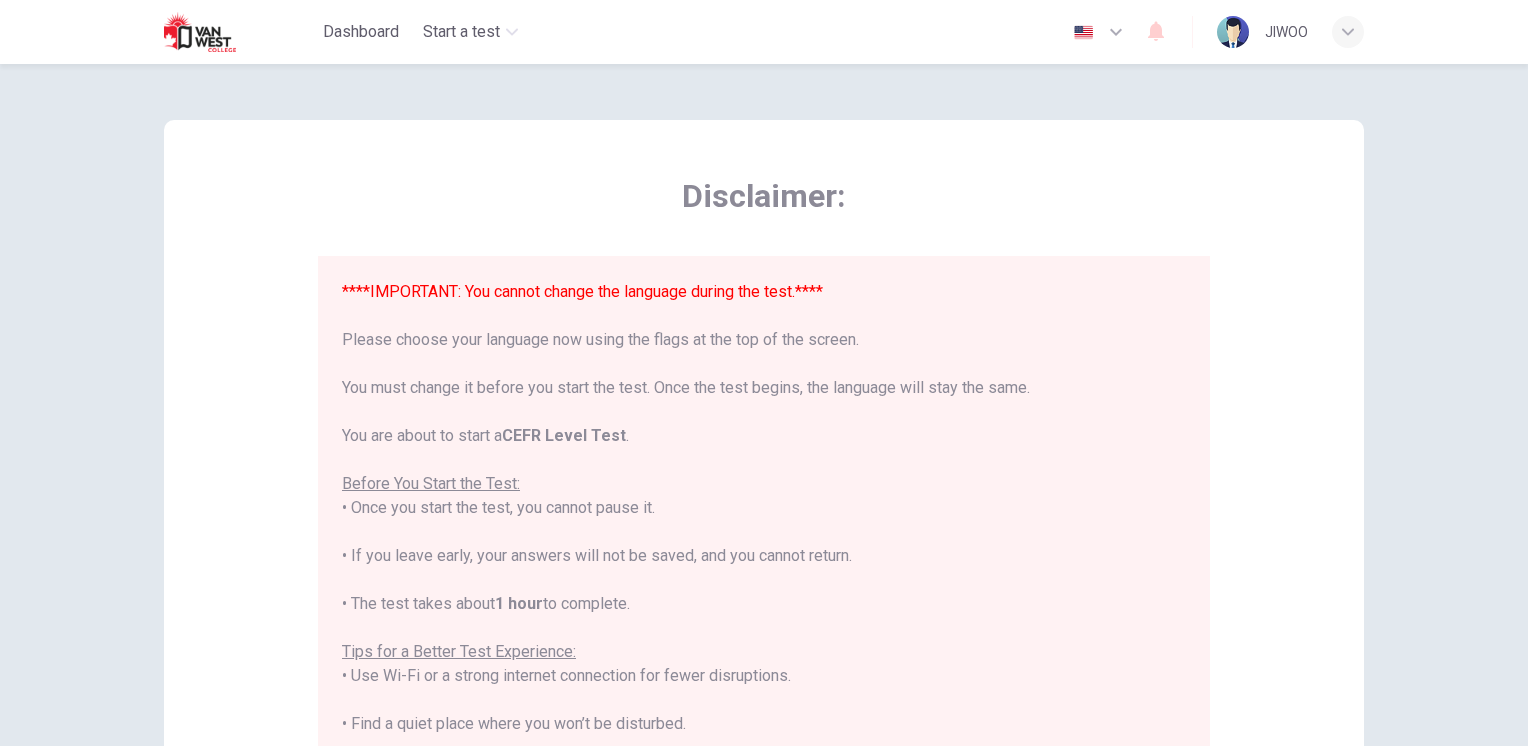 scroll, scrollTop: 191, scrollLeft: 0, axis: vertical 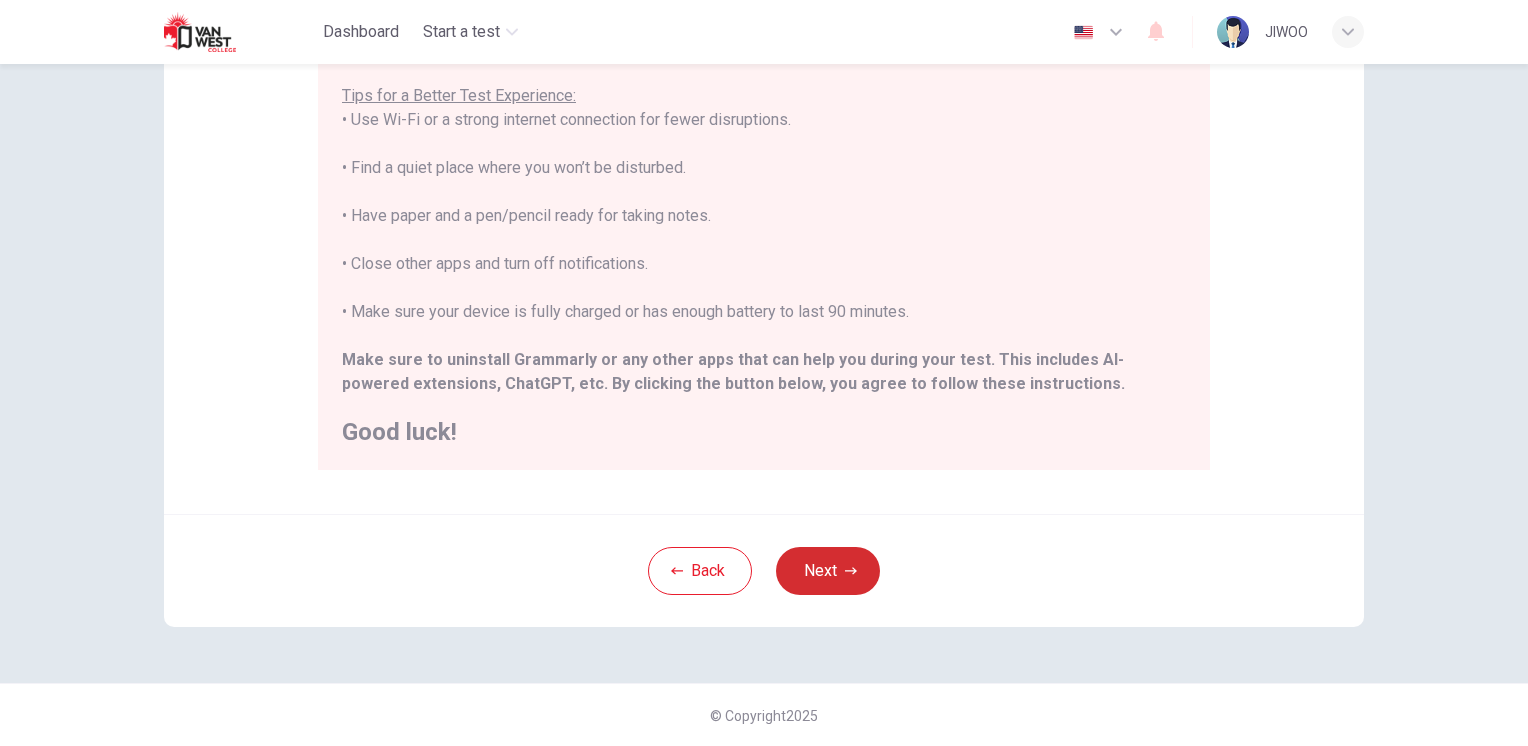 click on "Next" at bounding box center [828, 571] 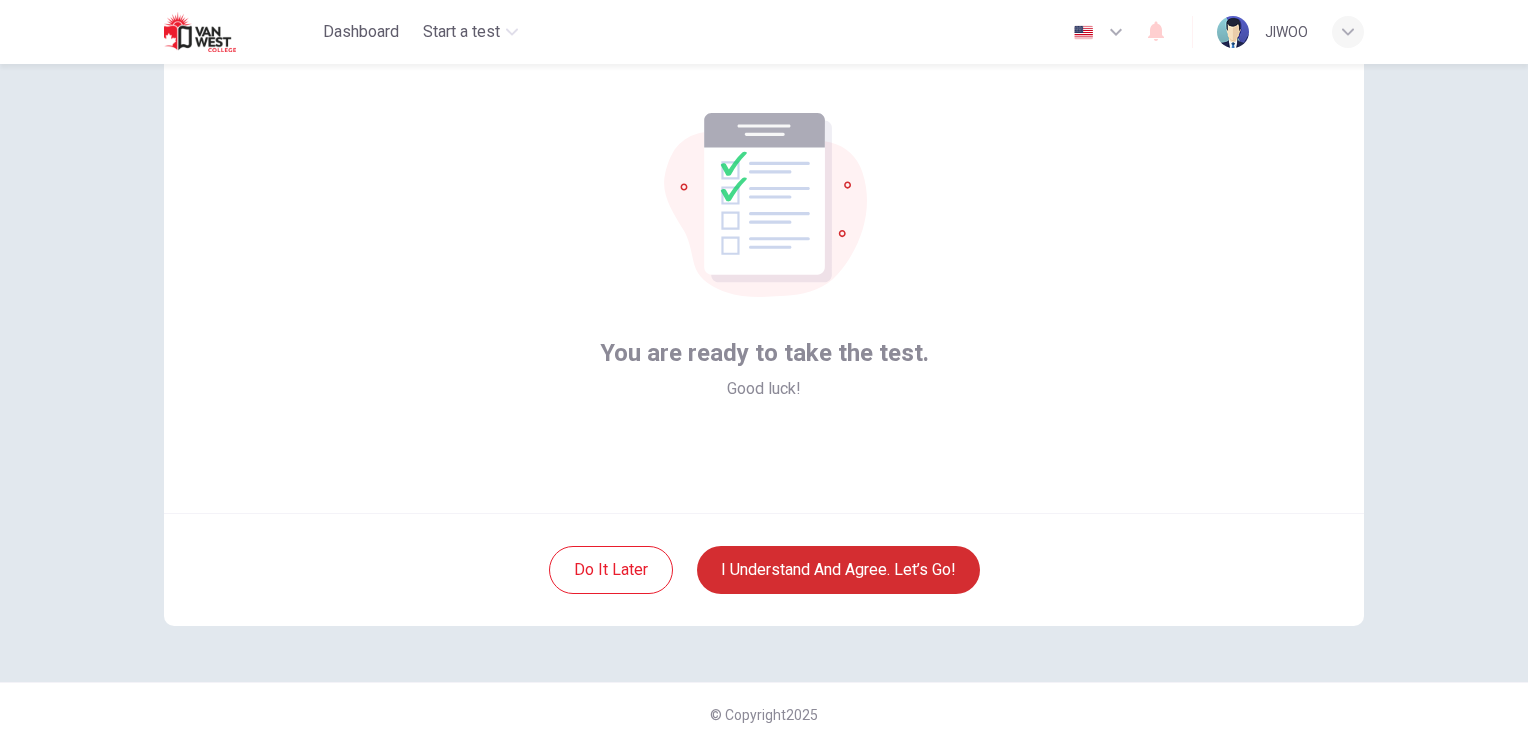 scroll, scrollTop: 86, scrollLeft: 0, axis: vertical 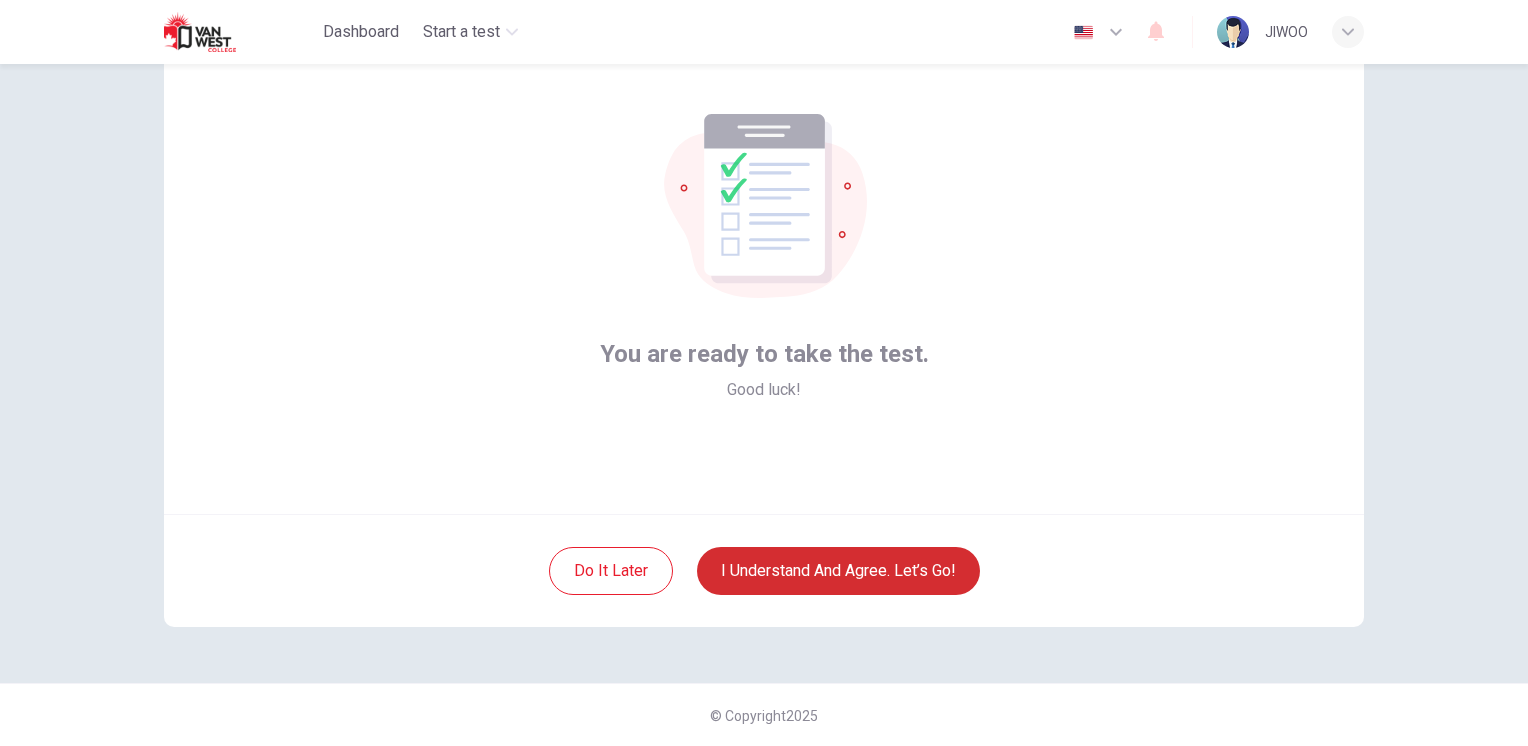 click on "I understand and agree. Let’s go!" at bounding box center [838, 571] 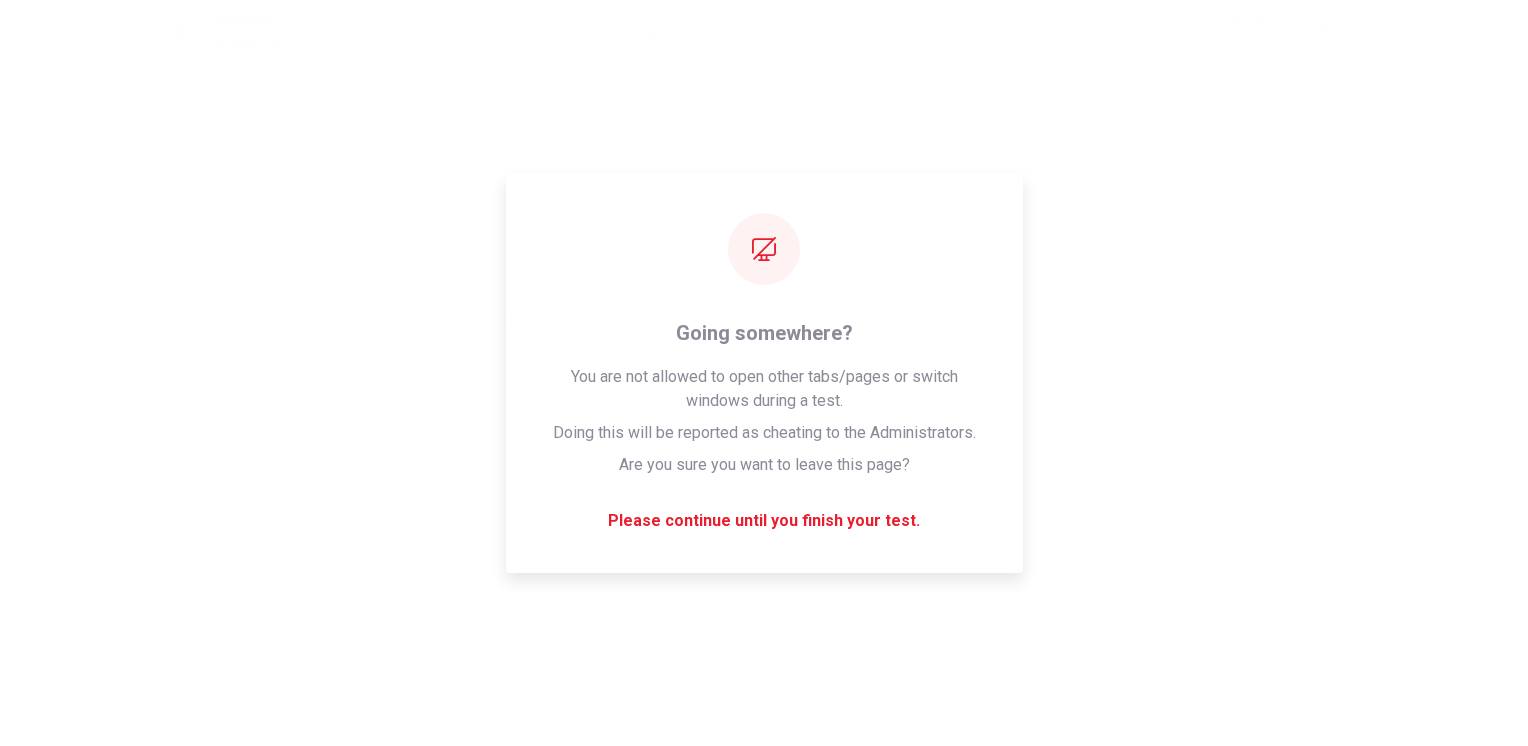 click on "Please wait... 100%" at bounding box center [764, 373] 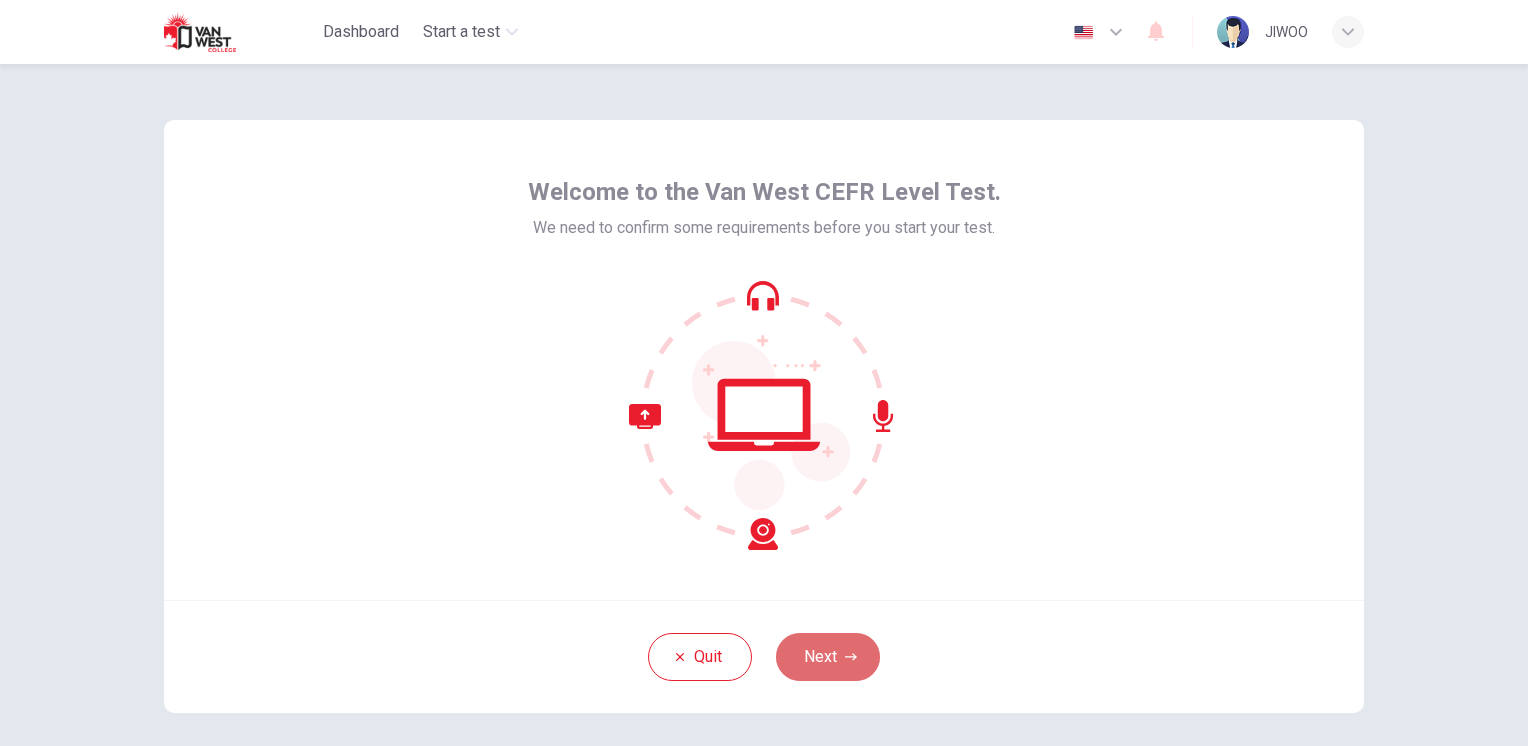 click on "Next" at bounding box center [828, 657] 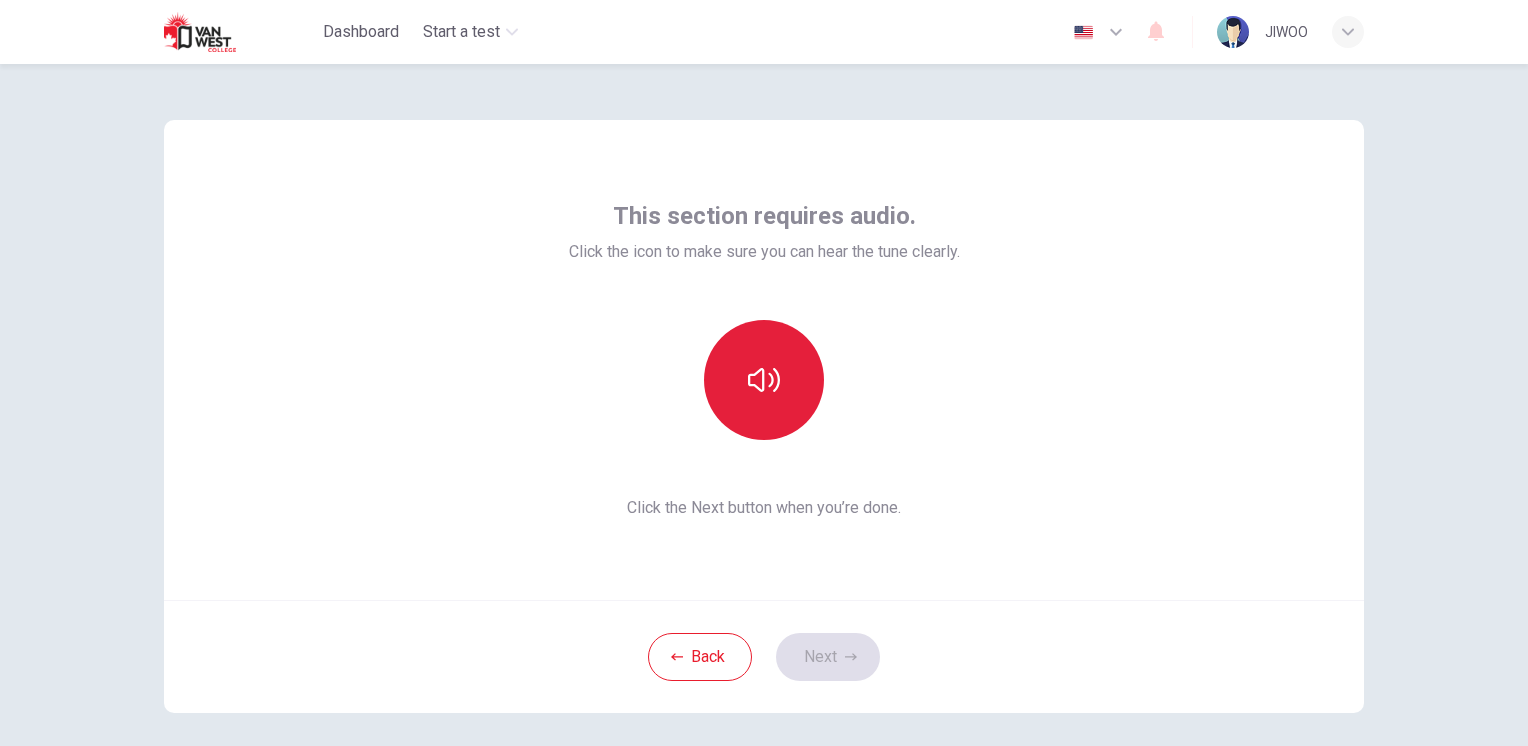 click 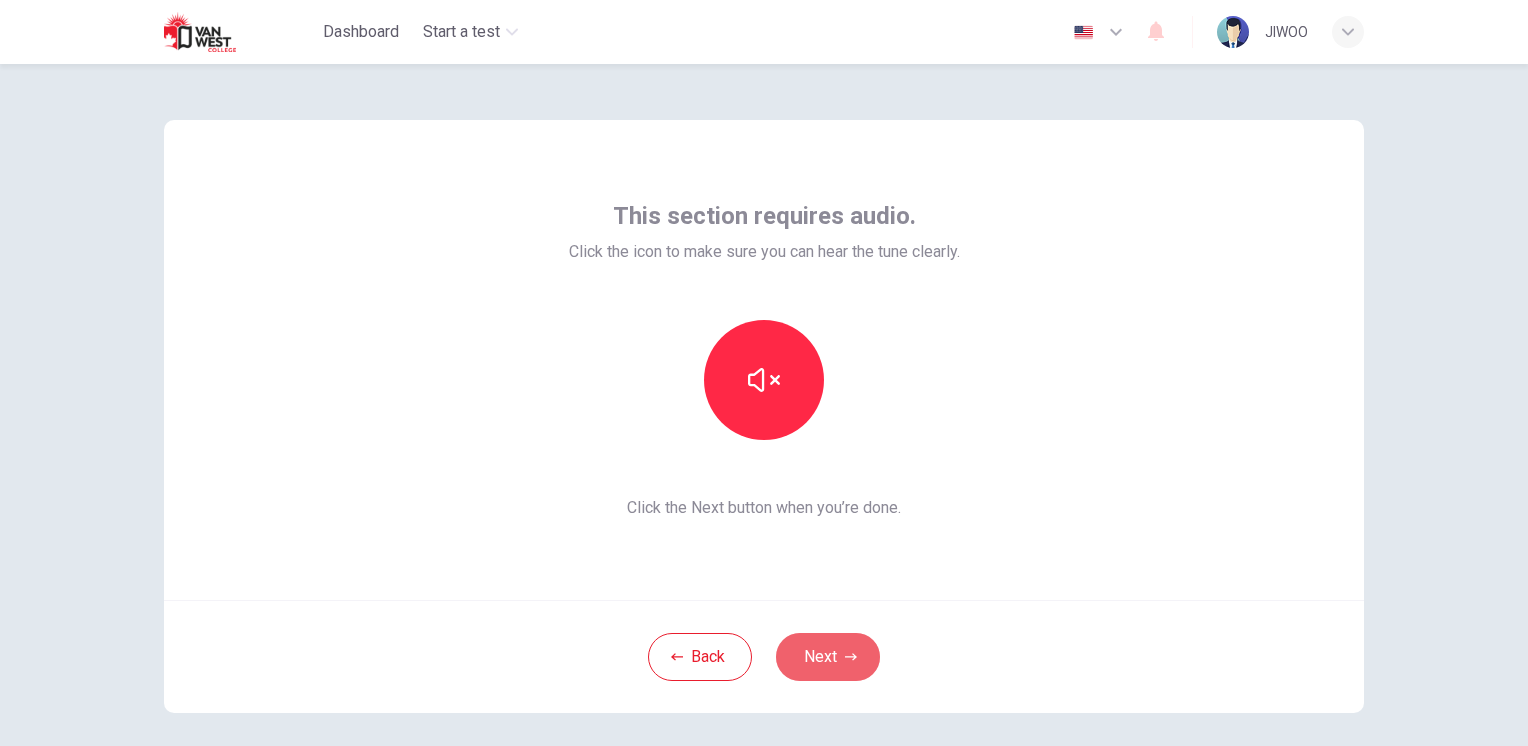 click on "Next" at bounding box center (828, 657) 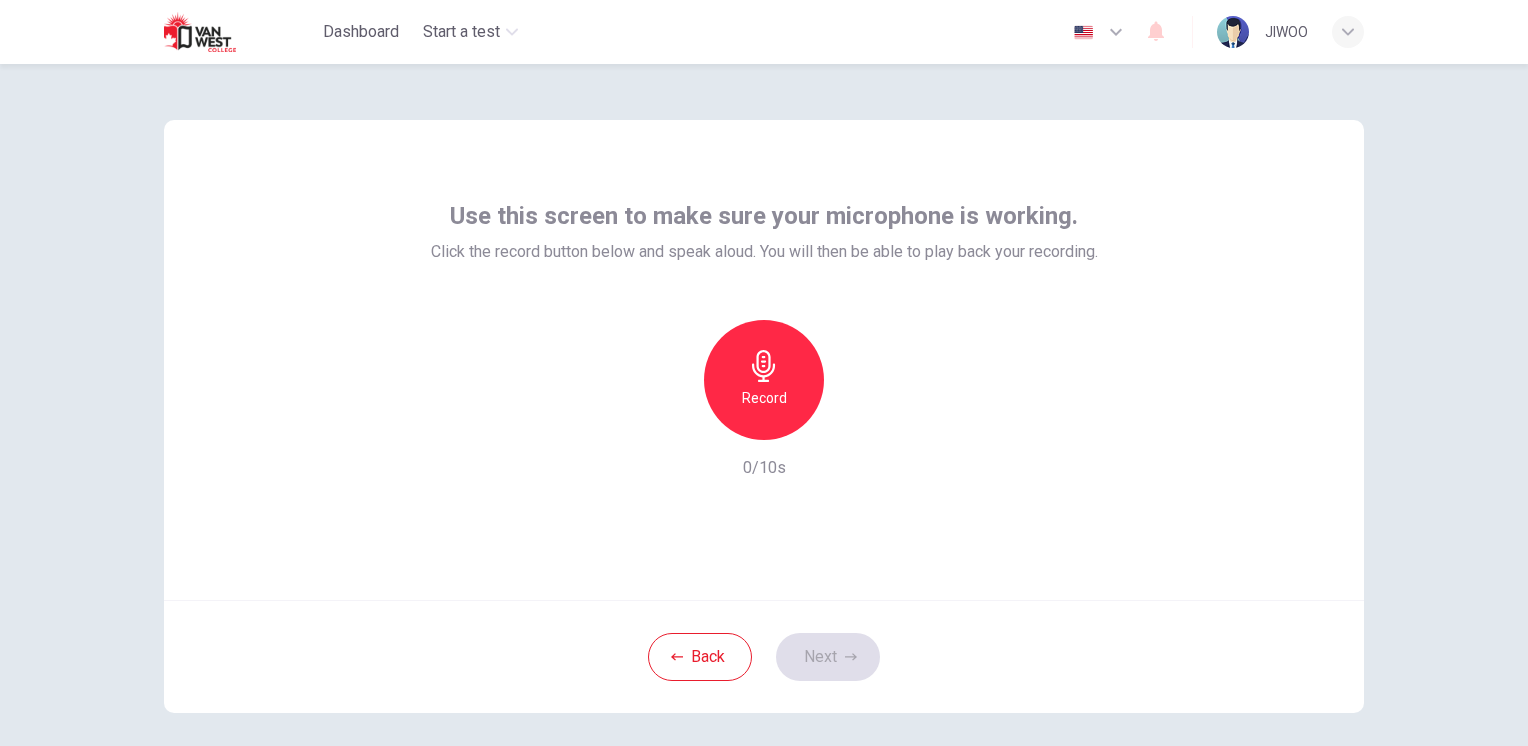 click 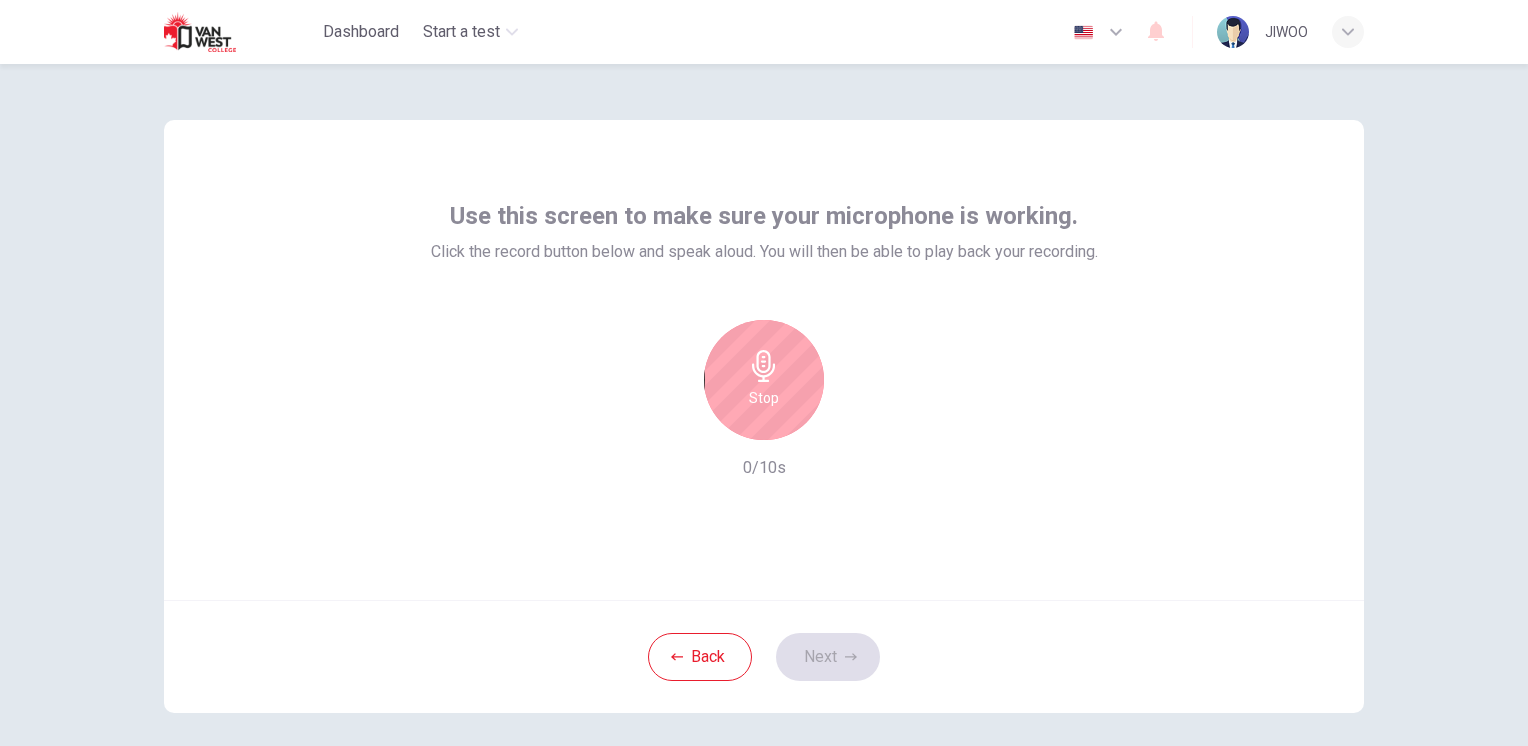 click on "Back Next" at bounding box center (764, 656) 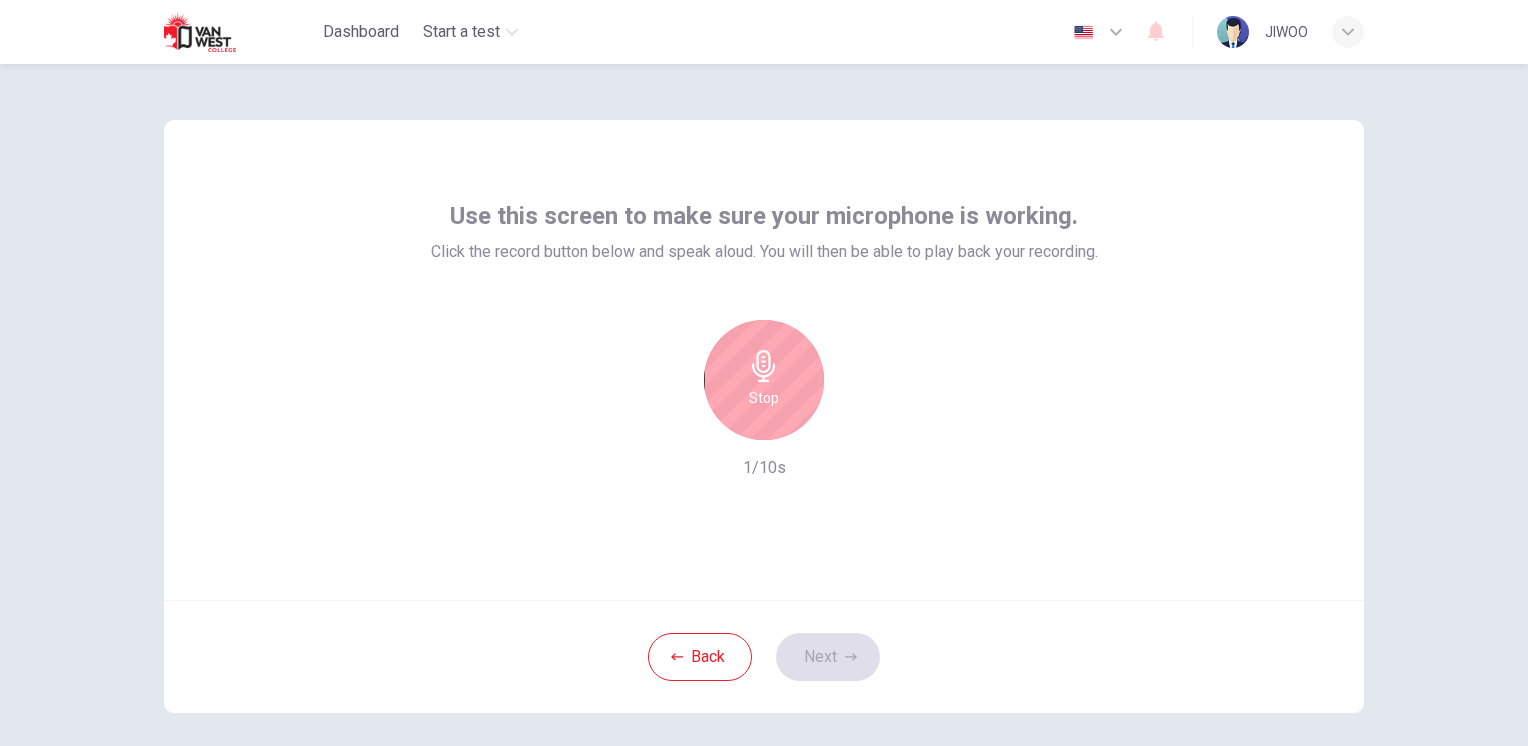 click on "Stop" at bounding box center [764, 398] 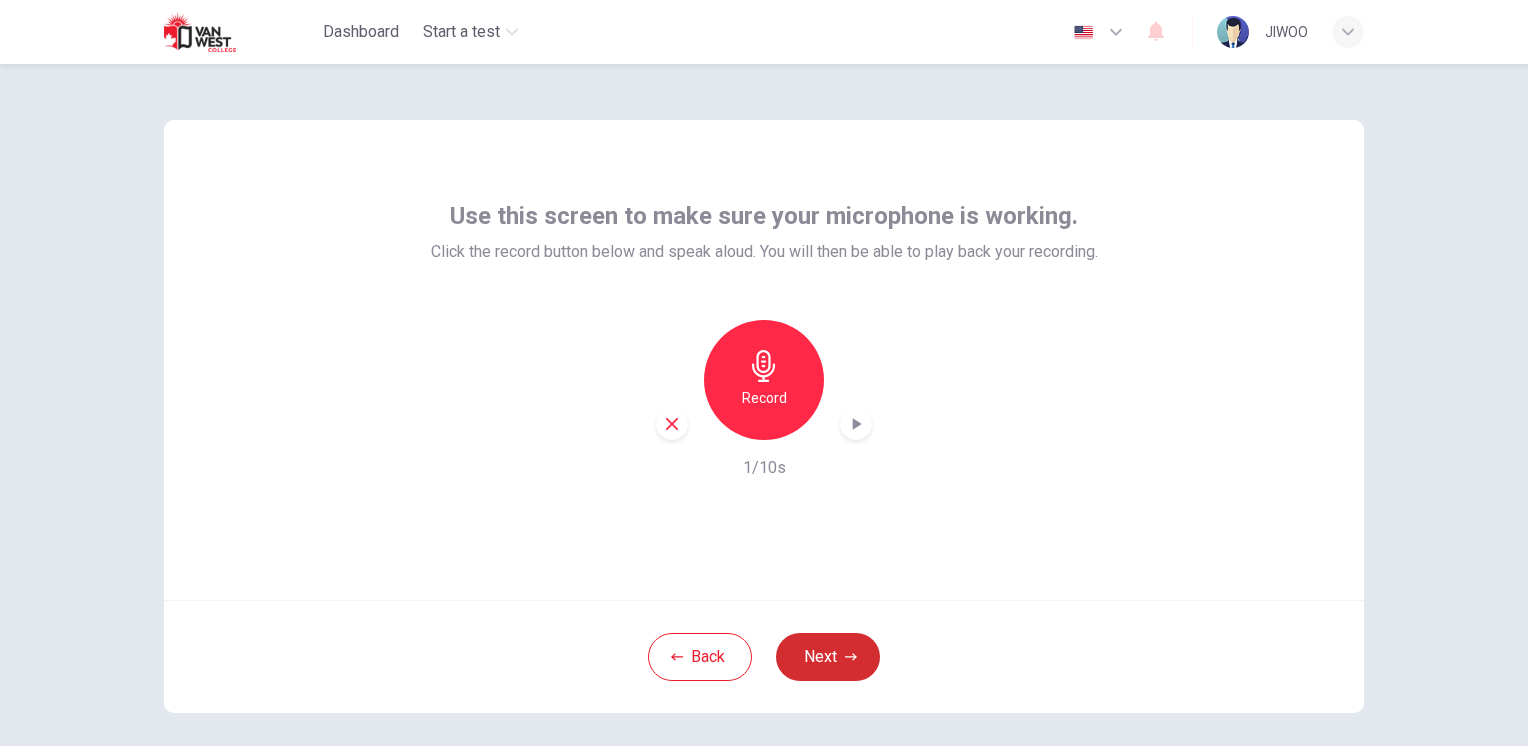 click on "Next" at bounding box center (828, 657) 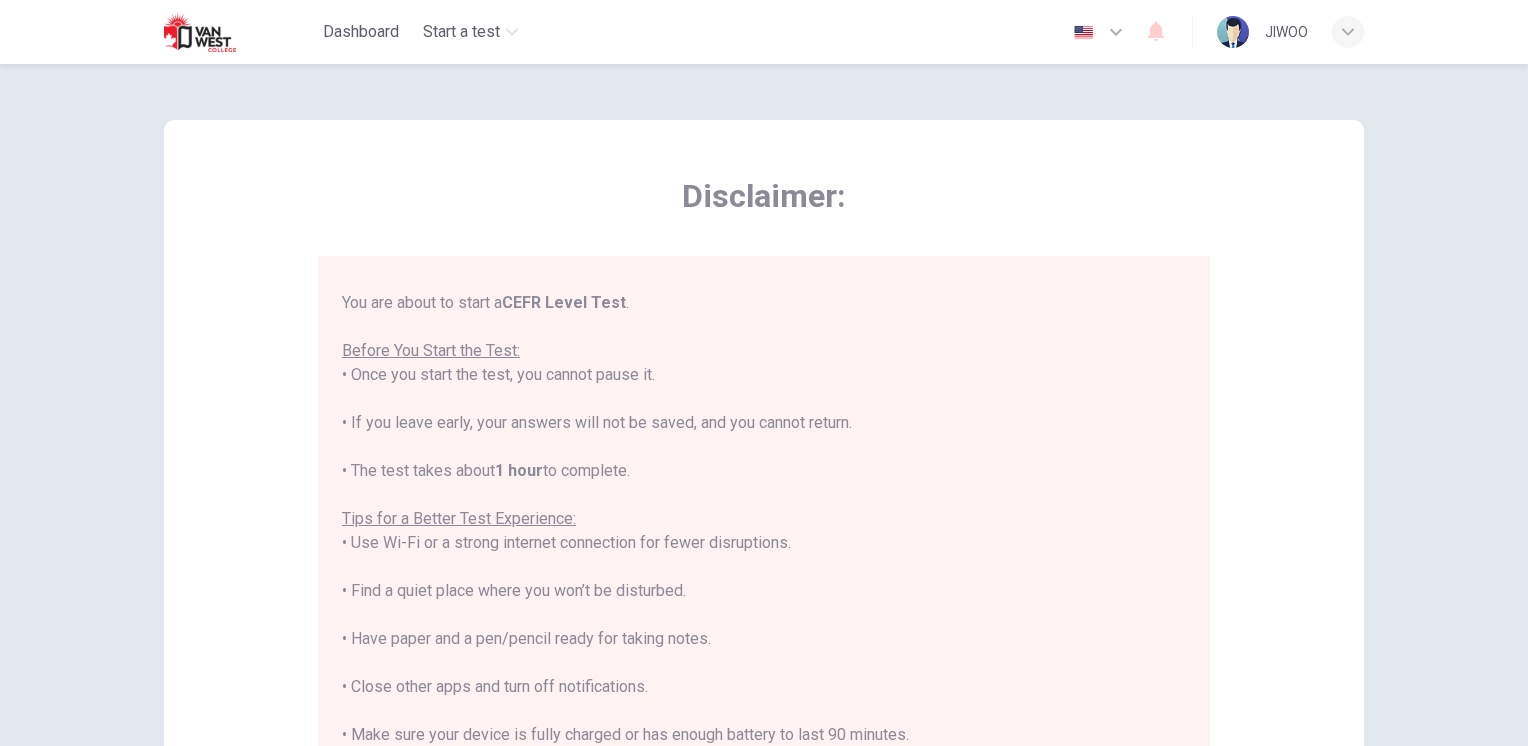 scroll, scrollTop: 191, scrollLeft: 0, axis: vertical 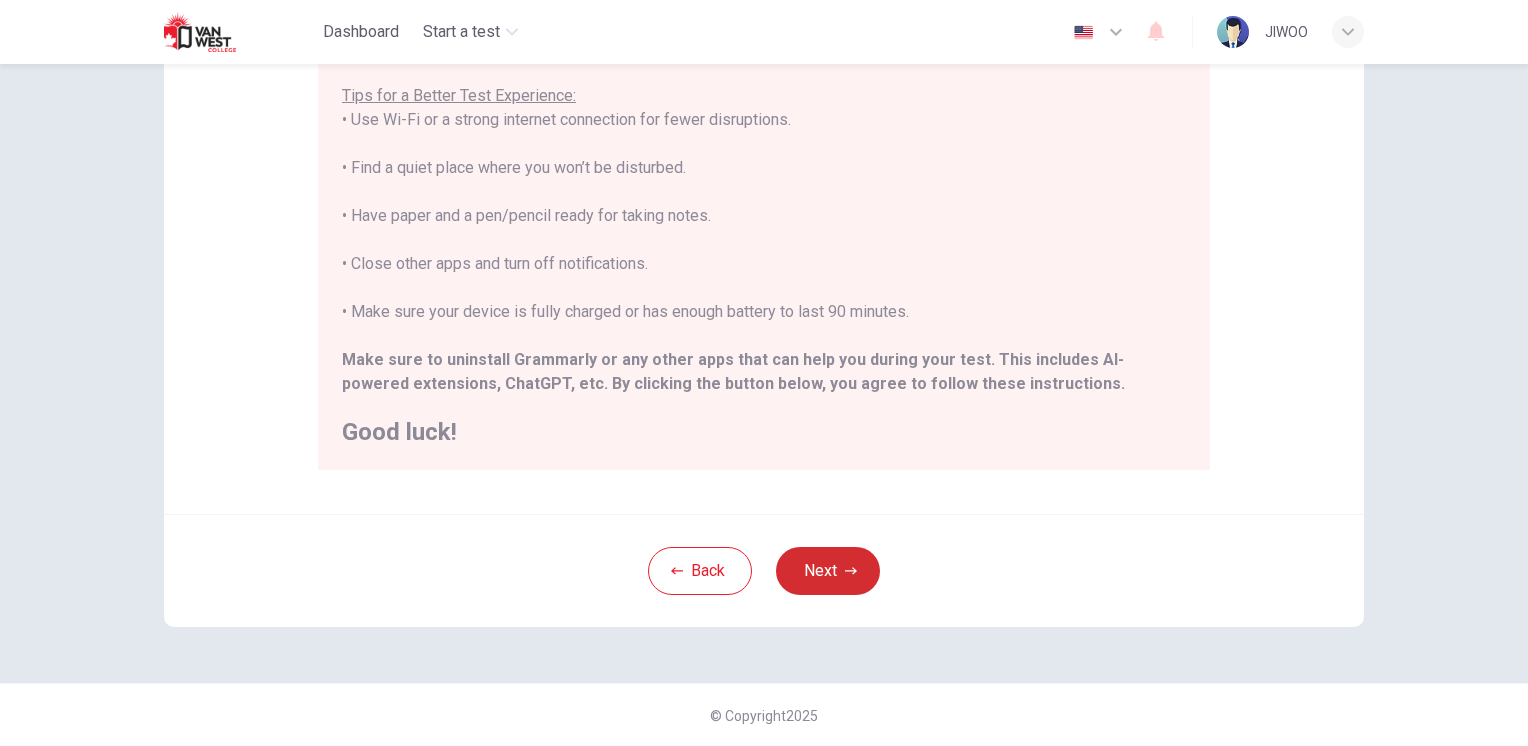 click 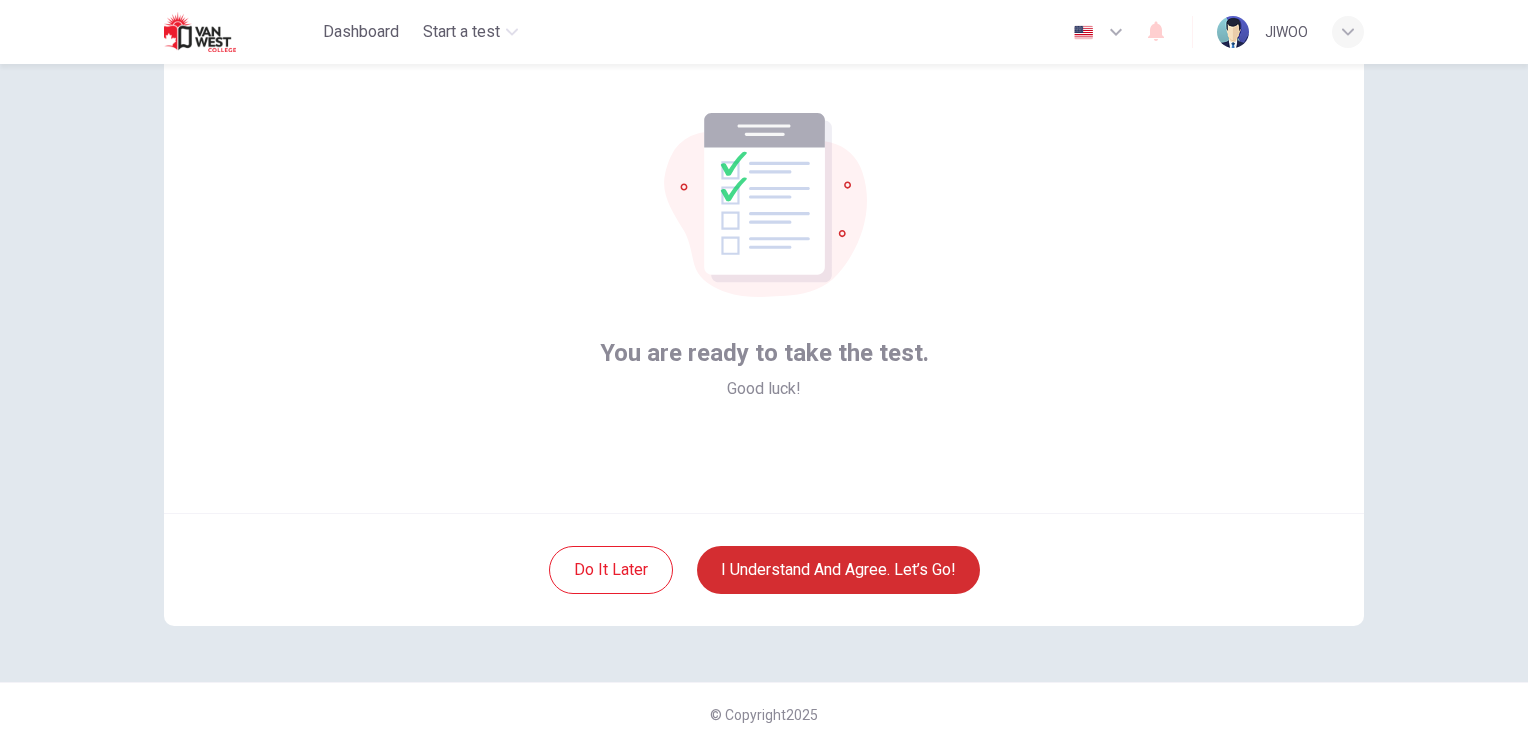 scroll, scrollTop: 86, scrollLeft: 0, axis: vertical 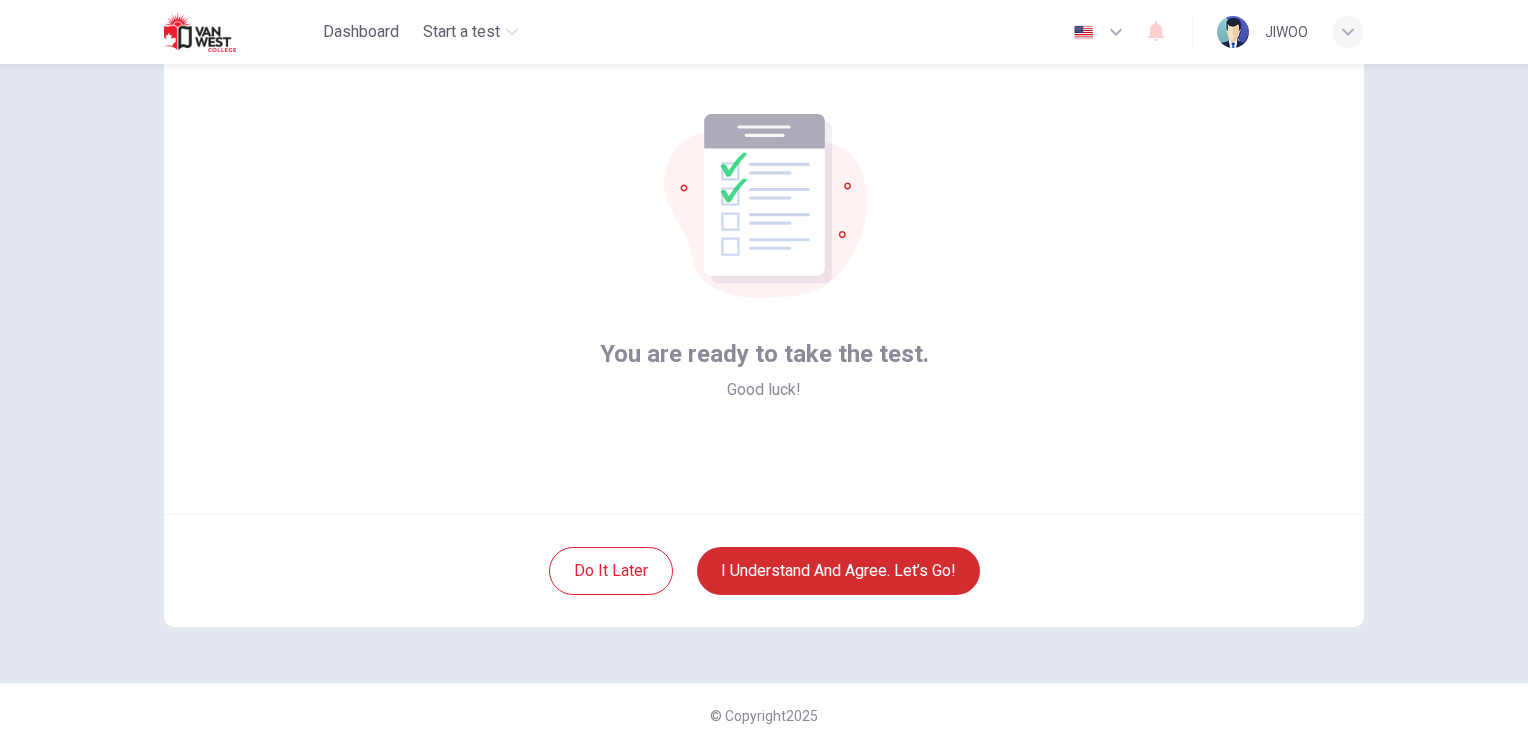 drag, startPoint x: 884, startPoint y: 646, endPoint x: 868, endPoint y: 617, distance: 33.12099 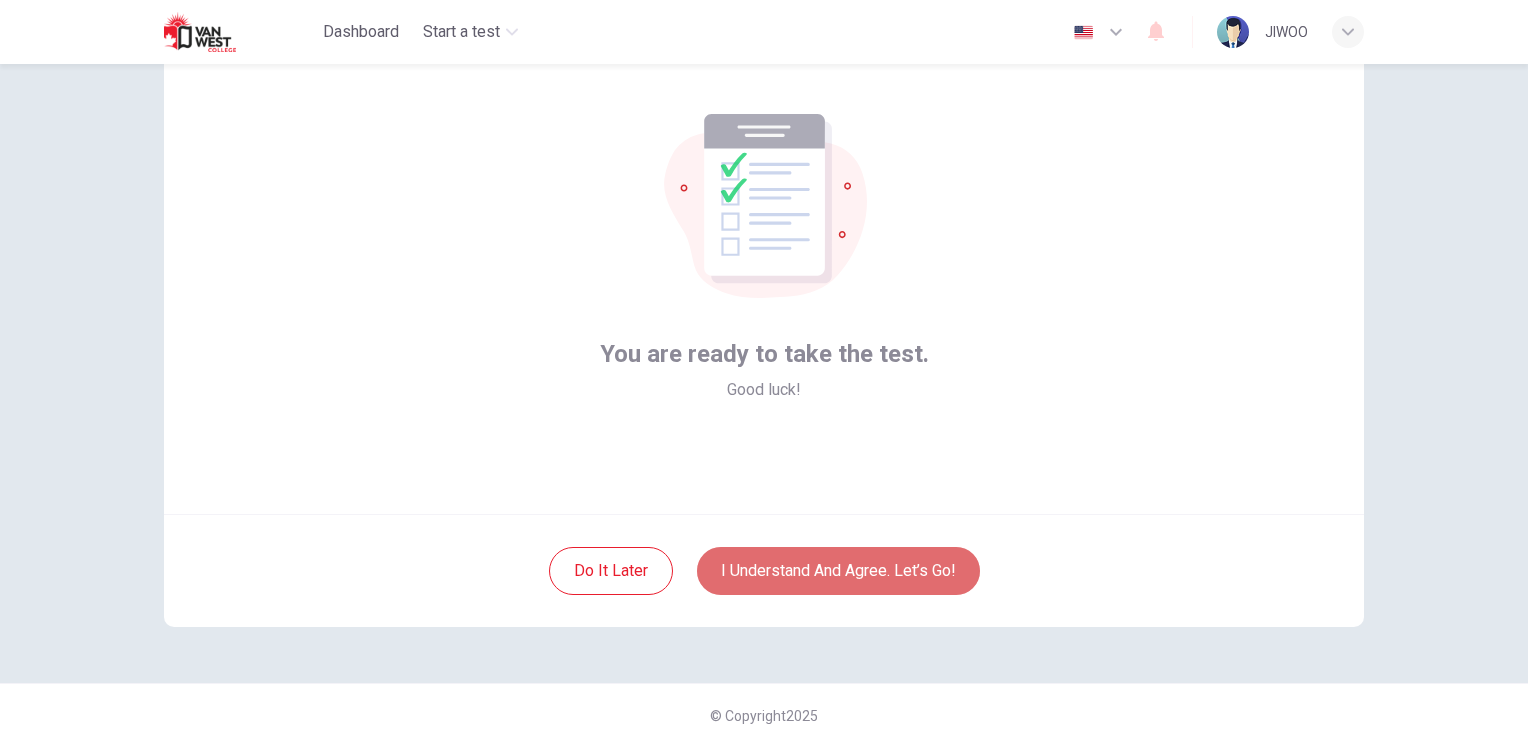 click on "I understand and agree. Let’s go!" at bounding box center [838, 571] 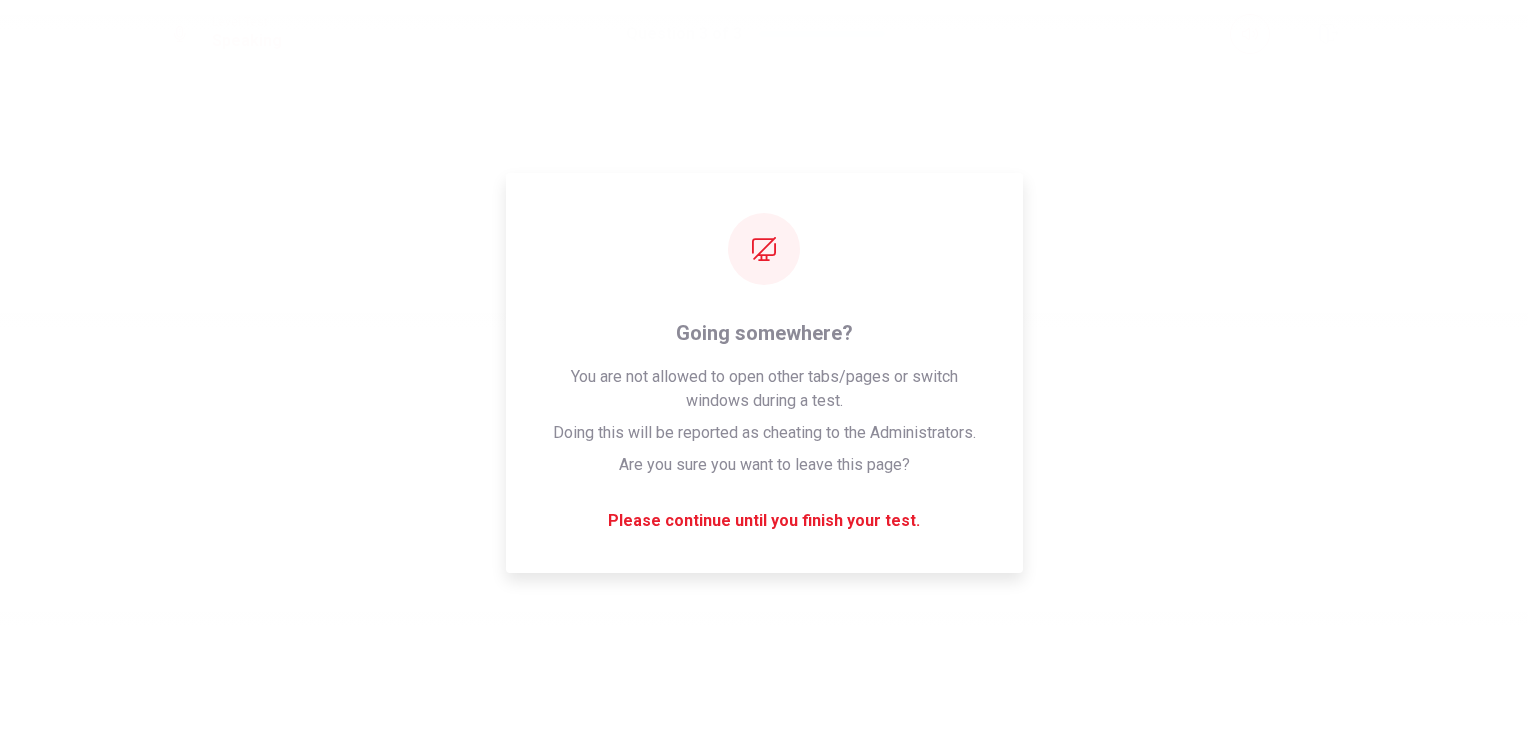 click on "Please wait... 0%" at bounding box center (764, 373) 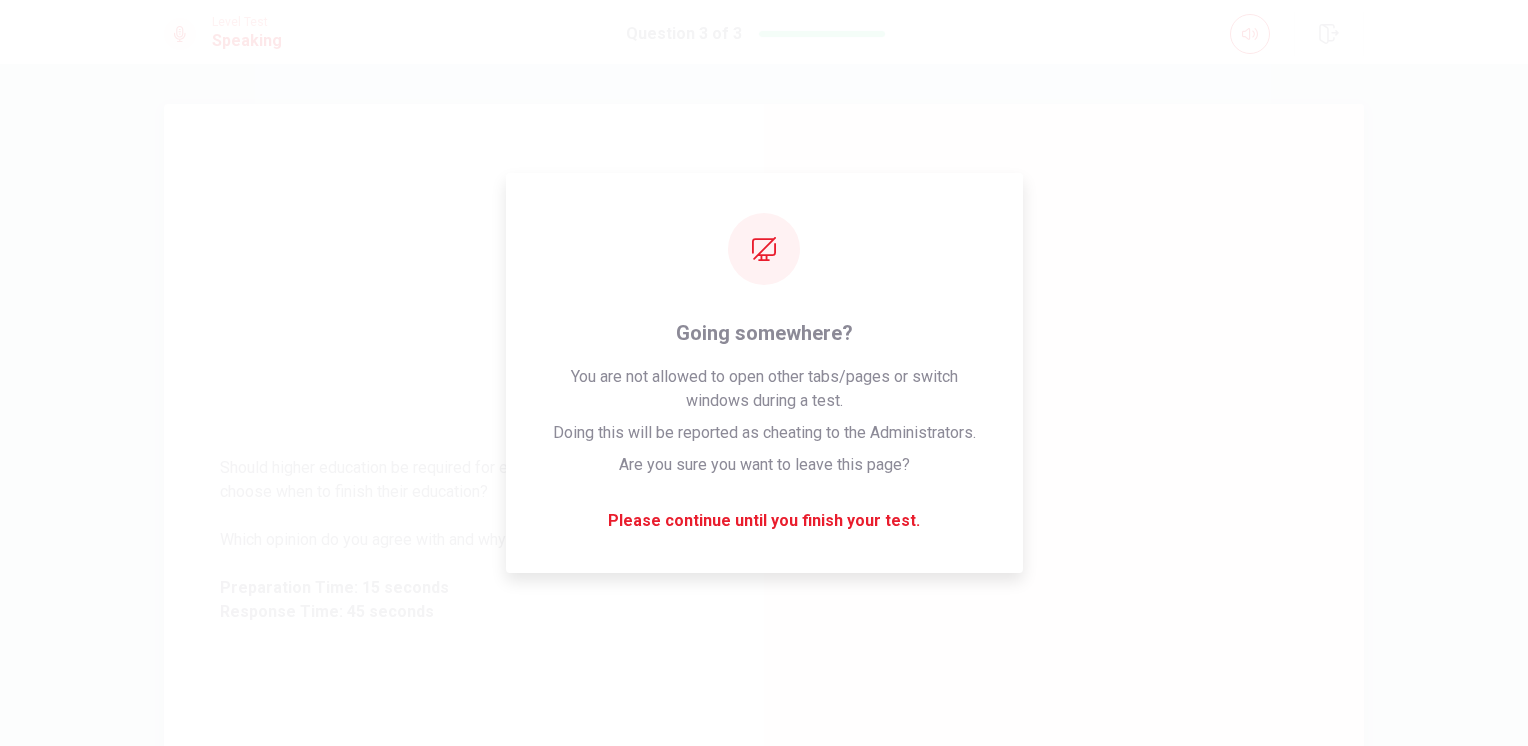 click at bounding box center [1064, 540] 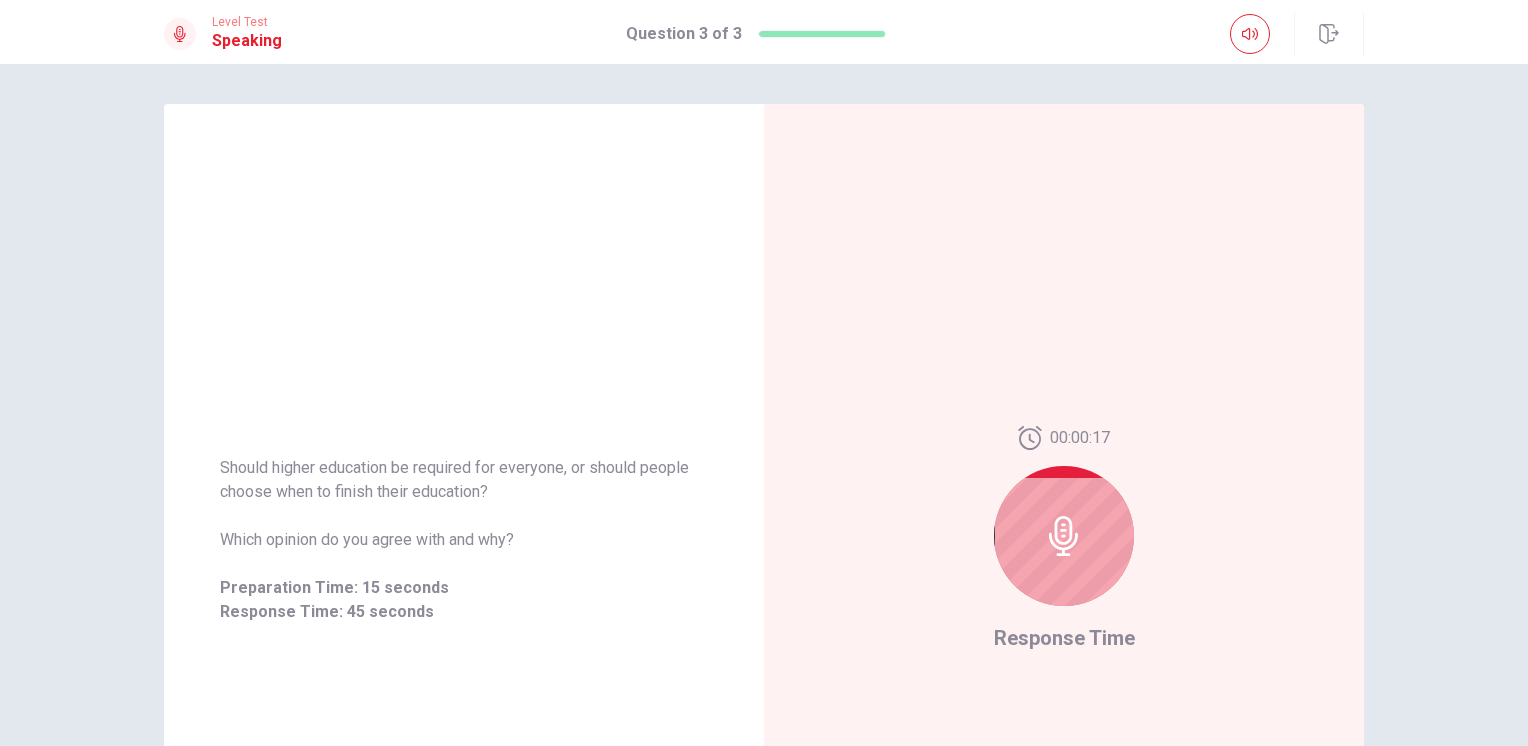 click on "This site uses cookies, as explained in our  Privacy Policy . If you agree to the use of cookies, please click the Accept button and continue to browse our site.   Privacy Policy Accept Level Test   Speaking Question 3 of 3 Question 3 of 3 Should higher education be required for everyone, or should people choose when to finish their education? Which opinion do you agree with and why? Preparation Time: 15 seconds Response Time: 45 seconds 00:00:17 Response Time © Copyright  2025 Going somewhere? You are not allowed to open other tabs/pages or switch windows during a test. Doing this will be reported as cheating to the Administrators. Are you sure you want to leave this page? Please continue until you finish your test. It looks like there is a problem with your internet connection. You have 10 minutes to reconnect. 00:00 Click to reconnect WARNING:  If you lose connection for more than 10 minute(s), you will need to contact us for another exam. You’ve run out of time. Your time is up. Continue" at bounding box center [764, 373] 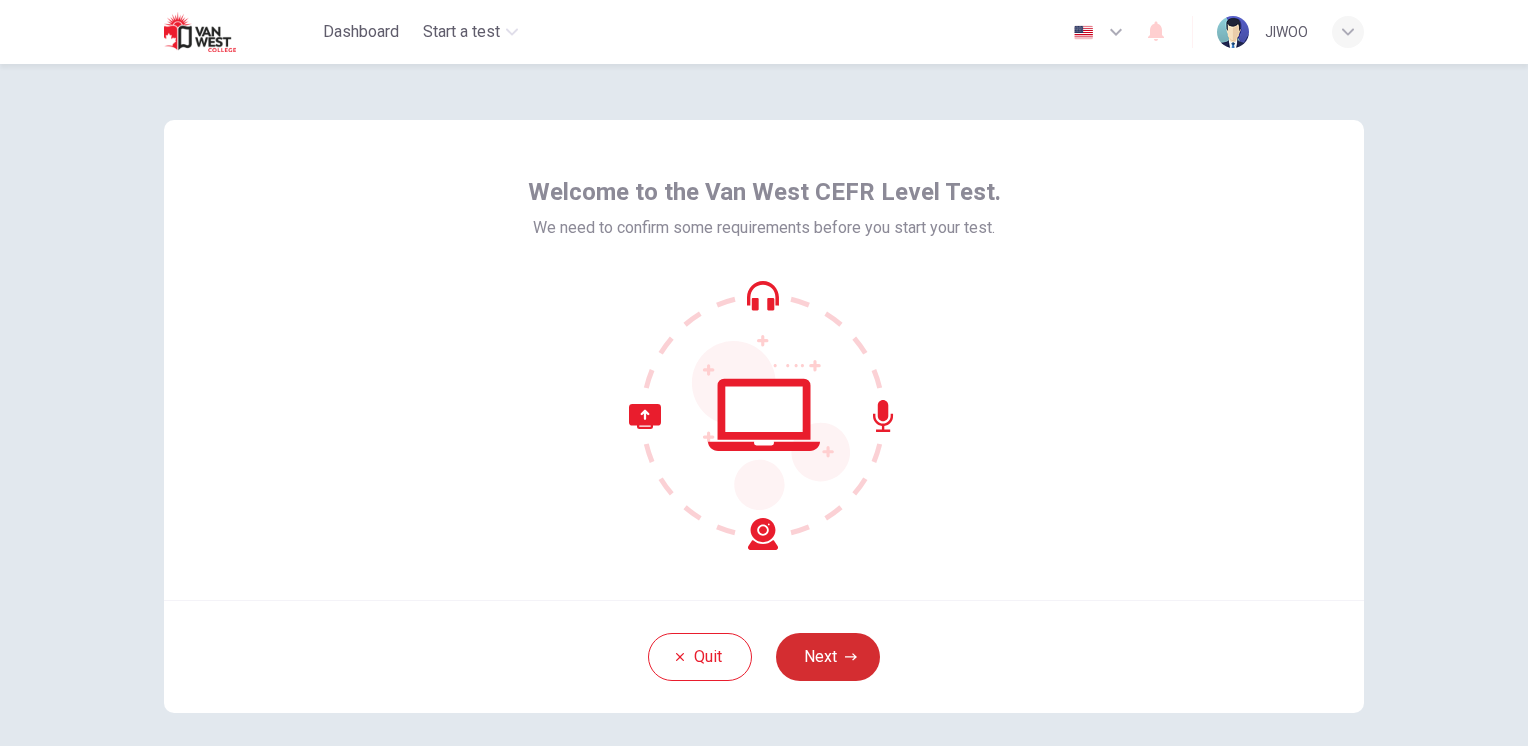 click on "Next" at bounding box center [828, 657] 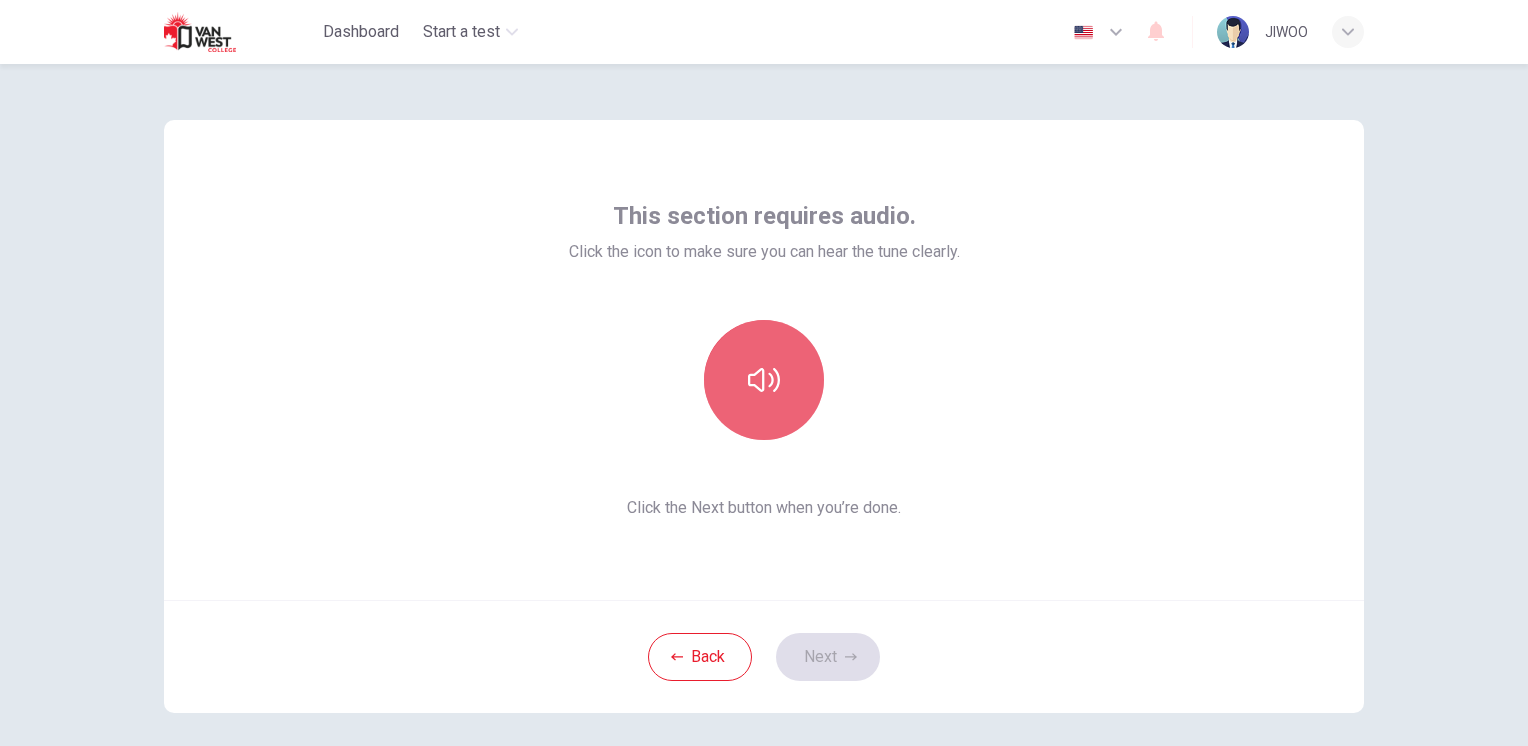 click at bounding box center (764, 380) 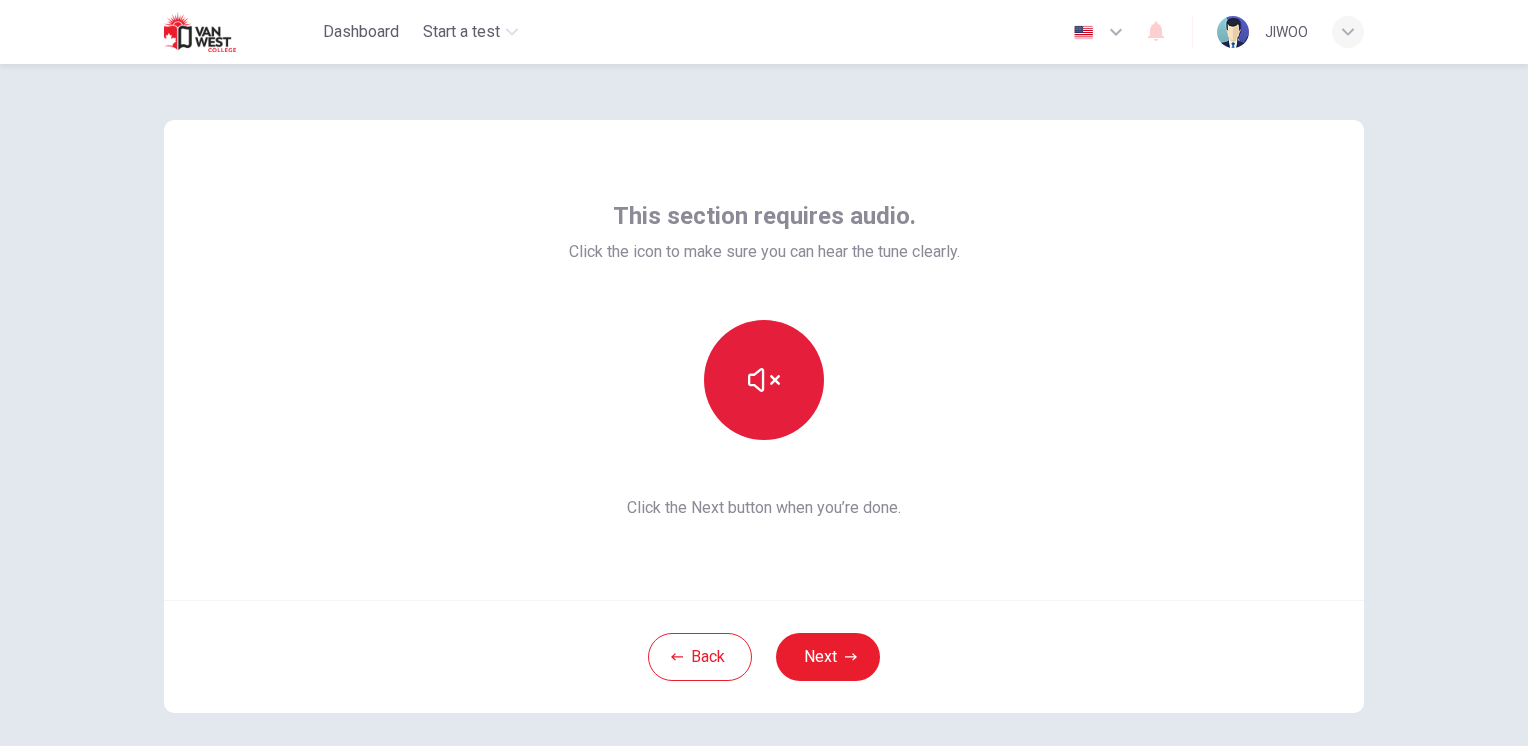 click at bounding box center (764, 380) 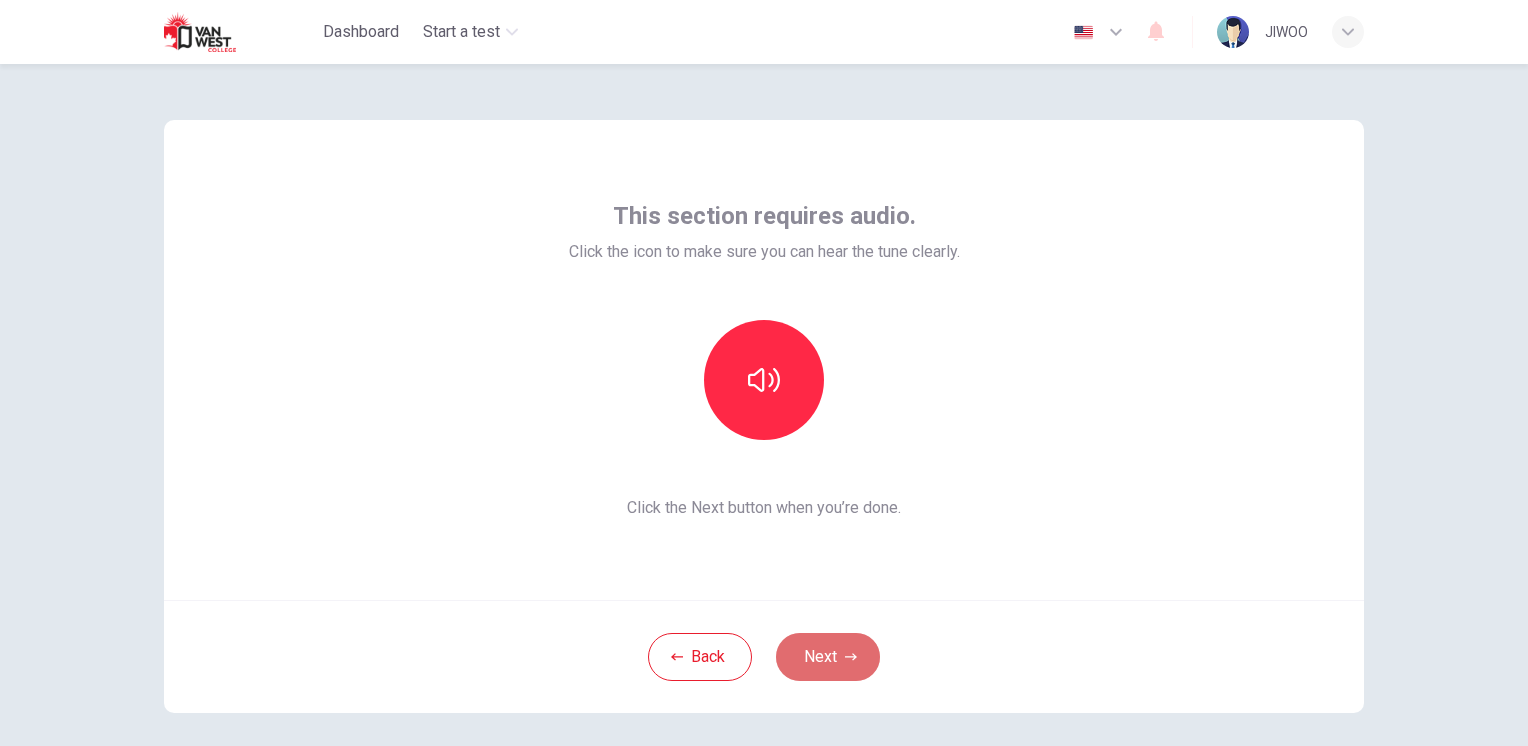 click on "Next" at bounding box center [828, 657] 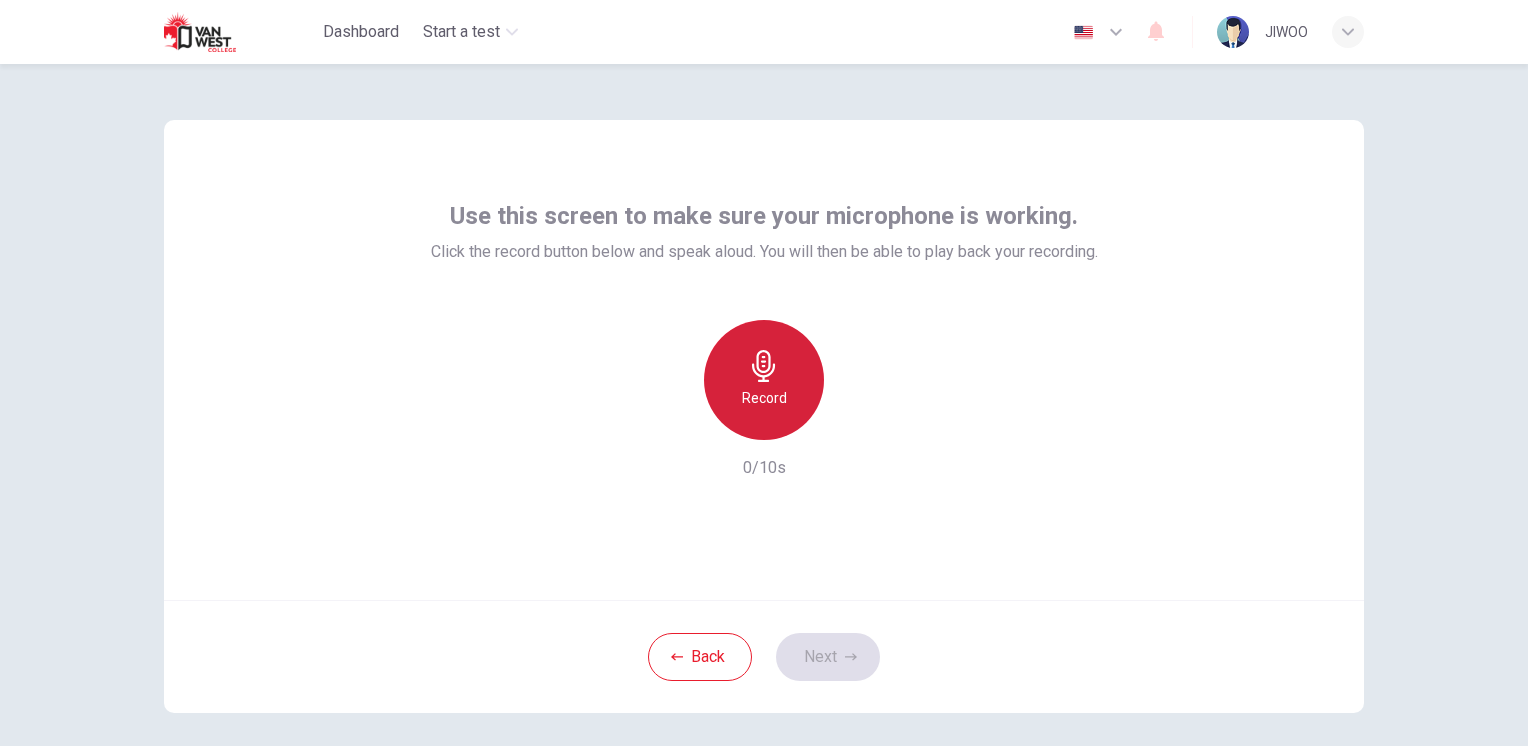 click on "Record" at bounding box center [764, 398] 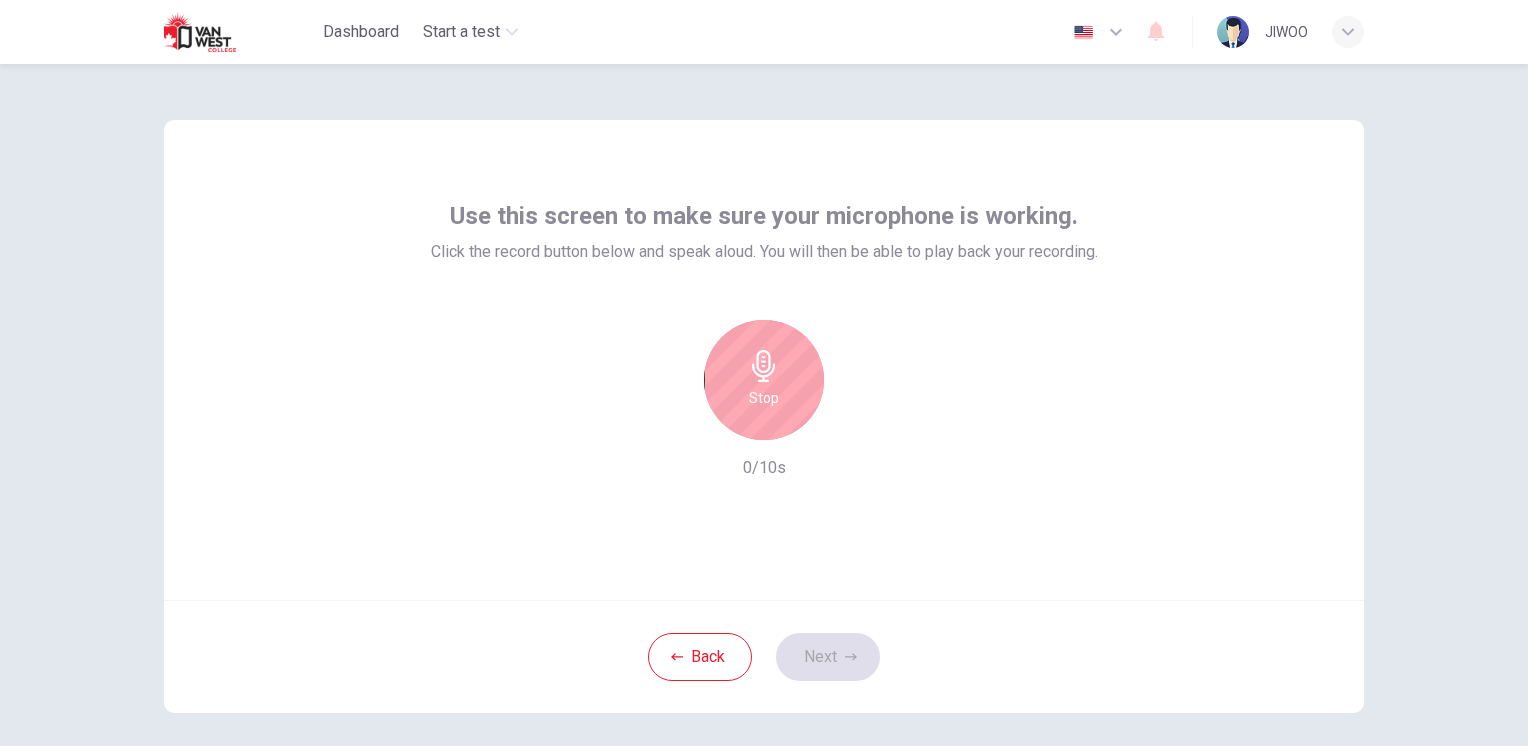 click on "Stop" at bounding box center [764, 398] 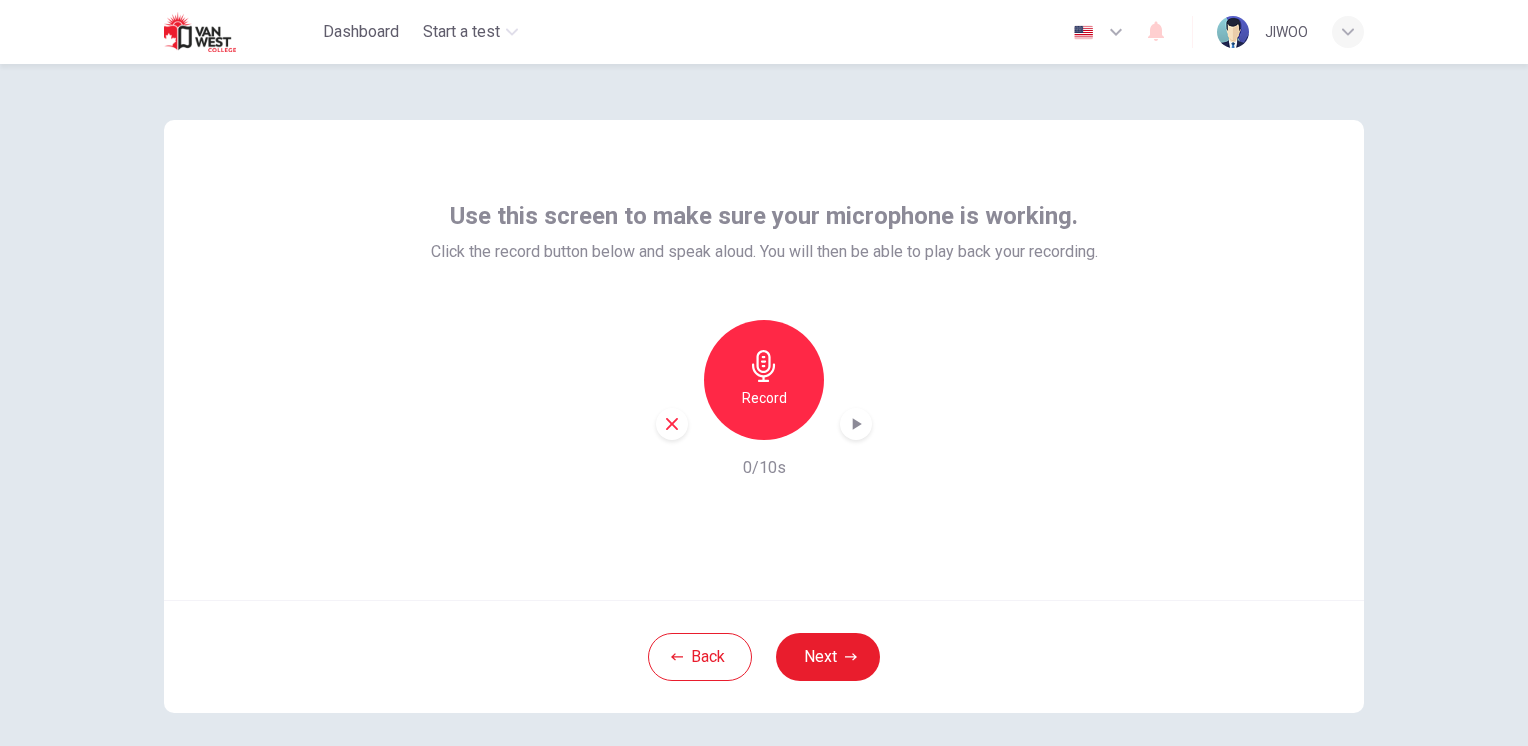 click on "Back Next" at bounding box center (764, 656) 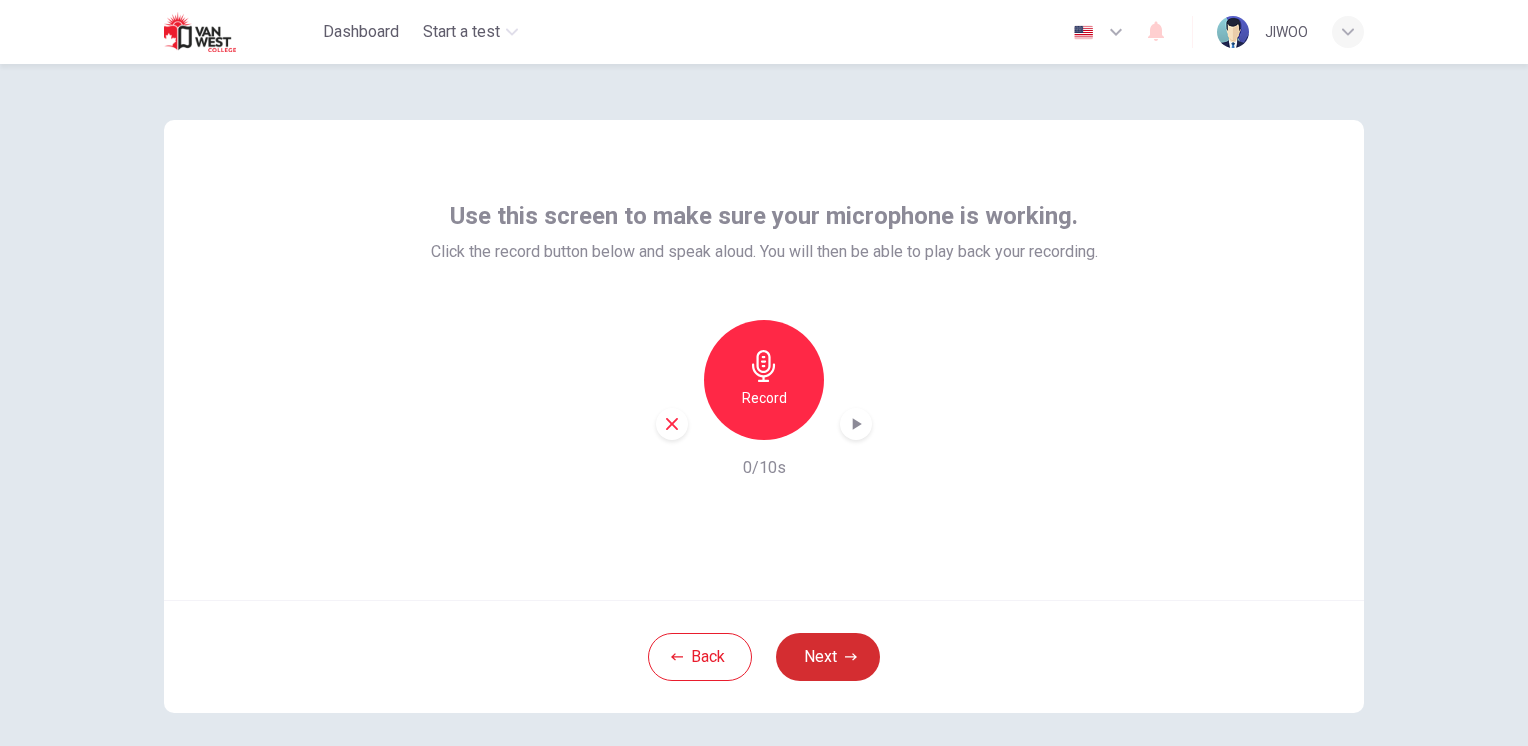 click on "Next" at bounding box center [828, 657] 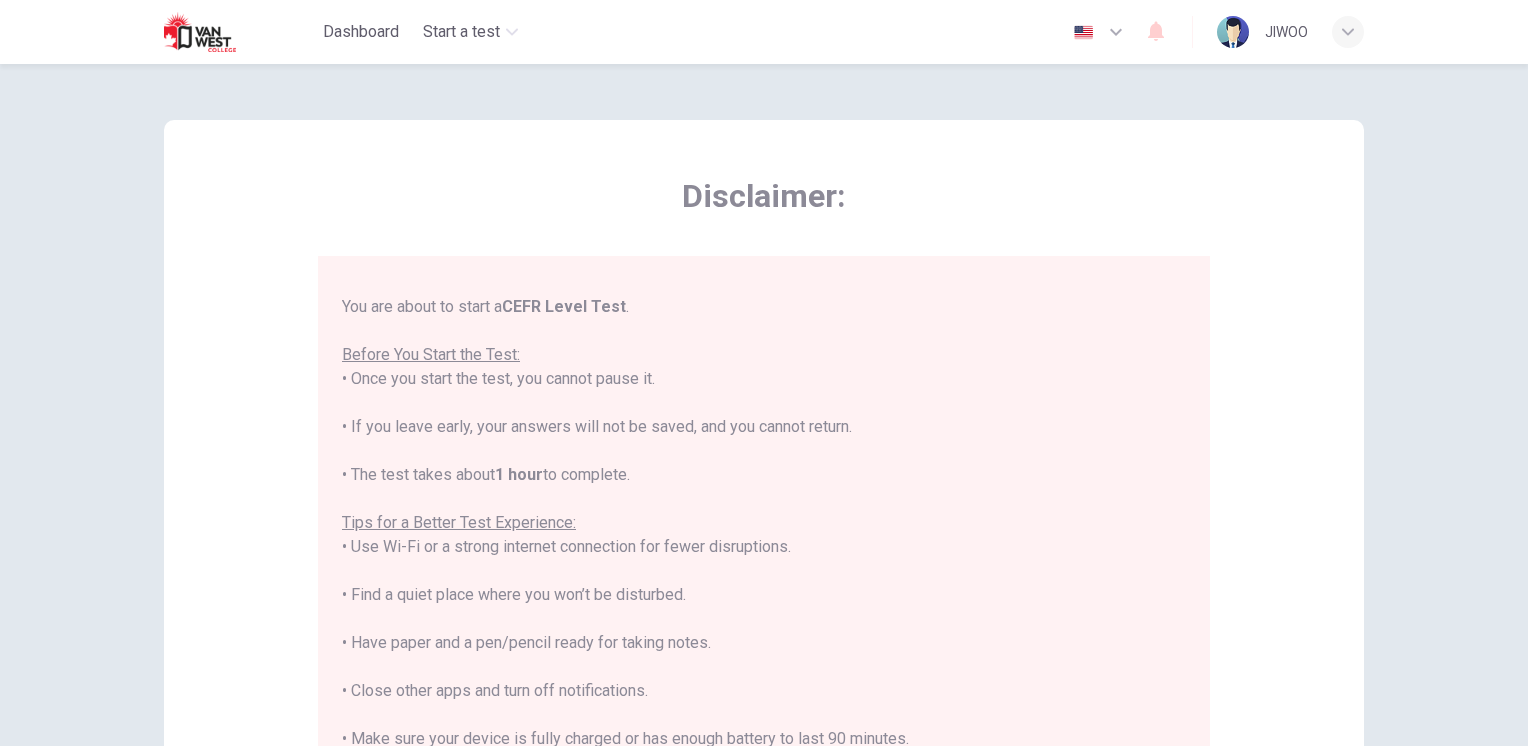 scroll, scrollTop: 191, scrollLeft: 0, axis: vertical 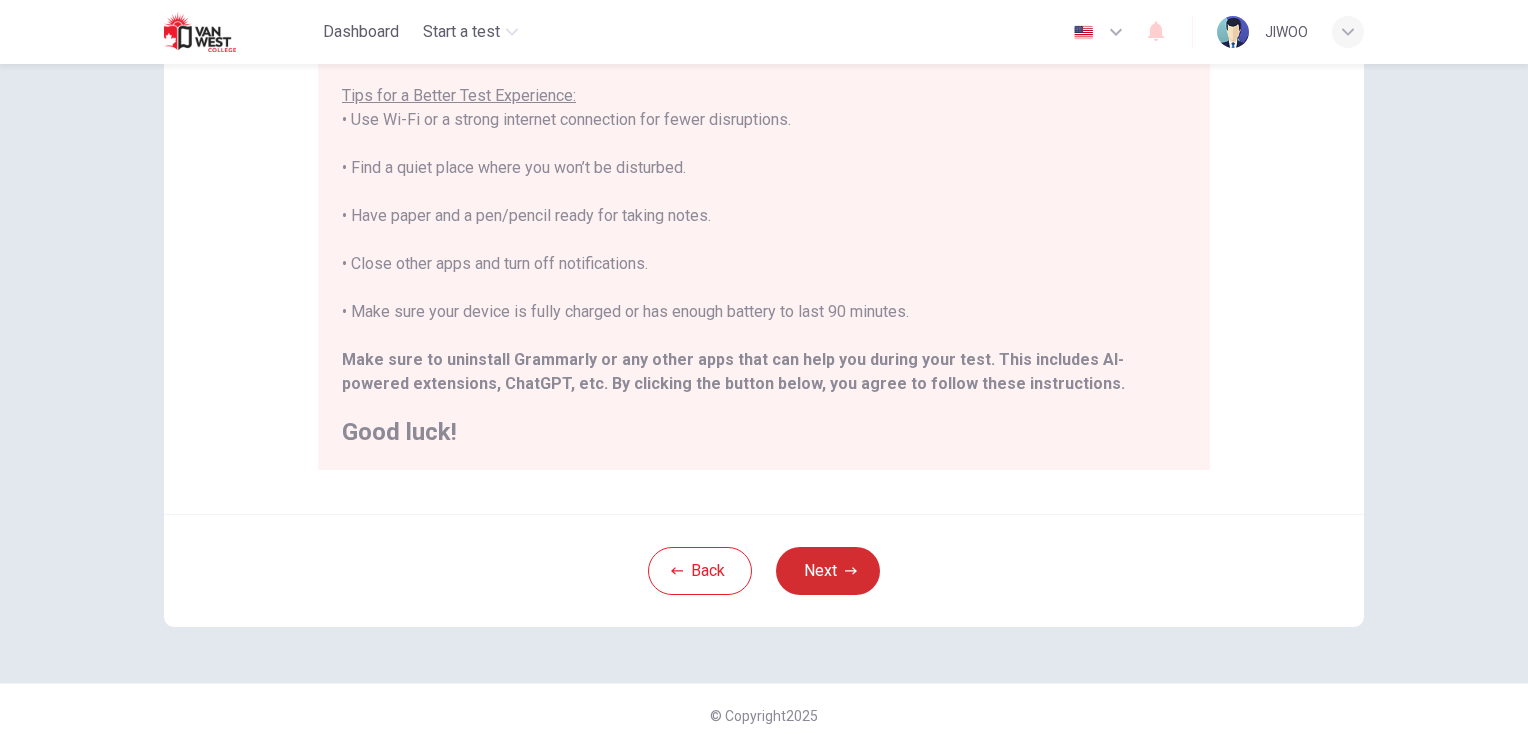 click on "Next" at bounding box center (828, 571) 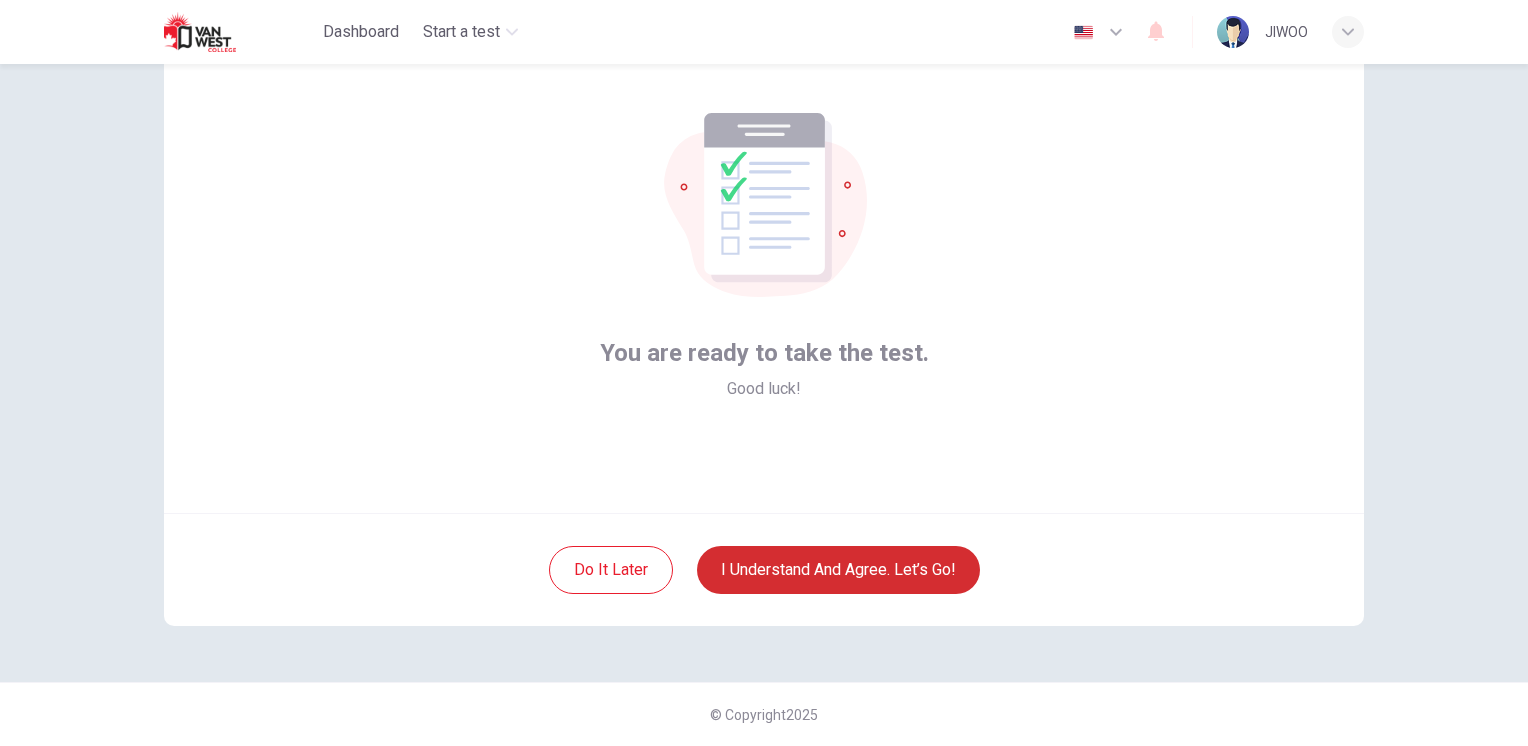 scroll, scrollTop: 86, scrollLeft: 0, axis: vertical 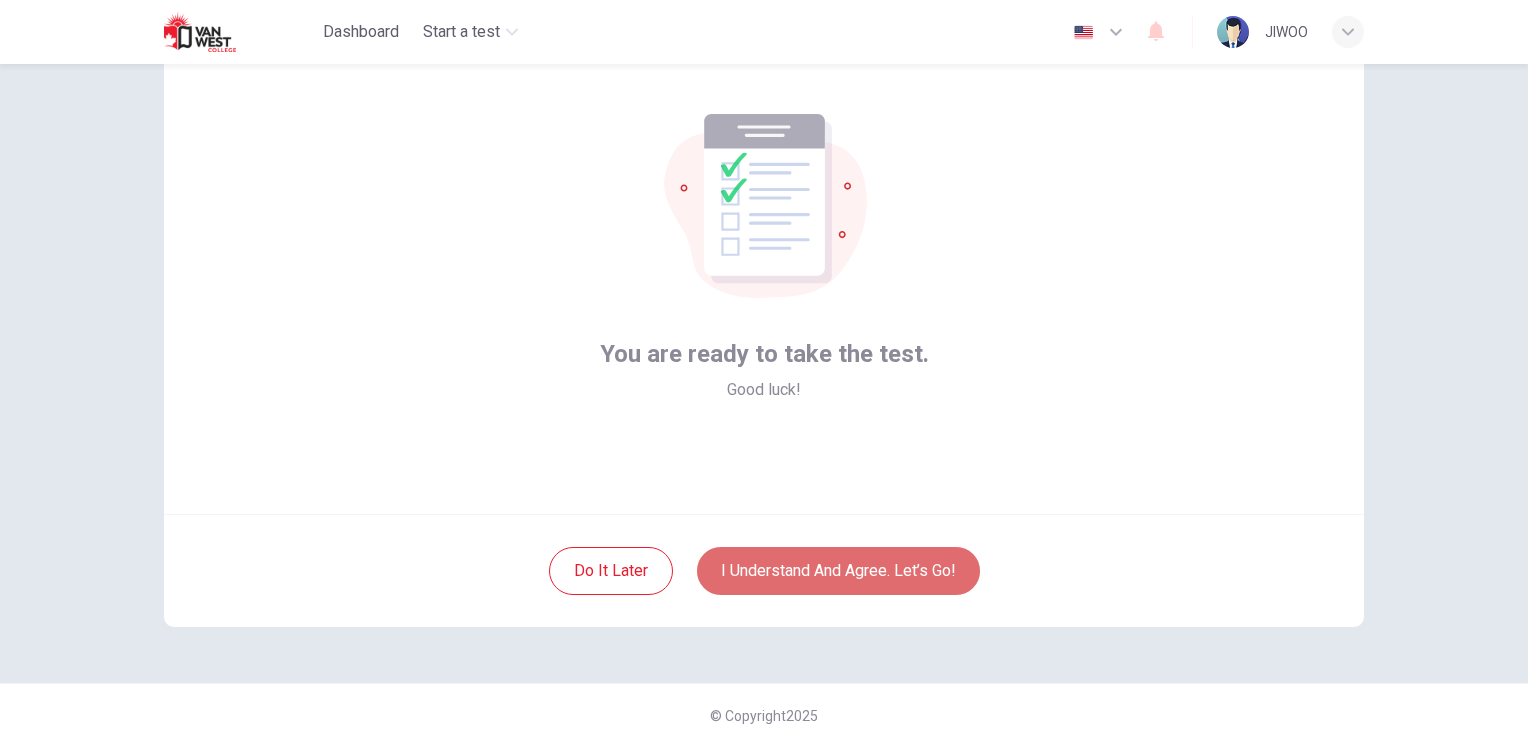 click on "I understand and agree. Let’s go!" at bounding box center [838, 571] 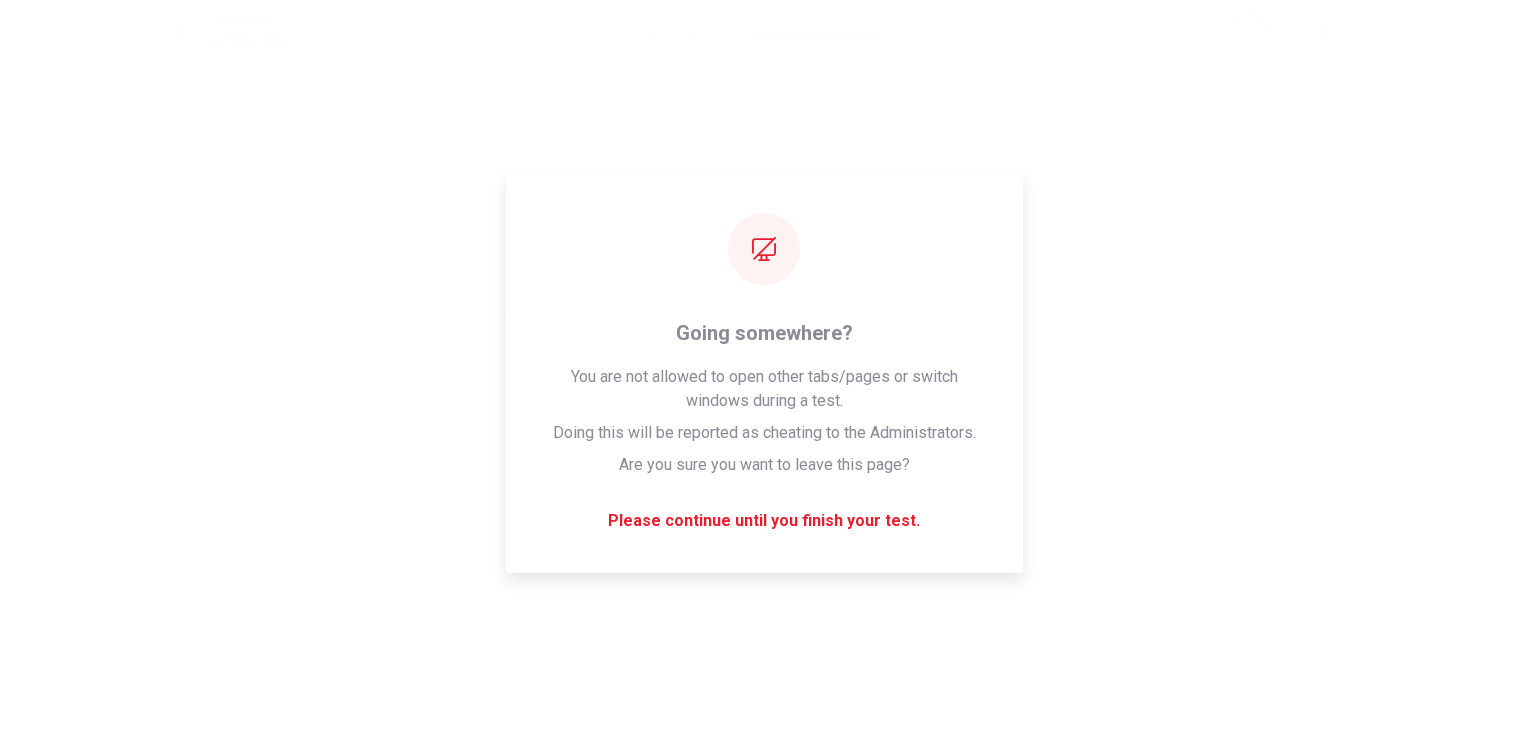 click on "Please wait... 100%" at bounding box center [764, 373] 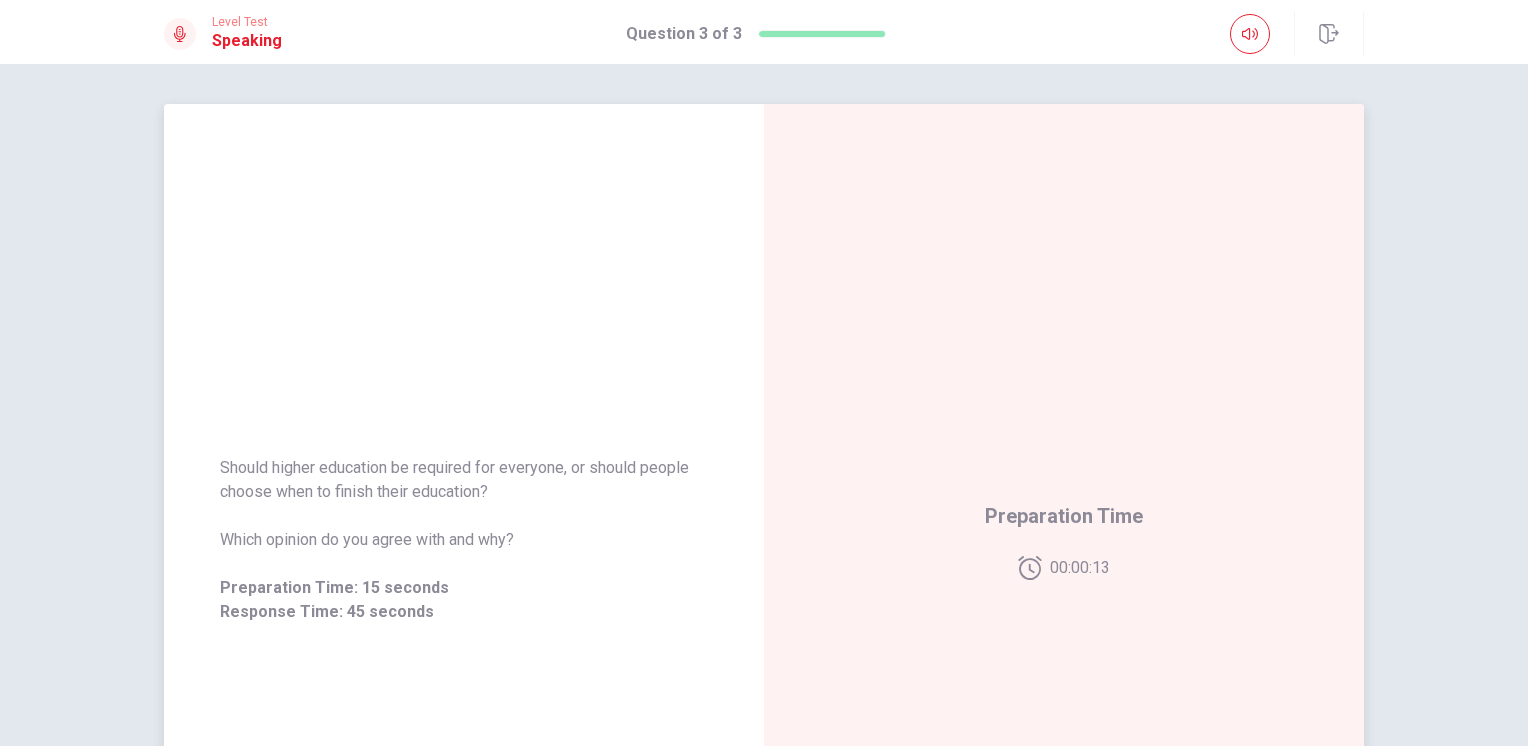 click on "Preparation Time 00:00:13" at bounding box center (1064, 540) 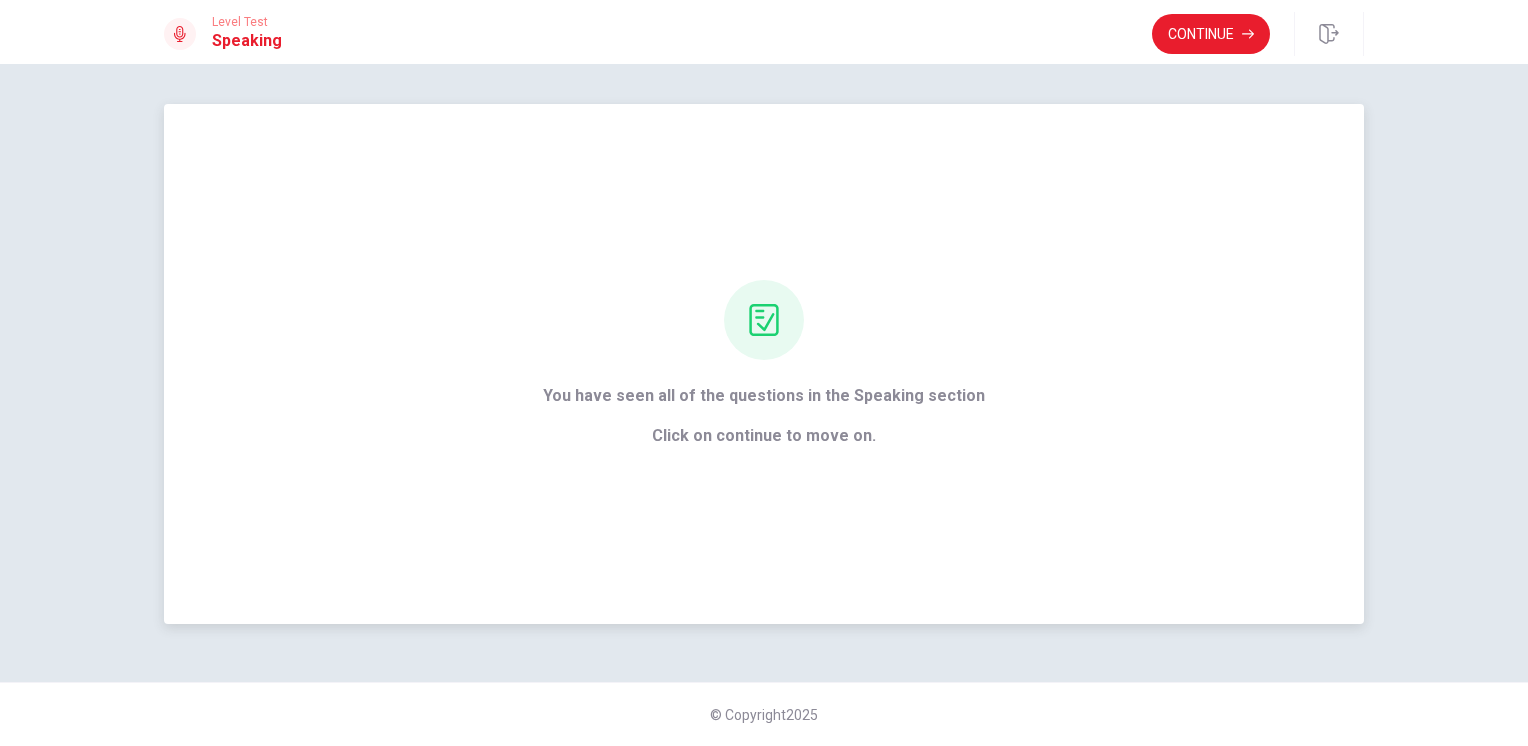 drag, startPoint x: 972, startPoint y: 267, endPoint x: 852, endPoint y: 299, distance: 124.1934 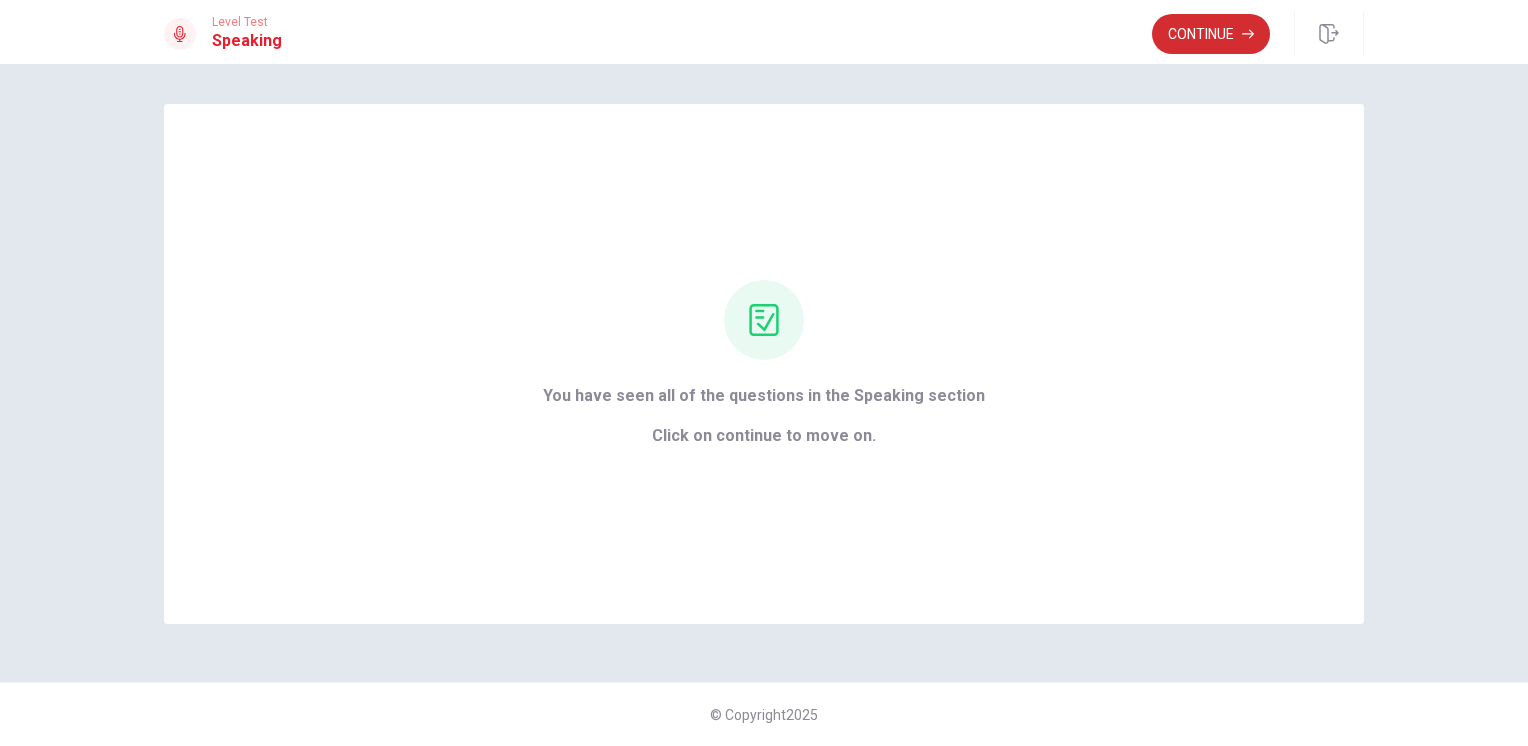 click on "Continue" at bounding box center (1211, 34) 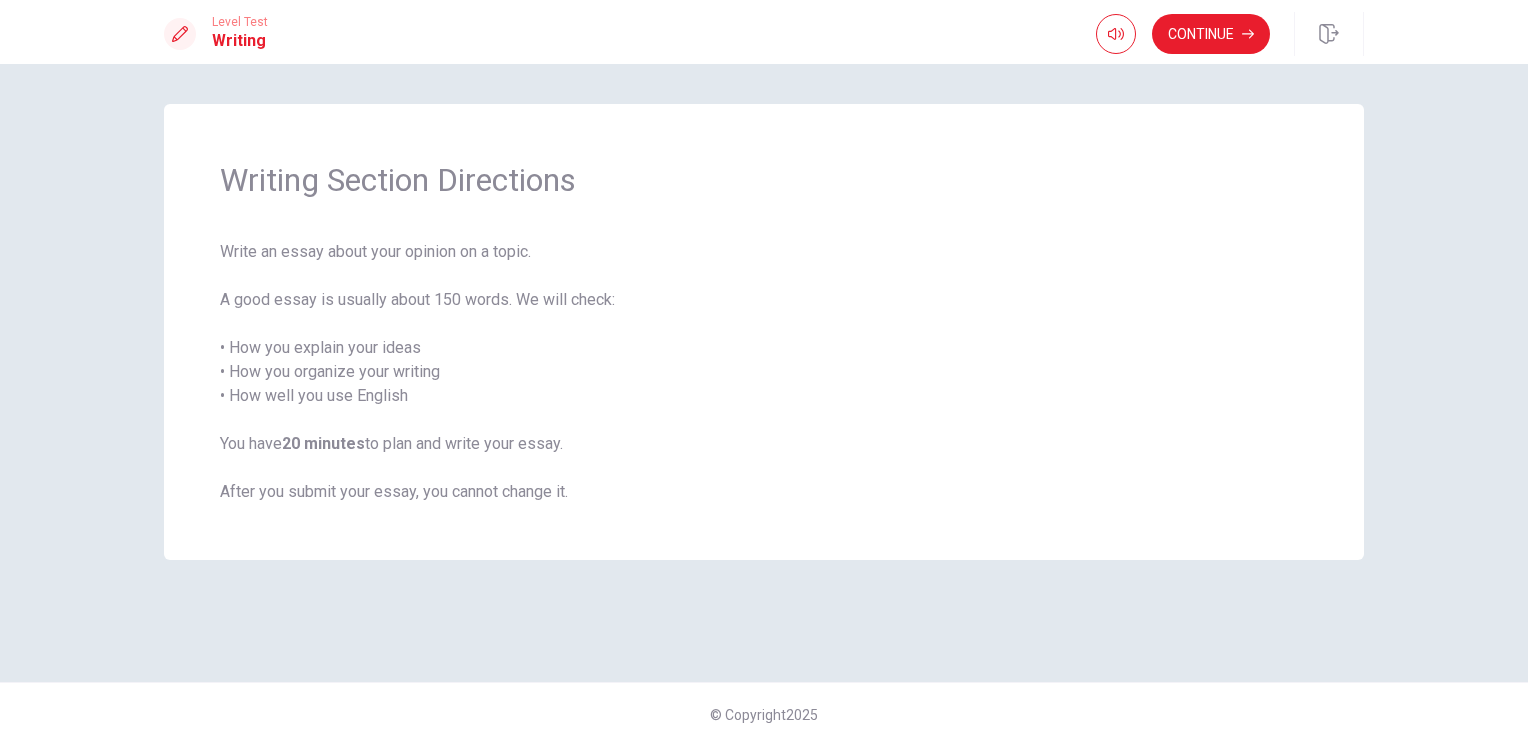 click on "Write an essay about your opinion on a topic.
A good essay is usually about 150 words. We will check:
• How you explain your ideas
• How you organize your writing
• How well you use English
You have  20 minutes  to plan and write your essay.
After you submit your essay, you cannot change it." at bounding box center (764, 372) 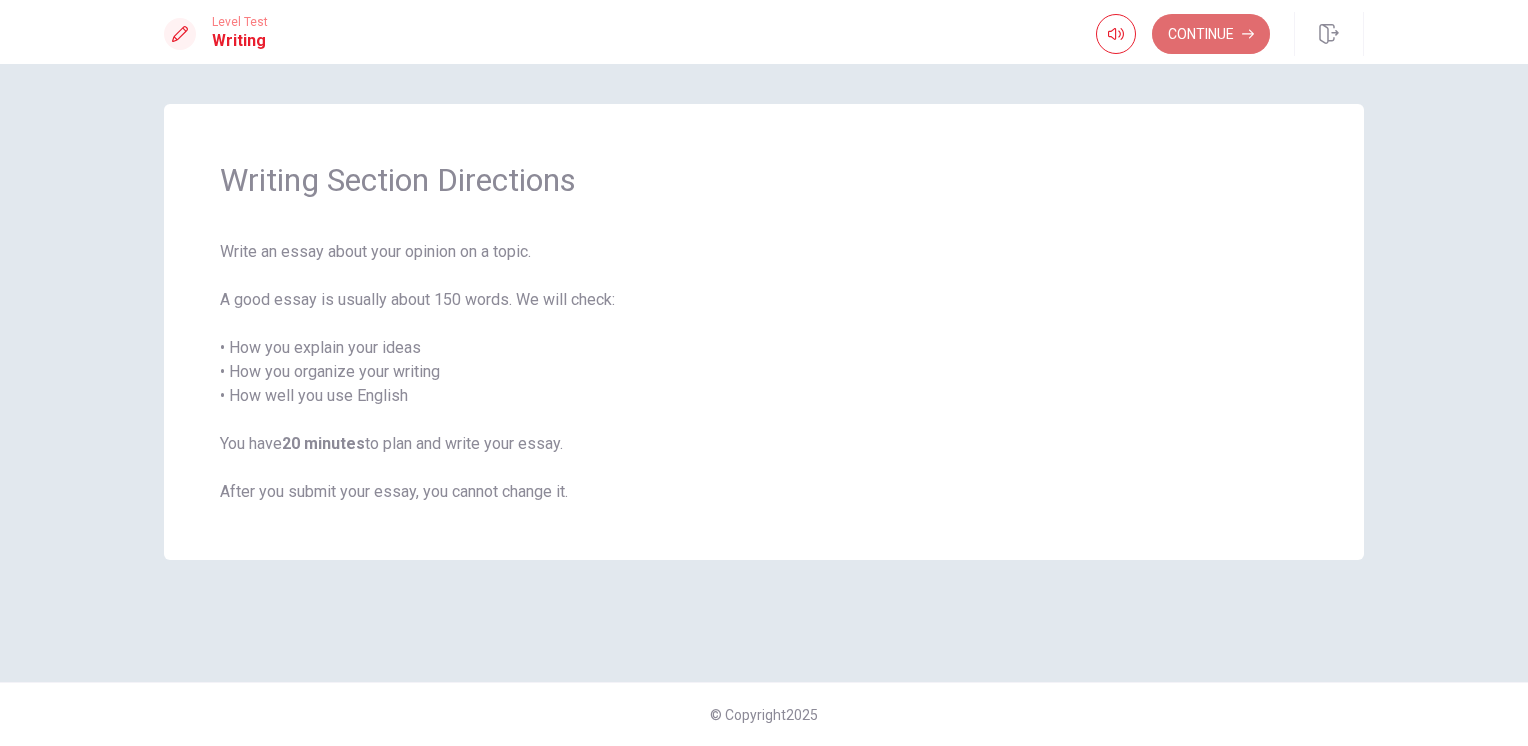 click on "Continue" at bounding box center [1211, 34] 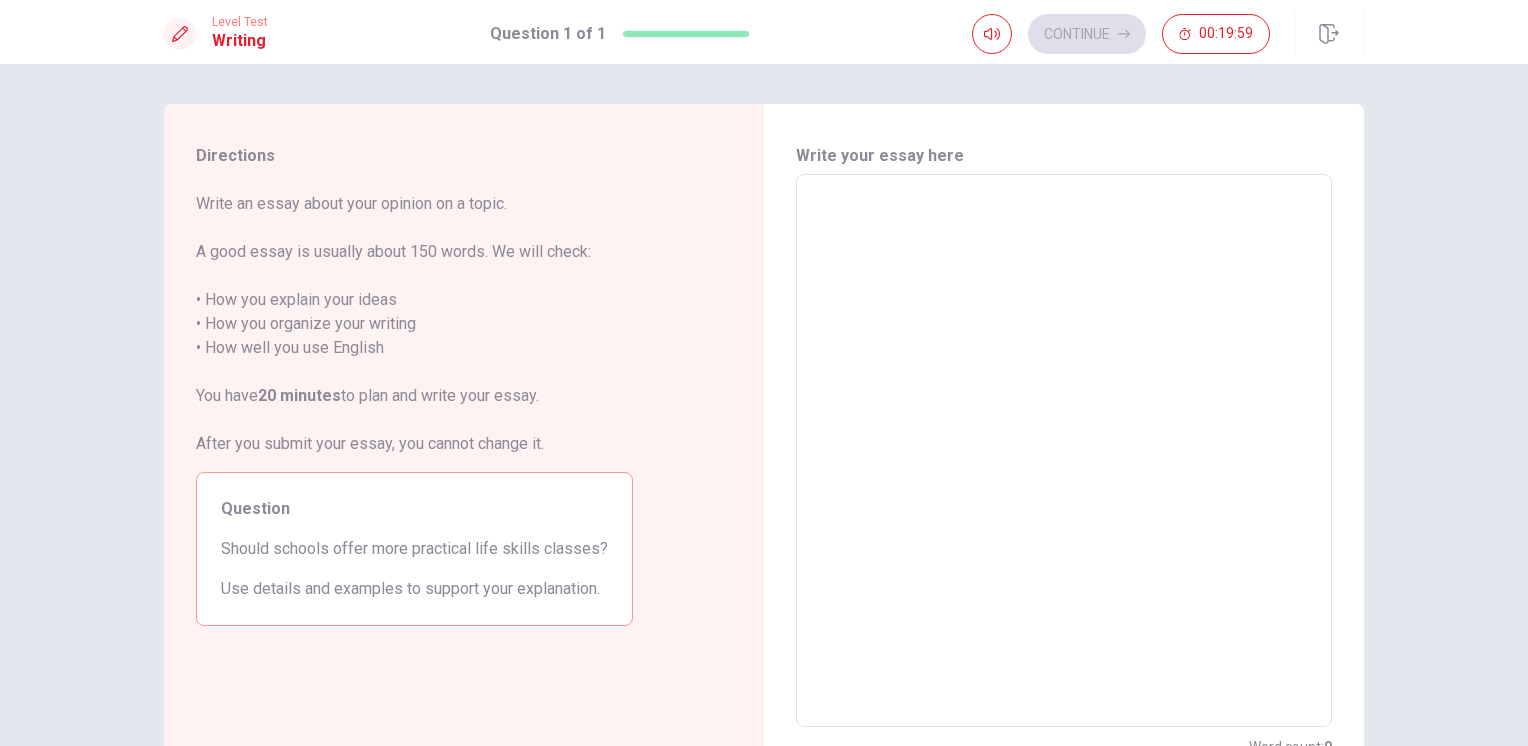 click at bounding box center [1064, 451] 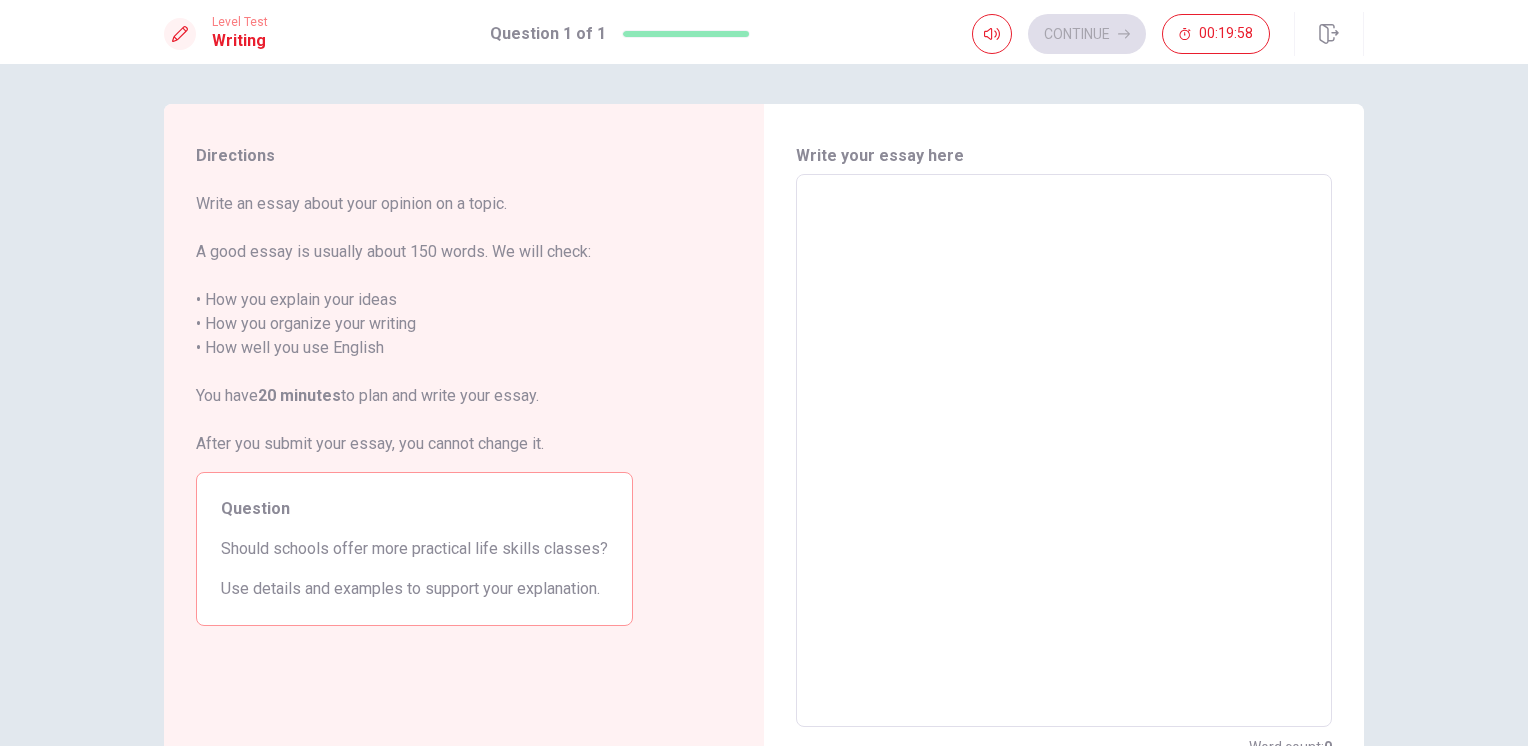 click at bounding box center (1064, 451) 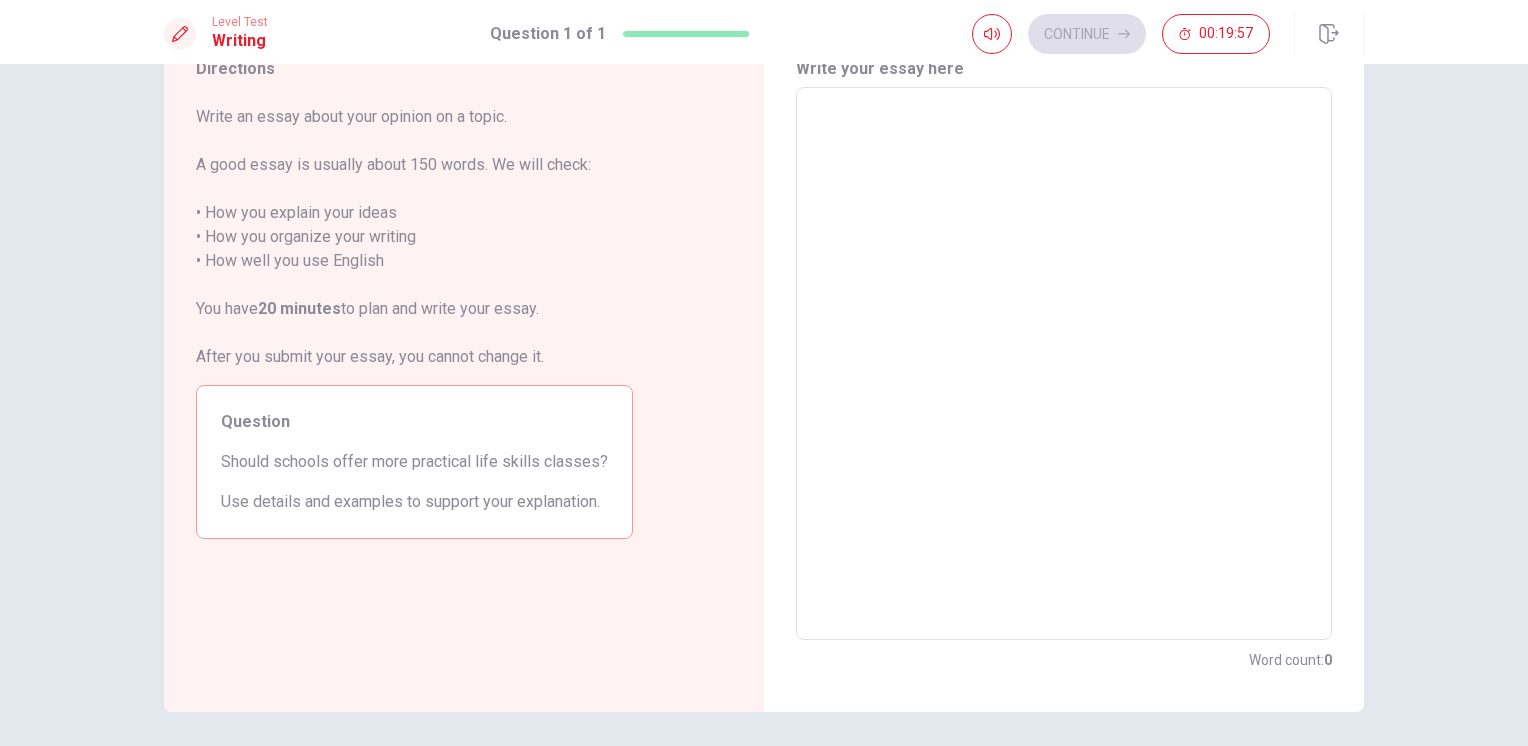 scroll, scrollTop: 0, scrollLeft: 0, axis: both 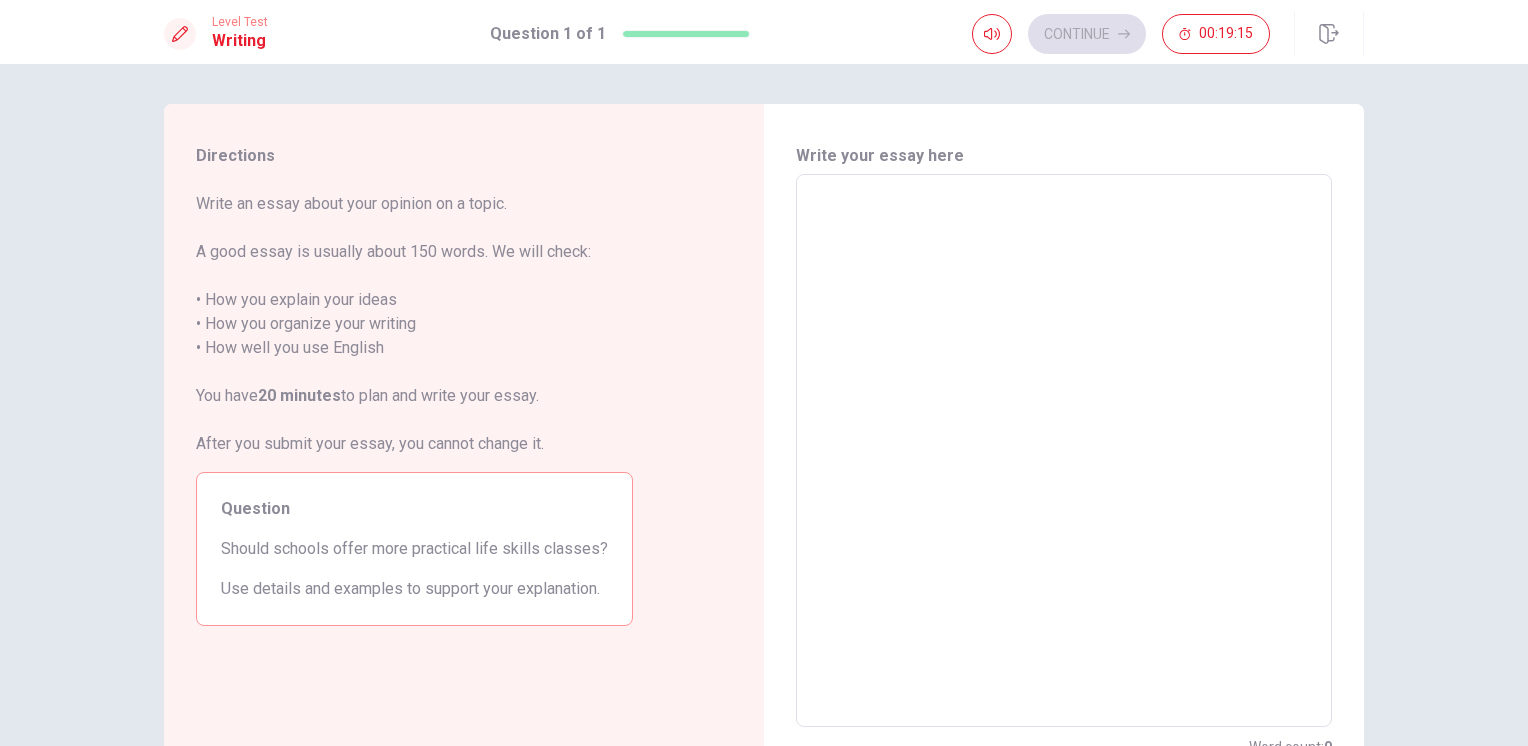 click at bounding box center [1064, 451] 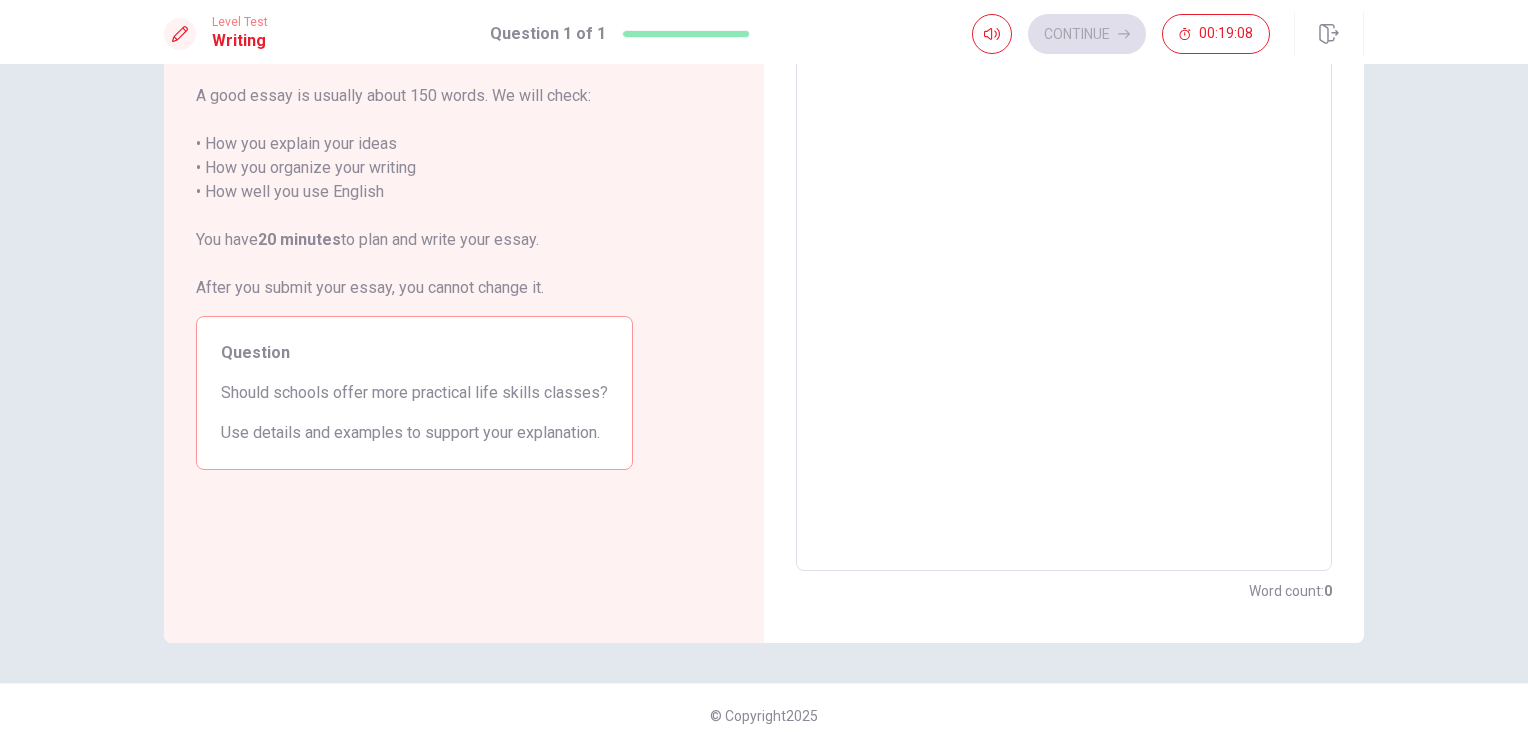 scroll, scrollTop: 0, scrollLeft: 0, axis: both 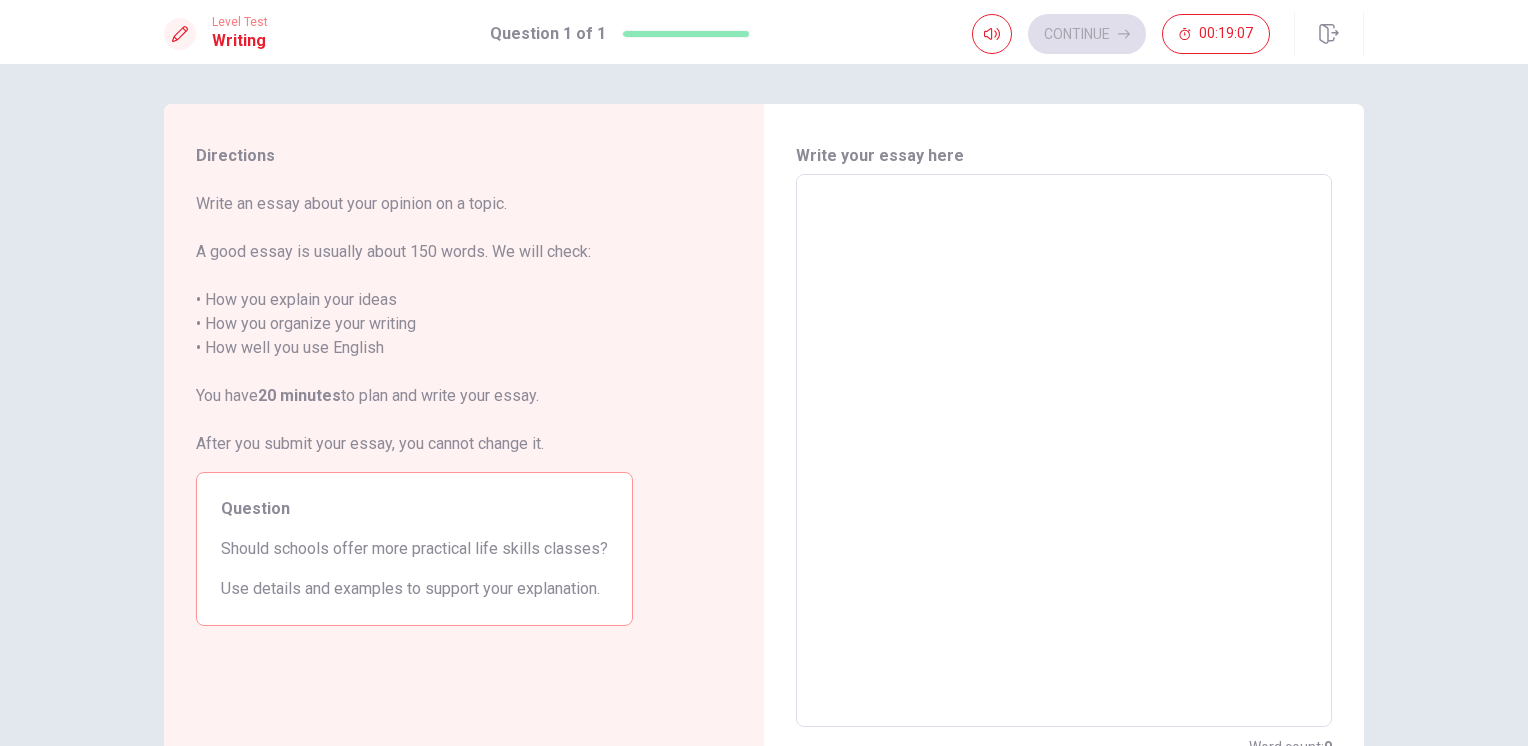 drag, startPoint x: 218, startPoint y: 550, endPoint x: 492, endPoint y: 562, distance: 274.26263 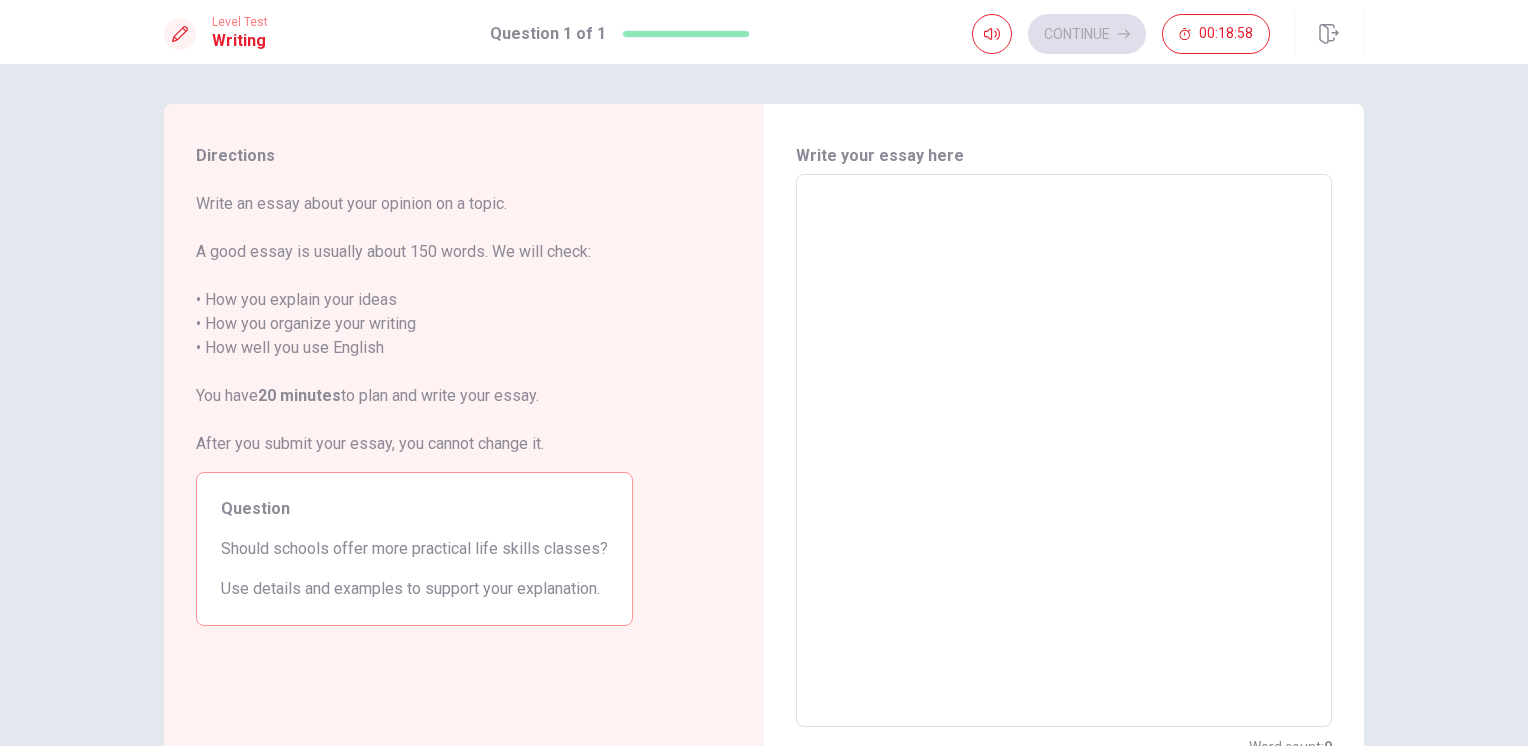 click on "Use details and examples to support your explanation." at bounding box center [414, 589] 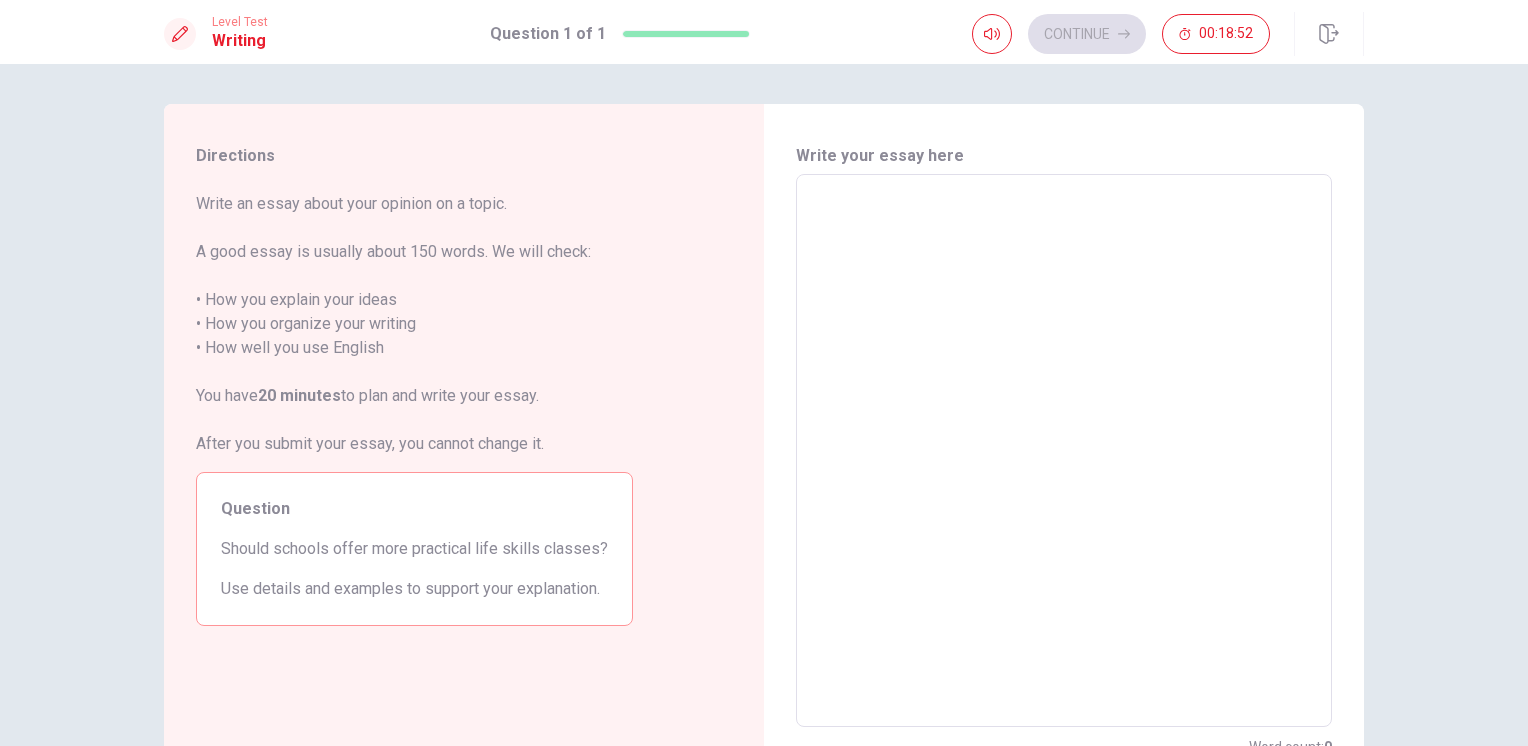 click on "Directions Write an essay about your opinion on a topic.
A good essay is usually about 150 words. We will check:
• How you explain your ideas
• How you organize your writing
• How well you use English
You have  20 minutes  to plan and write your essay.
After you submit your essay, you cannot change it. Question Should schools offer more practical life skills classes? Use details and examples to support your explanation." at bounding box center (414, 451) 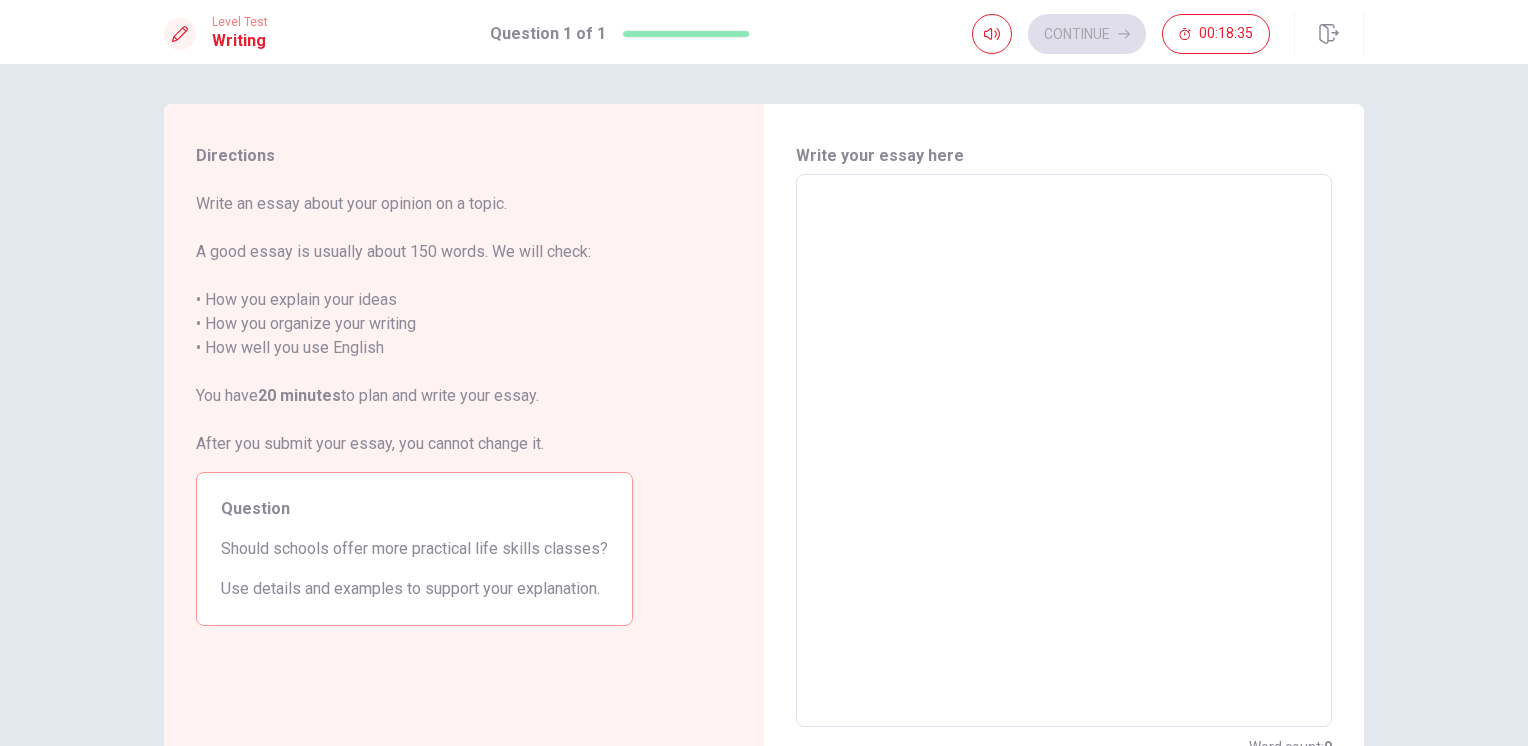 click at bounding box center (1064, 451) 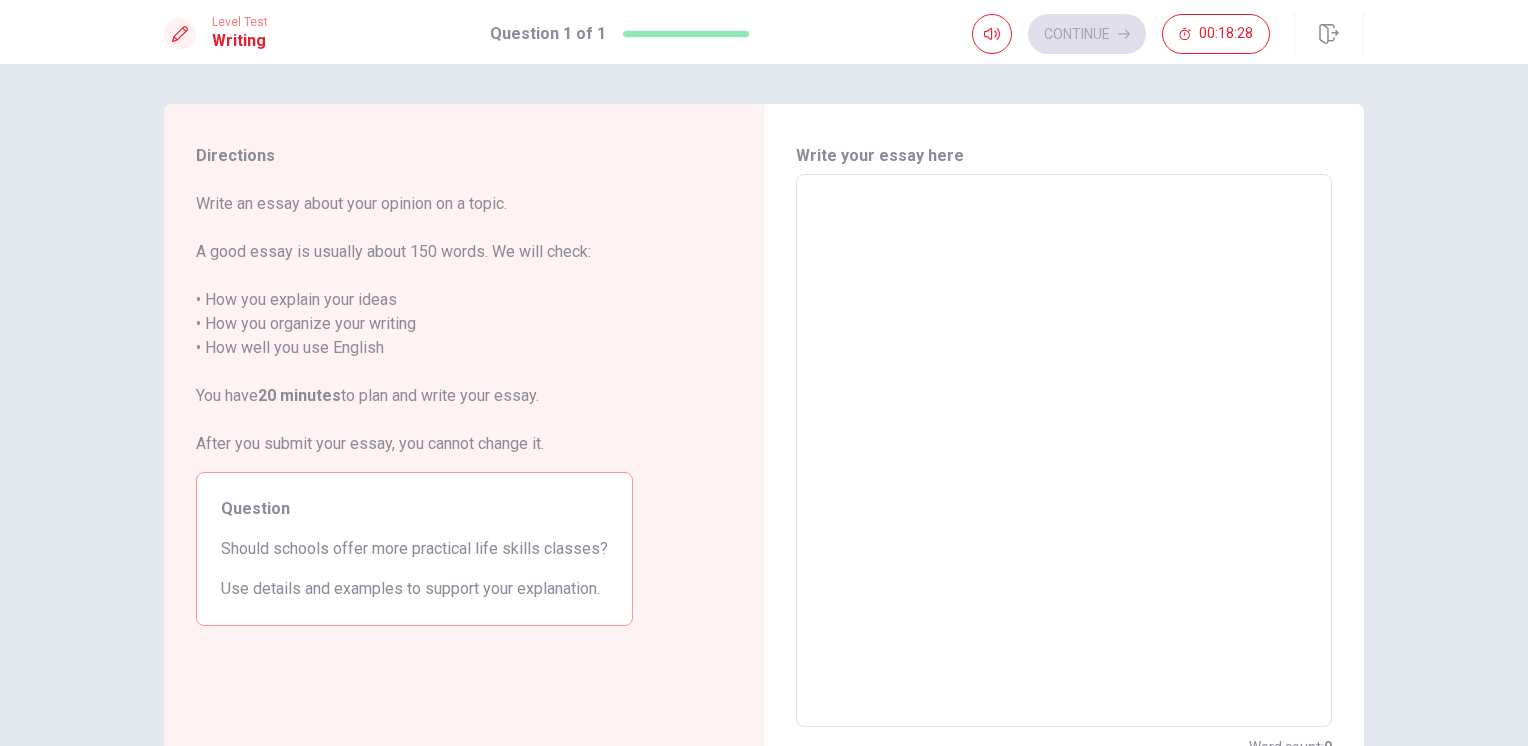 click at bounding box center (1064, 451) 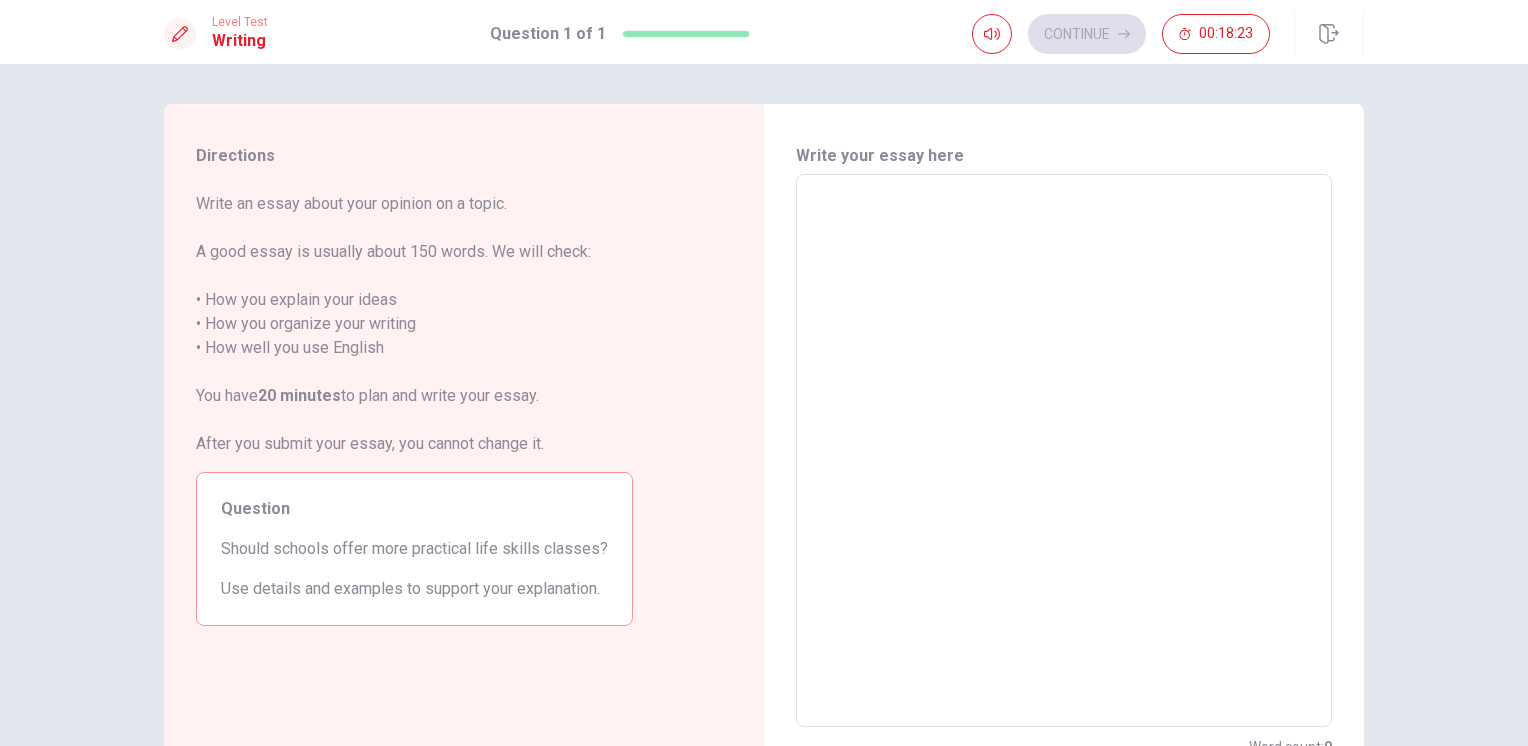 type on "s" 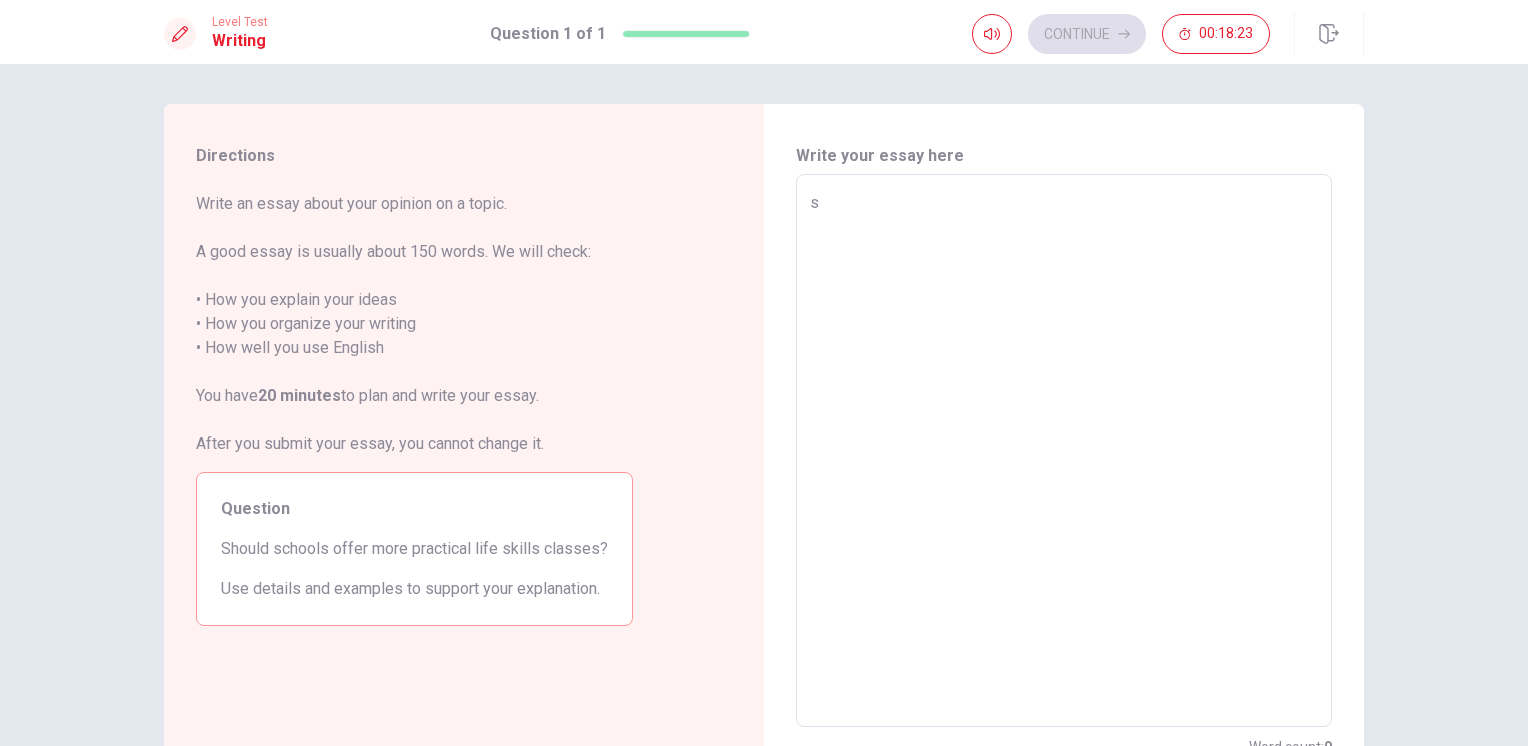 type on "x" 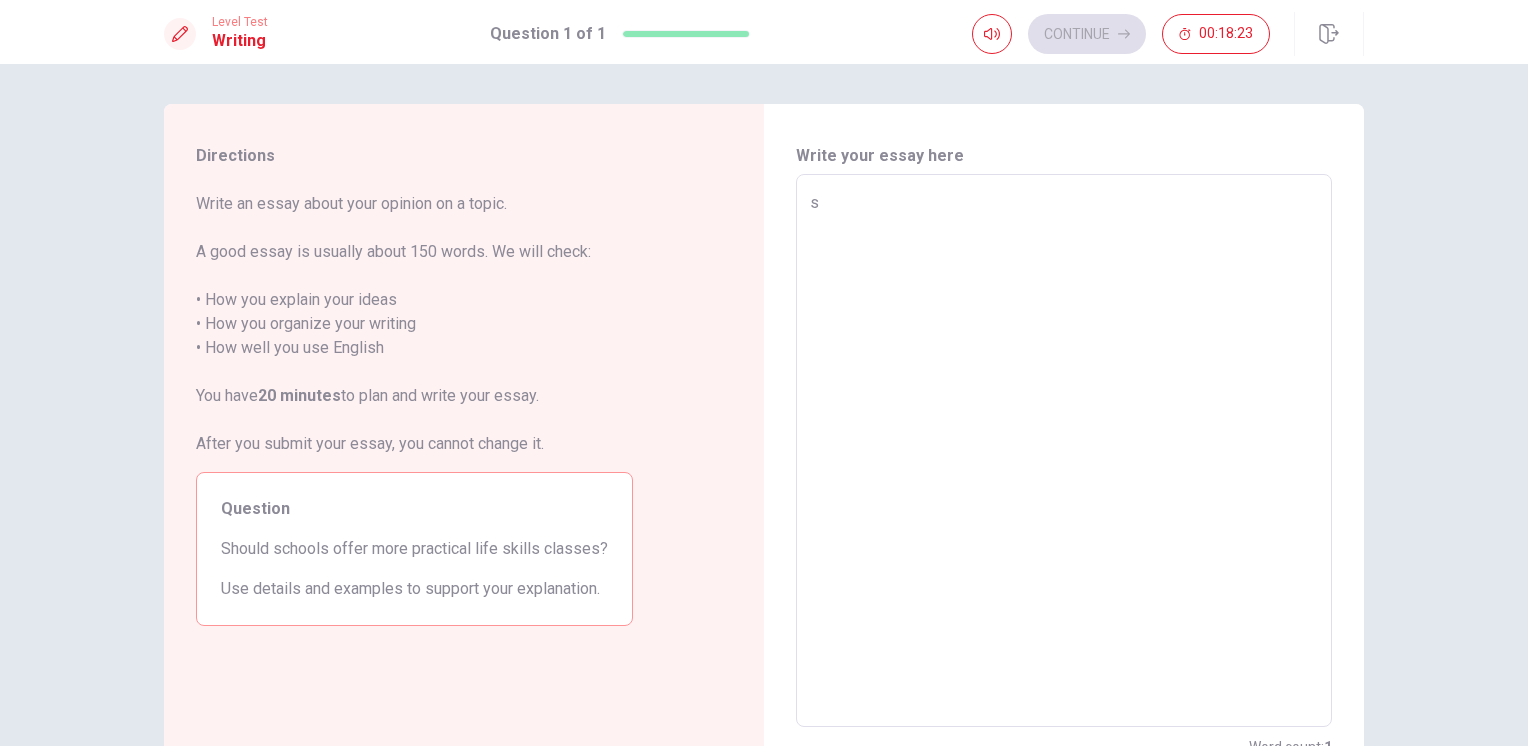 type on "sh" 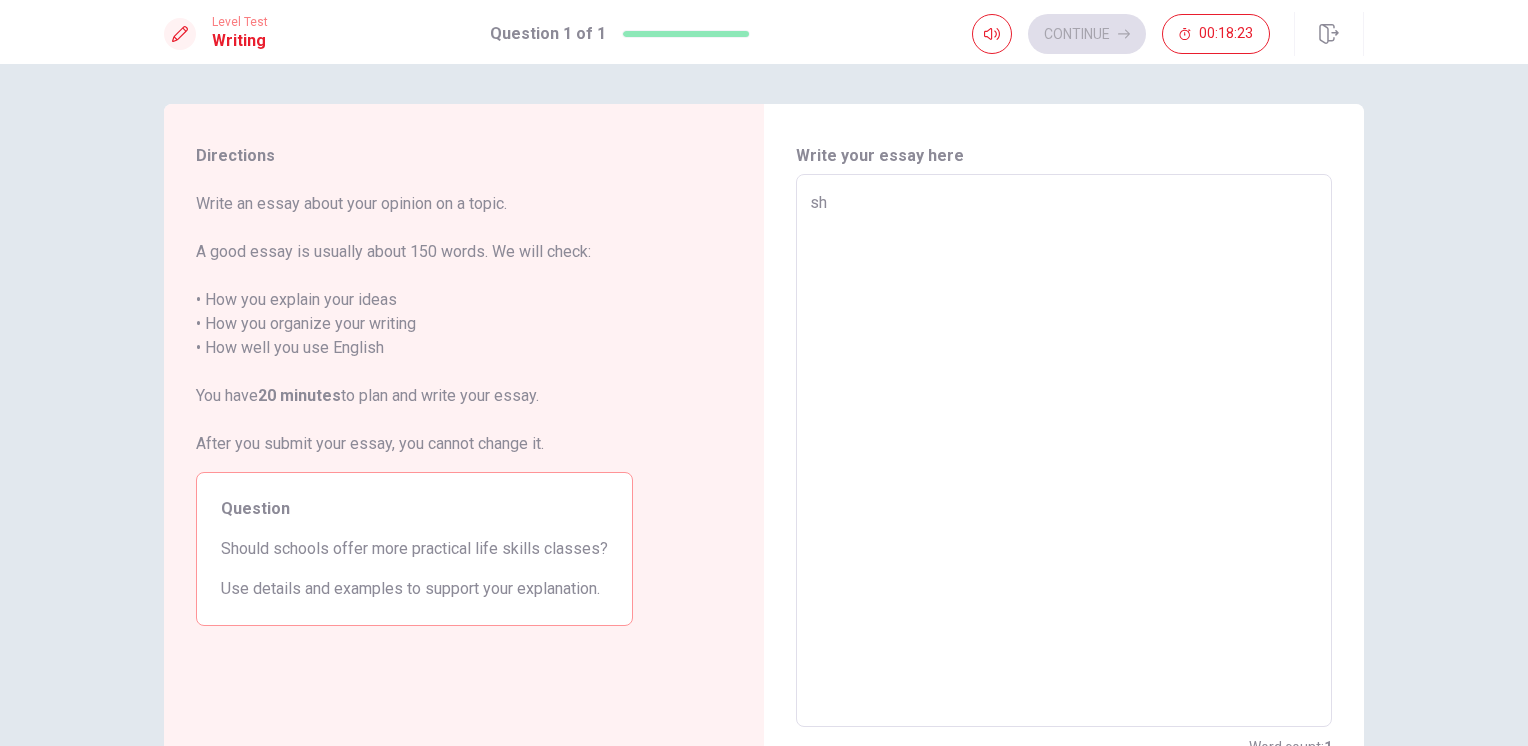 type on "sho" 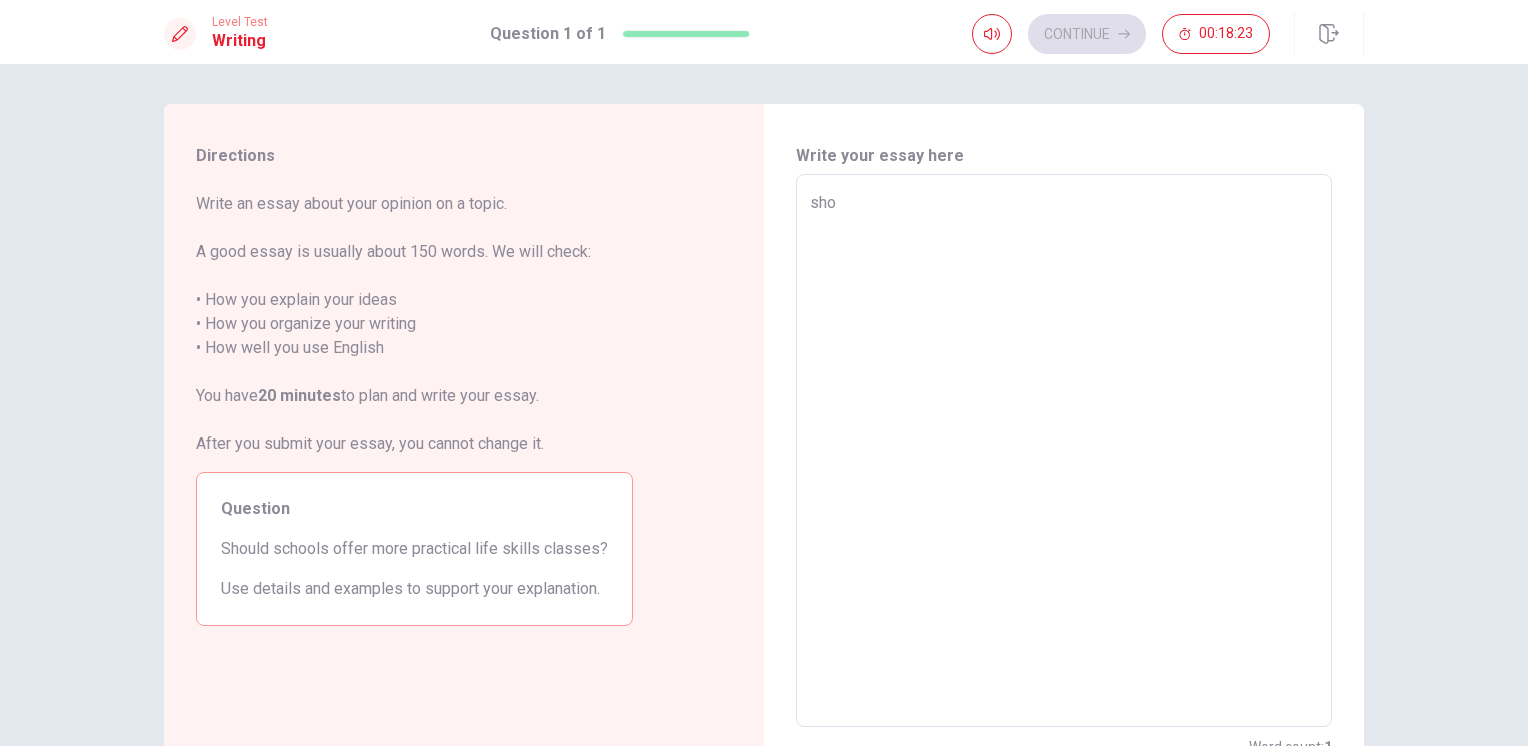 type on "x" 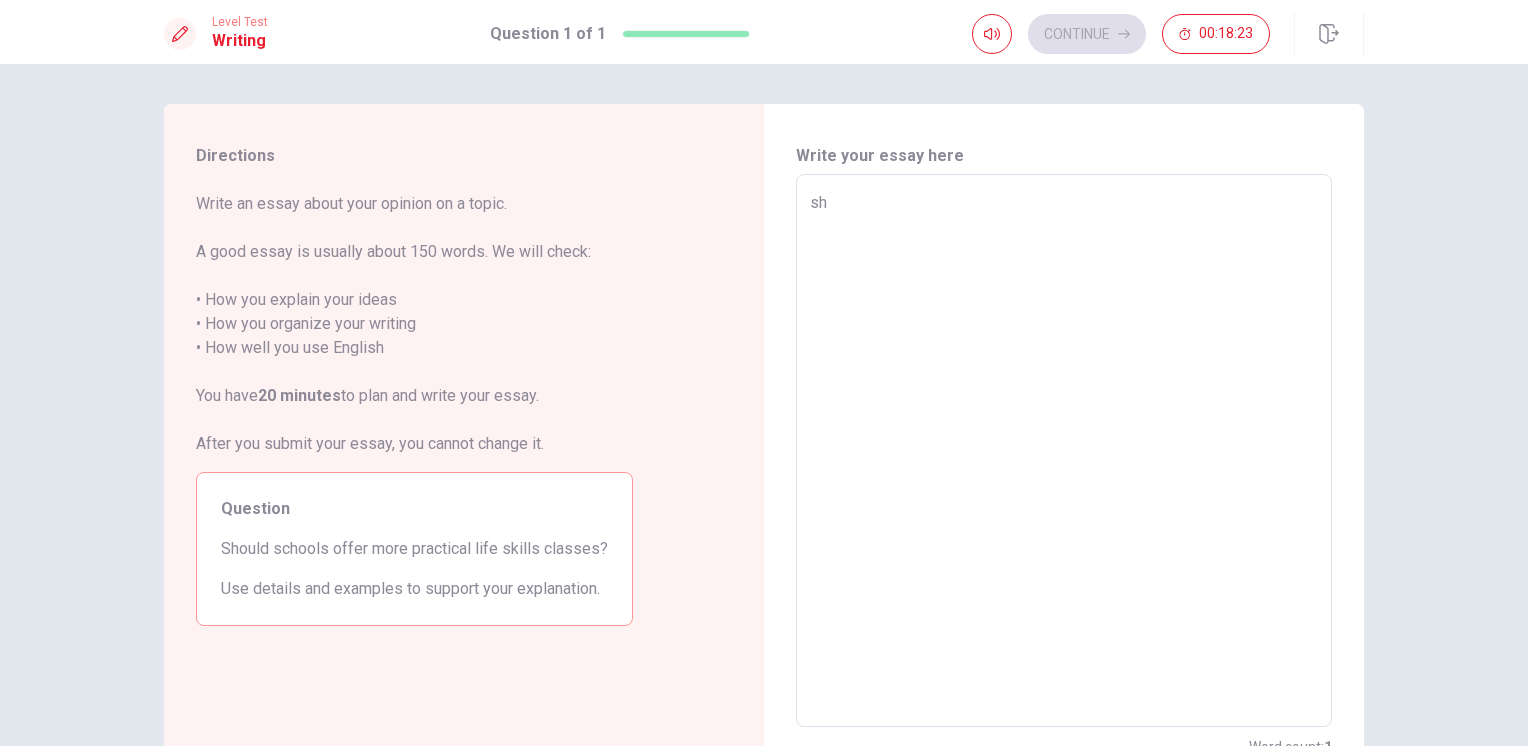 type on "x" 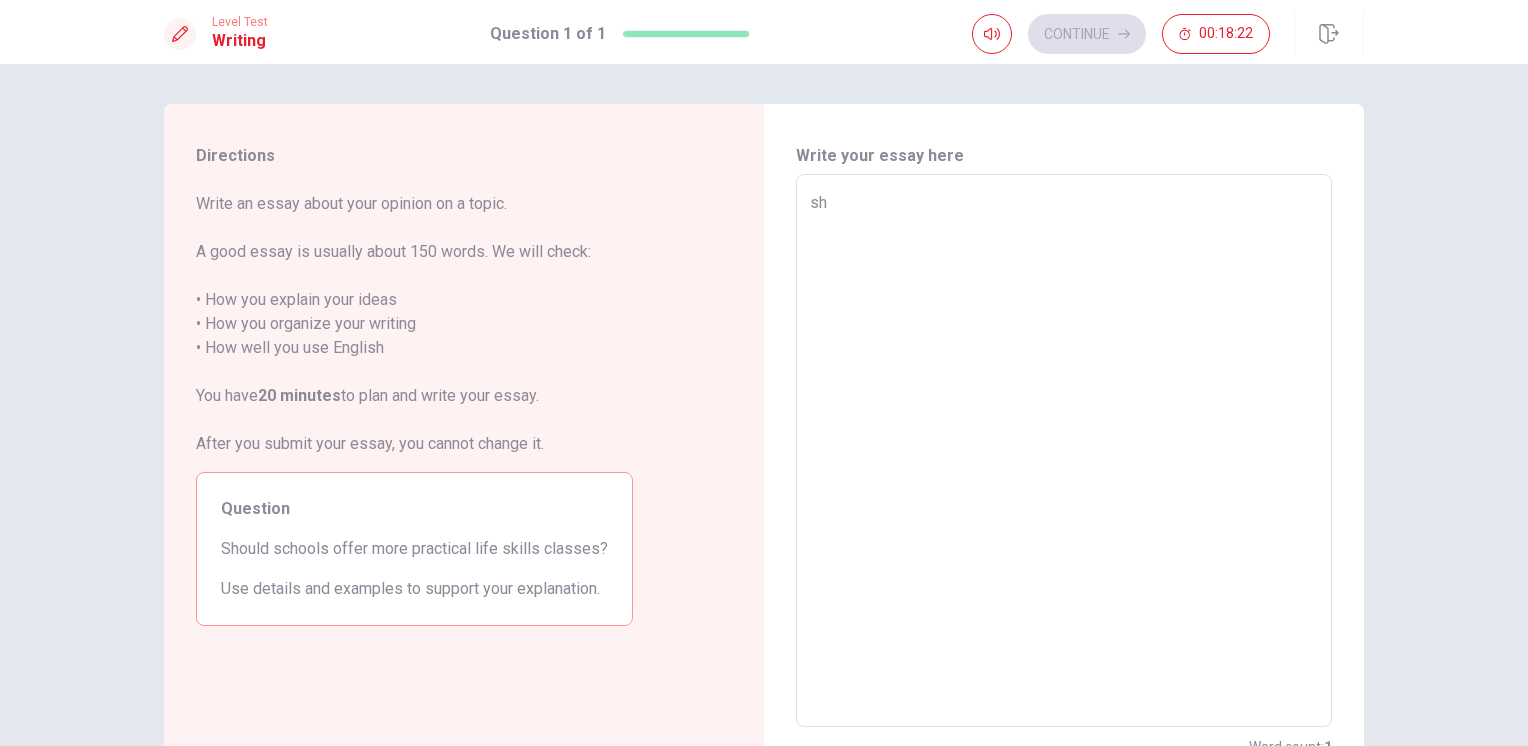 type on "s" 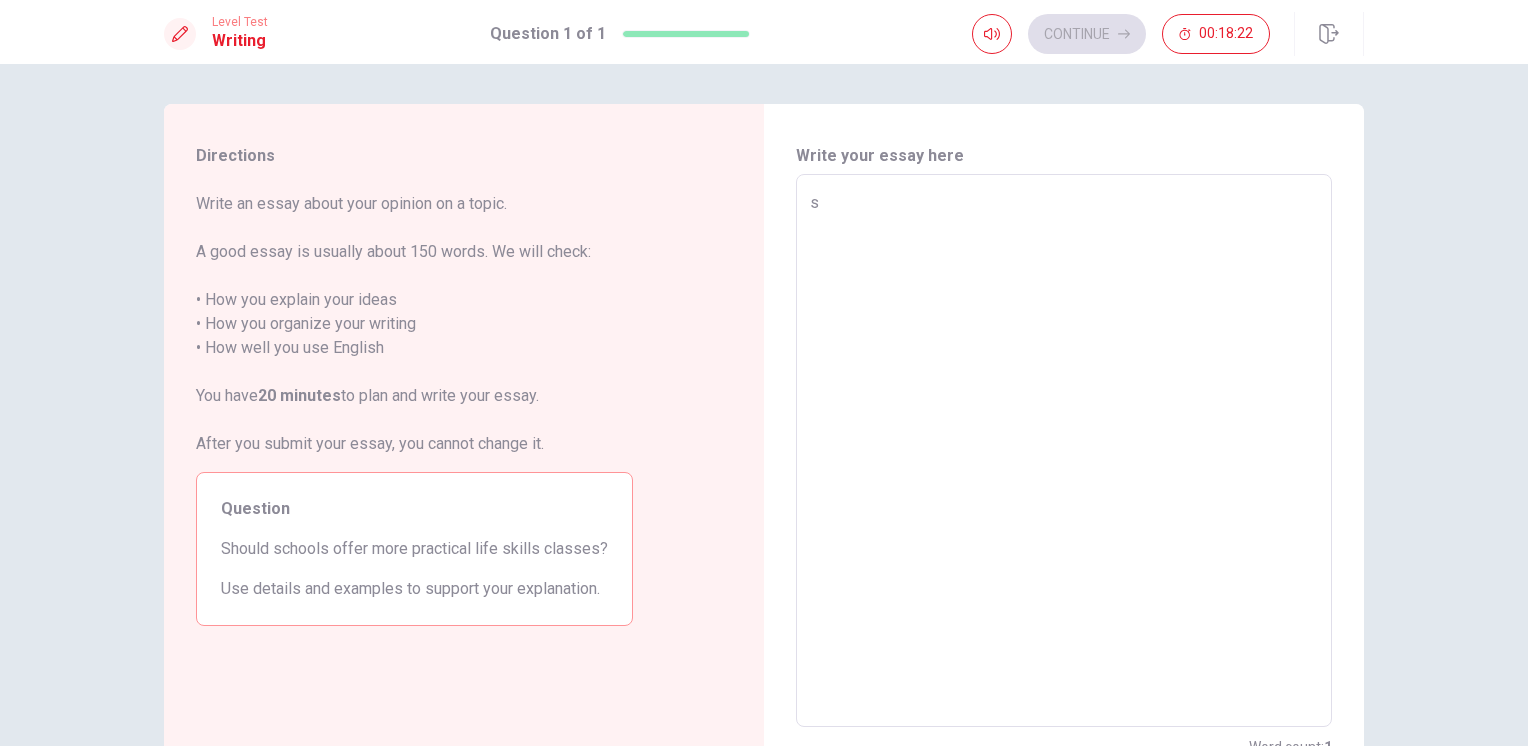 type on "x" 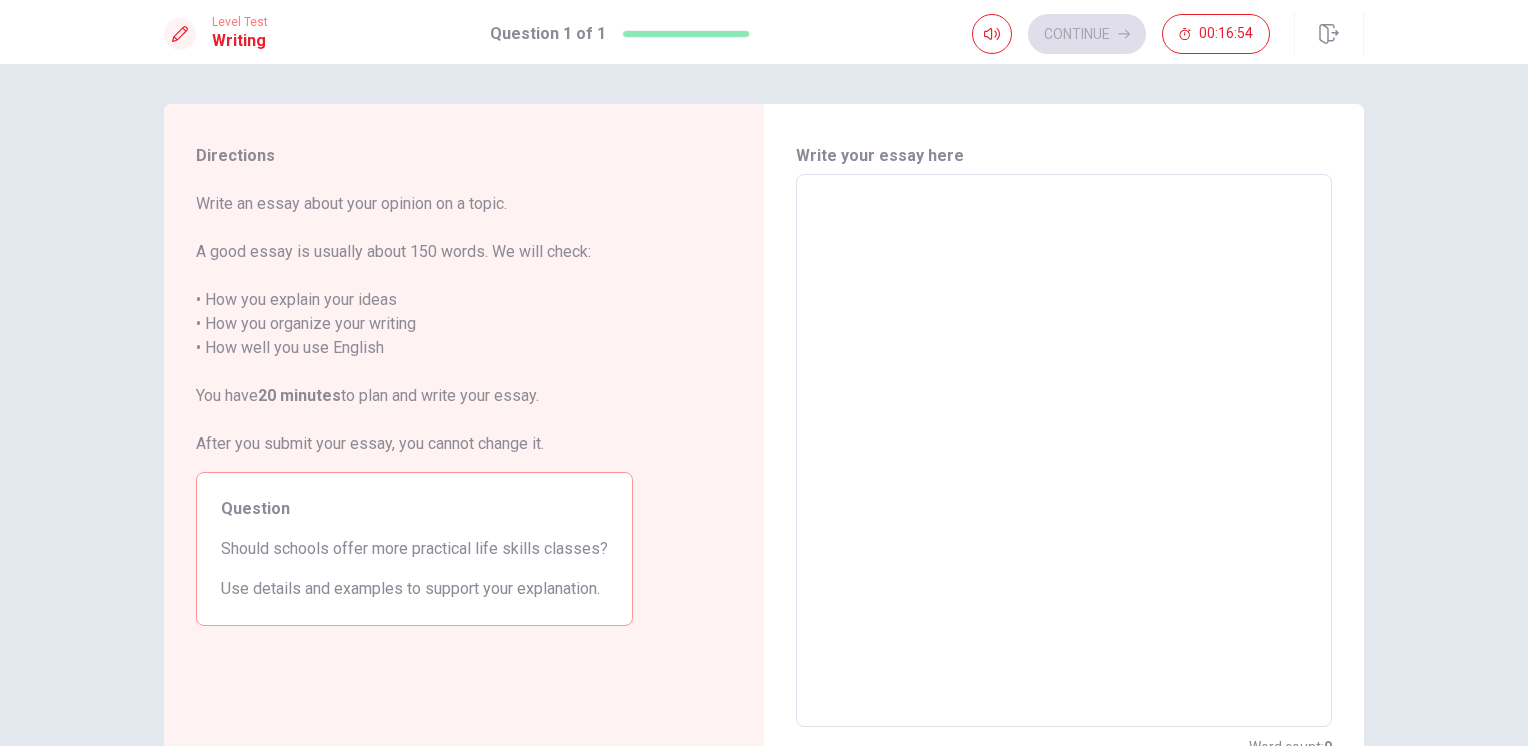 click at bounding box center (1064, 451) 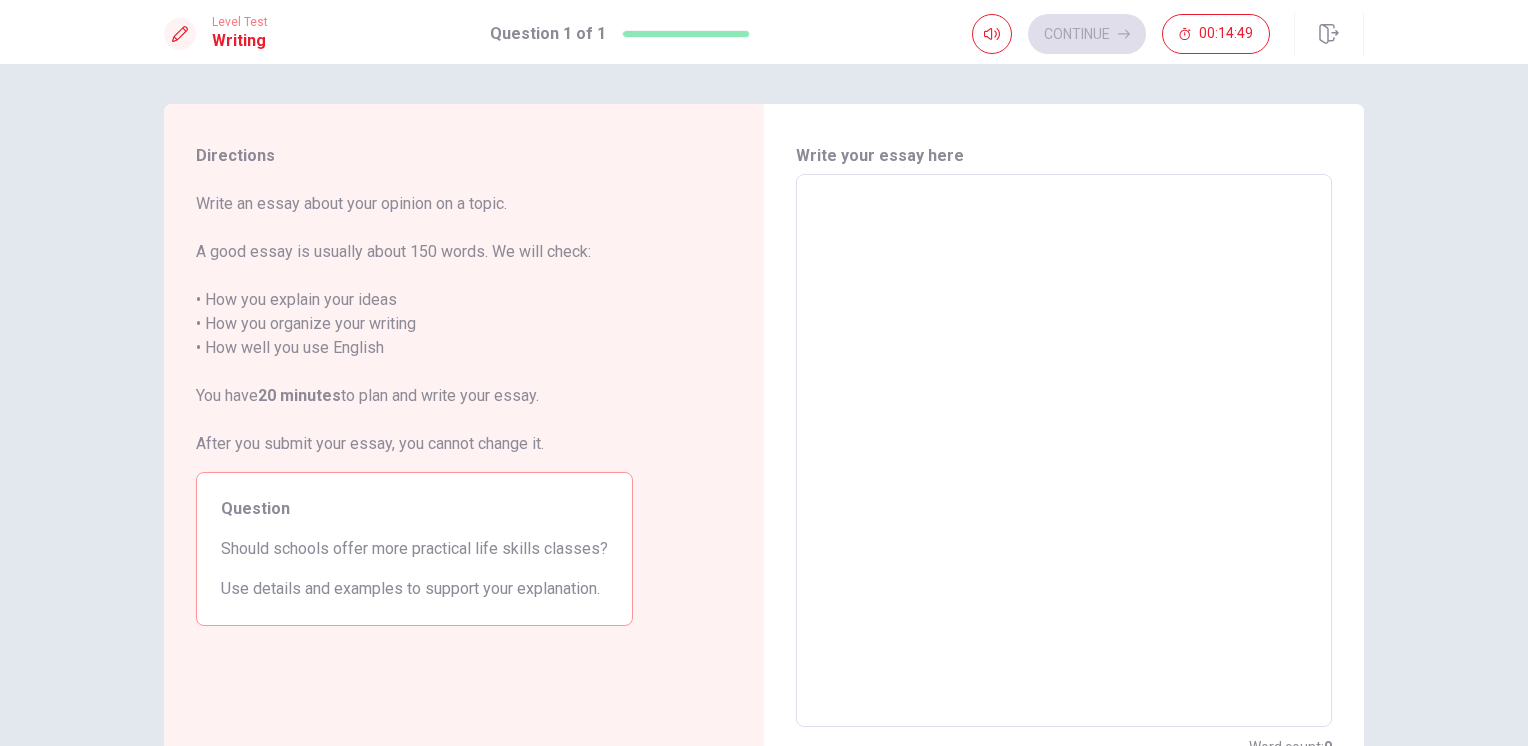click on "Write an essay about your opinion on a topic.
A good essay is usually about 150 words. We will check:
• How you explain your ideas
• How you organize your writing
• How well you use English
You have  20 minutes  to plan and write your essay.
After you submit your essay, you cannot change it." at bounding box center [414, 324] 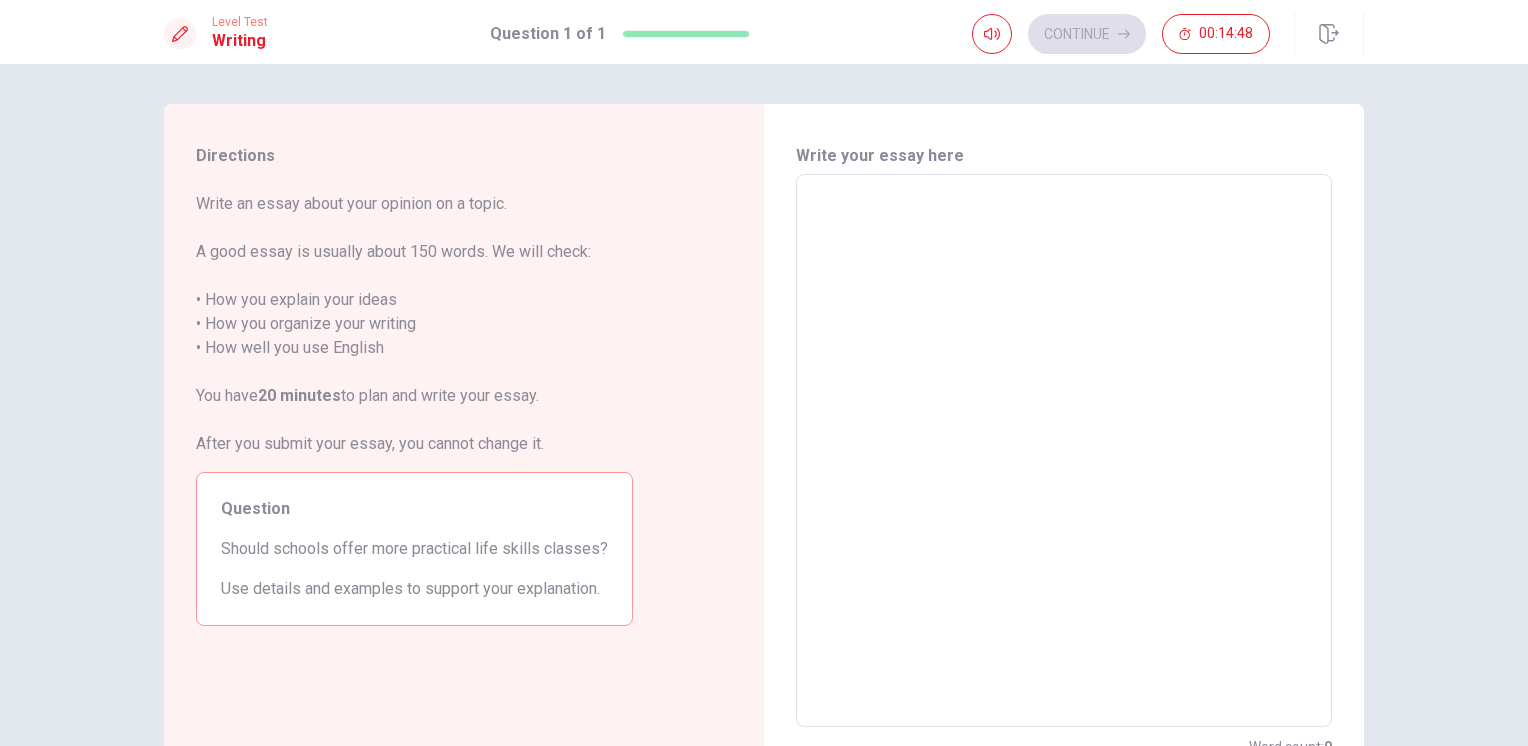 click at bounding box center [1064, 451] 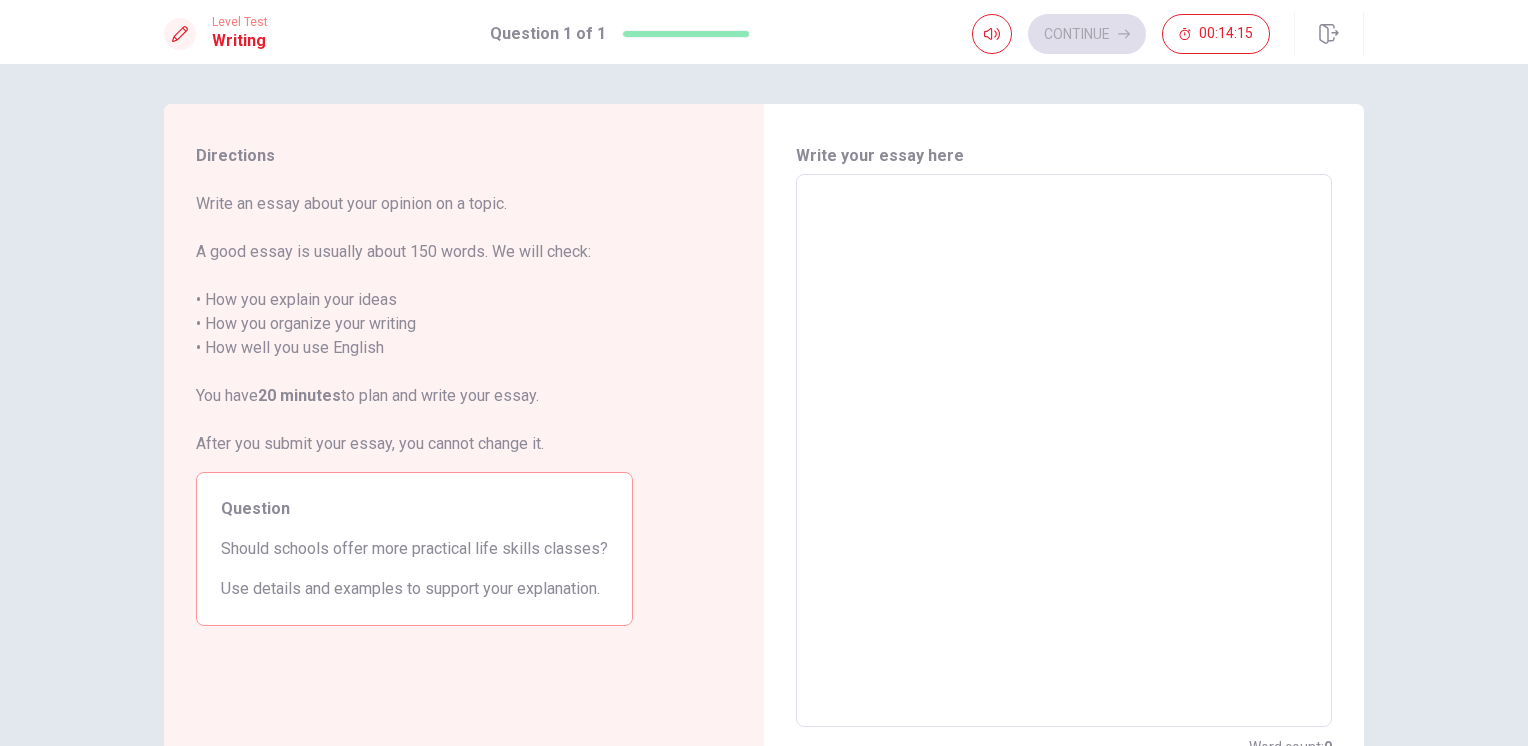 type on "r" 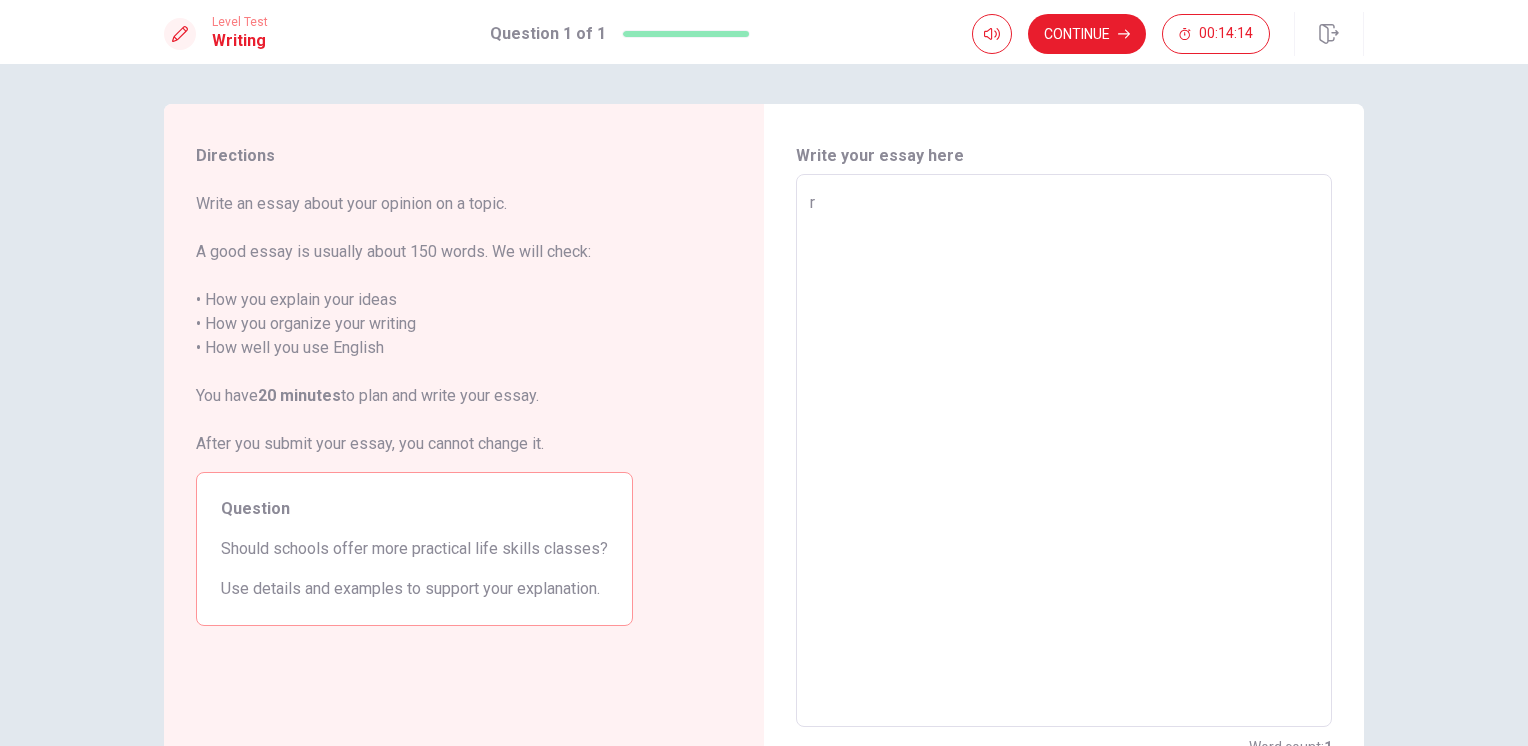 type on "x" 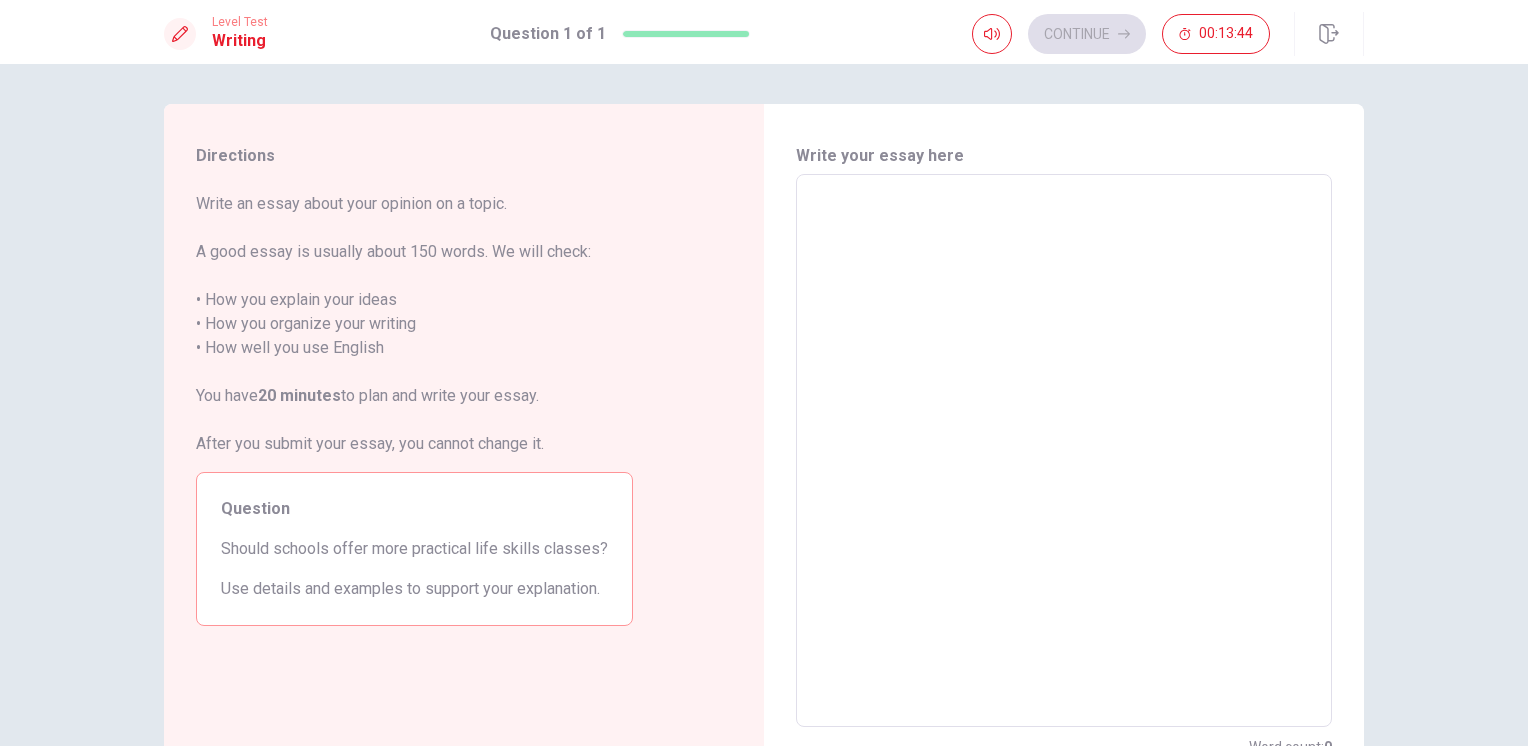 click at bounding box center [1064, 451] 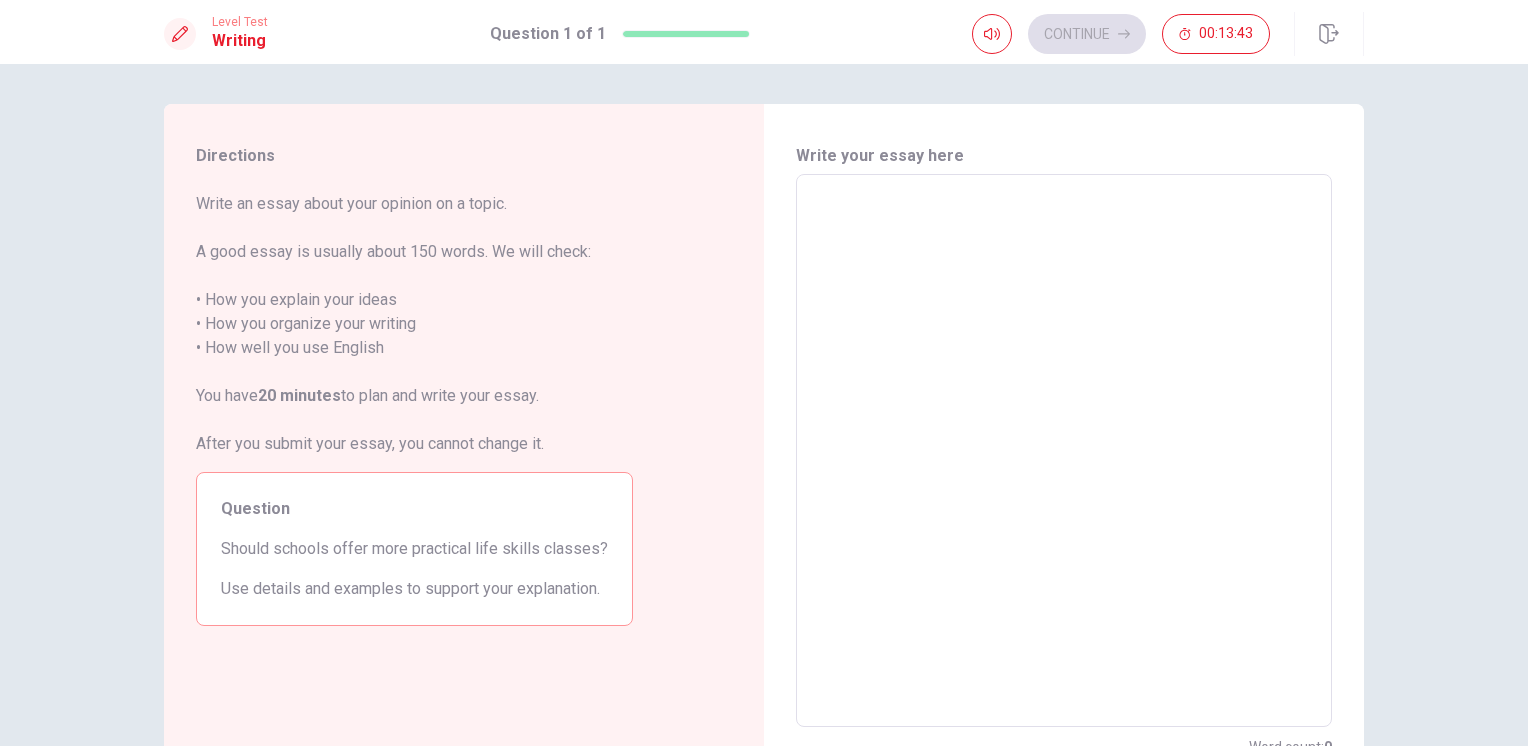 click at bounding box center [1064, 451] 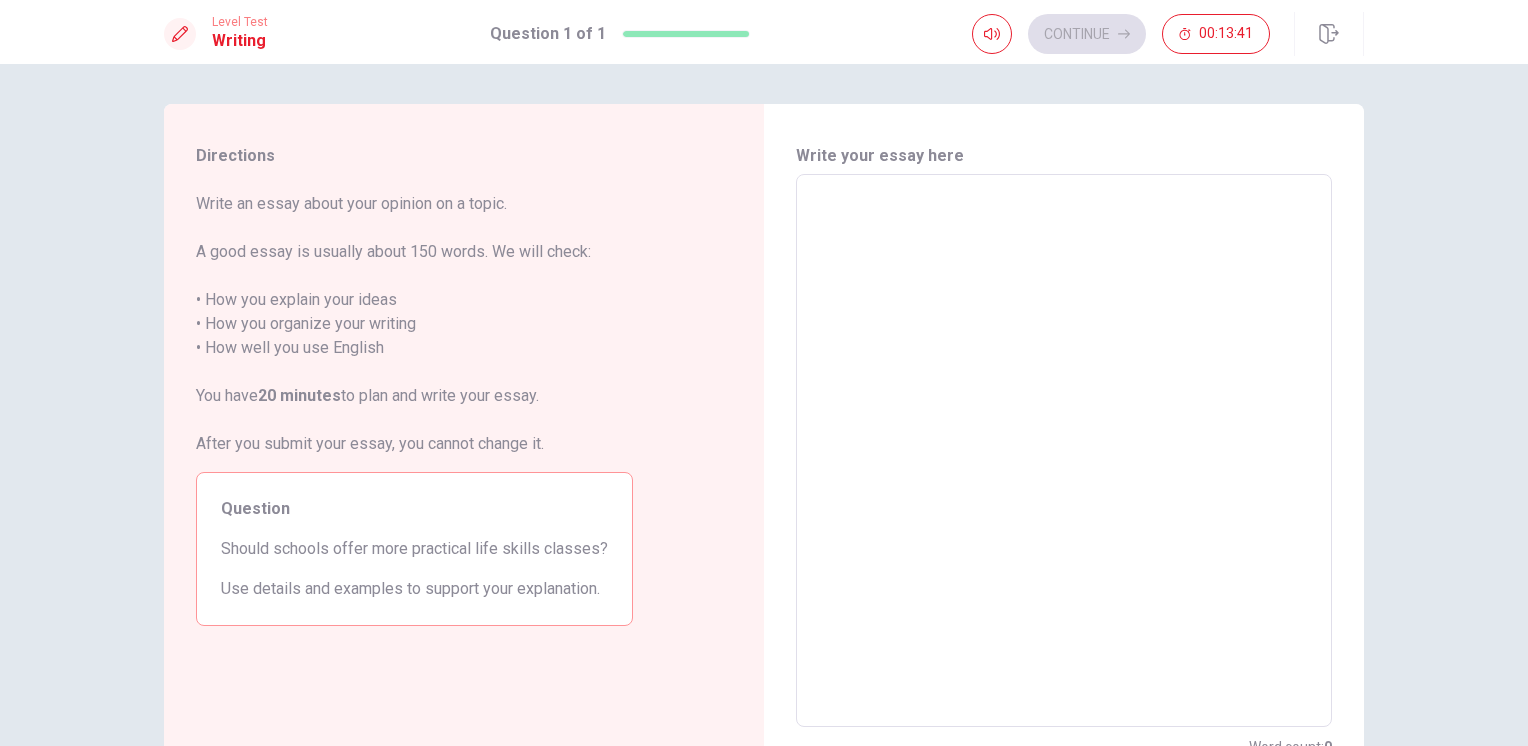 click at bounding box center (1064, 451) 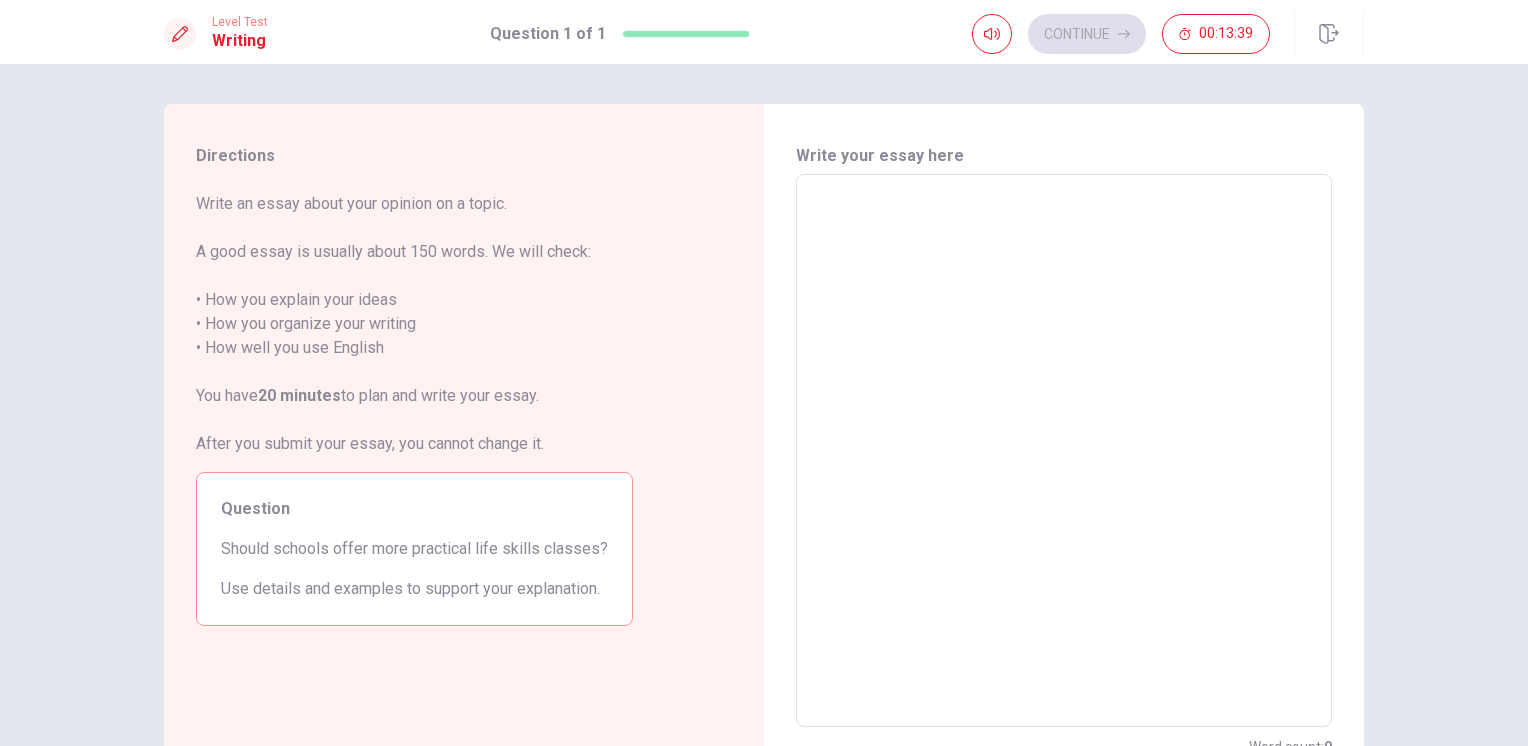 click at bounding box center (1064, 451) 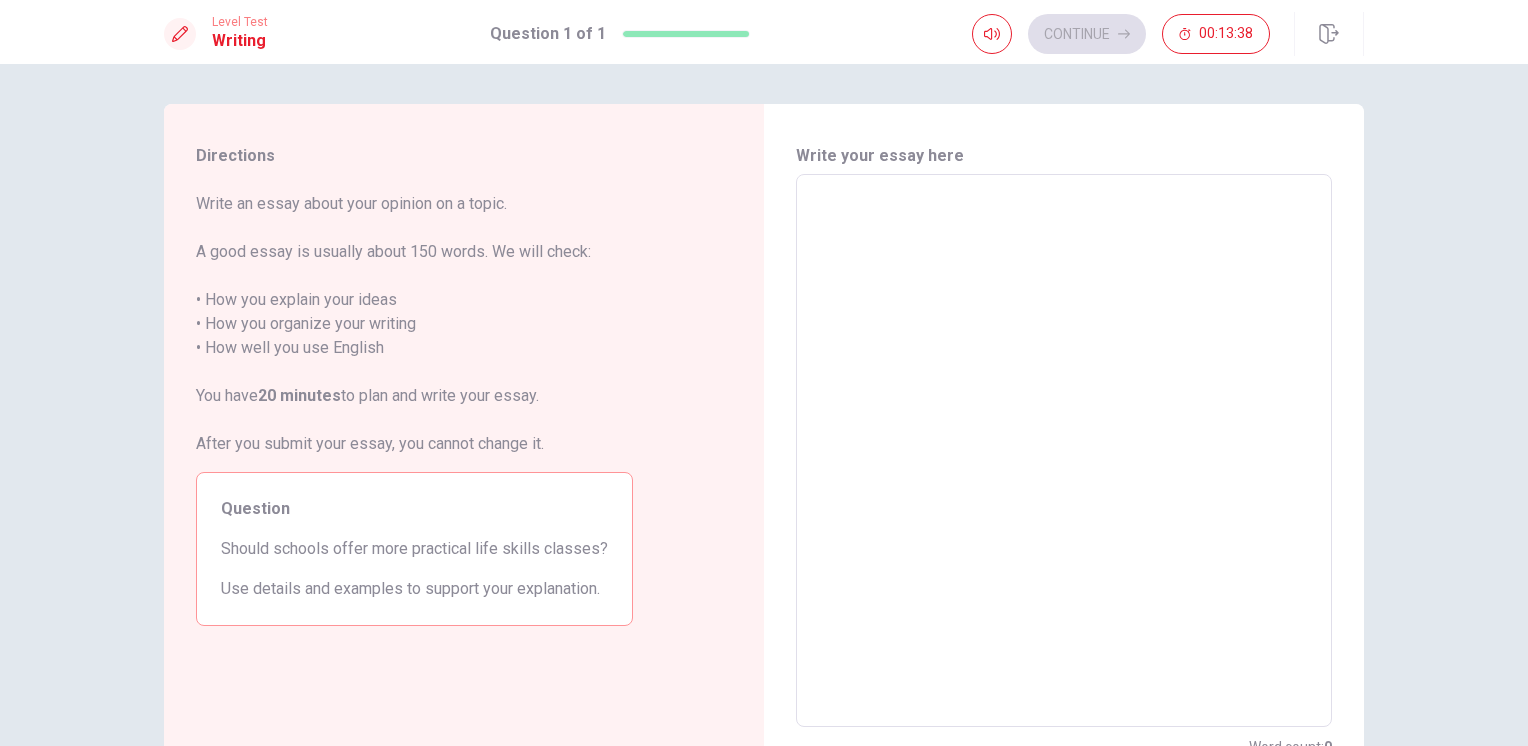 type on "d" 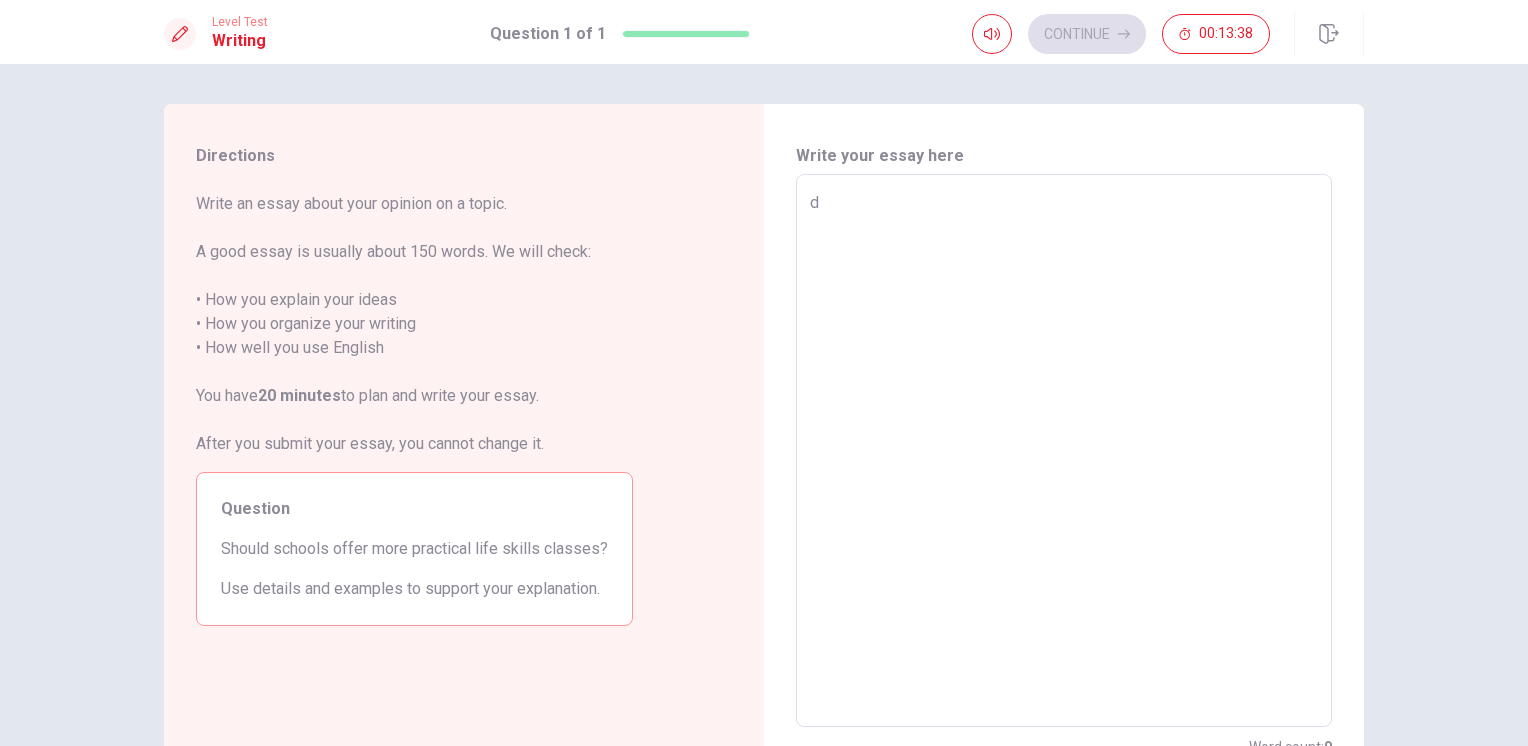 type on "x" 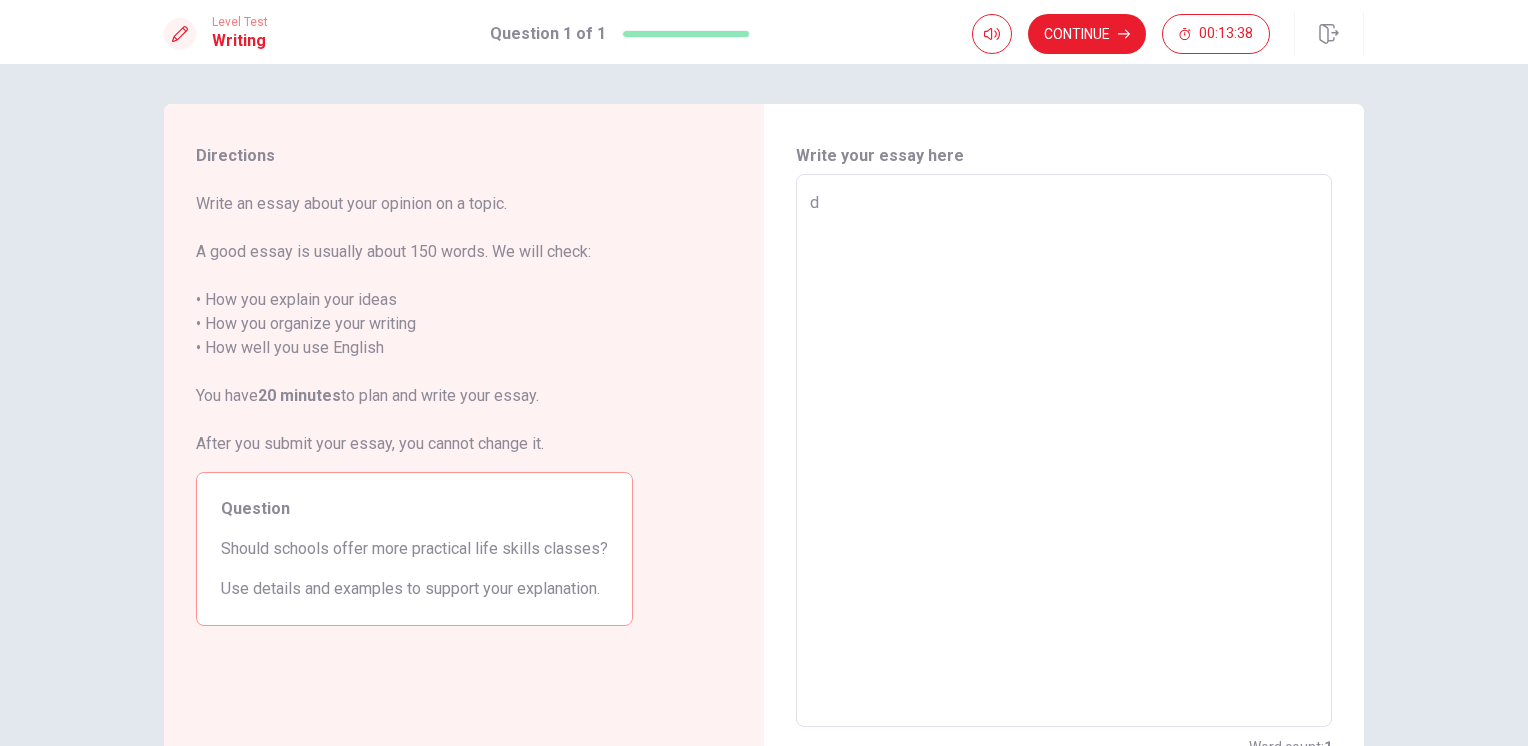 type on "d=" 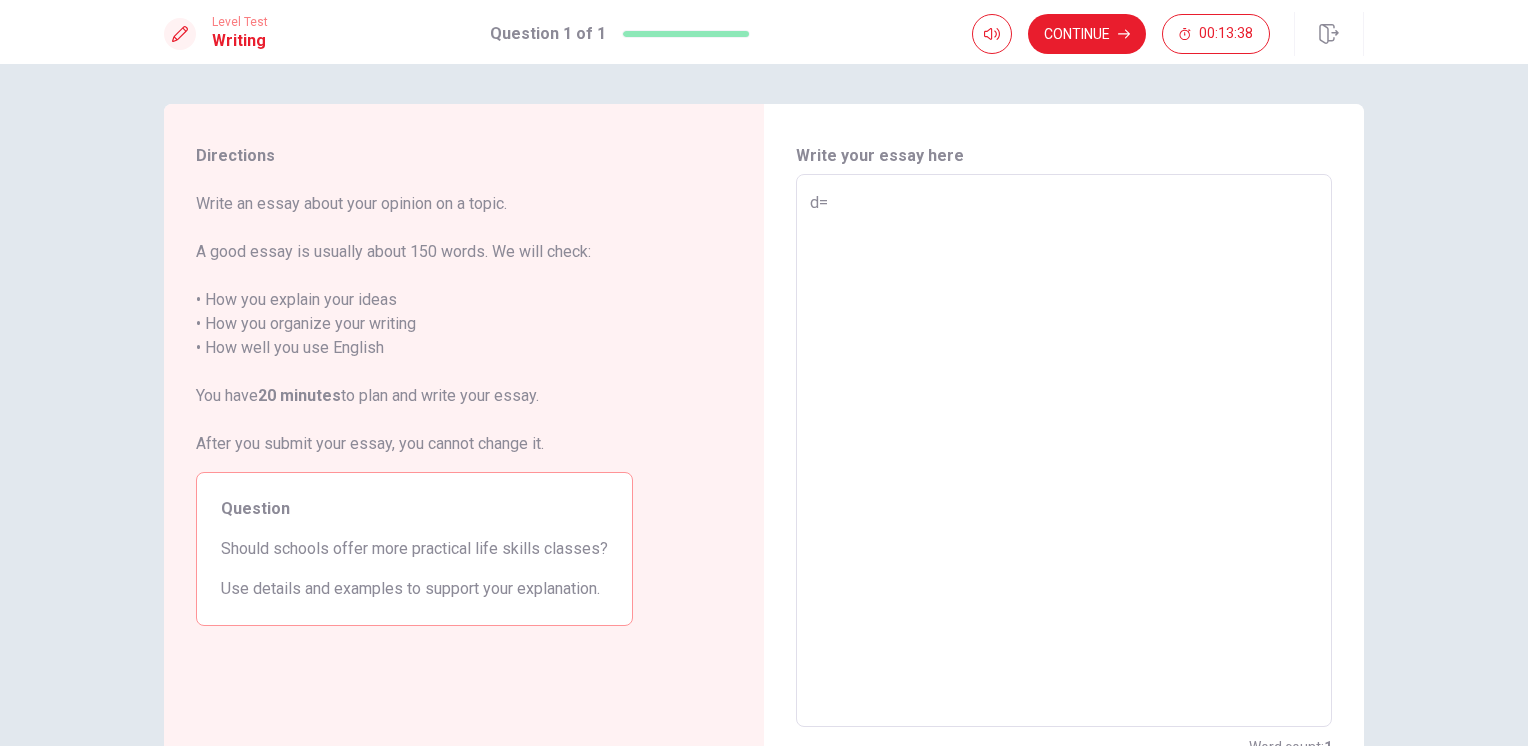 type on "x" 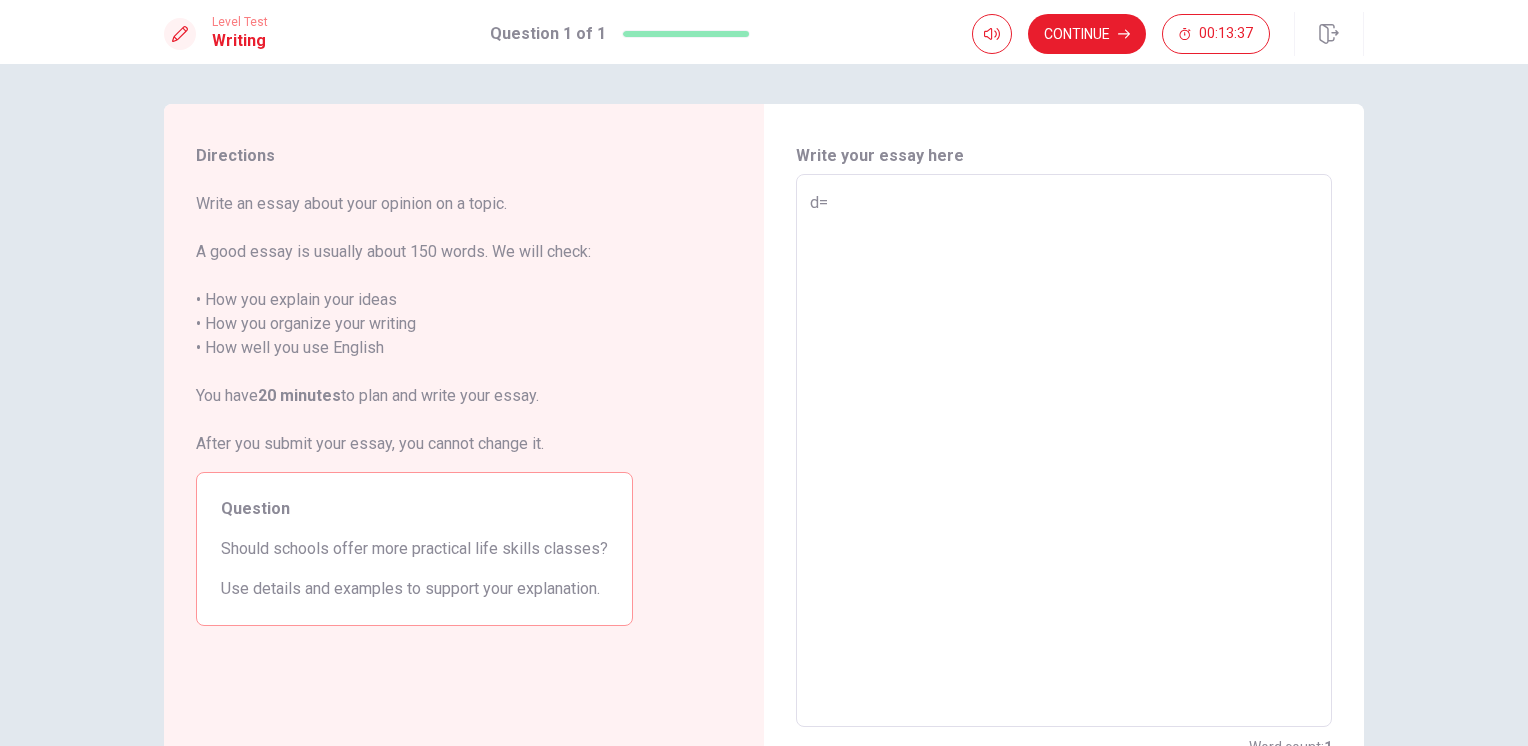 type on "d" 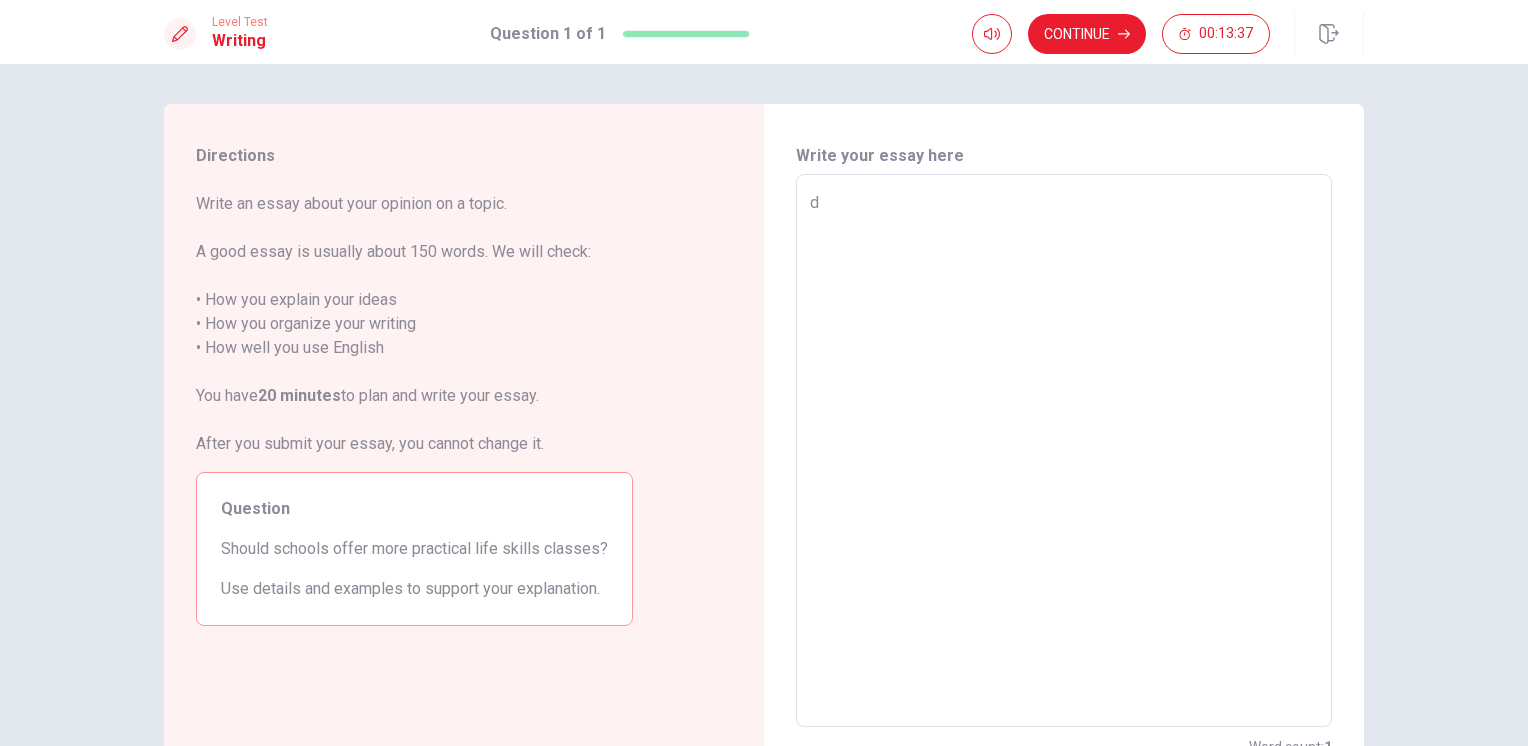 type on "x" 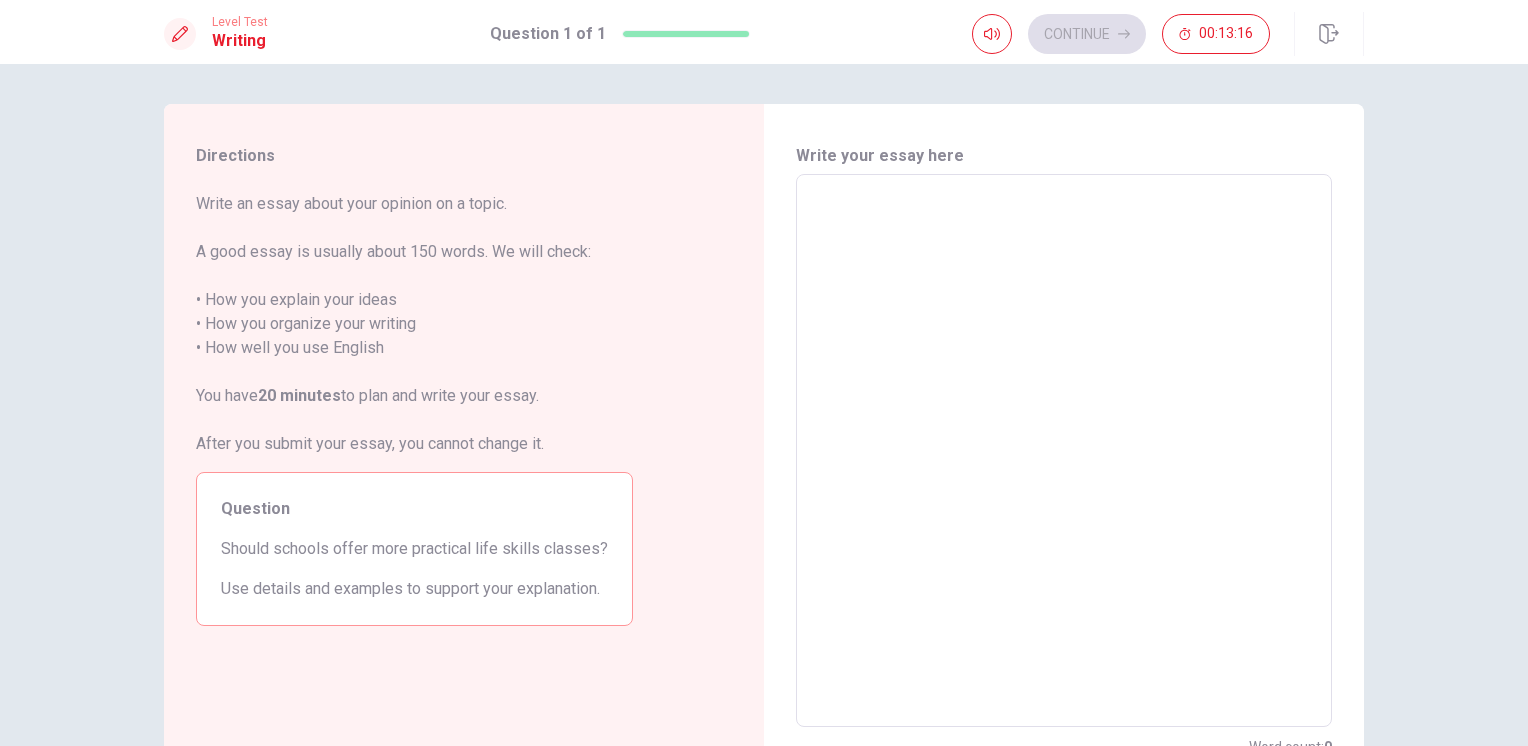 click on "Write an essay about your opinion on a topic.
A good essay is usually about 150 words. We will check:
• How you explain your ideas
• How you organize your writing
• How well you use English
You have  20 minutes  to plan and write your essay.
After you submit your essay, you cannot change it. Question Should schools offer more practical life skills classes? Use details and examples to support your explanation." at bounding box center [414, 409] 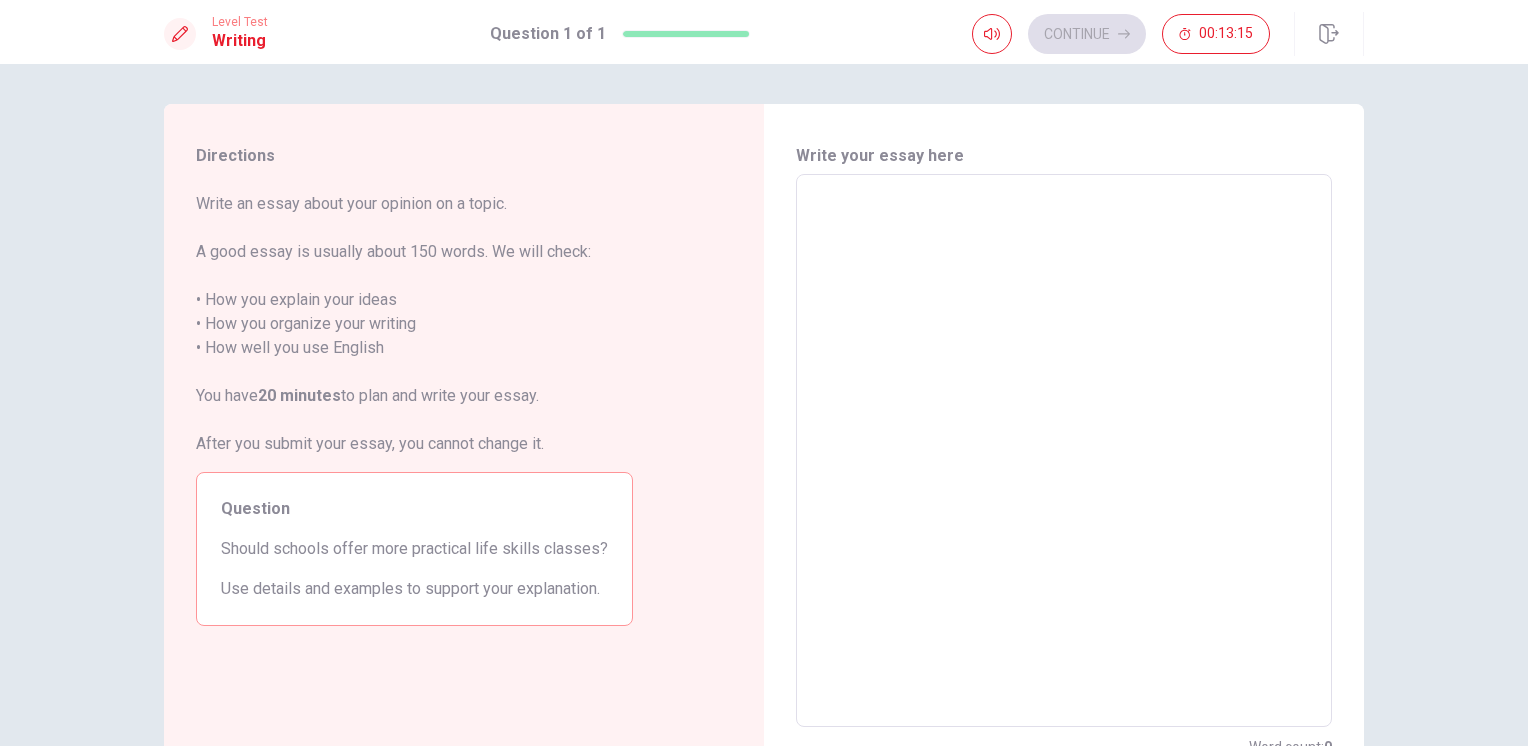 click at bounding box center (1064, 451) 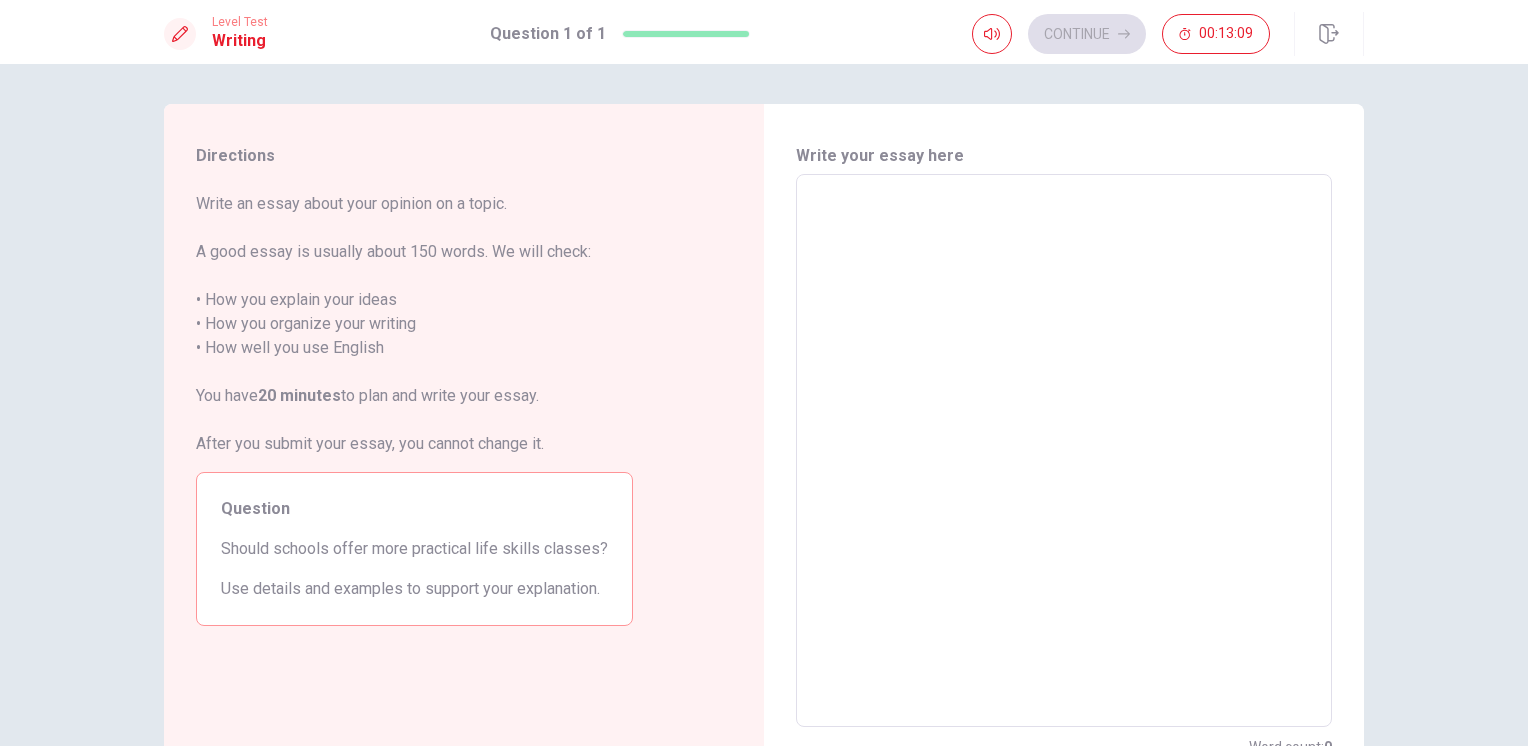 click on "Write your essay here" at bounding box center [1064, 156] 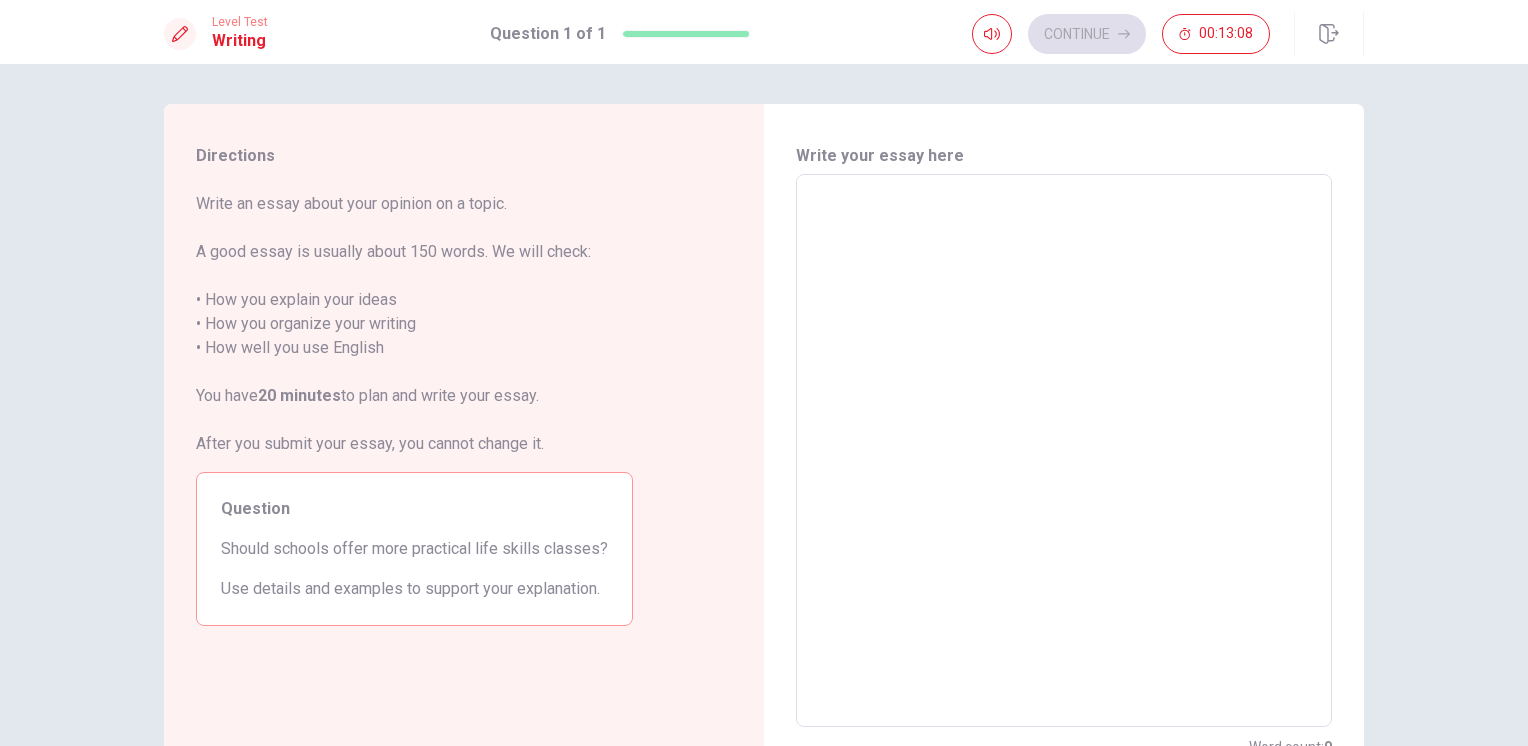 click at bounding box center [1064, 451] 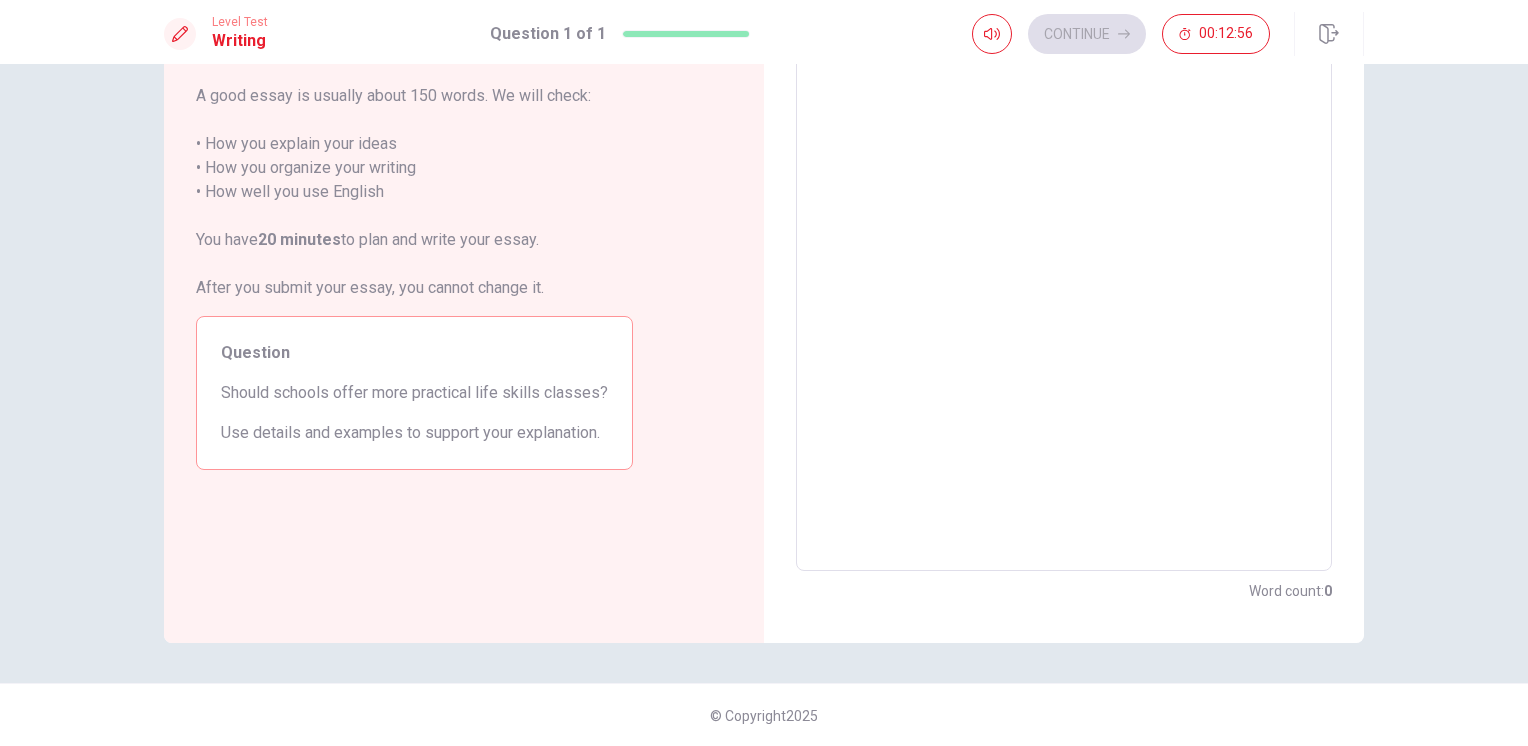 scroll, scrollTop: 0, scrollLeft: 0, axis: both 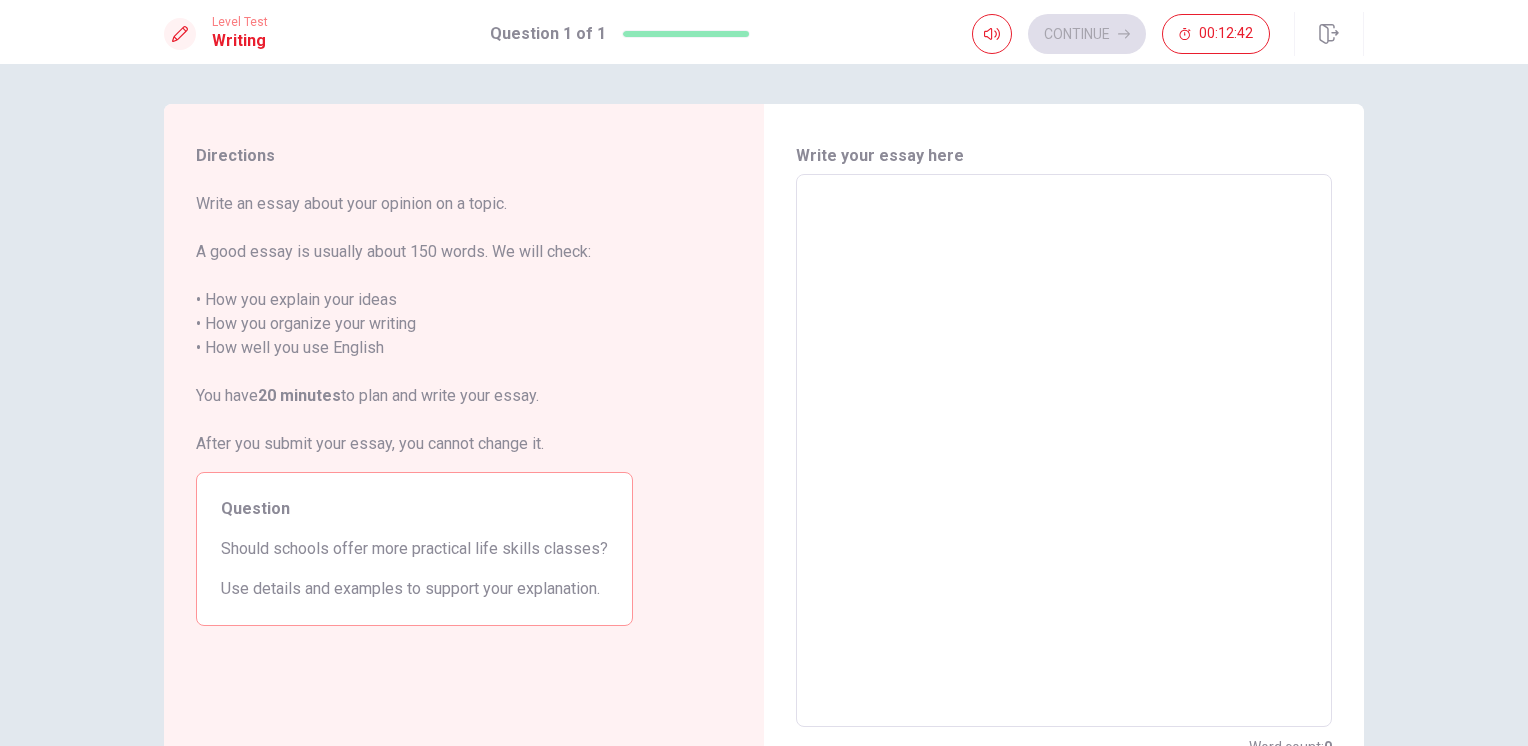 drag, startPoint x: 22, startPoint y: 70, endPoint x: 22, endPoint y: 21, distance: 49 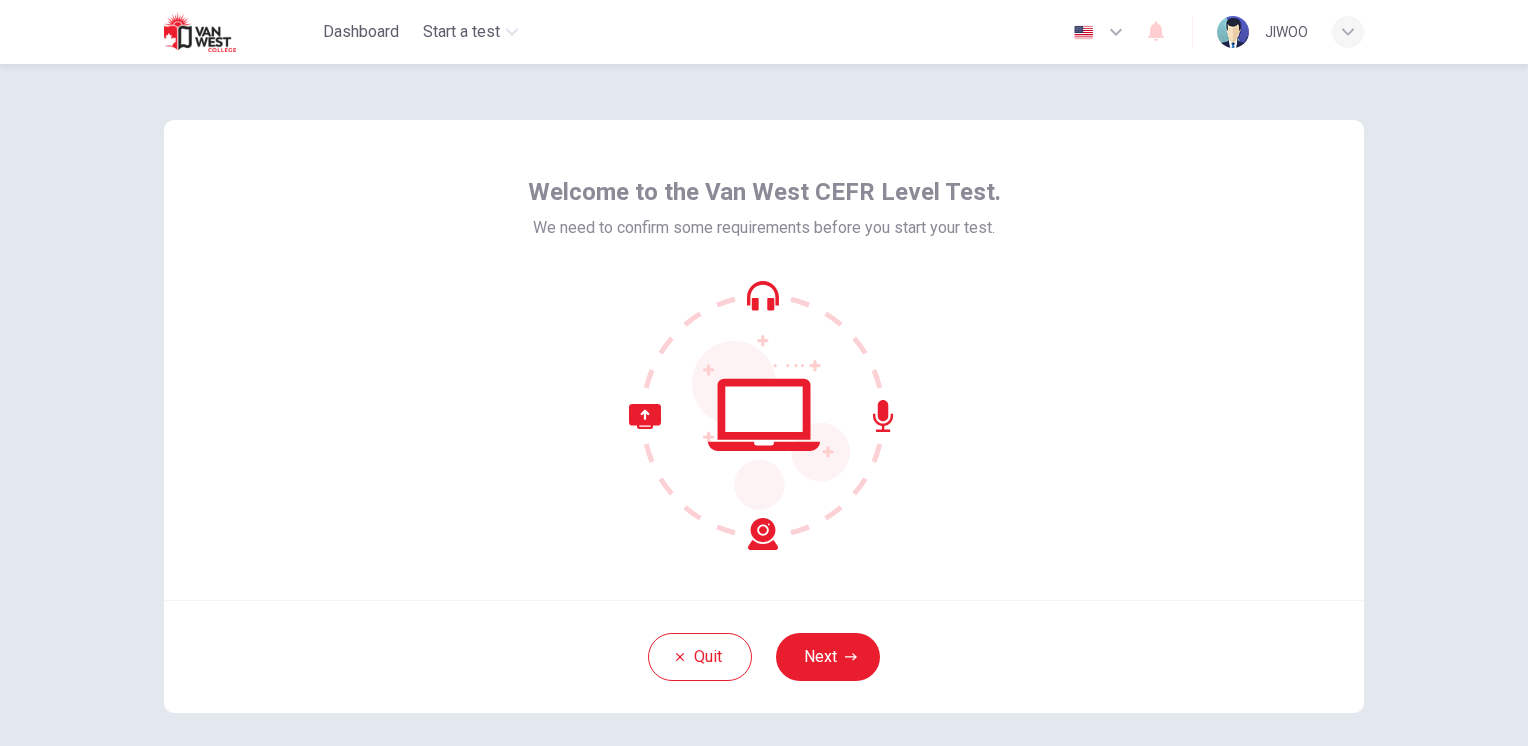 click on "Next" at bounding box center [828, 657] 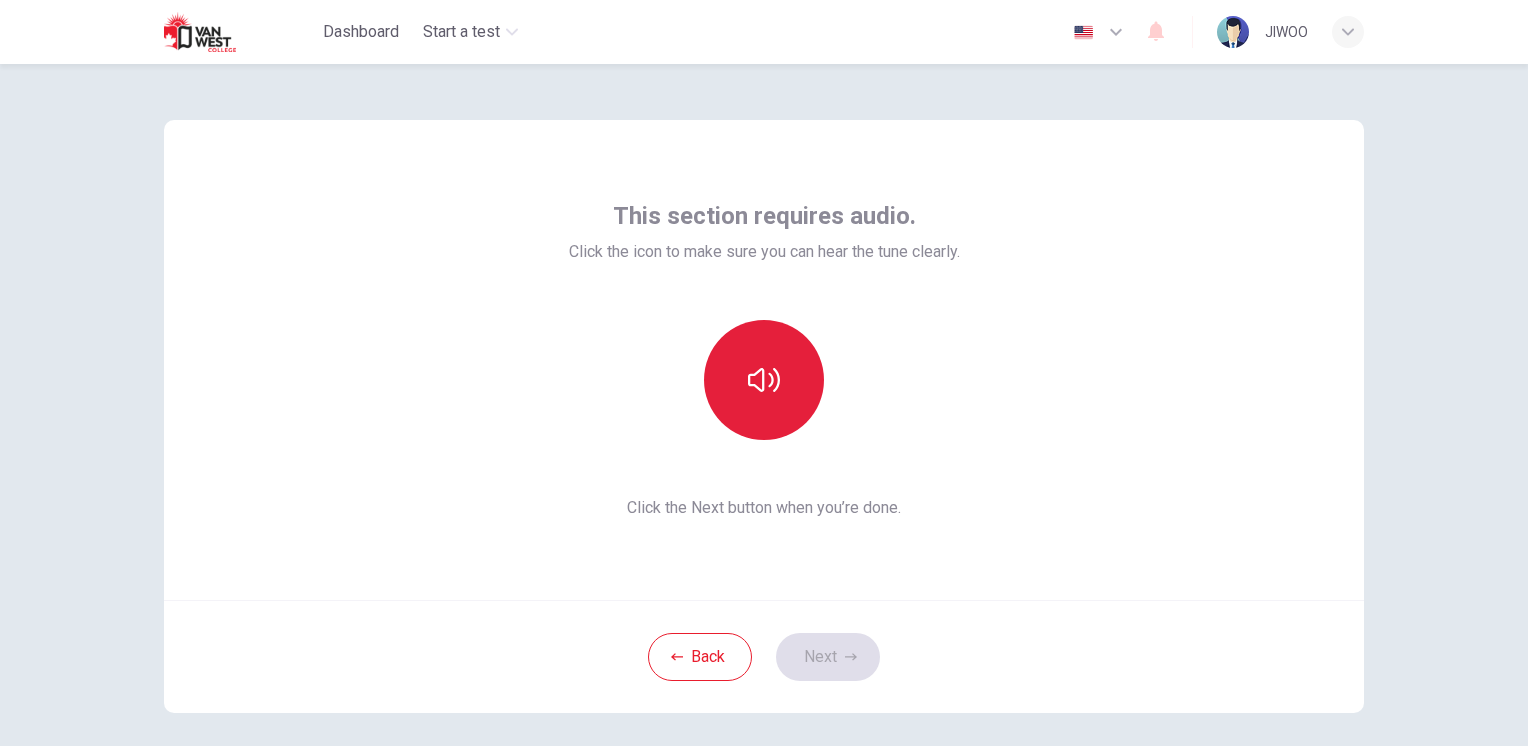 click at bounding box center [764, 380] 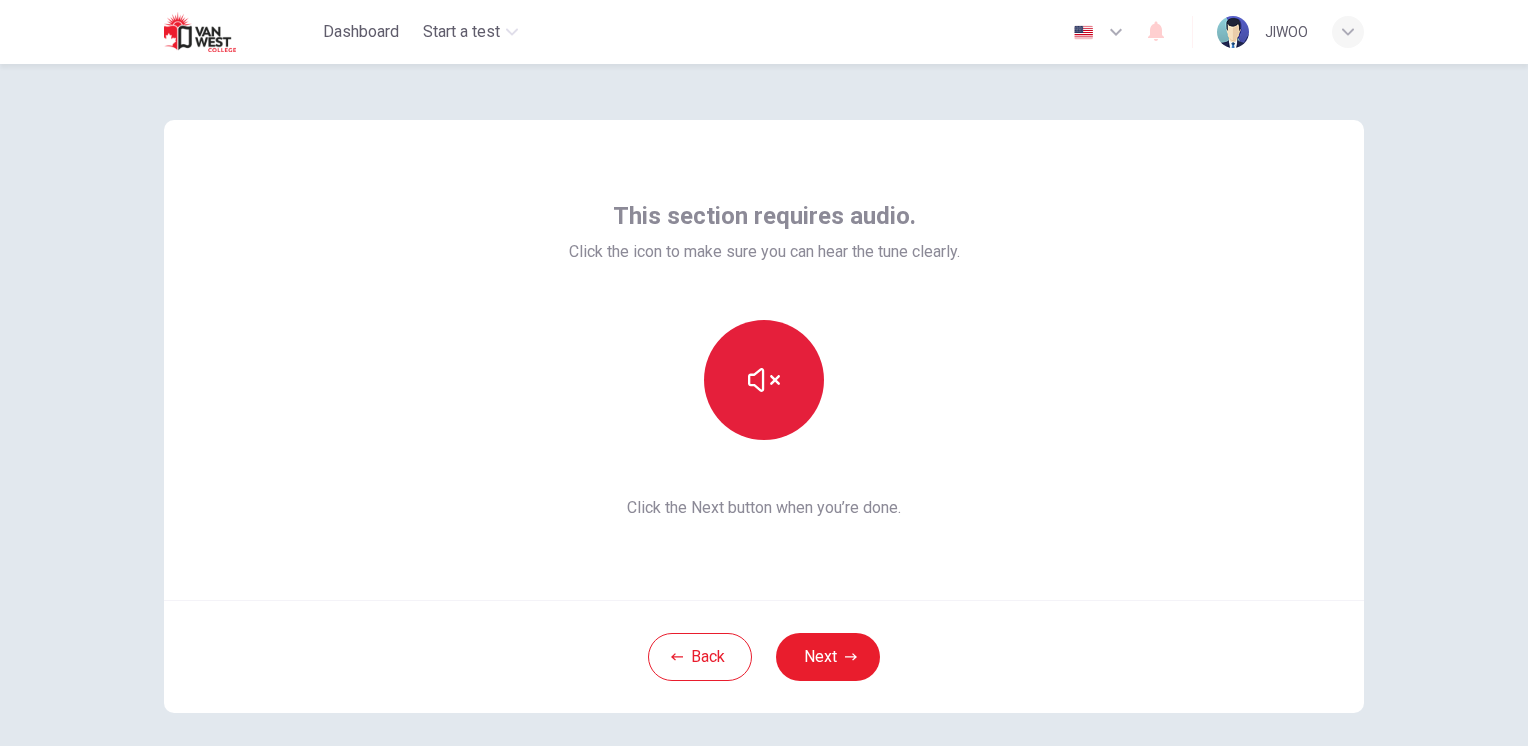 click 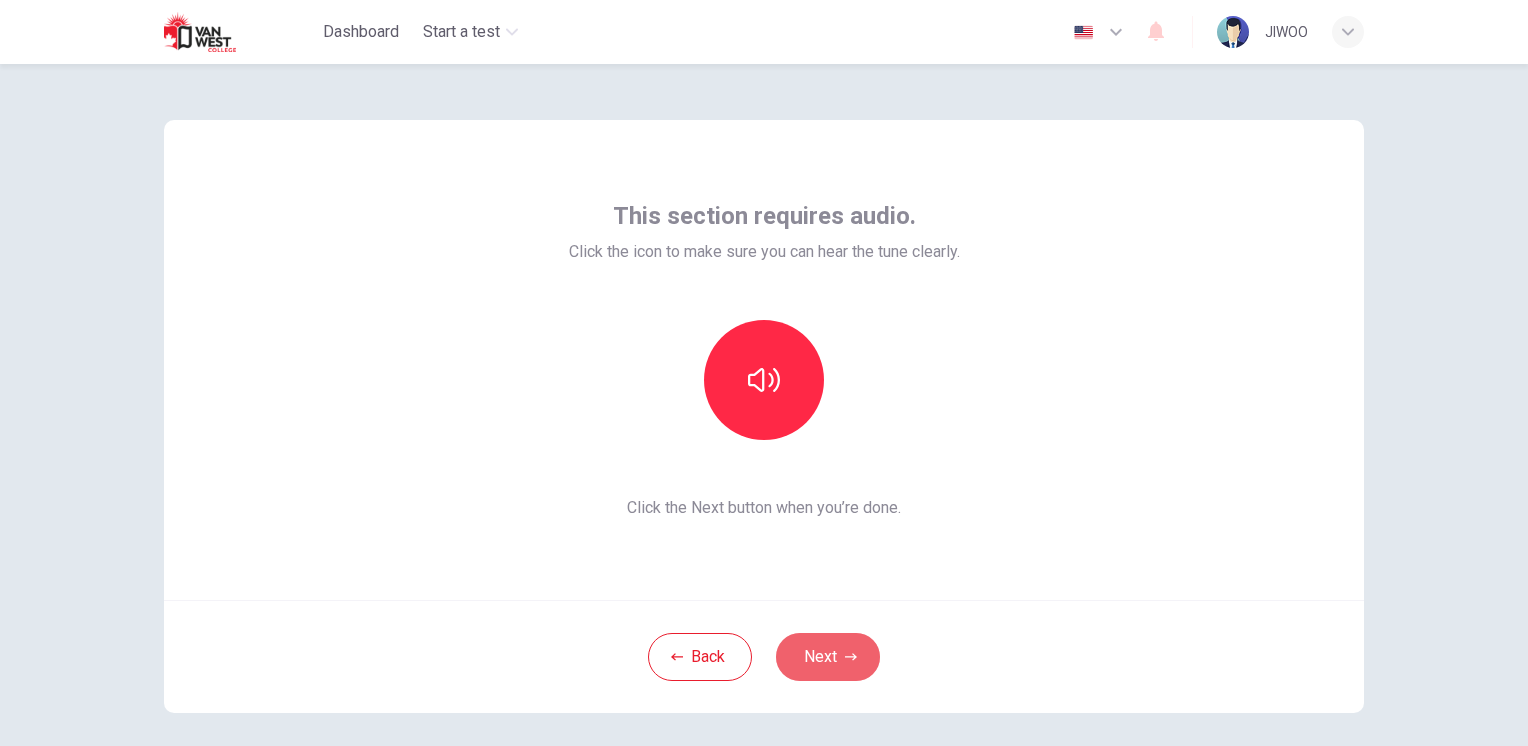 click on "Next" at bounding box center [828, 657] 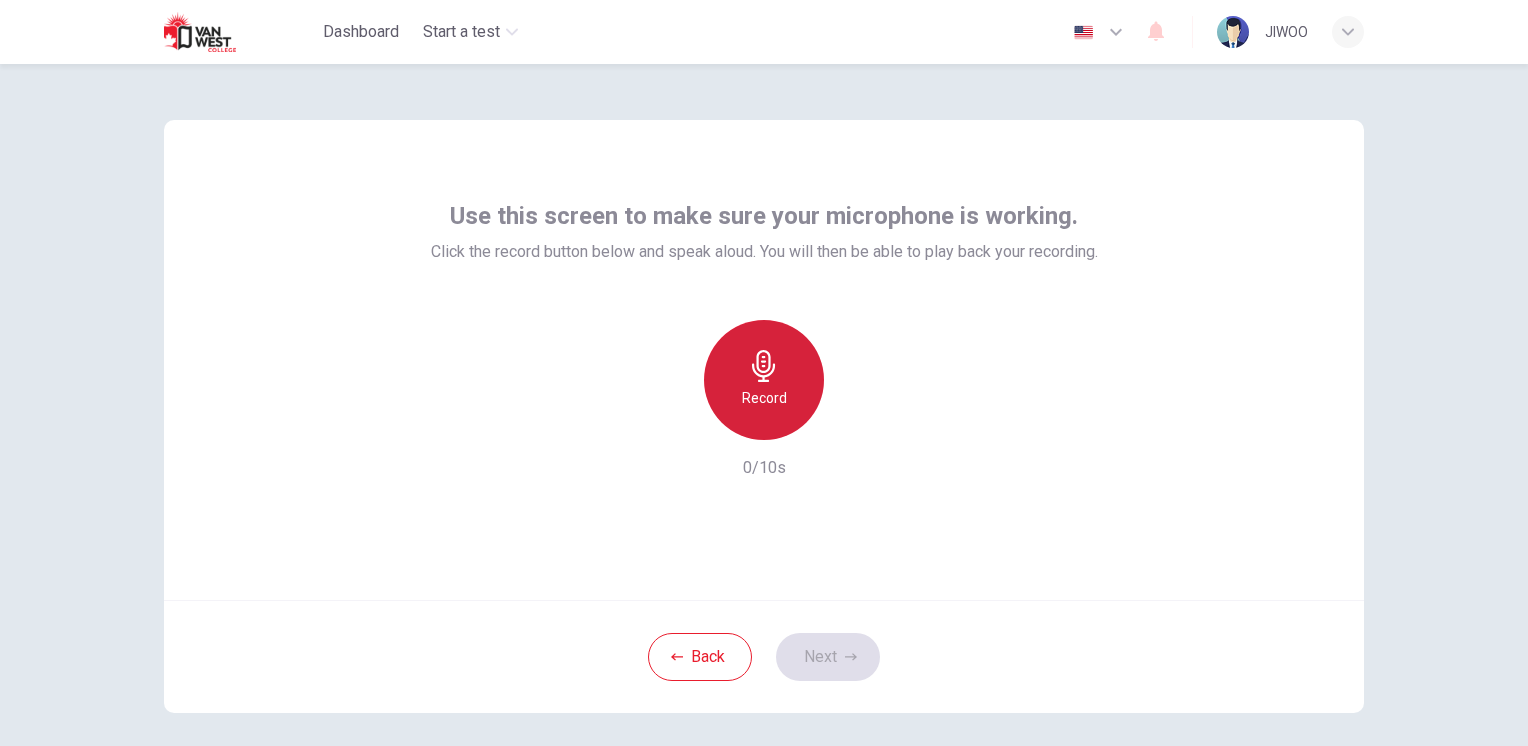 click on "Record" at bounding box center (764, 398) 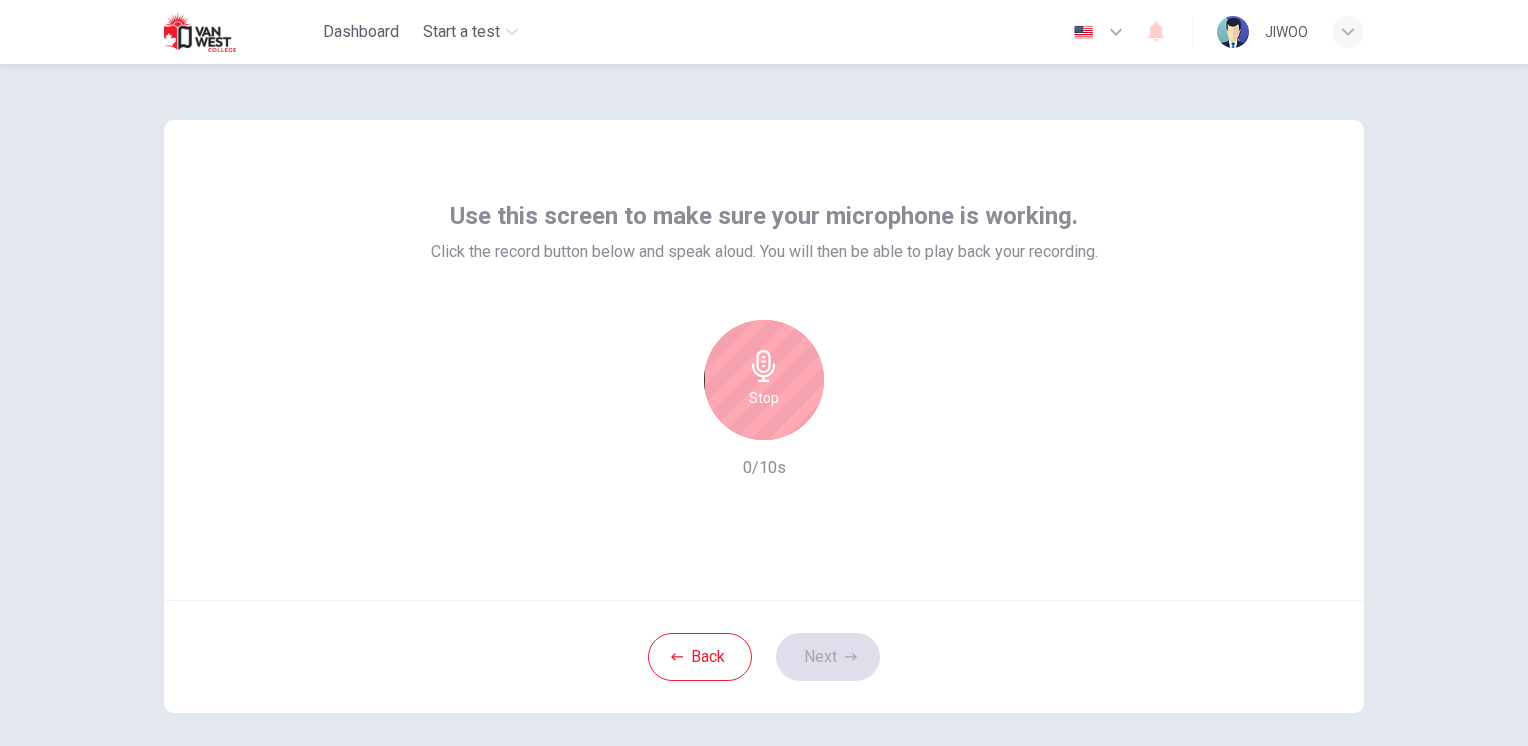click on "Stop" at bounding box center [764, 398] 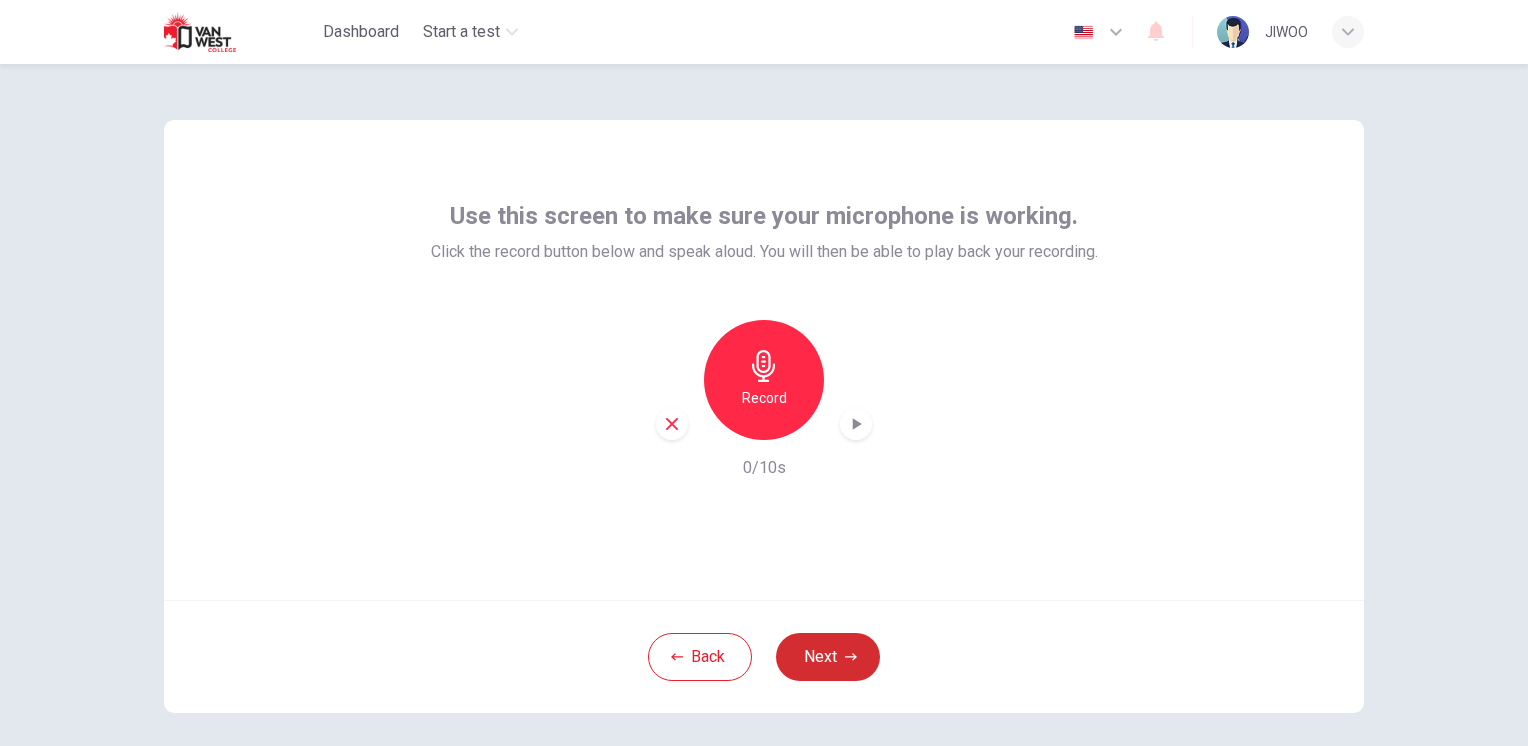 click on "Next" at bounding box center (828, 657) 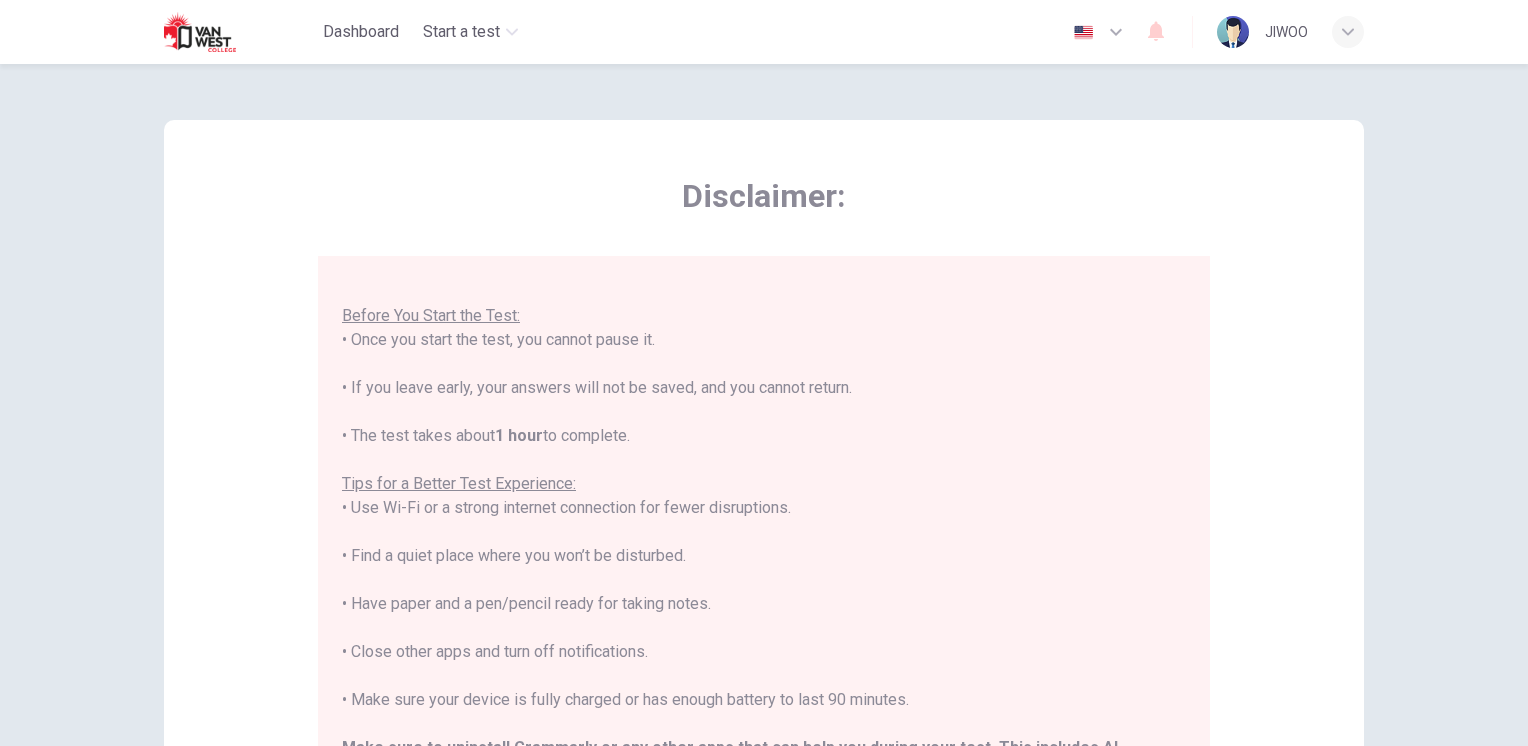 scroll, scrollTop: 191, scrollLeft: 0, axis: vertical 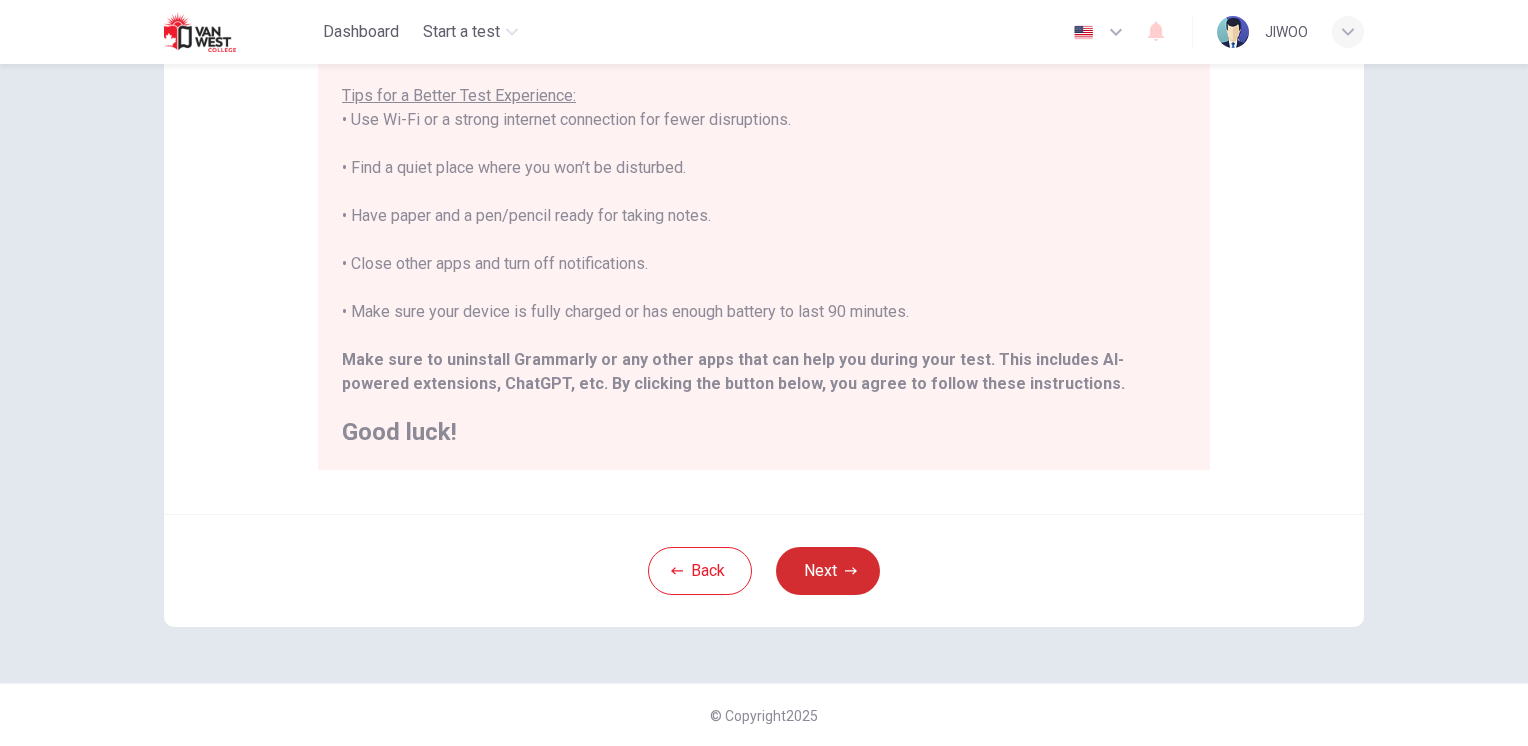 click on "Next" at bounding box center [828, 571] 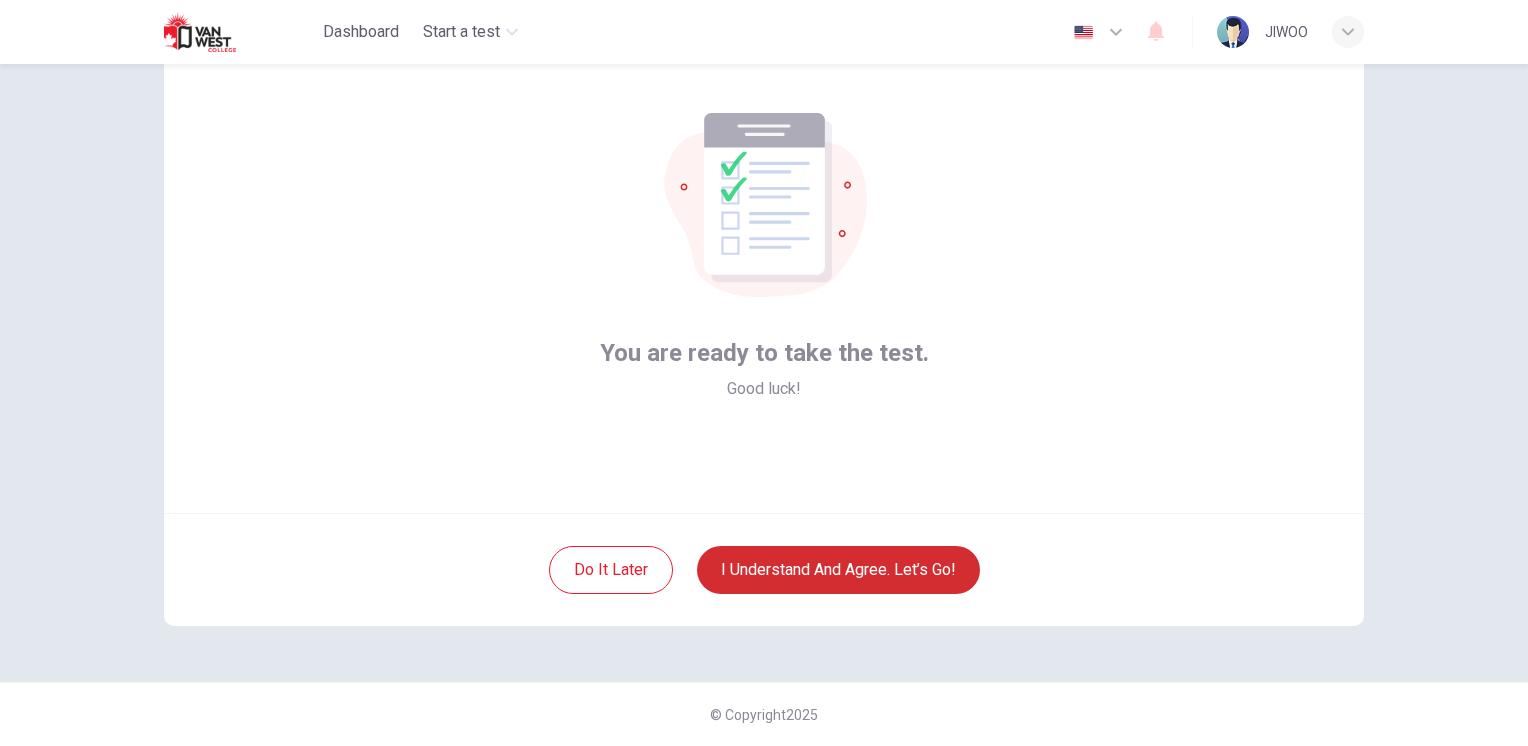 scroll, scrollTop: 86, scrollLeft: 0, axis: vertical 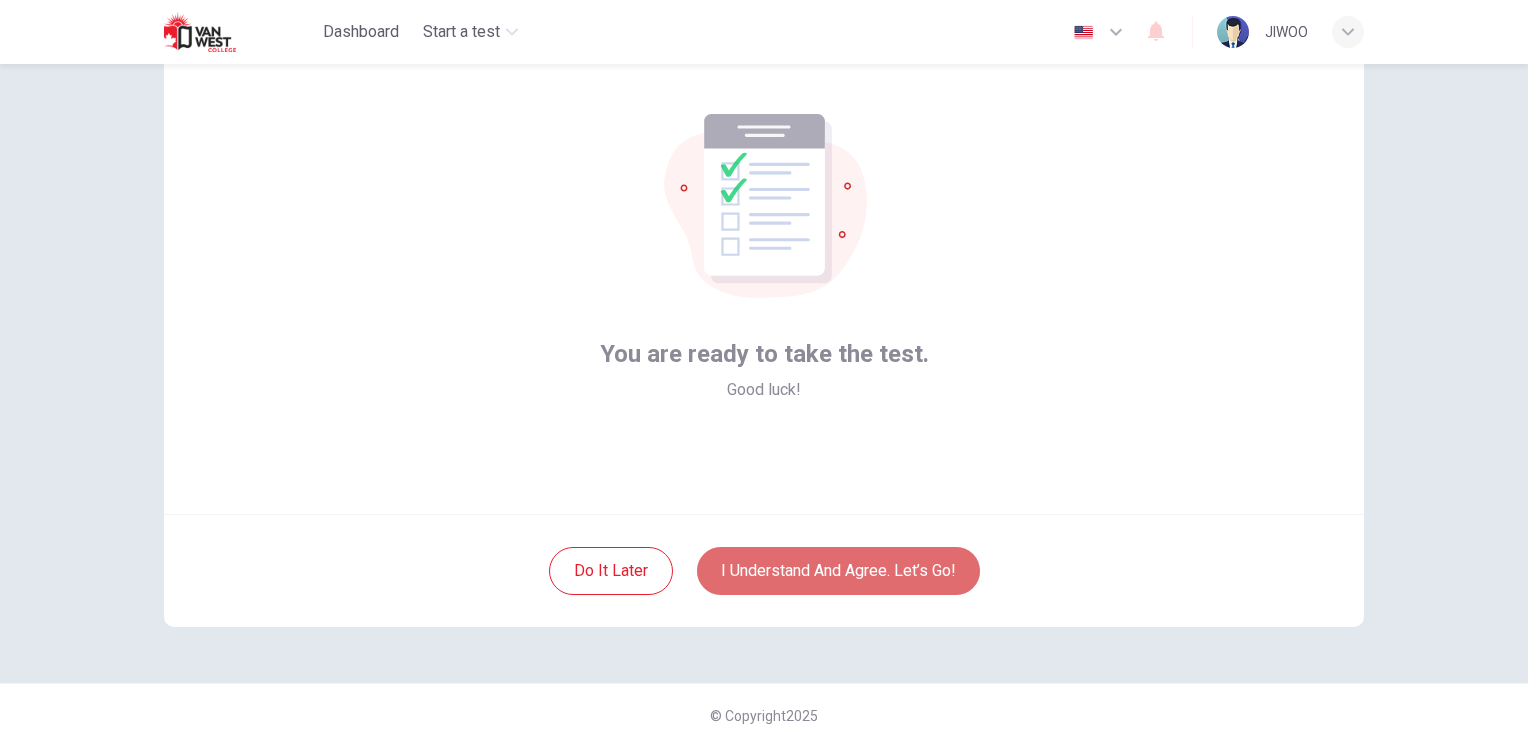 click on "I understand and agree. Let’s go!" at bounding box center (838, 571) 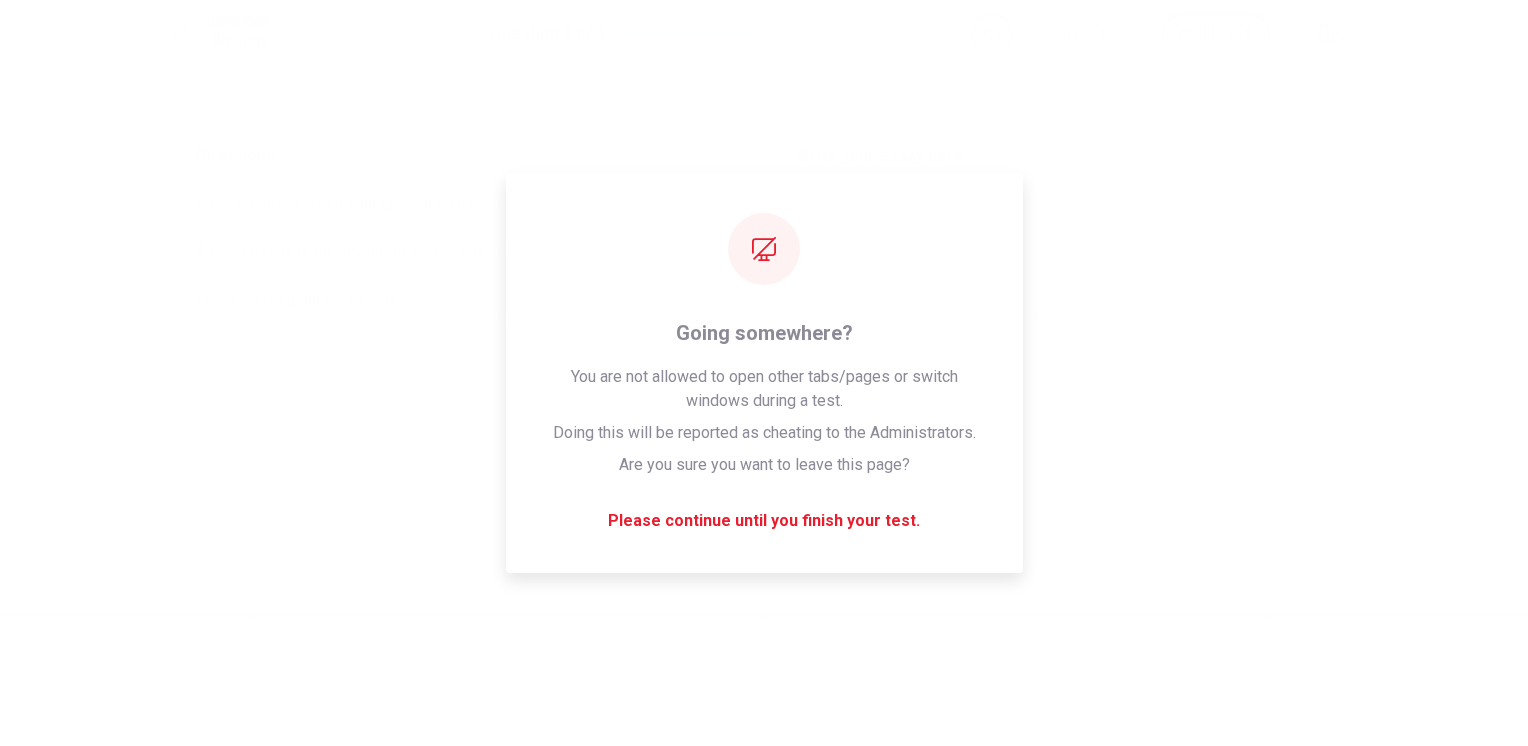 drag, startPoint x: 841, startPoint y: 397, endPoint x: 872, endPoint y: 398, distance: 31.016125 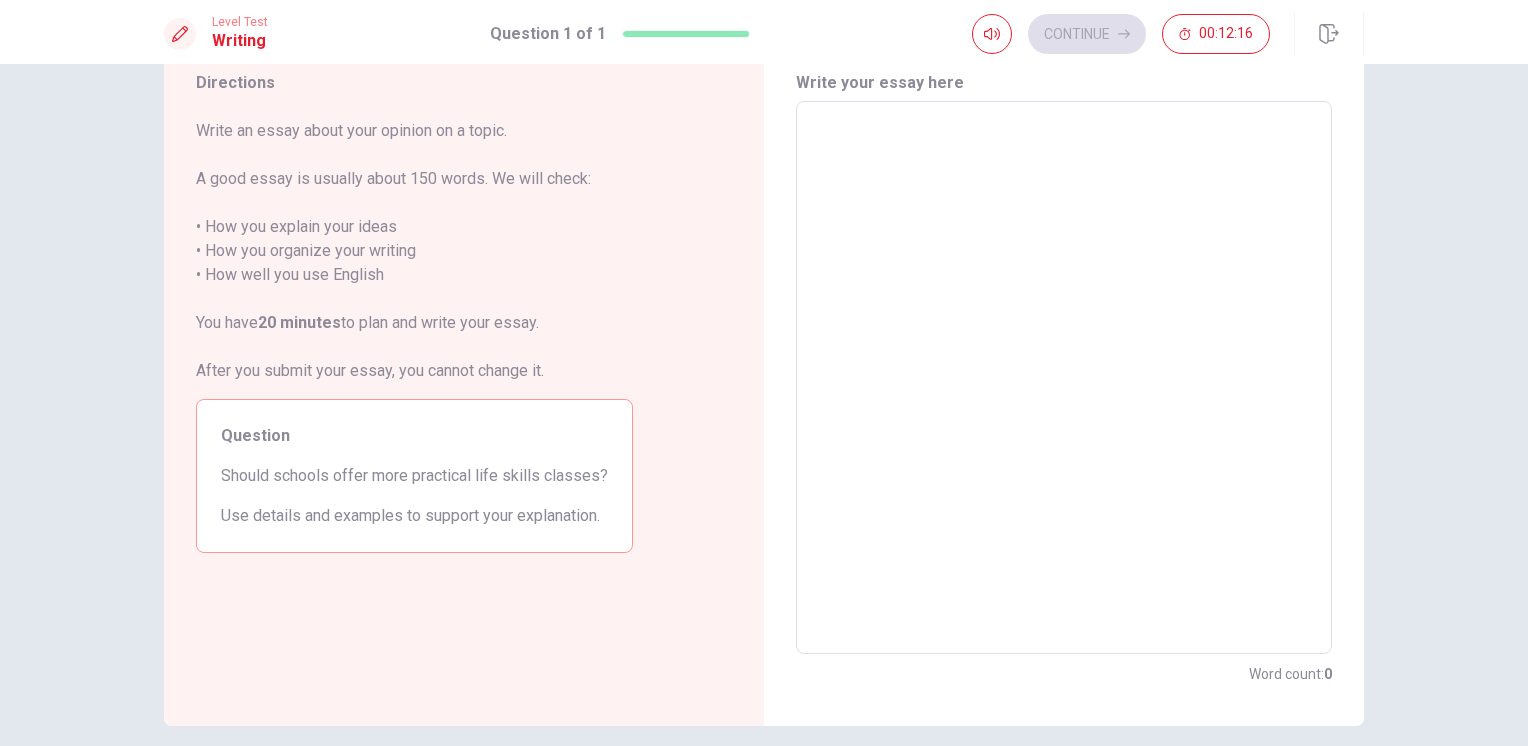 scroll, scrollTop: 0, scrollLeft: 0, axis: both 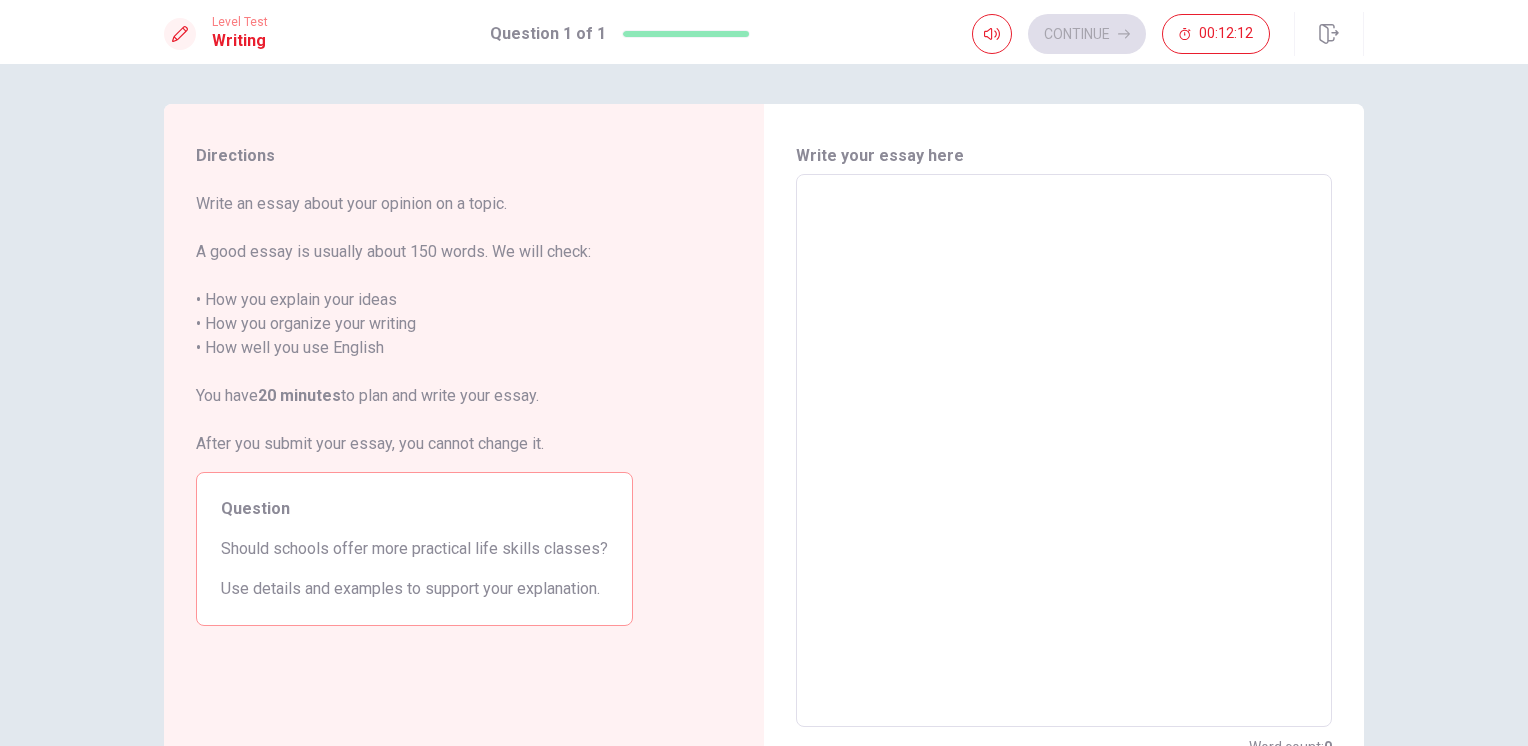 click on "Directions Write an essay about your opinion on a topic.
A good essay is usually about 150 words. We will check:
• How you explain your ideas
• How you organize your writing
• How well you use English
You have  20 minutes  to plan and write your essay.
After you submit your essay, you cannot change it. Question Should schools offer more practical life skills classes? Use details and examples to support your explanation. Write your essay here x ​ Word count :  0 © Copyright  2025" at bounding box center (764, 405) 